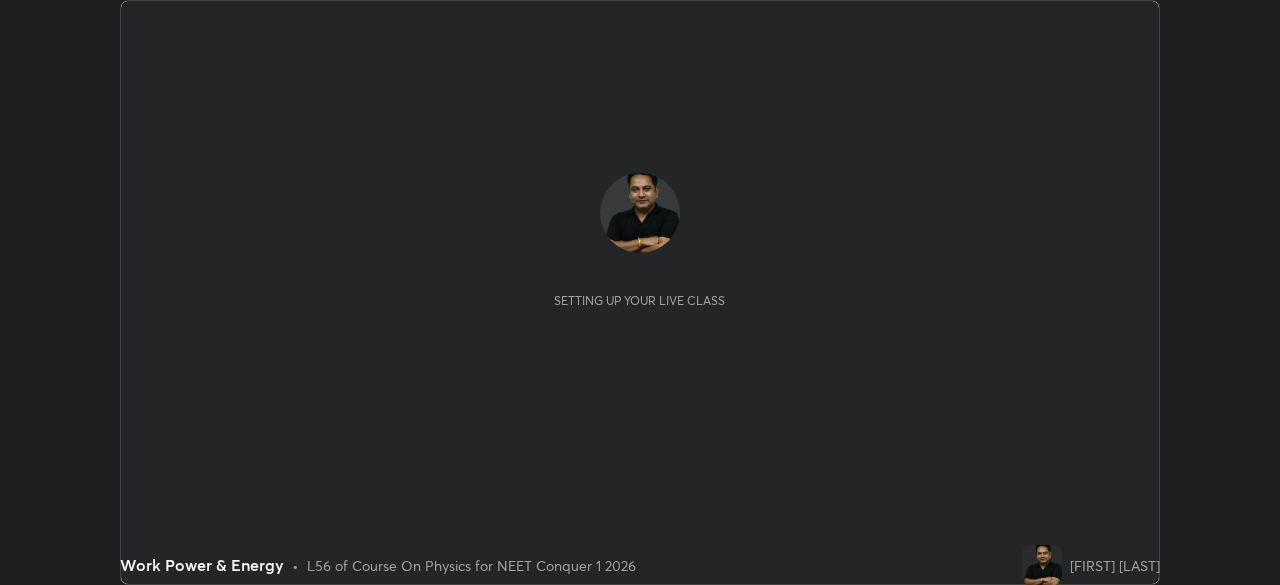 scroll, scrollTop: 0, scrollLeft: 0, axis: both 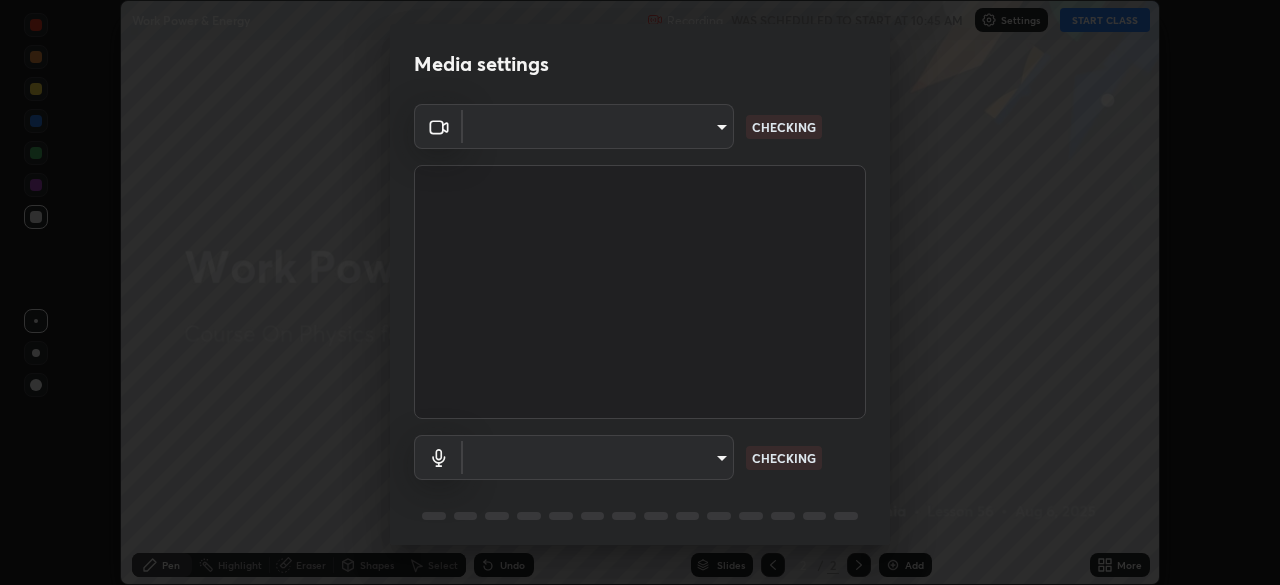 type on "1f3b1a4dbf7f6127e04a7c32b9c59d4571b9df5a52b12507af43ba0352f2305c" 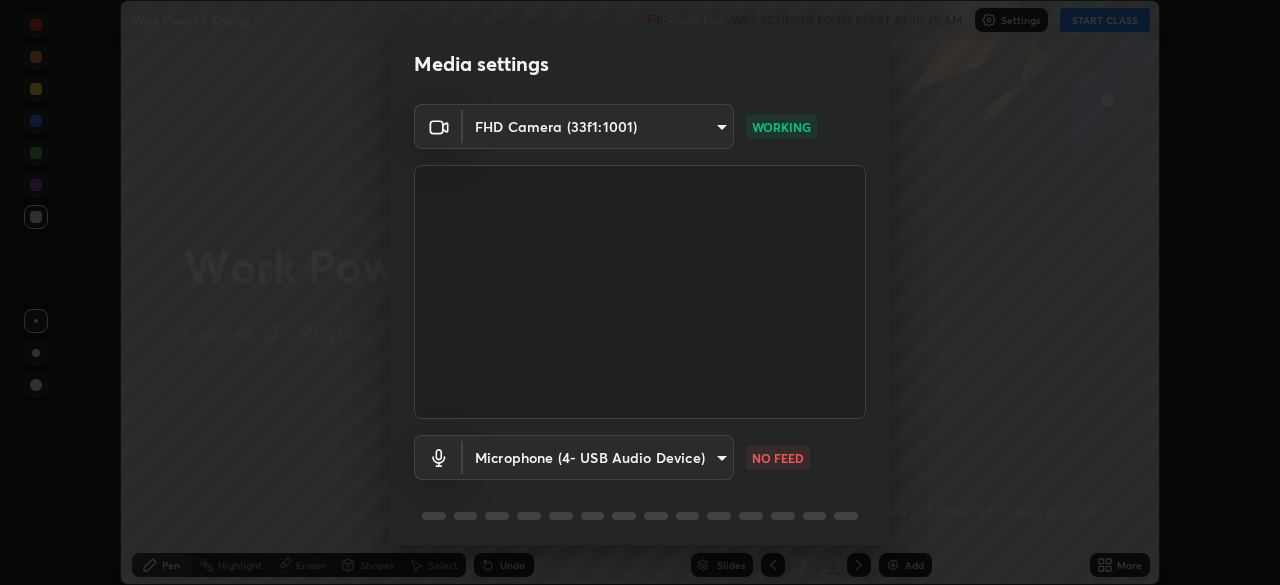 click on "Erase all Work Power & Energy Recording WAS SCHEDULED TO START AT  10:45 AM Settings START CLASS Setting up your live class Work Power & Energy • L56 of Course On Physics for NEET Conquer 1 2026 [PERSON] Pen Highlight Eraser Shapes Select Undo Slides 2 / 2 Add More No doubts shared Encourage your learners to ask a doubt for better clarity Report an issue Reason for reporting Buffering Chat not working Audio - Video sync issue Educator video quality low ​ Attach an image Report Media settings FHD Camera ([DEVICE_ID]) WORKING Microphone ([DEVICE_ID]) NO FEED 1 / 5 Next" at bounding box center (640, 292) 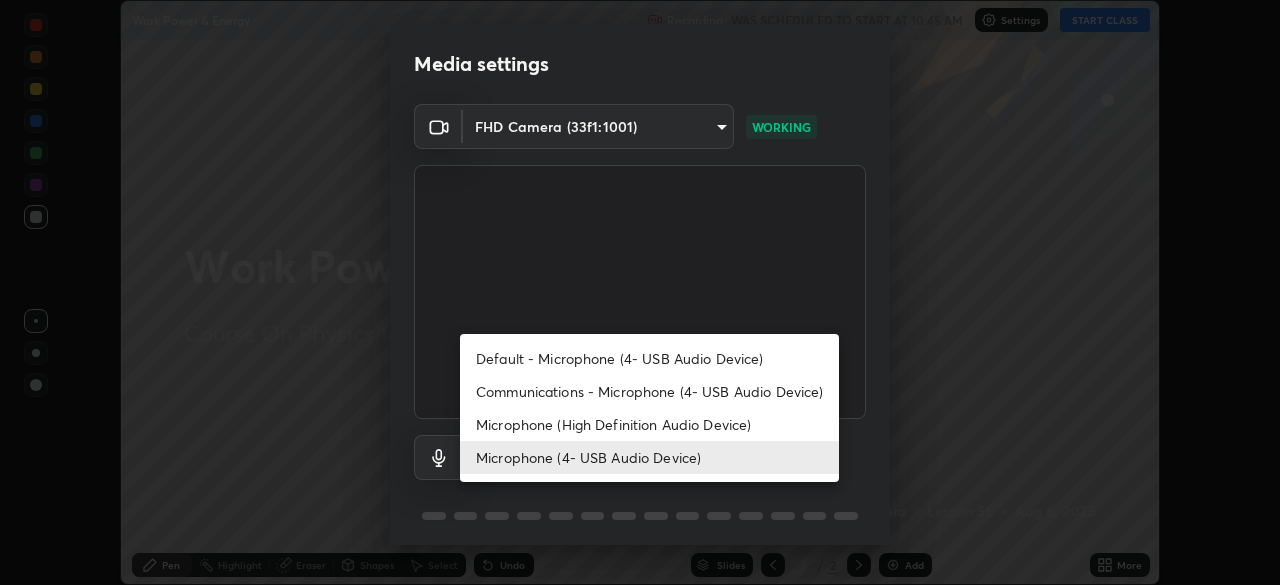 click on "Microphone (High Definition Audio Device)" at bounding box center (649, 424) 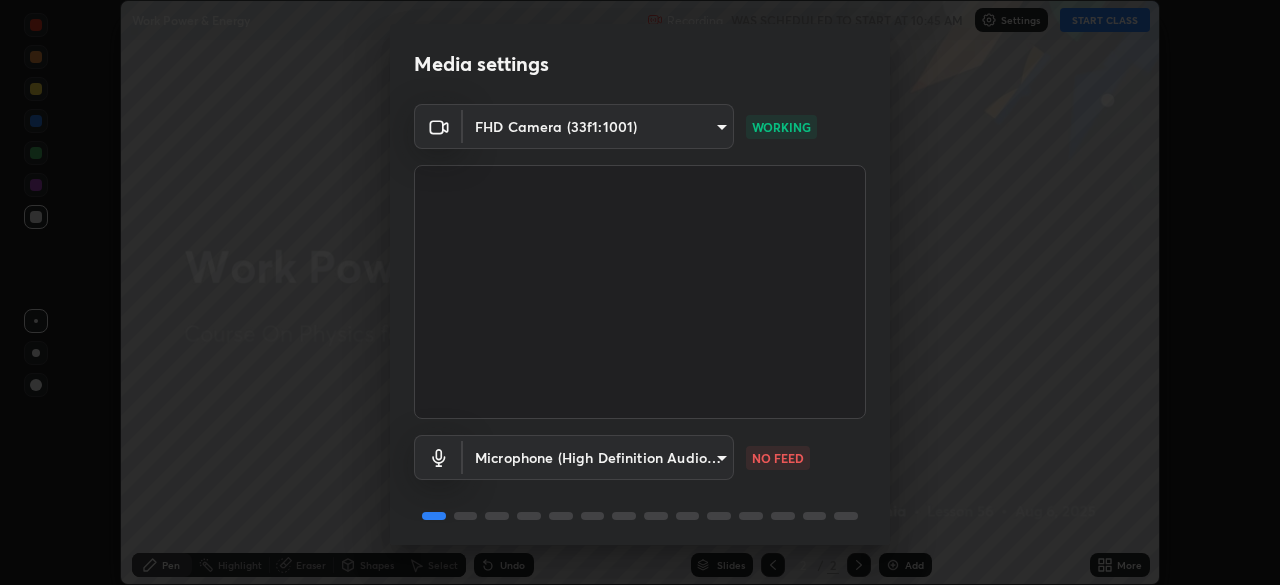 click on "Erase all Work Power & Energy Recording WAS SCHEDULED TO START AT  10:45 AM Settings START CLASS Setting up your live class Work Power & Energy • L56 of Course On Physics for NEET Conquer 1 2026 [PERSON] Pen Highlight Eraser Shapes Select Undo Slides 2 / 2 Add More No doubts shared Encourage your learners to ask a doubt for better clarity Report an issue Reason for reporting Buffering Chat not working Audio - Video sync issue Educator video quality low ​ Attach an image Report Media settings FHD Camera ([DEVICE_ID]) WORKING Microphone ([DEVICE_ID]) NO FEED 1 / 5 Next" at bounding box center (640, 292) 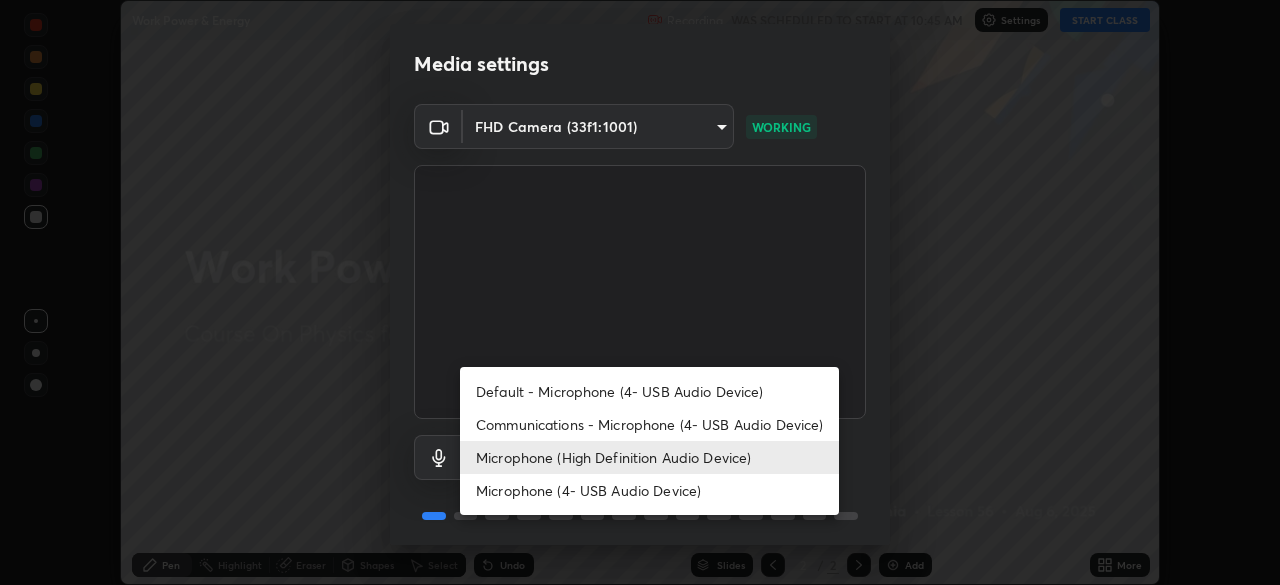 click on "Microphone (4- USB Audio Device)" at bounding box center [649, 490] 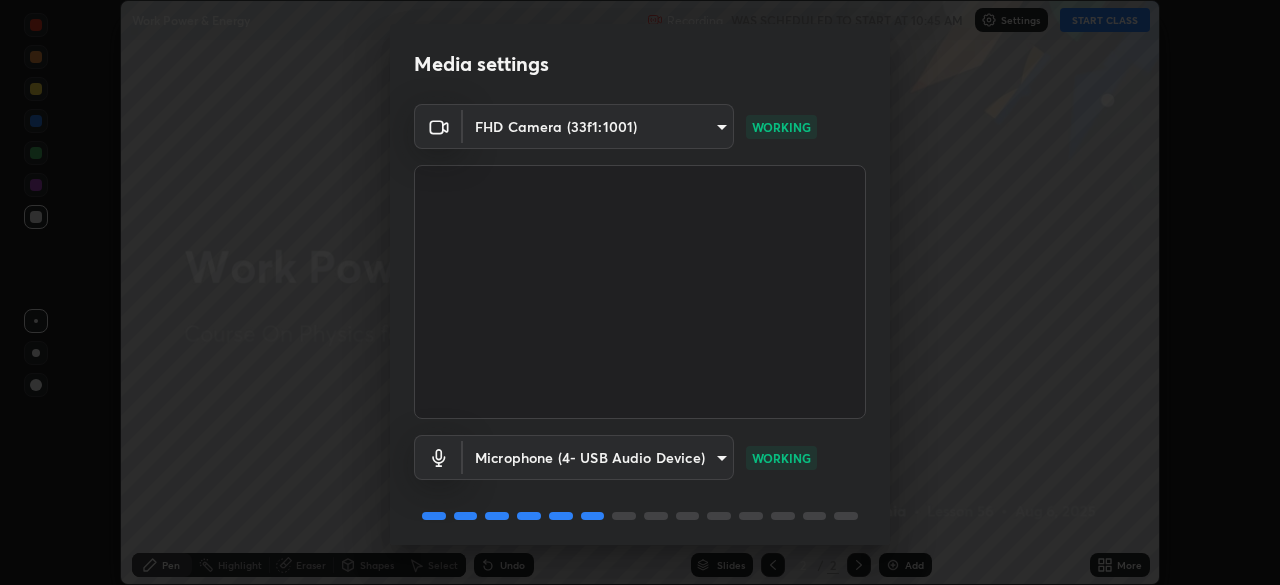 scroll, scrollTop: 70, scrollLeft: 0, axis: vertical 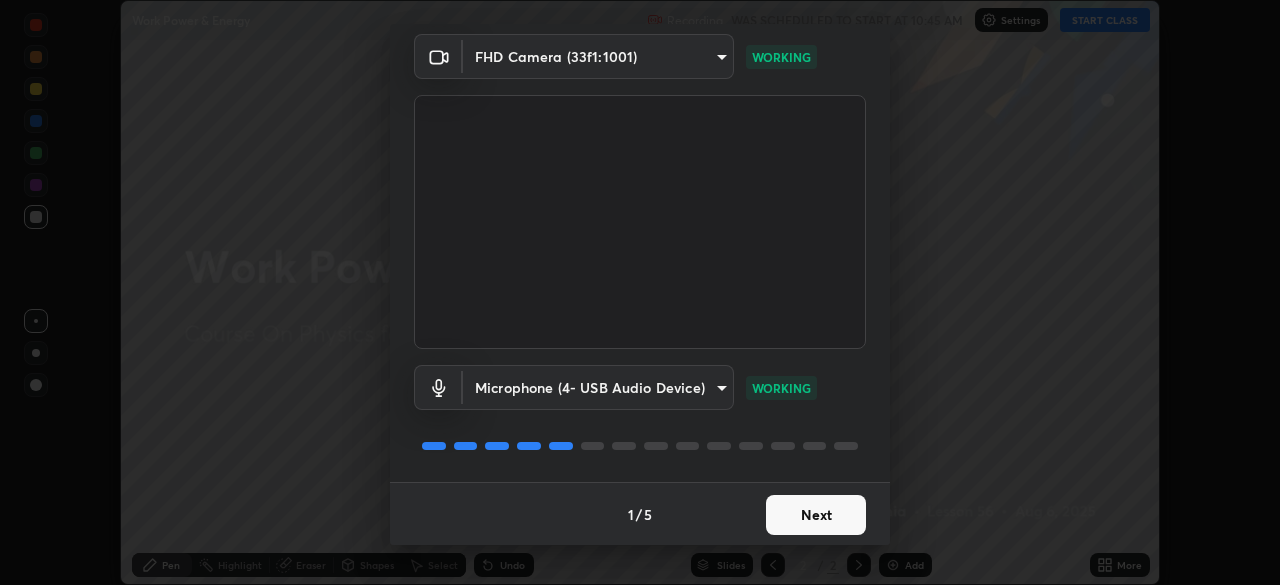 click on "Next" at bounding box center (816, 515) 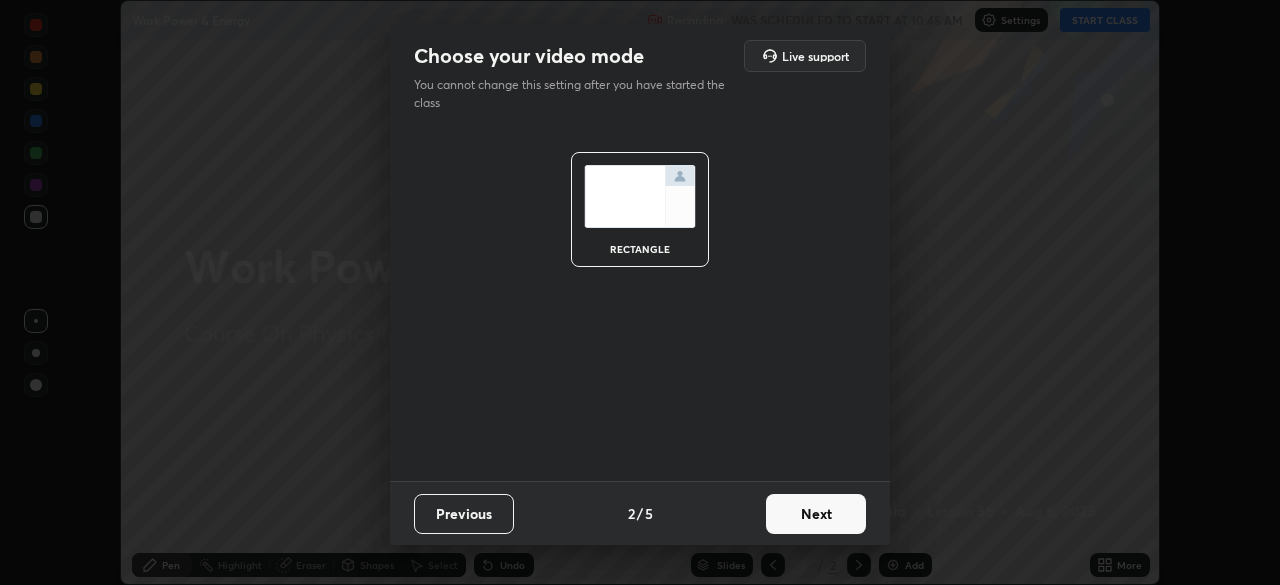 scroll, scrollTop: 0, scrollLeft: 0, axis: both 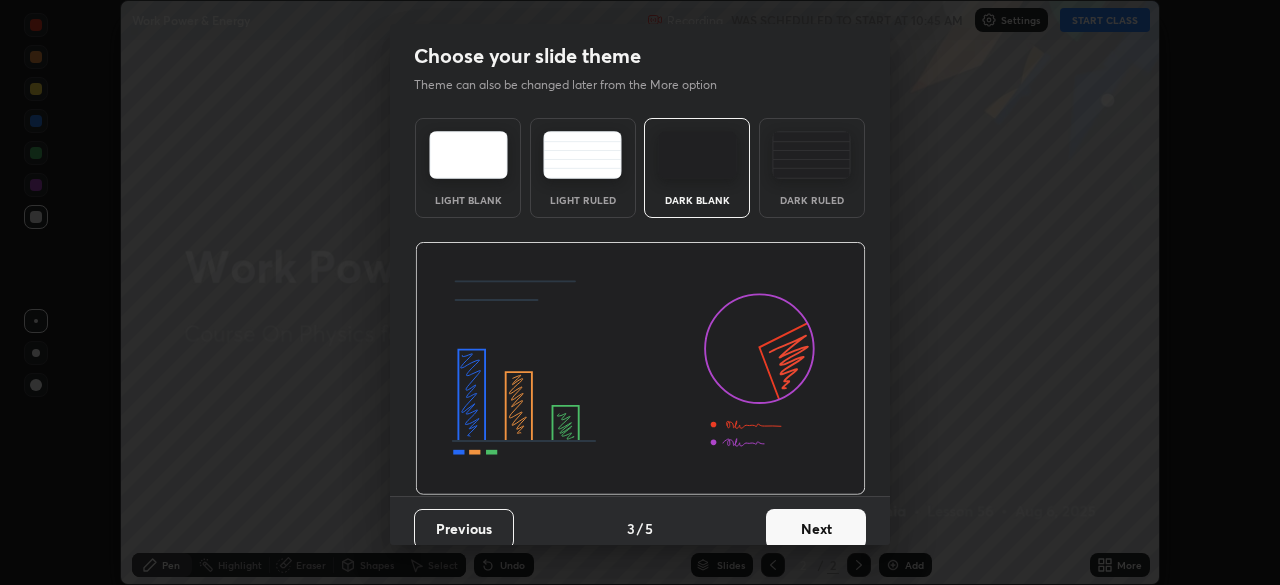 click on "Next" at bounding box center [816, 529] 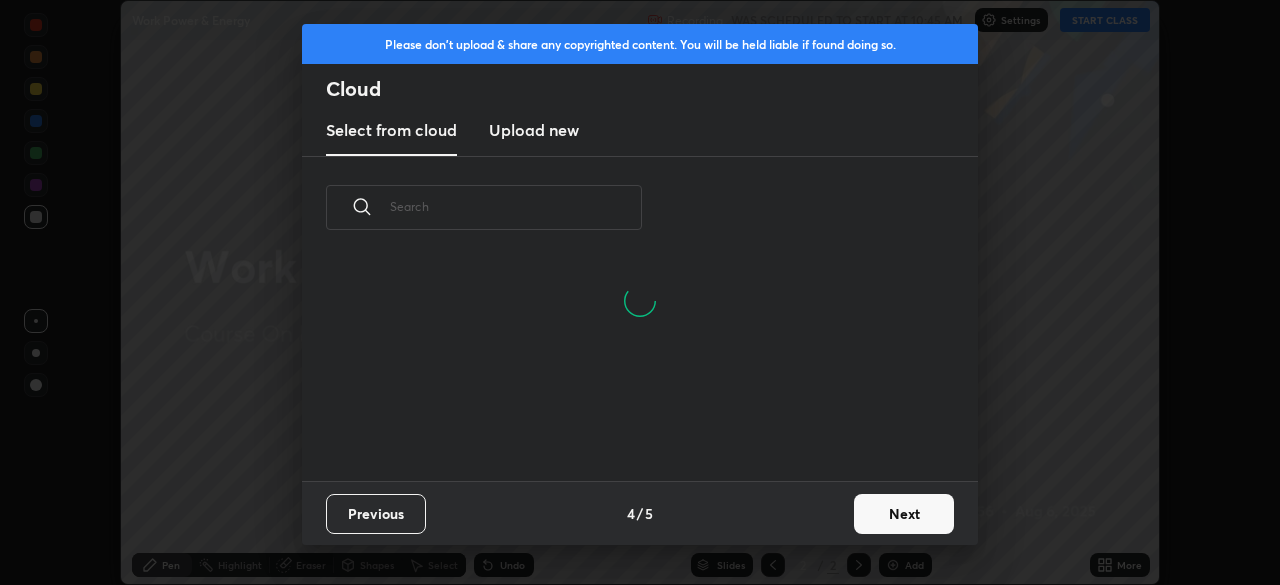 click on "Upload new" at bounding box center [534, 130] 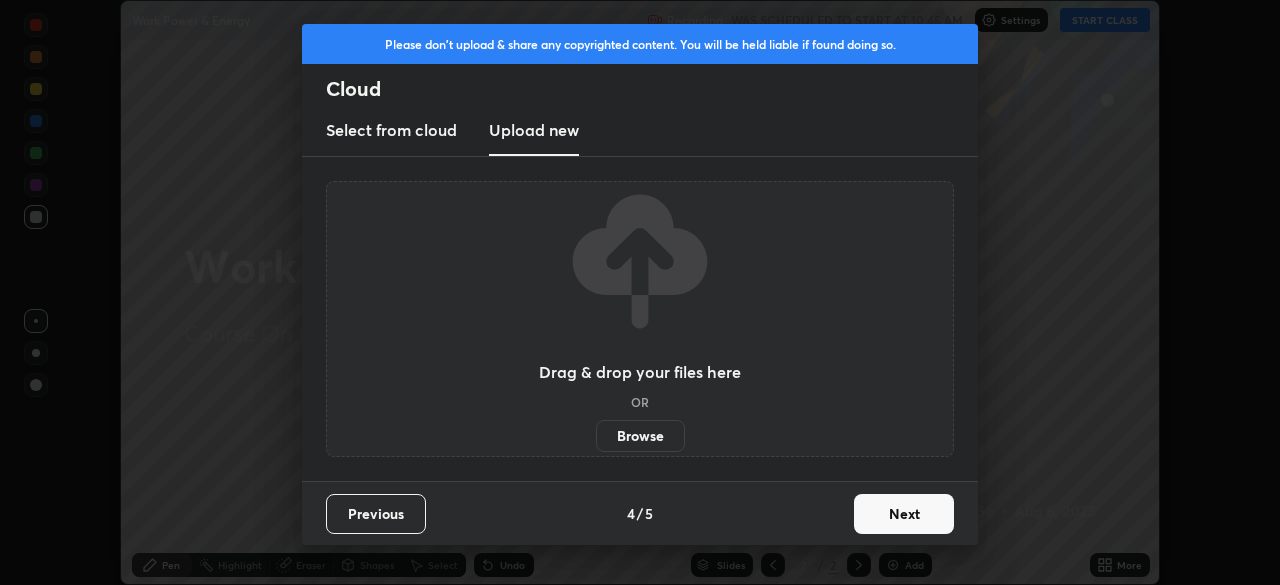 click on "Browse" at bounding box center (640, 436) 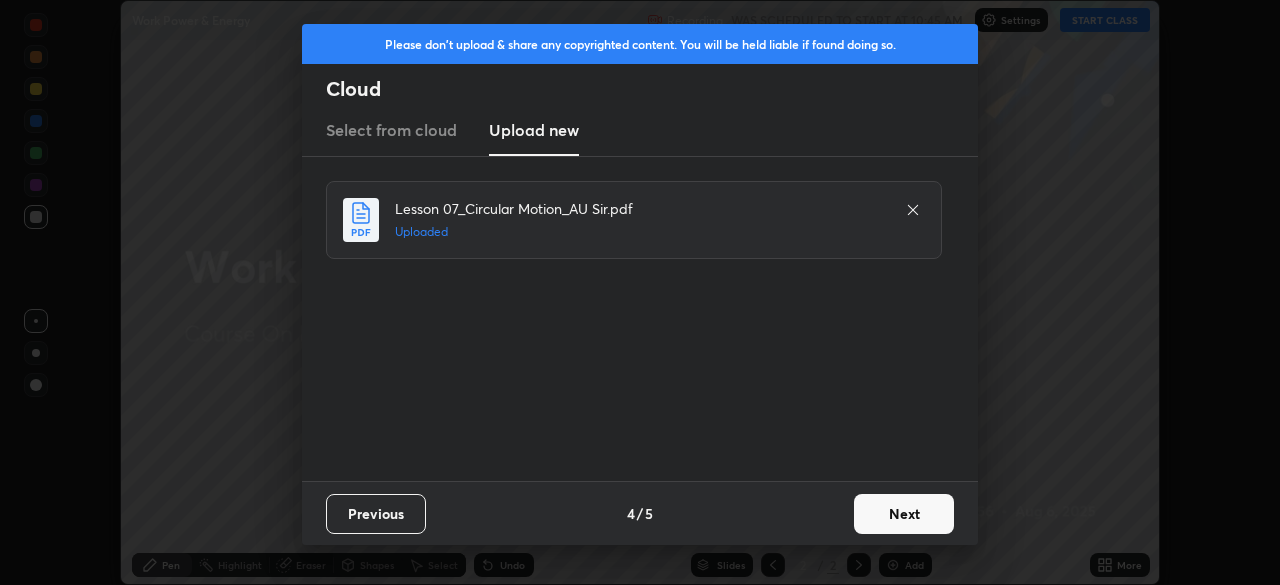 click on "Next" at bounding box center (904, 514) 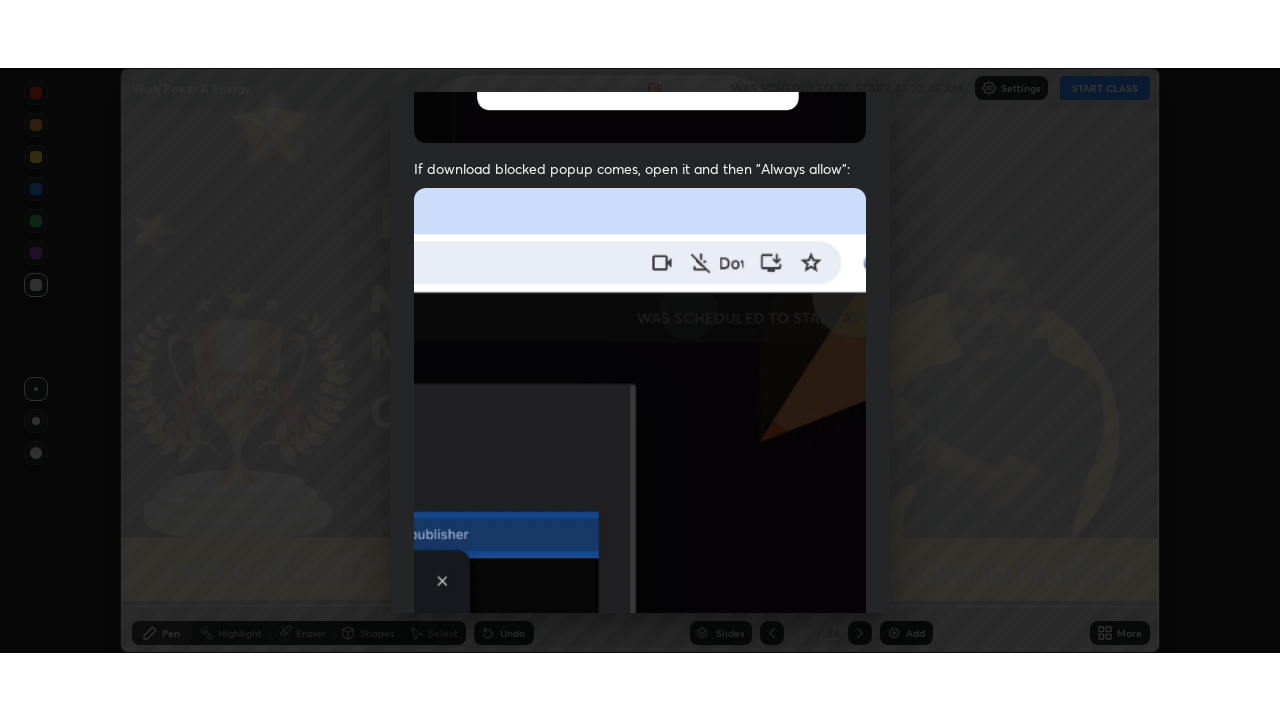 scroll, scrollTop: 478, scrollLeft: 0, axis: vertical 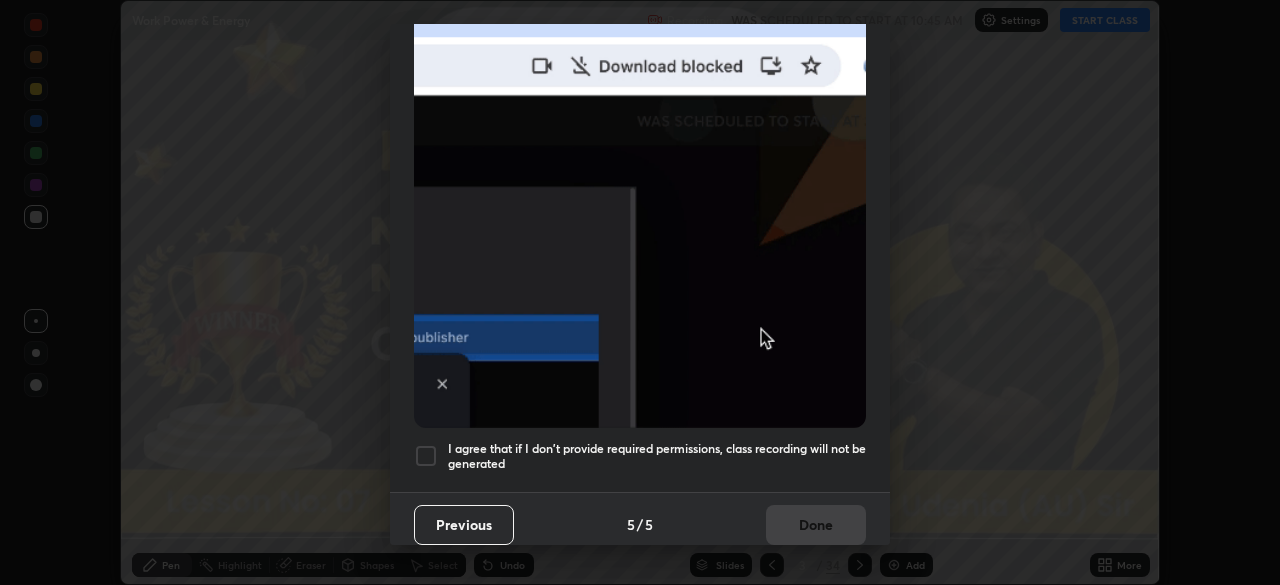 click at bounding box center [426, 456] 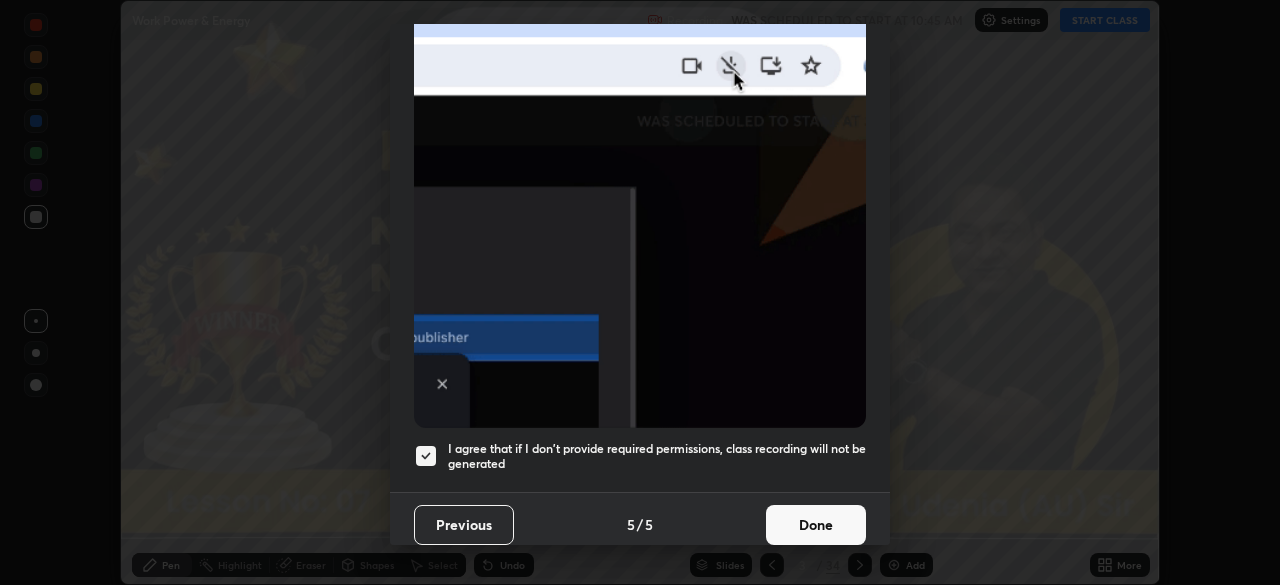 click on "Done" at bounding box center [816, 525] 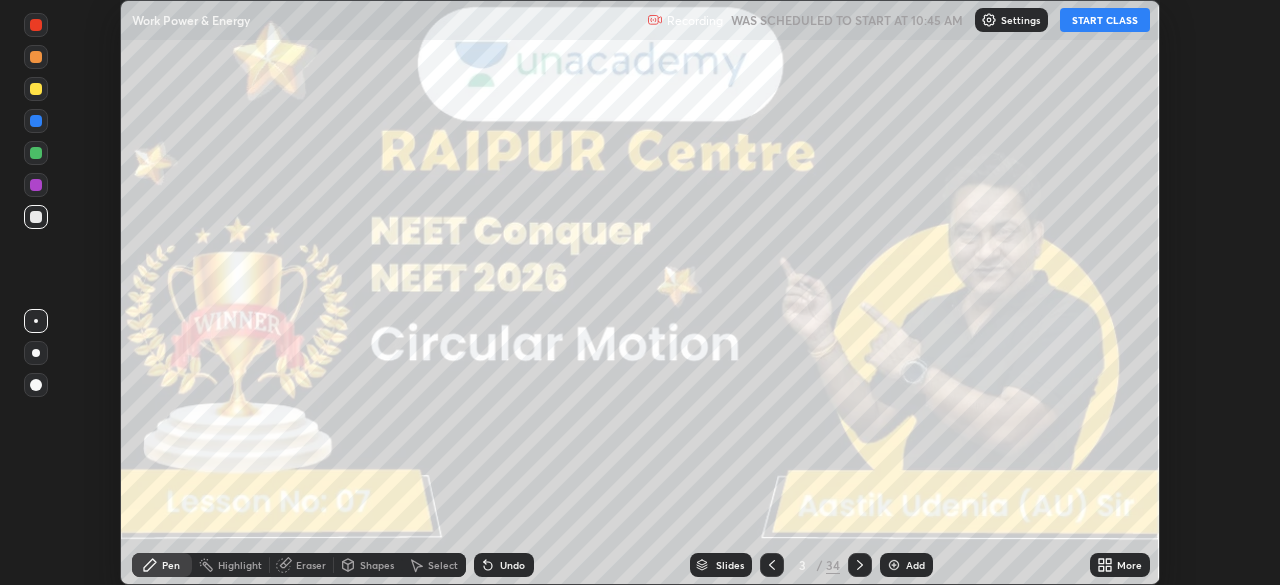 click 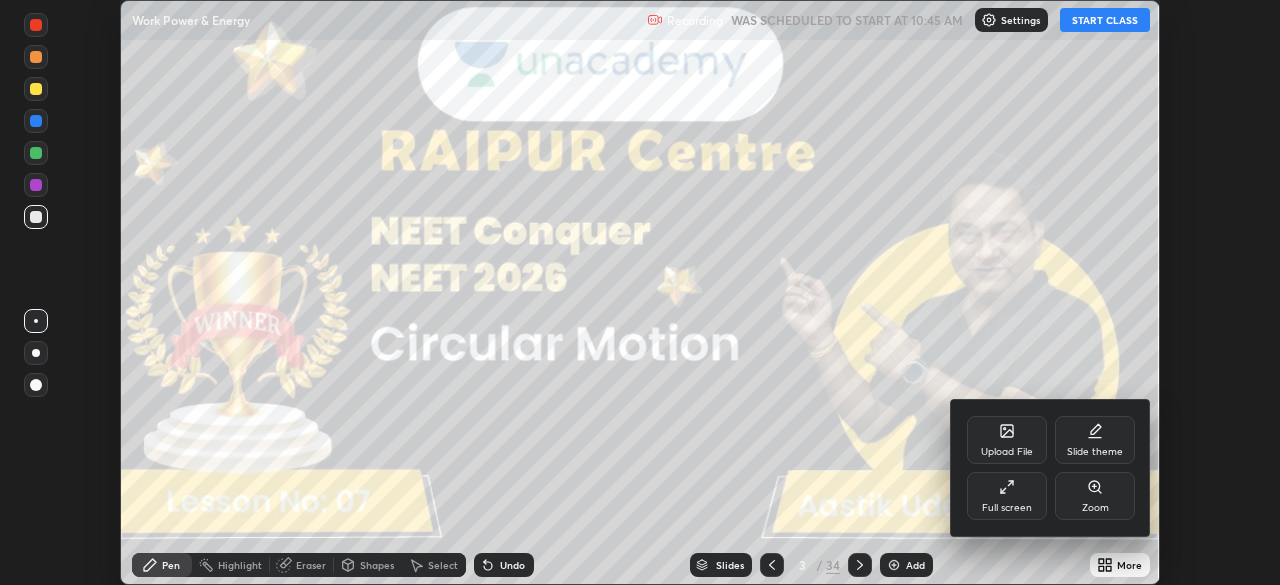 click on "Full screen" at bounding box center (1007, 496) 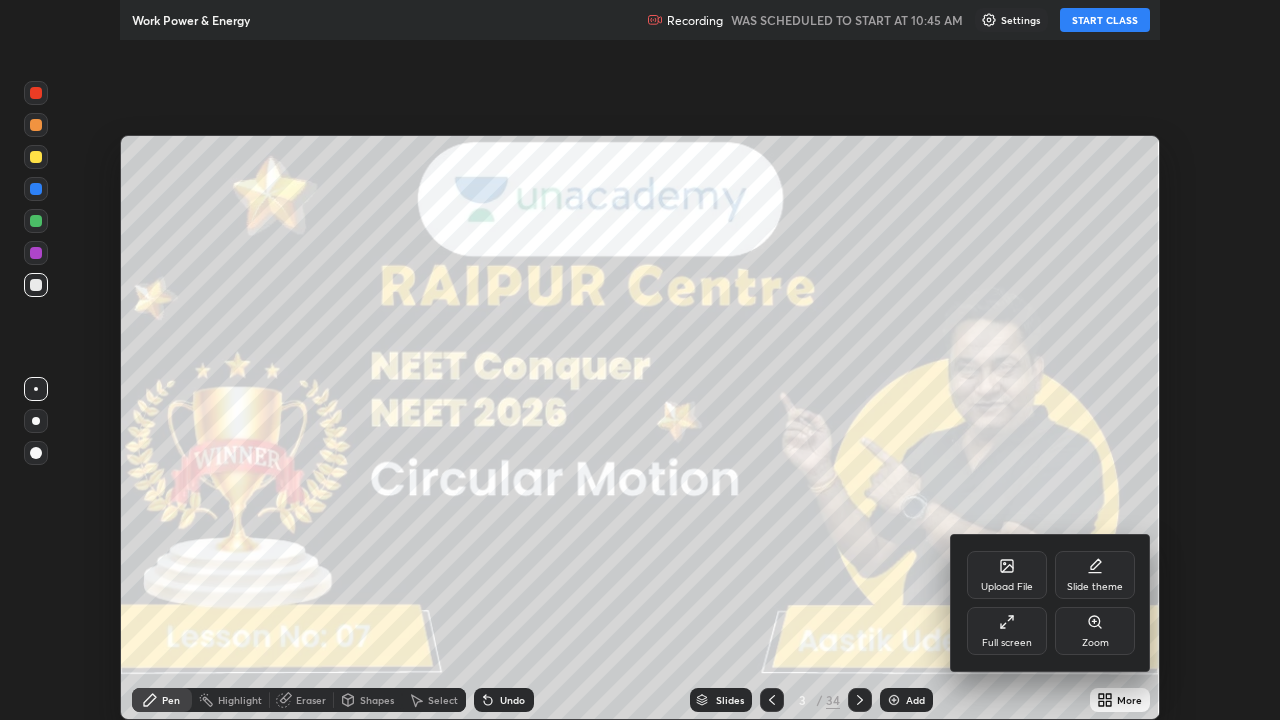 scroll, scrollTop: 99280, scrollLeft: 98720, axis: both 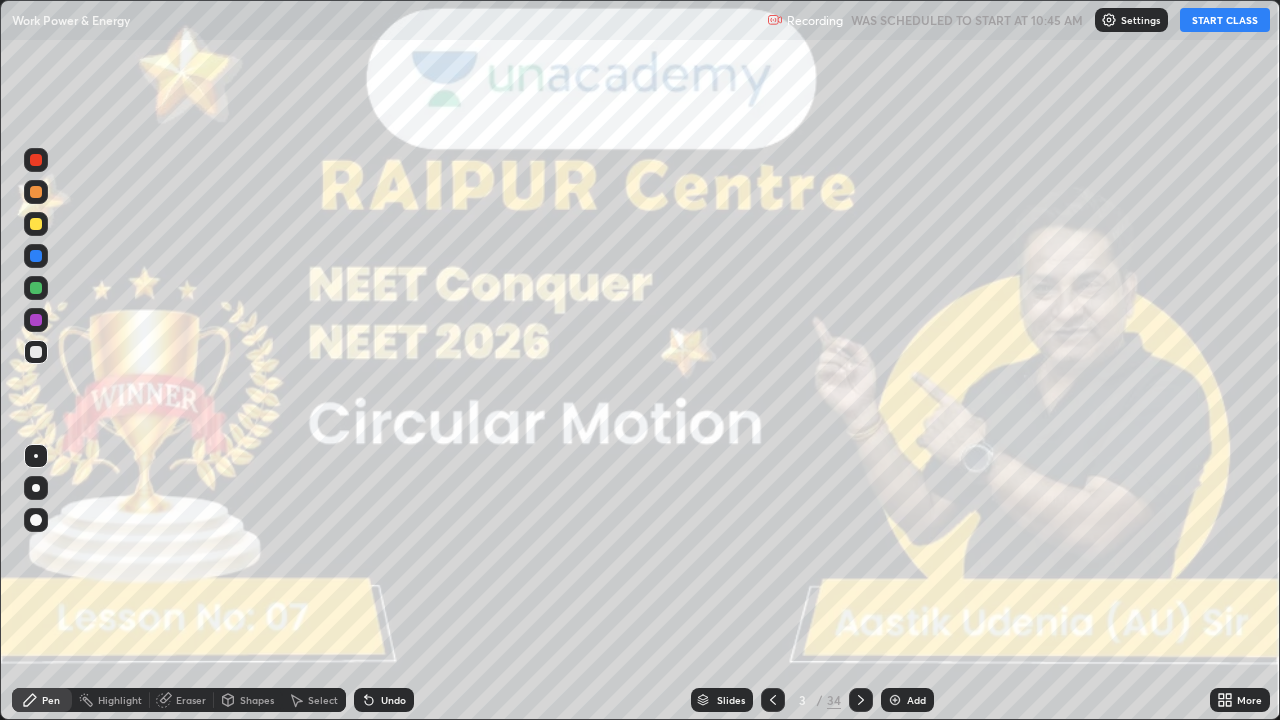 click on "START CLASS" at bounding box center (1225, 20) 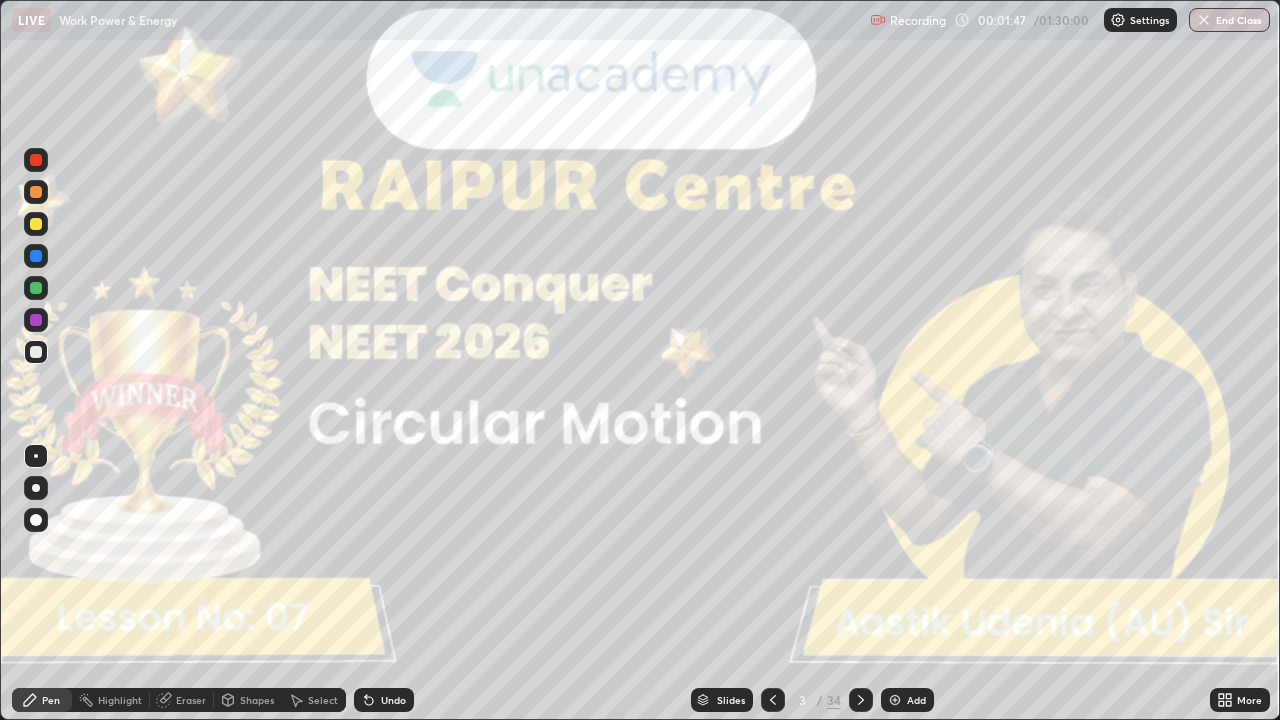 click at bounding box center (36, 488) 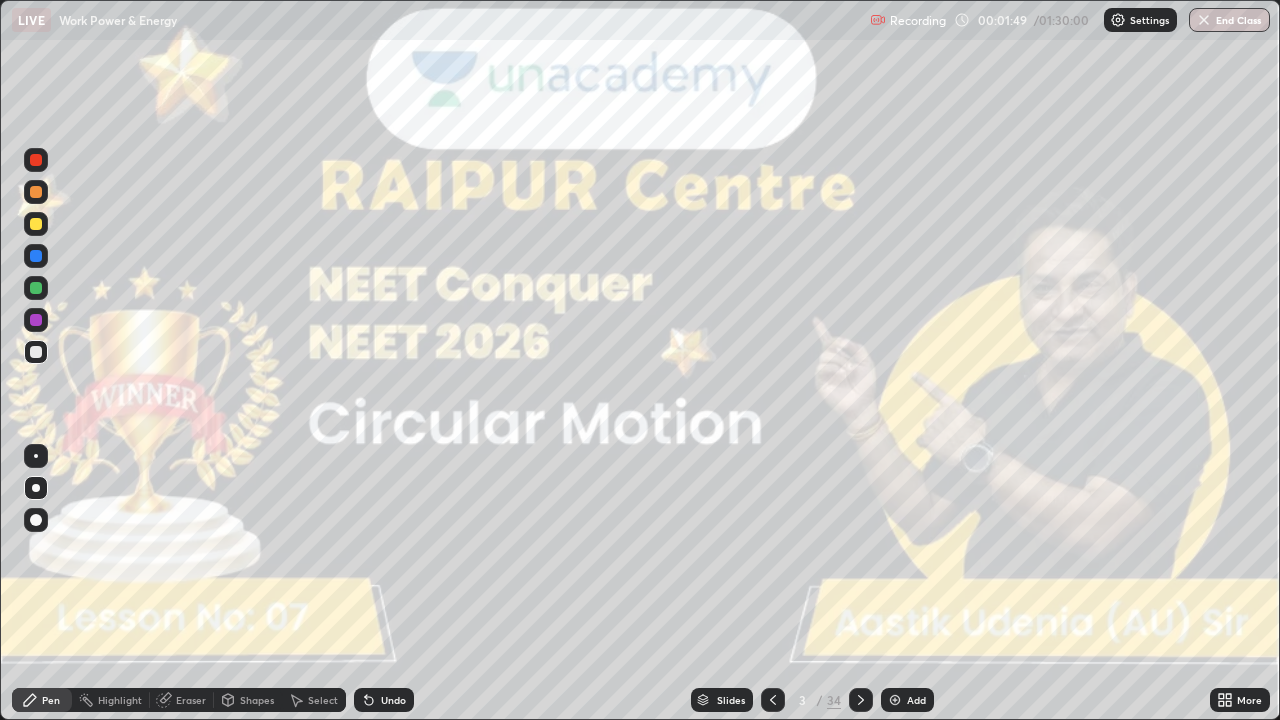 click 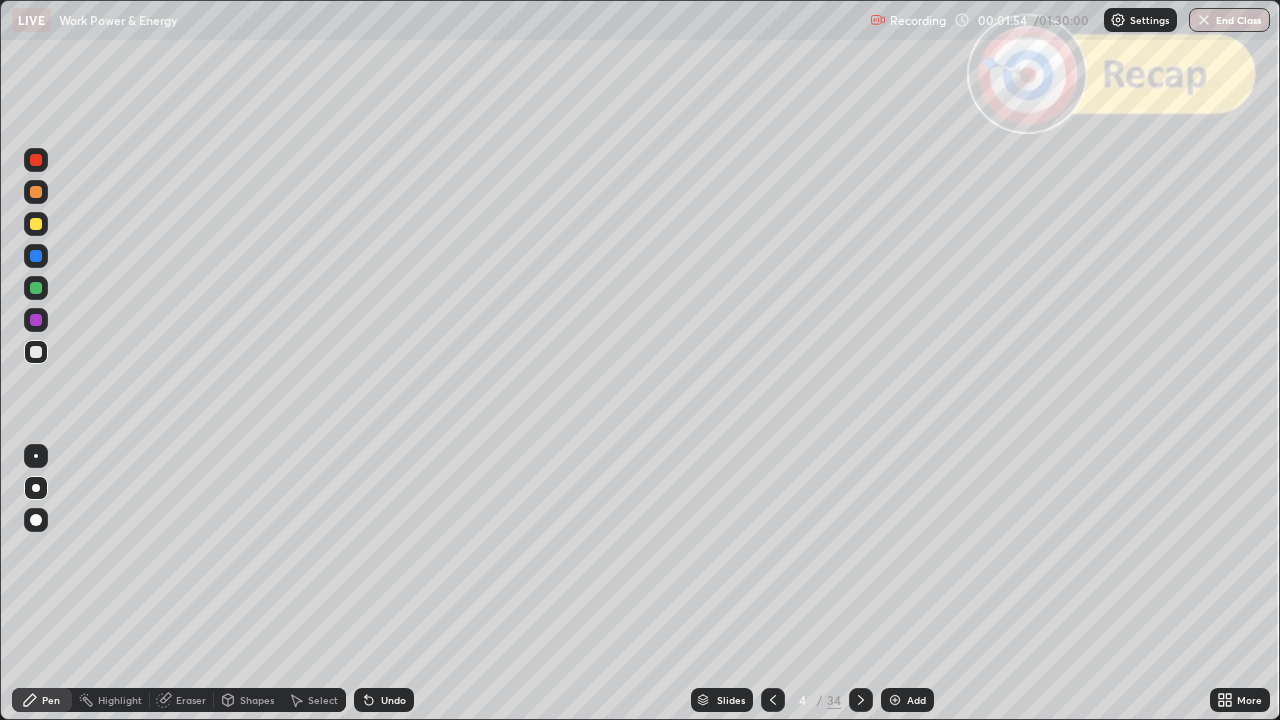 click 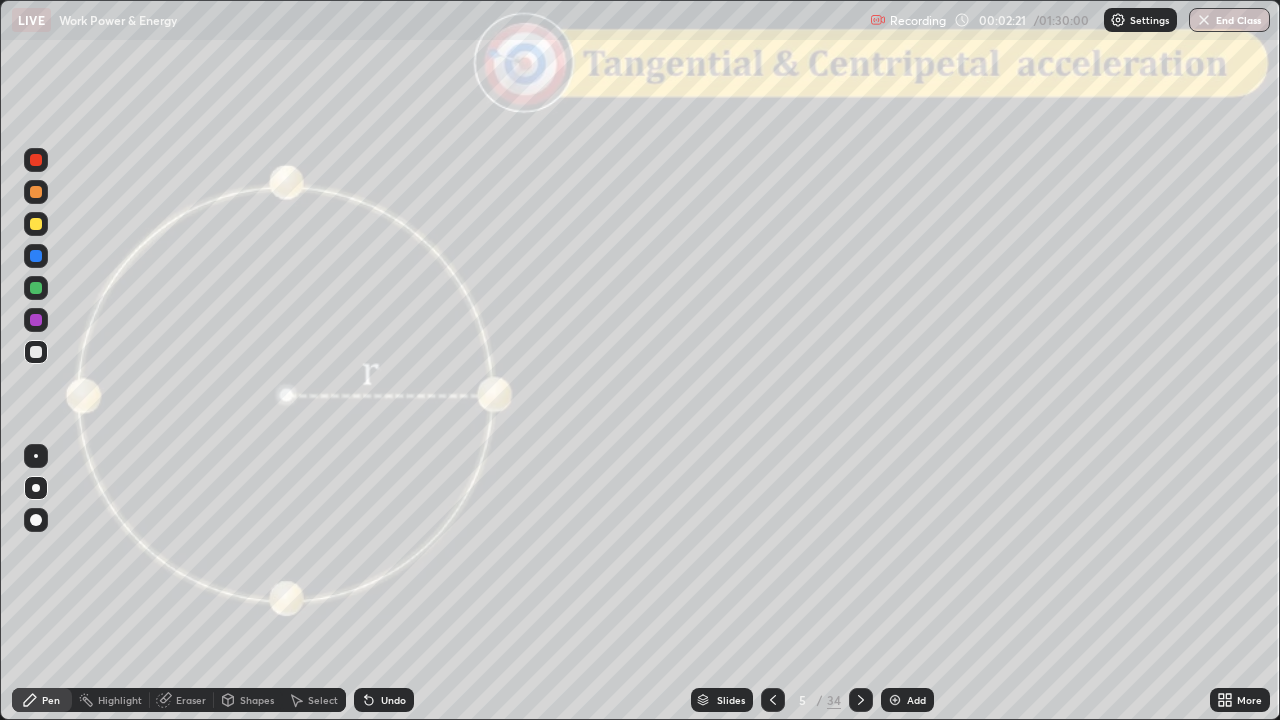 click 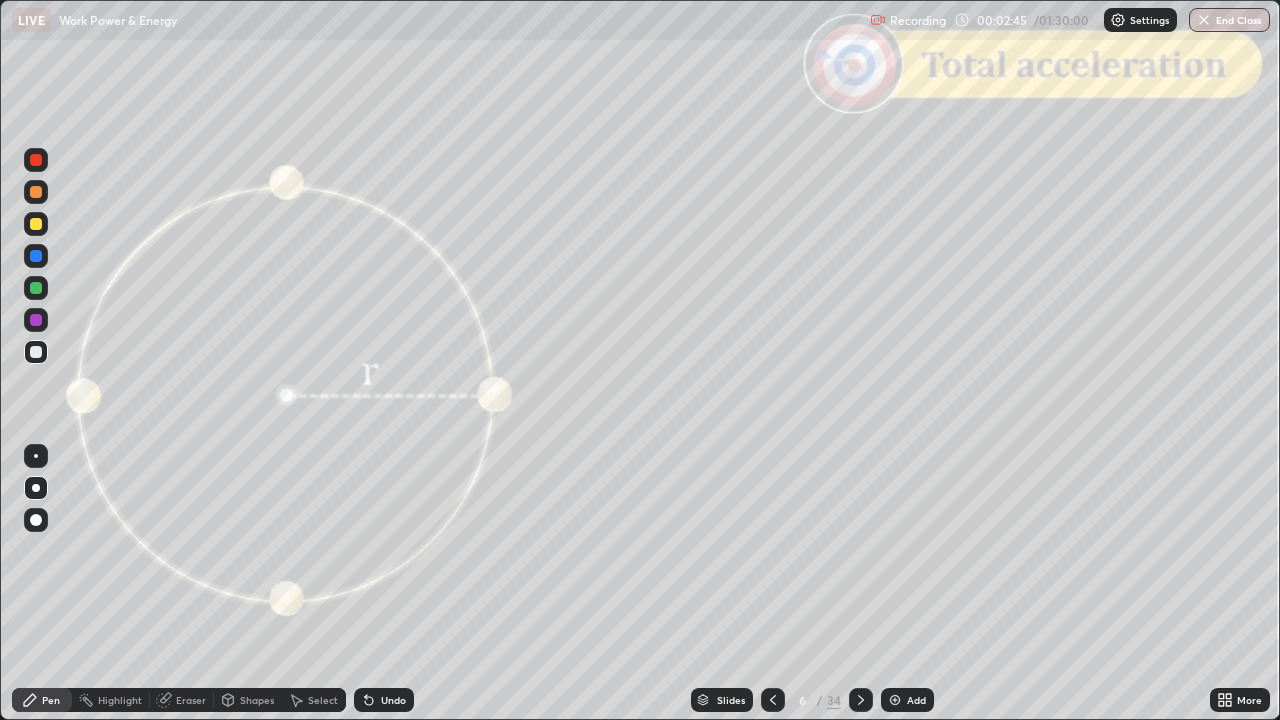click 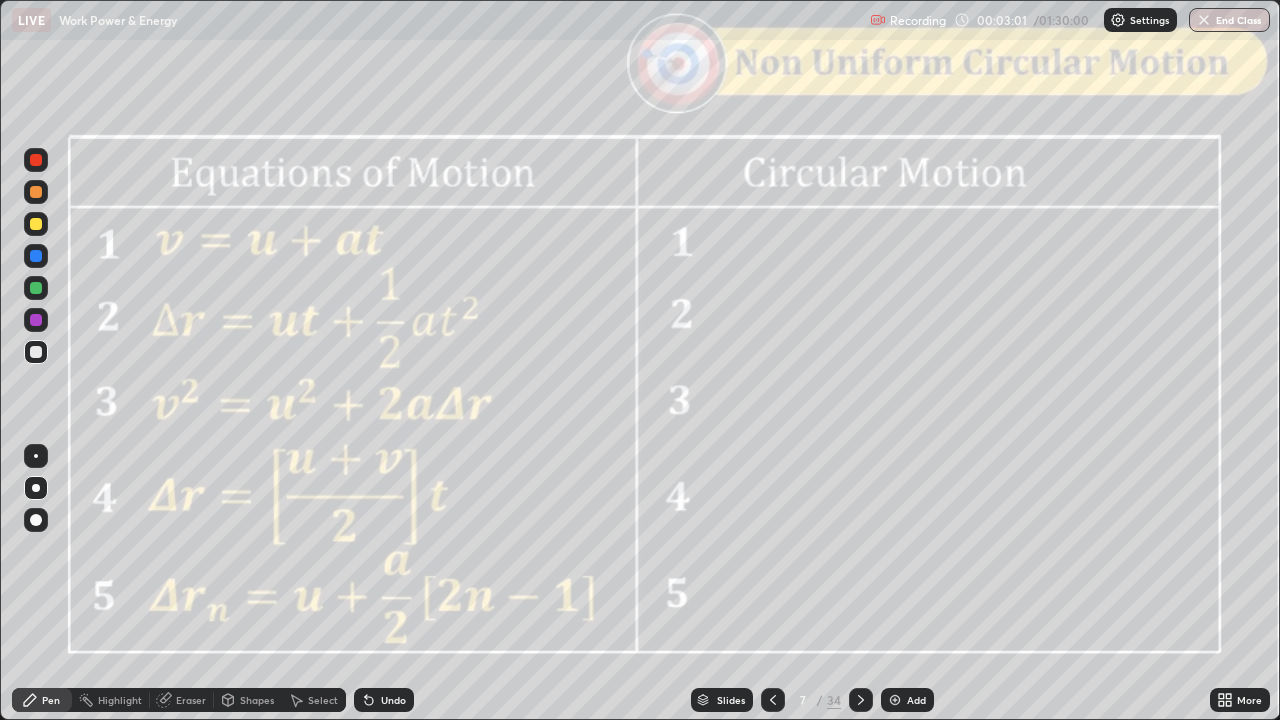 click at bounding box center (36, 288) 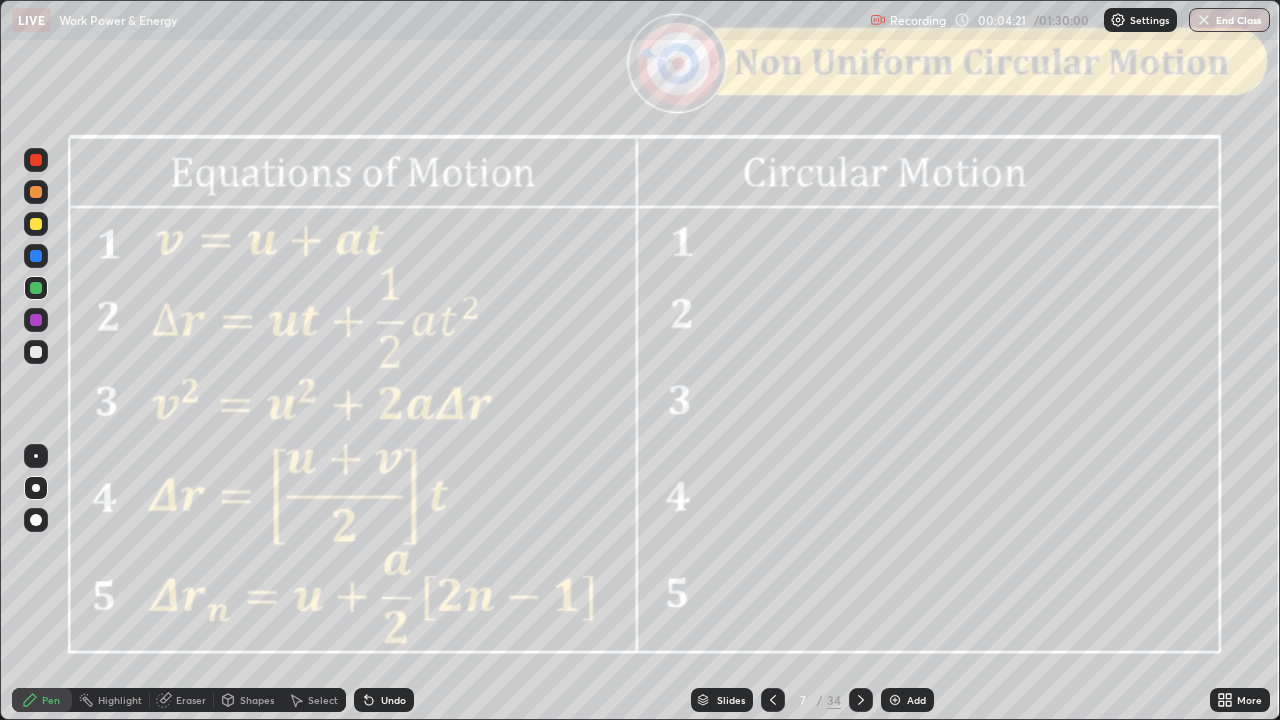 click at bounding box center [36, 224] 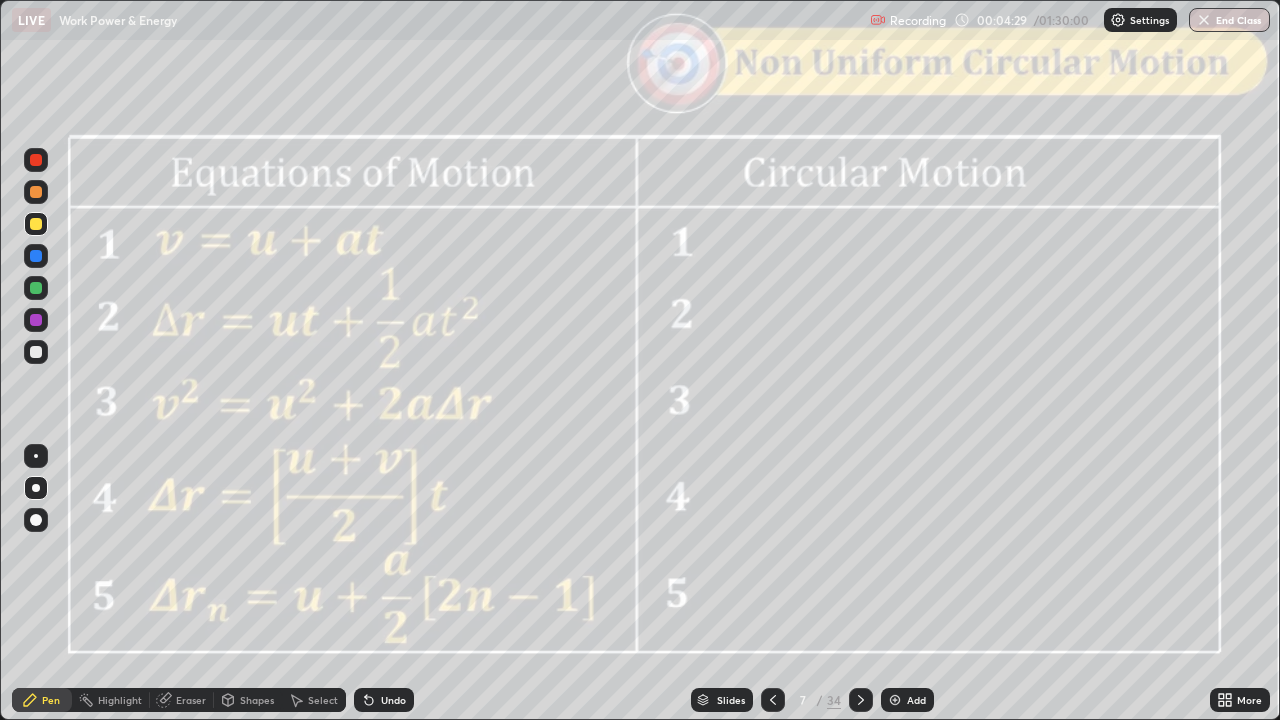 click at bounding box center [36, 288] 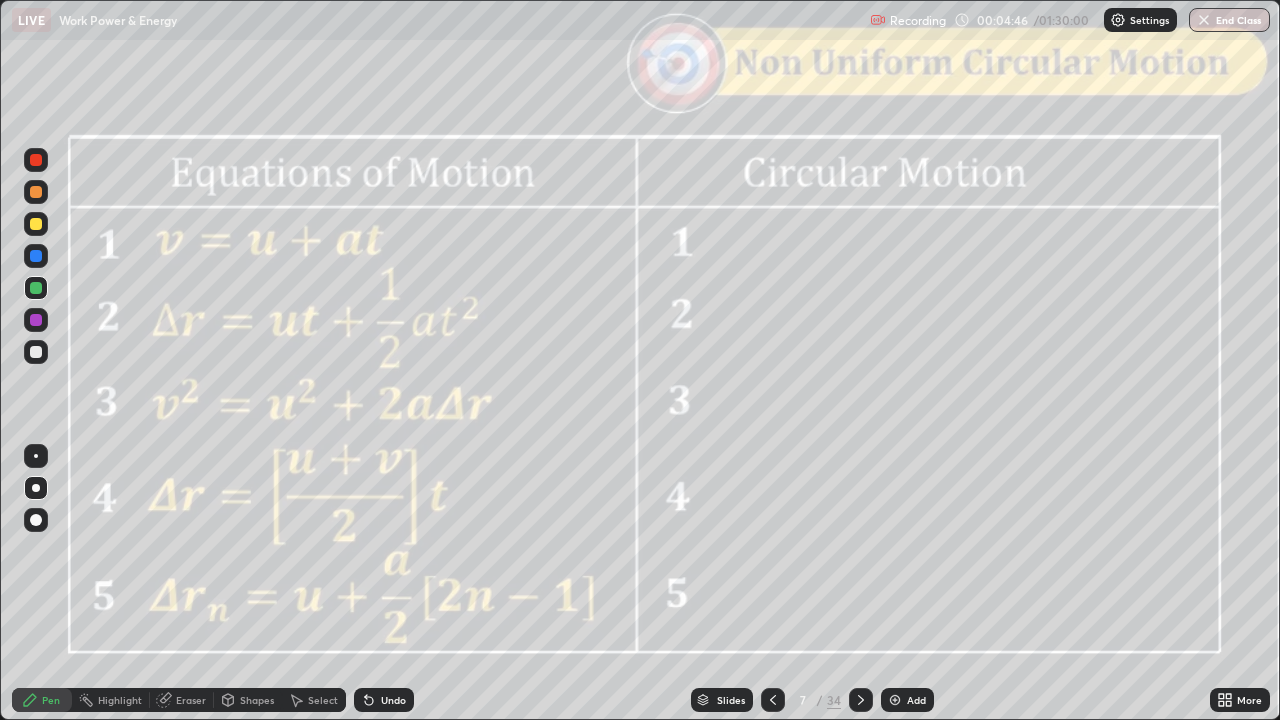 click on "Shapes" at bounding box center [257, 700] 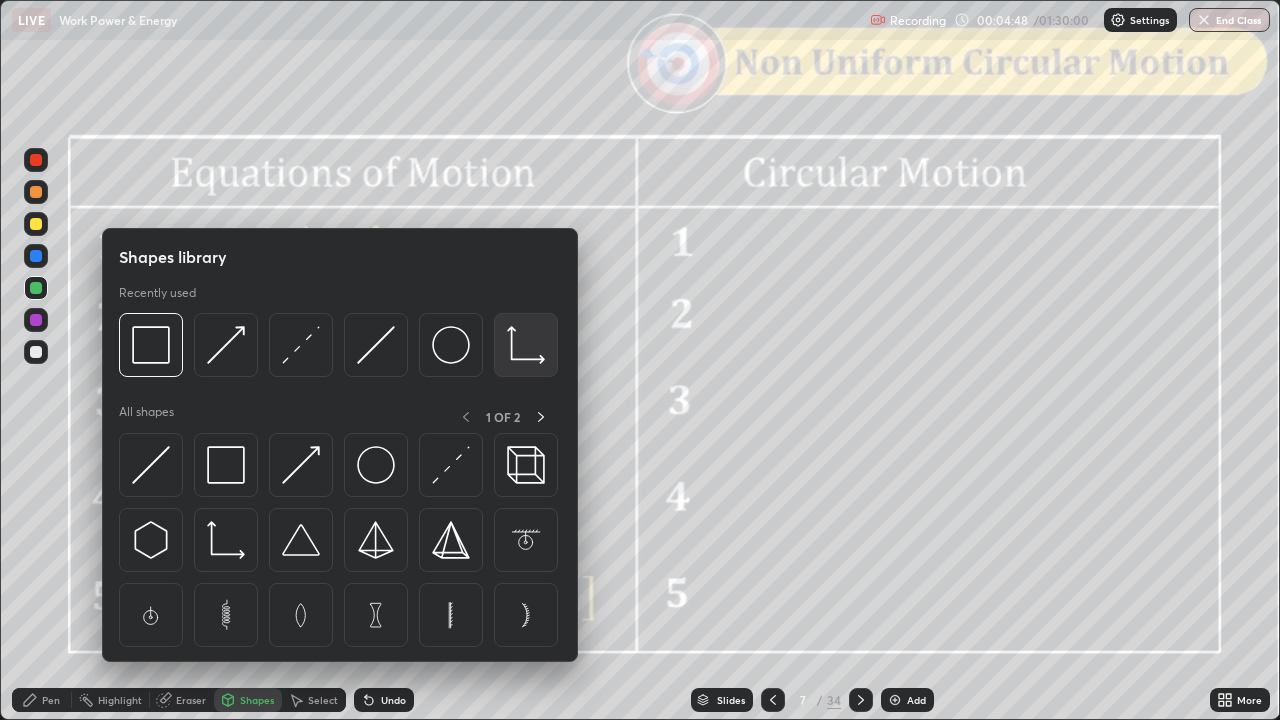 click at bounding box center [526, 345] 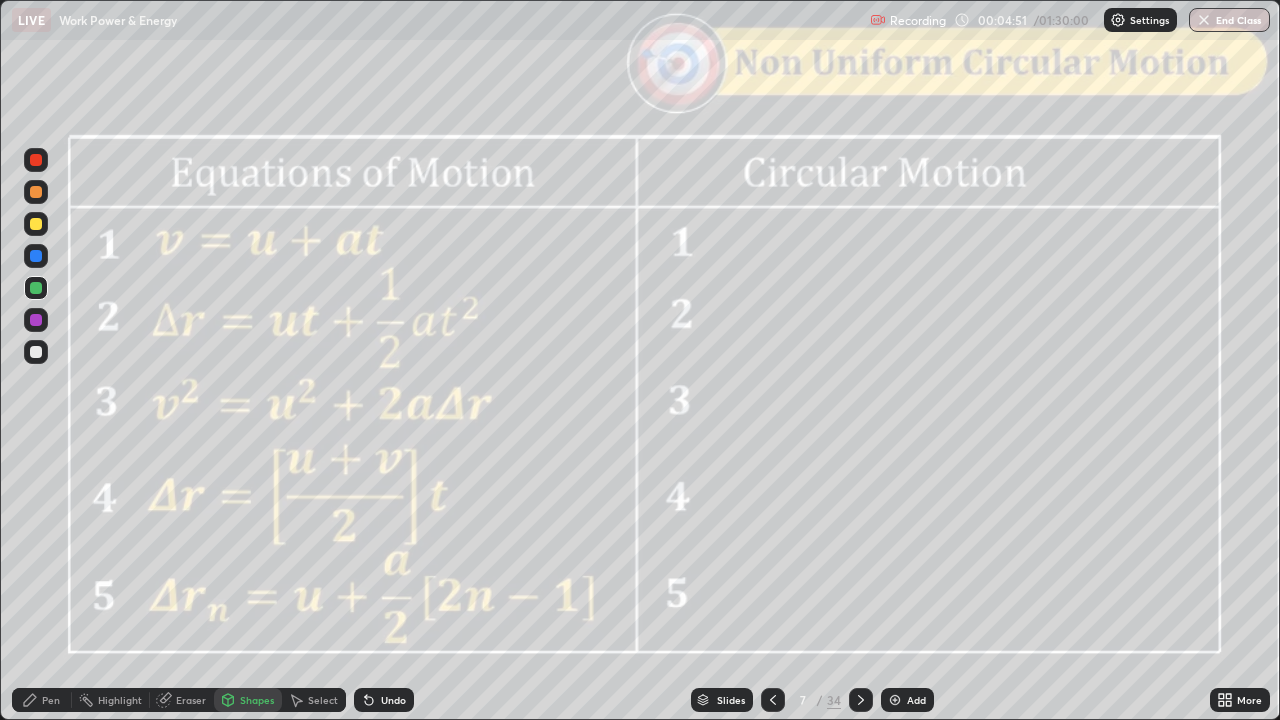 click at bounding box center (36, 192) 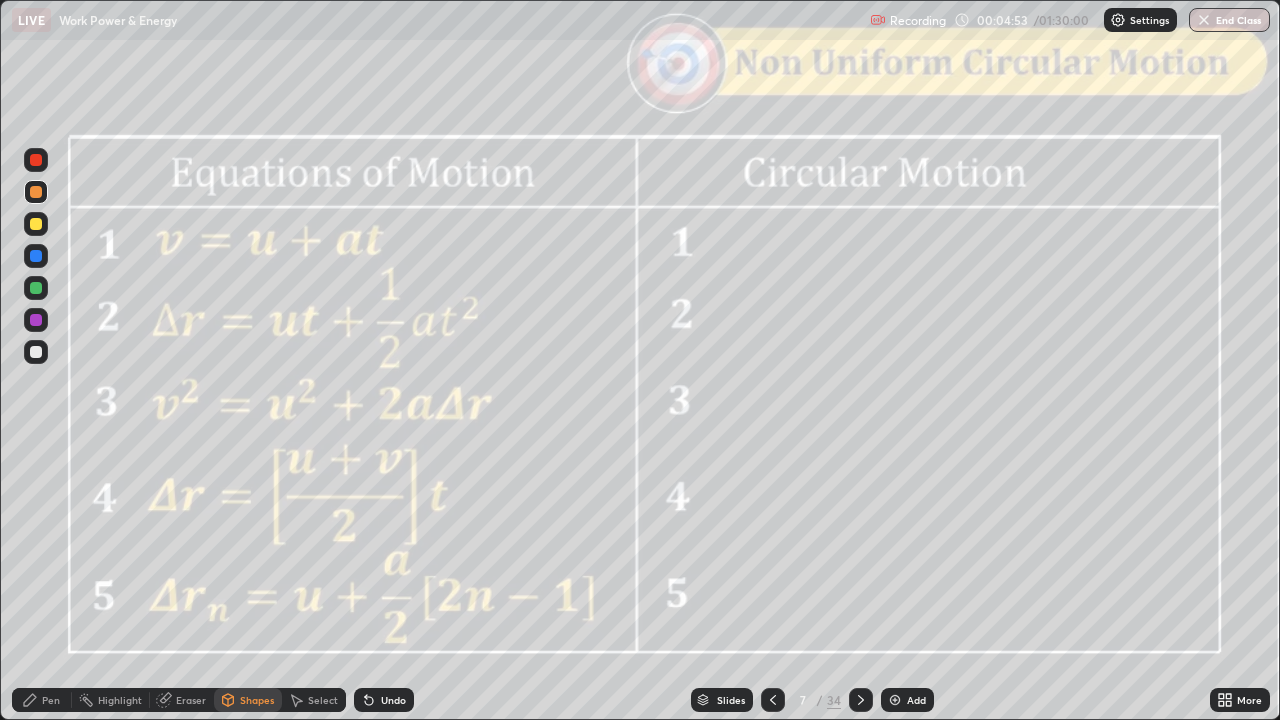 click at bounding box center (36, 224) 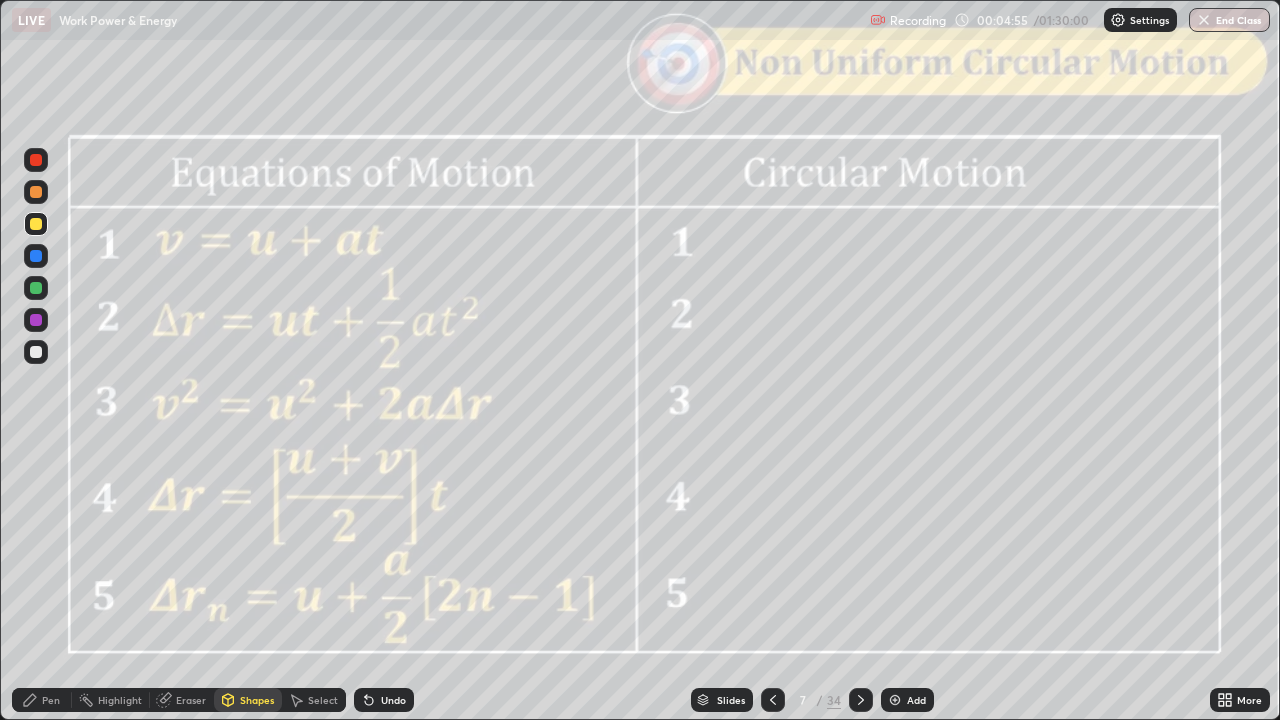 click on "Pen" at bounding box center (42, 700) 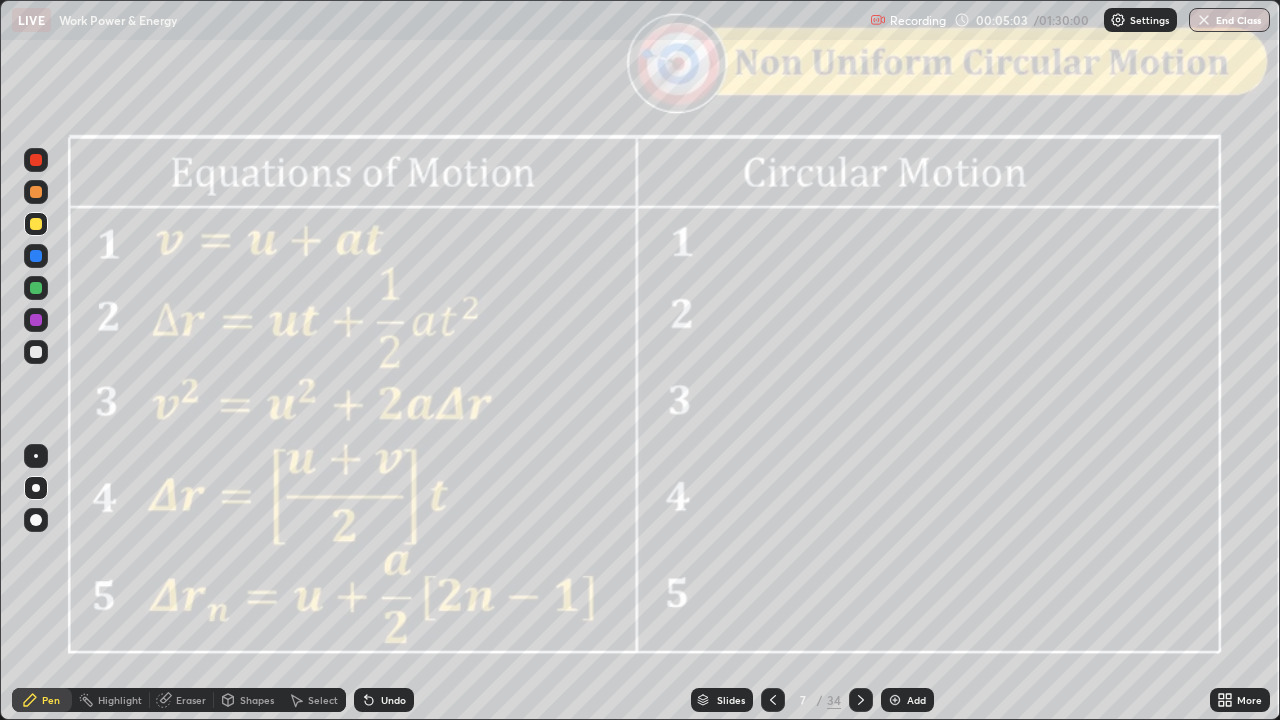 click at bounding box center (36, 288) 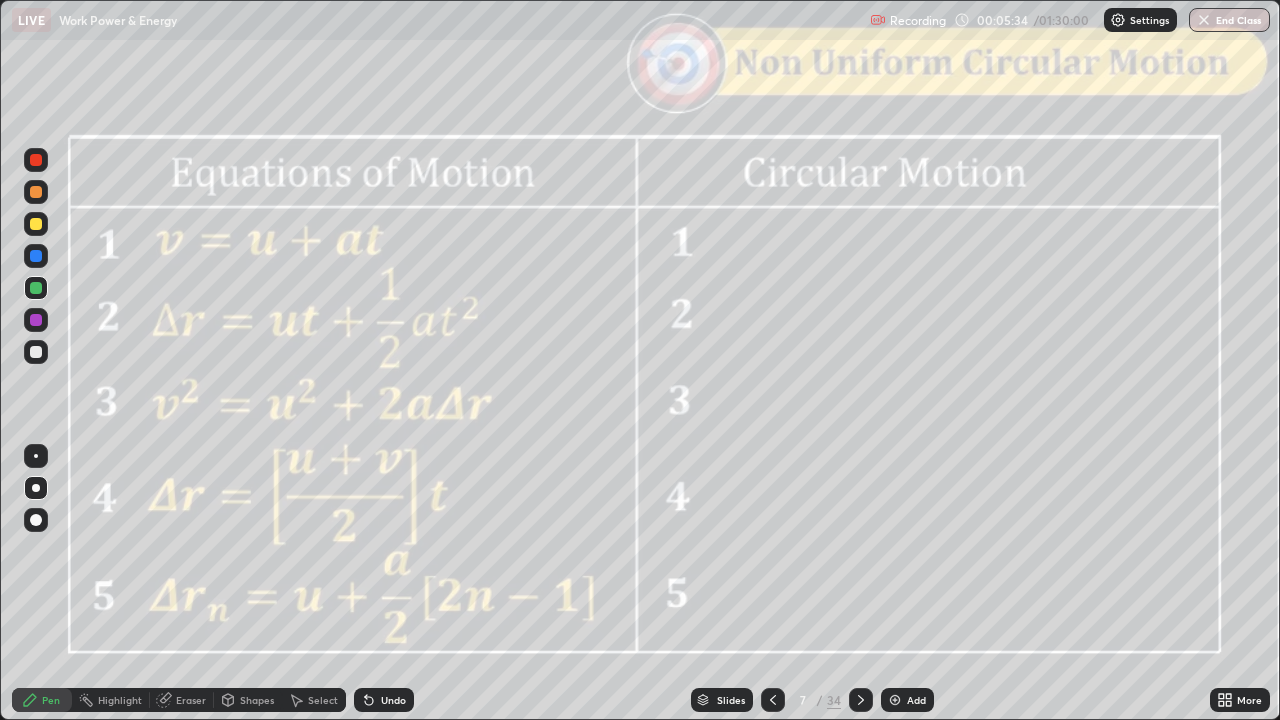 click 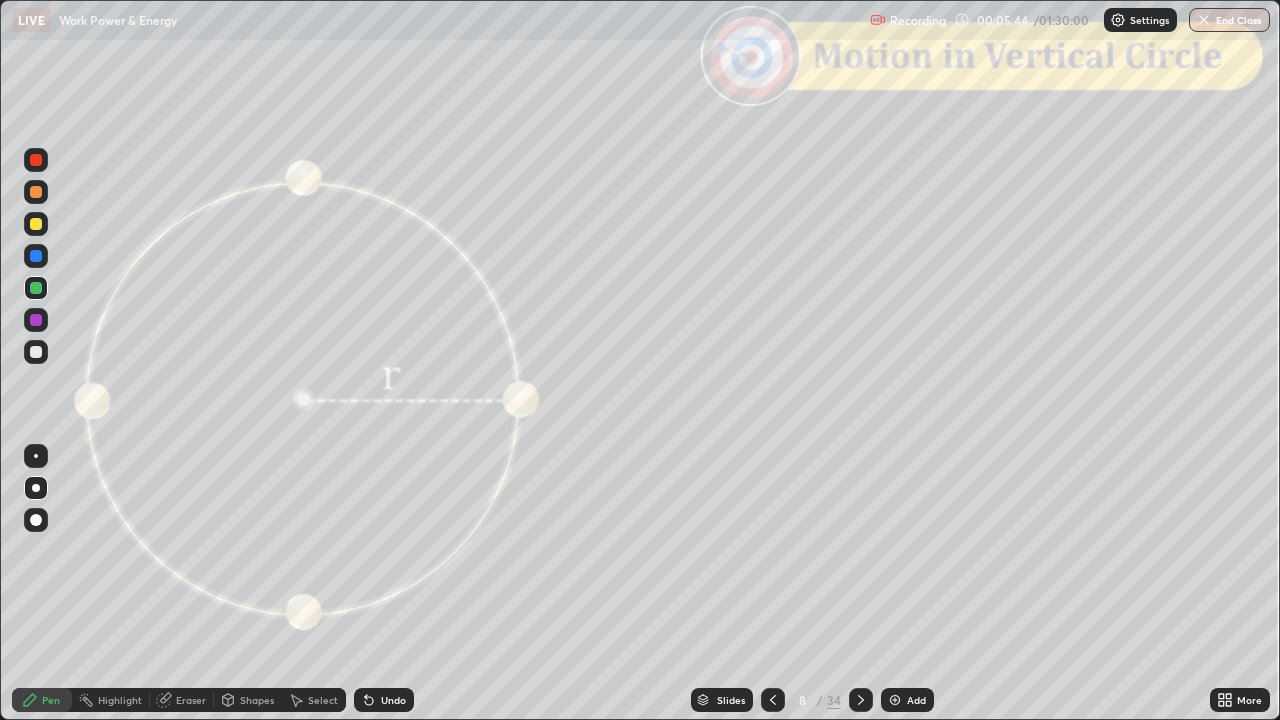 click on "Slides" at bounding box center [731, 700] 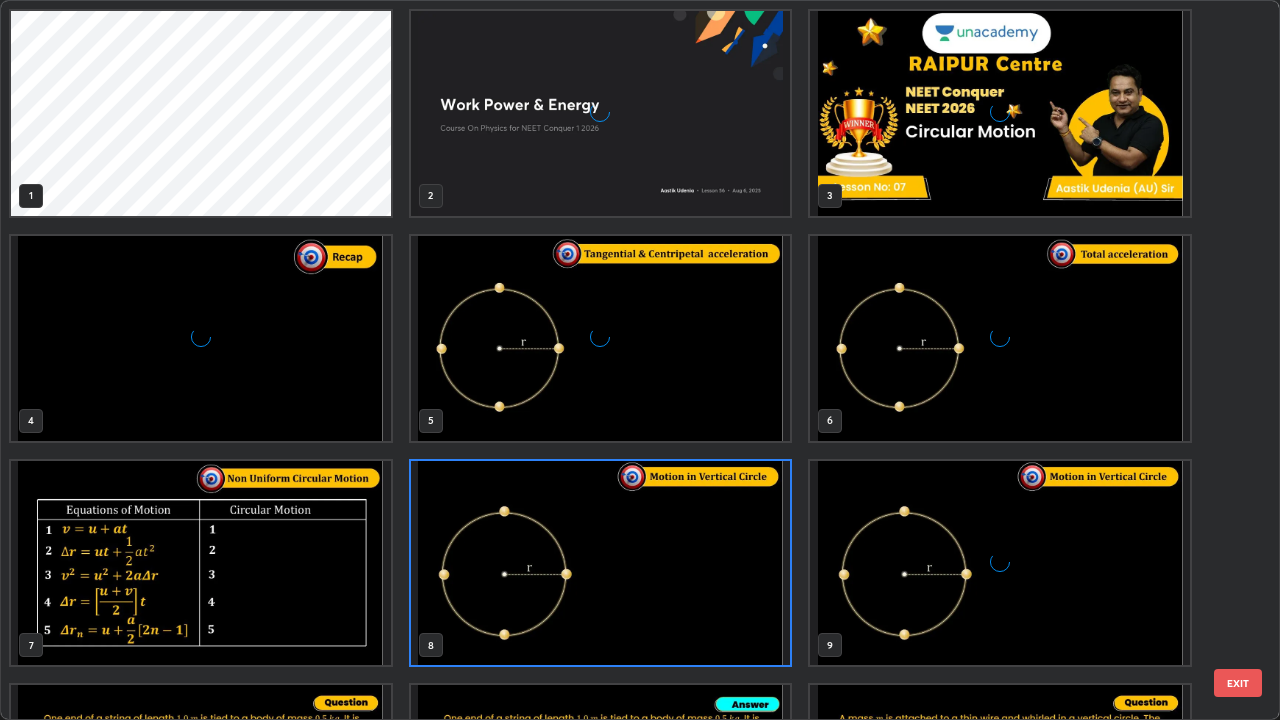 scroll, scrollTop: 7, scrollLeft: 11, axis: both 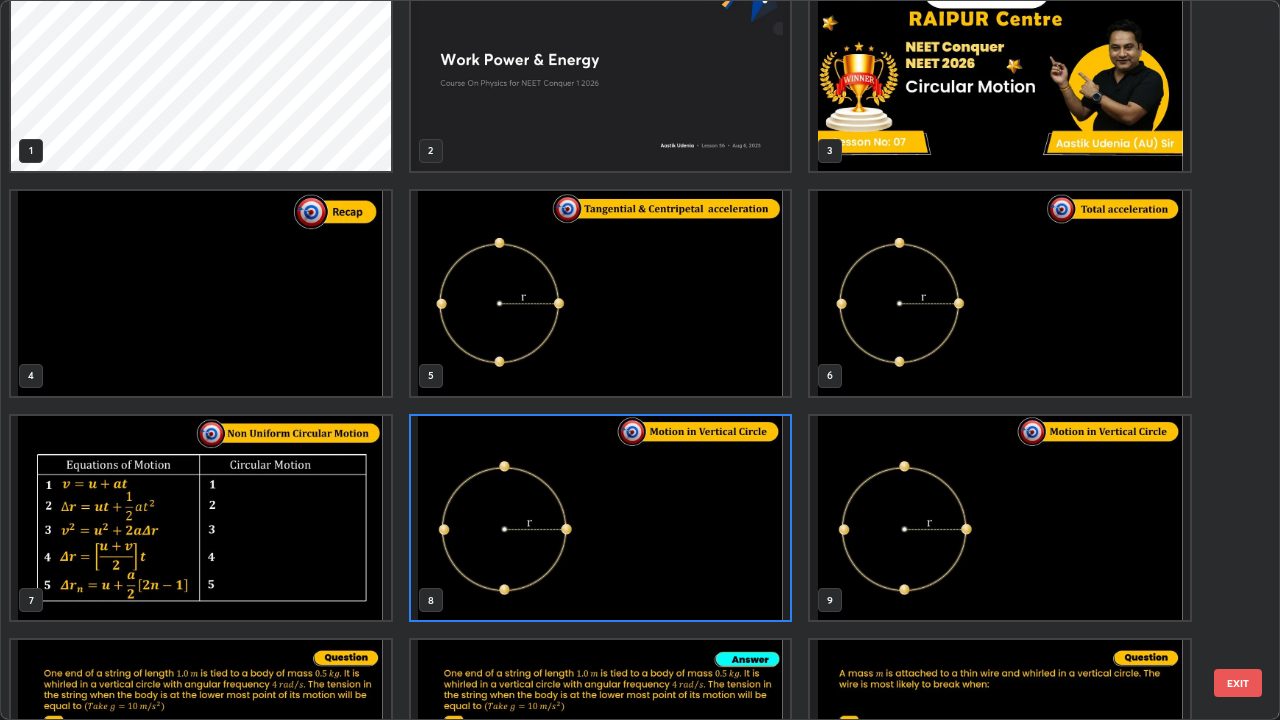 click on "EXIT" at bounding box center (1238, 683) 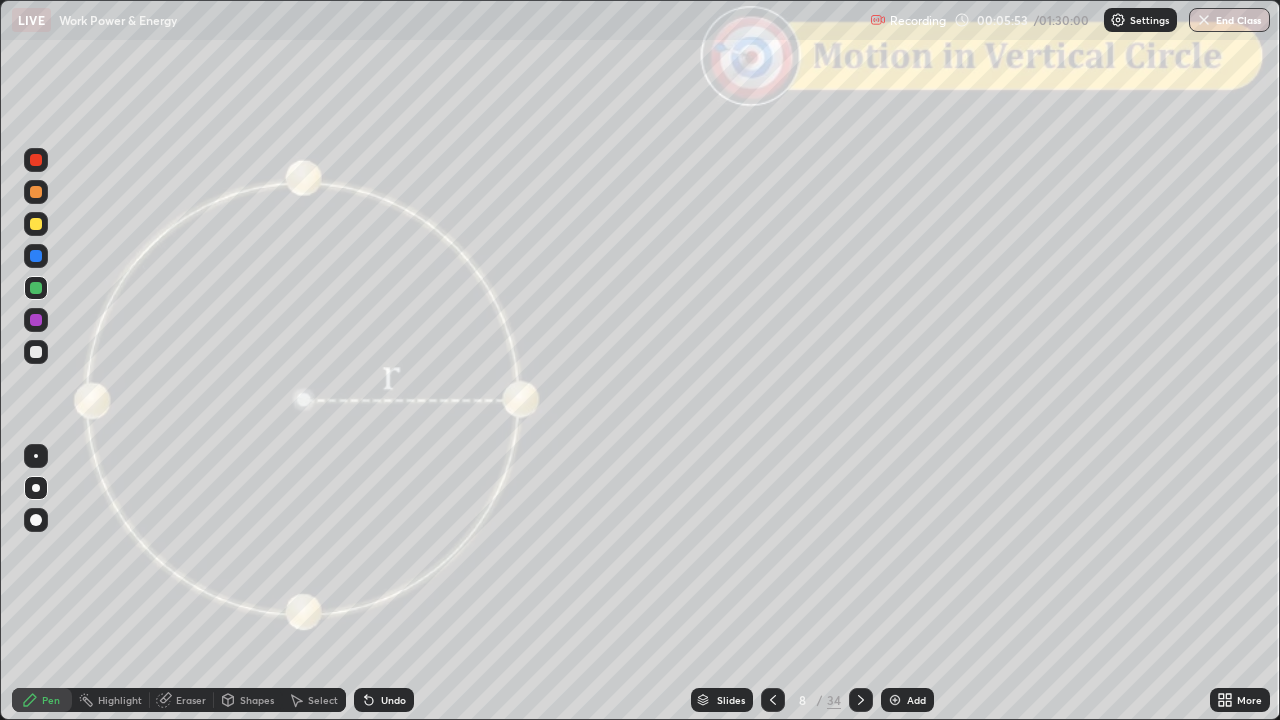 click at bounding box center (36, 352) 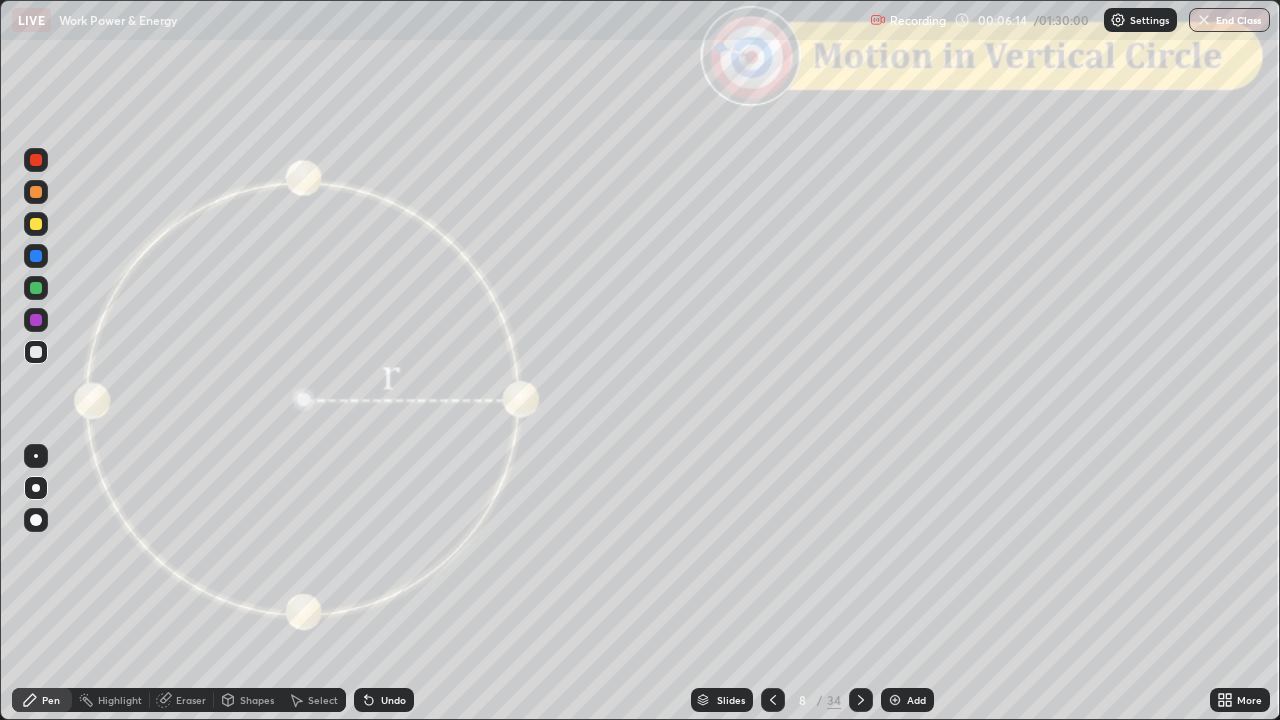 click on "Shapes" at bounding box center [257, 700] 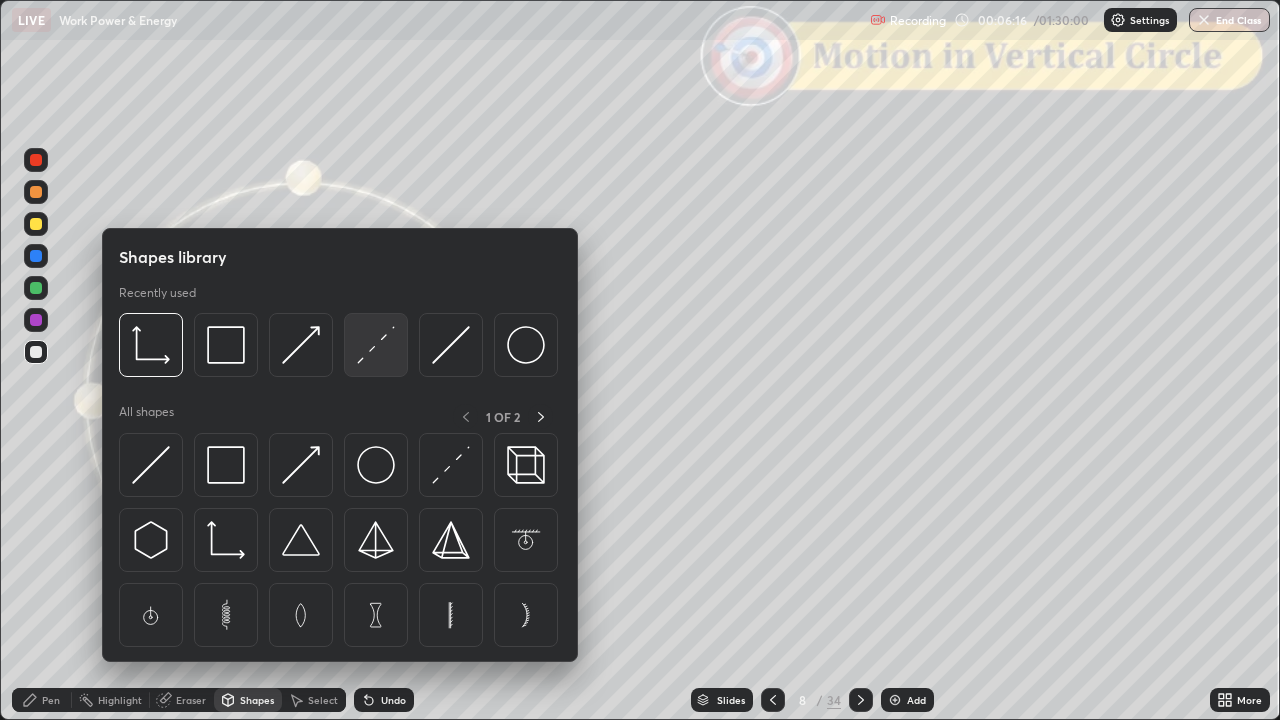 click at bounding box center (376, 345) 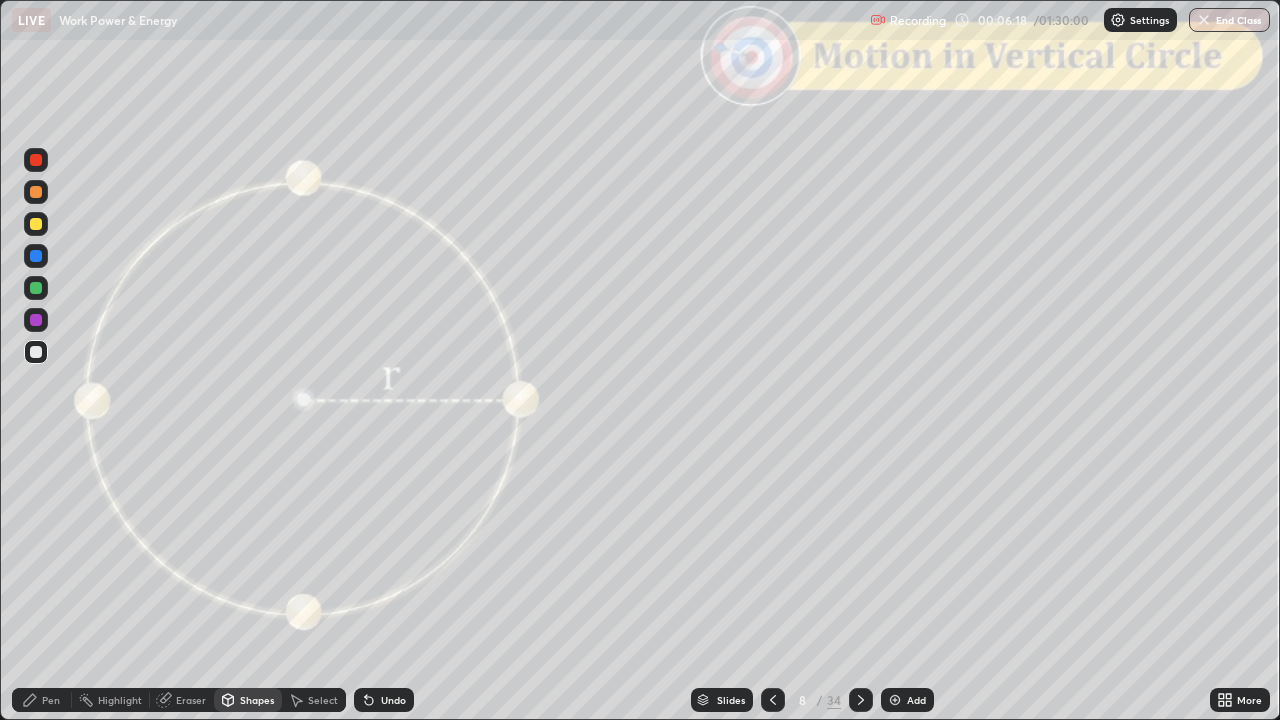 click on "Shapes" at bounding box center [257, 700] 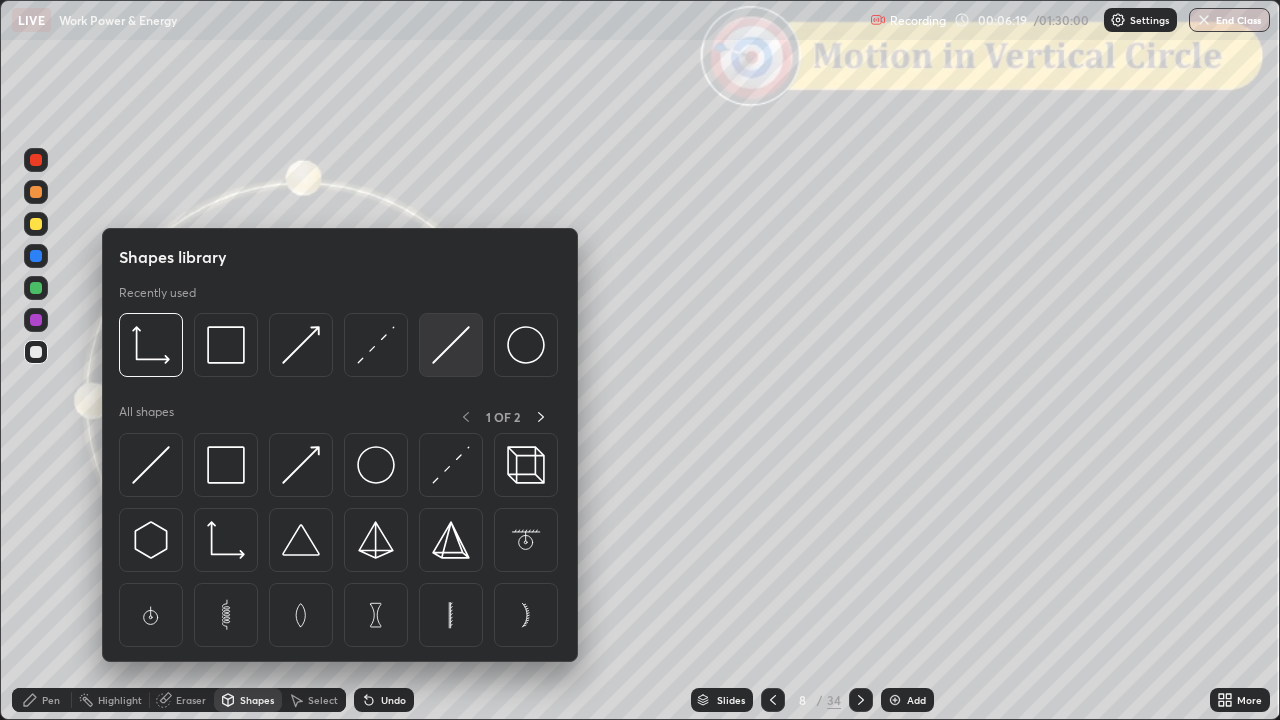 click at bounding box center (451, 345) 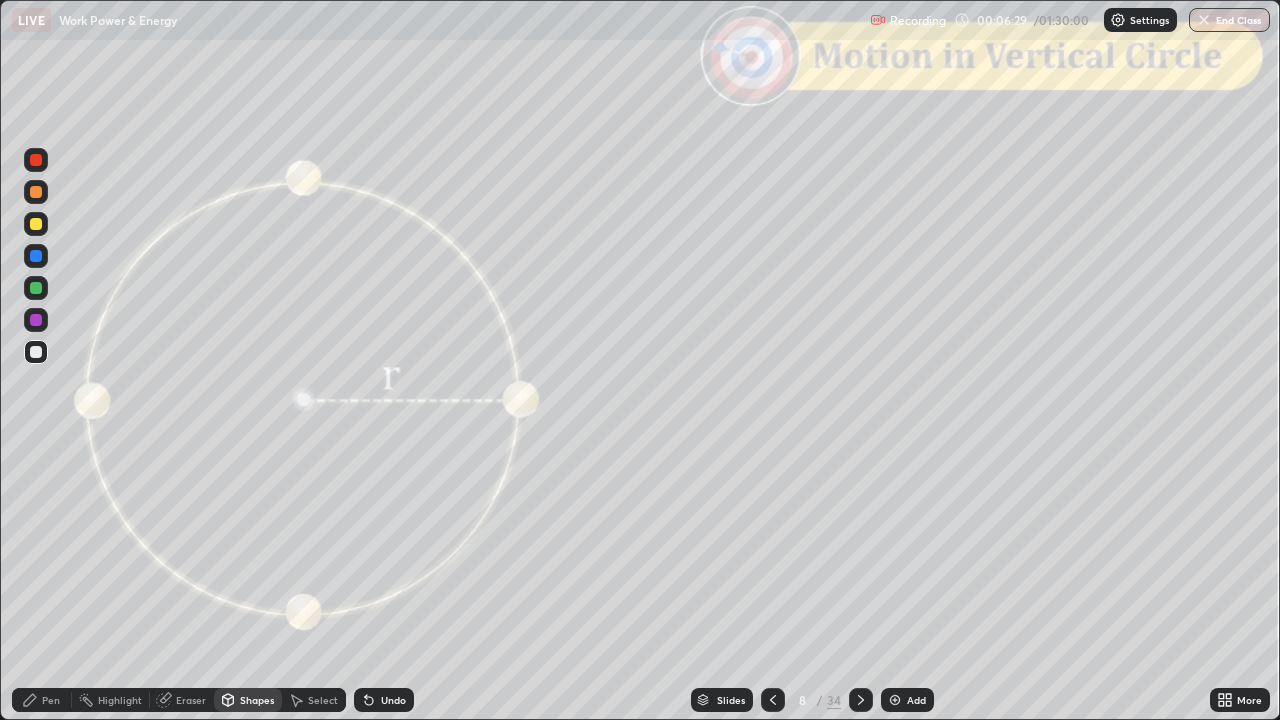 click at bounding box center (36, 192) 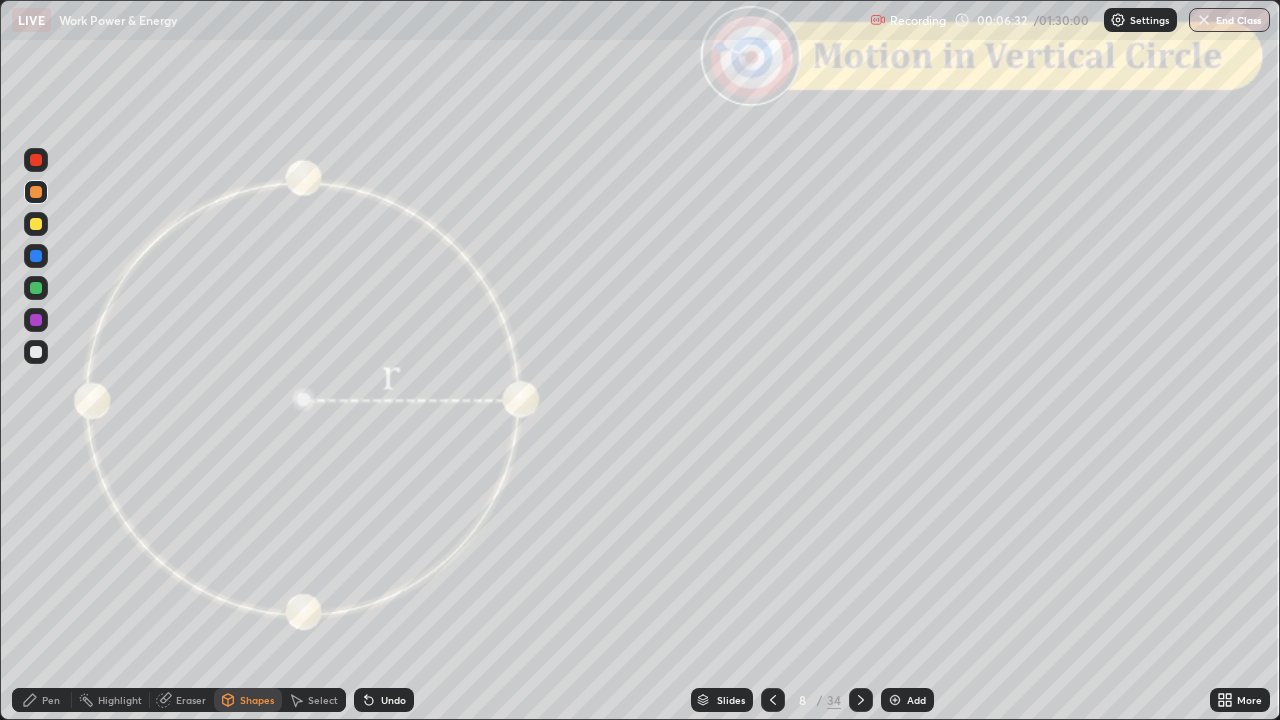click on "Undo" at bounding box center [393, 700] 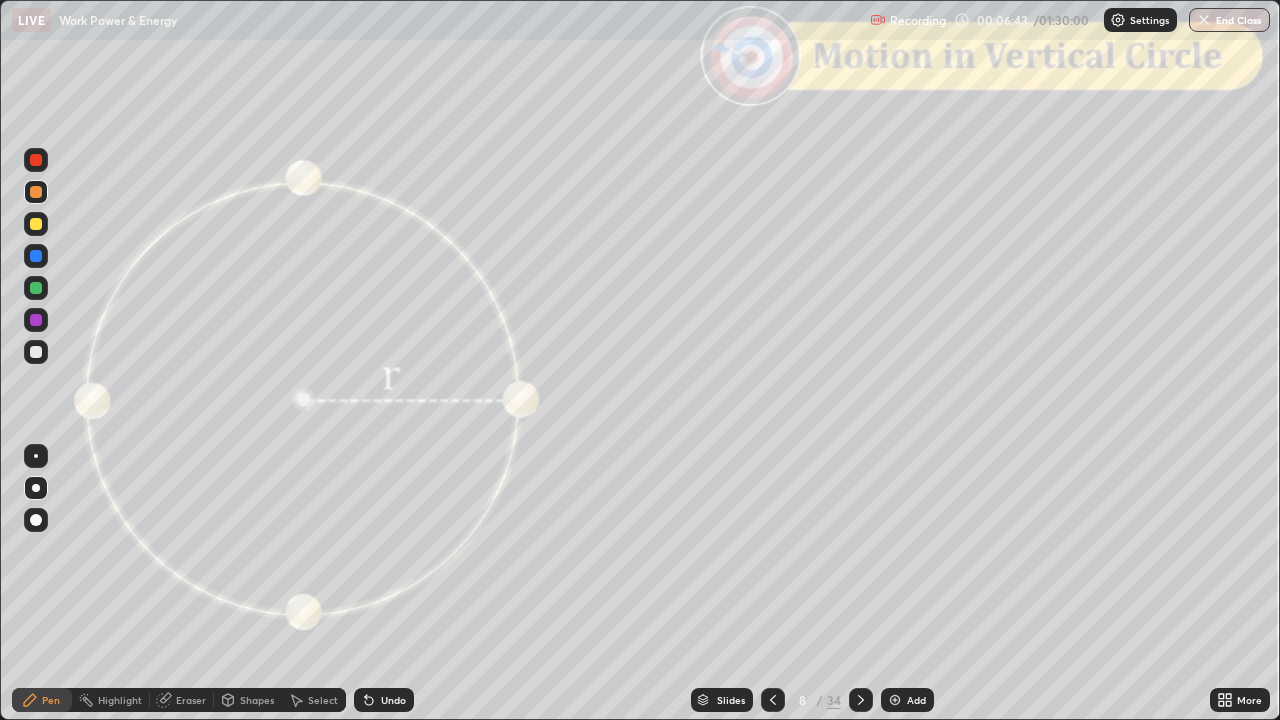 click on "Shapes" at bounding box center [257, 700] 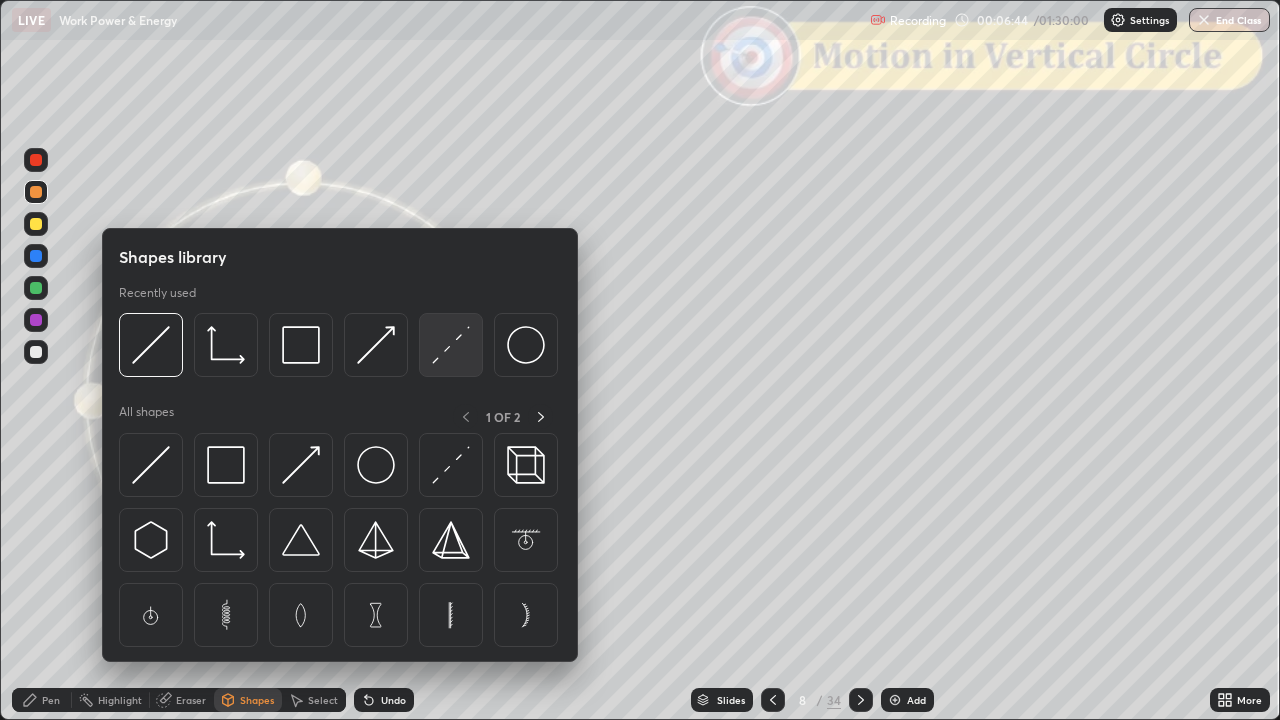 click at bounding box center [451, 345] 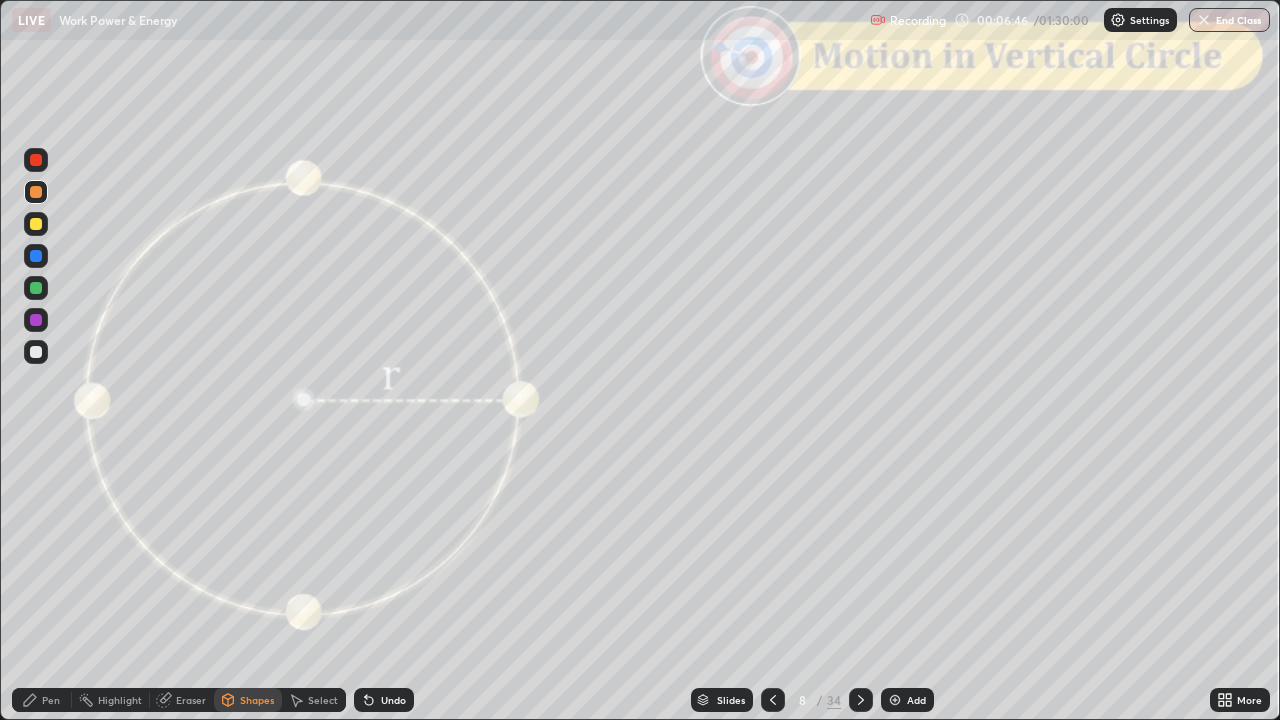 click on "Shapes" at bounding box center [257, 700] 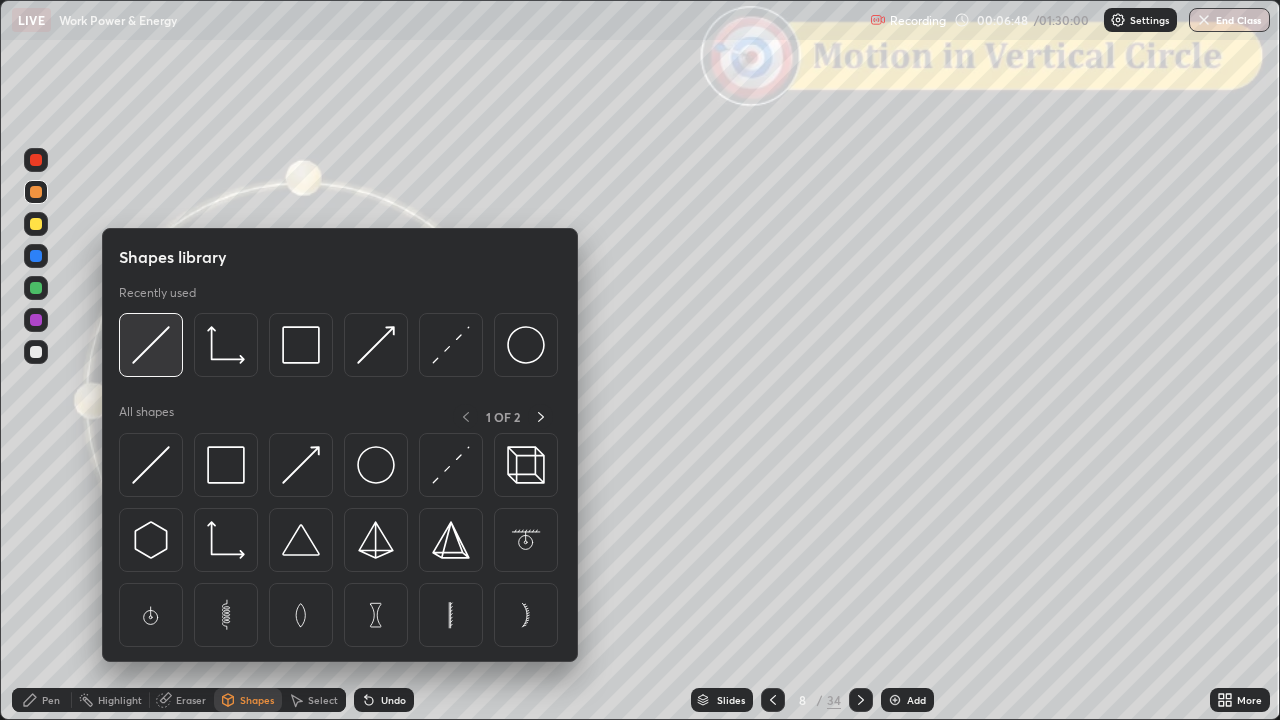 click at bounding box center [151, 345] 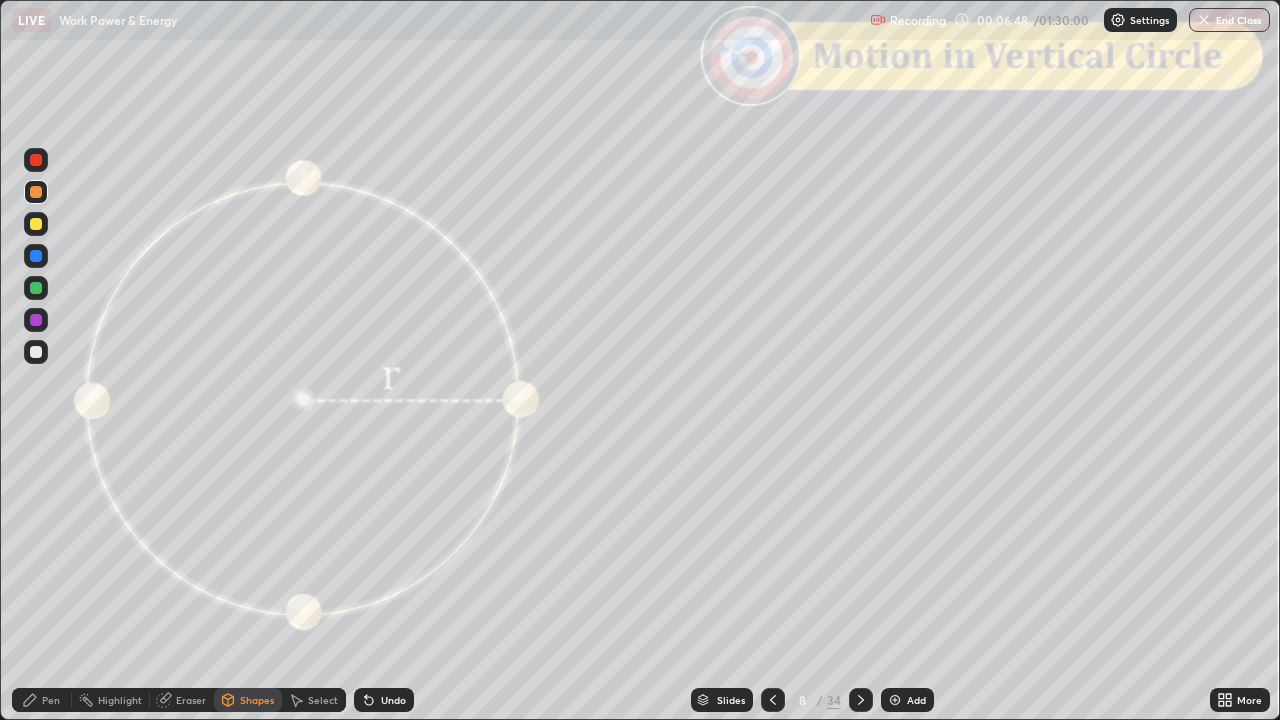click at bounding box center [36, 352] 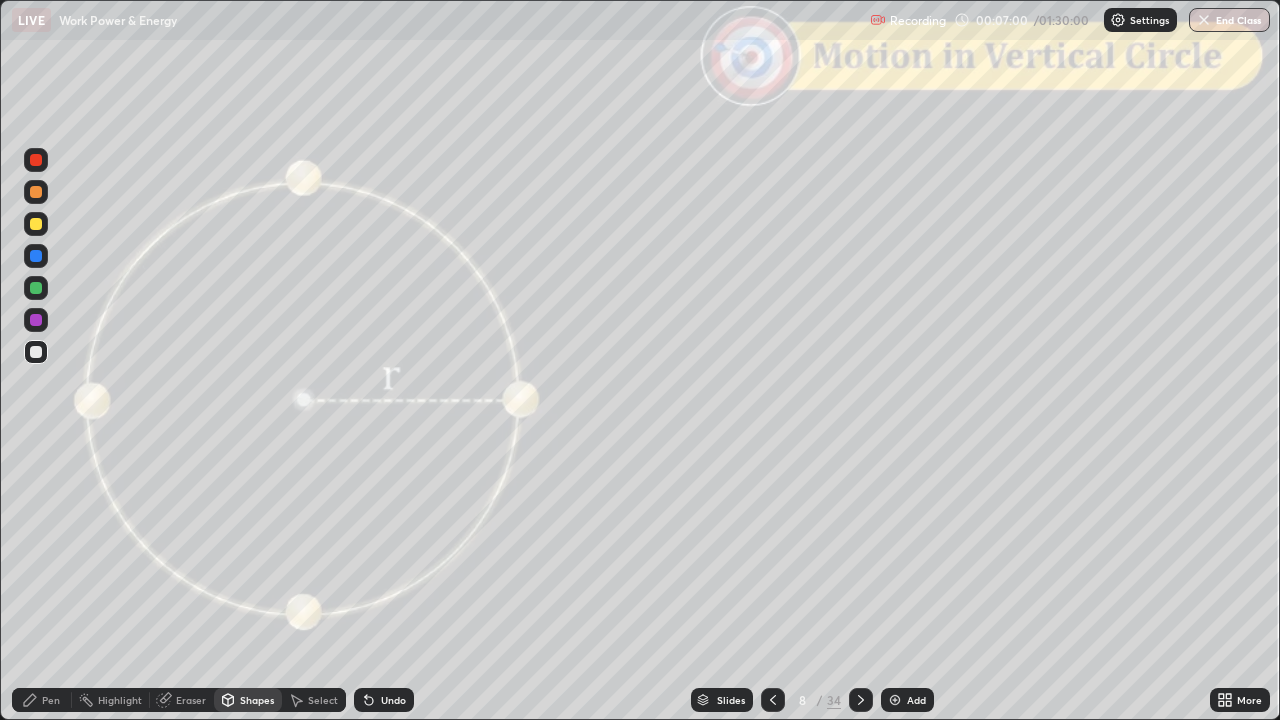 click on "Pen" at bounding box center [51, 700] 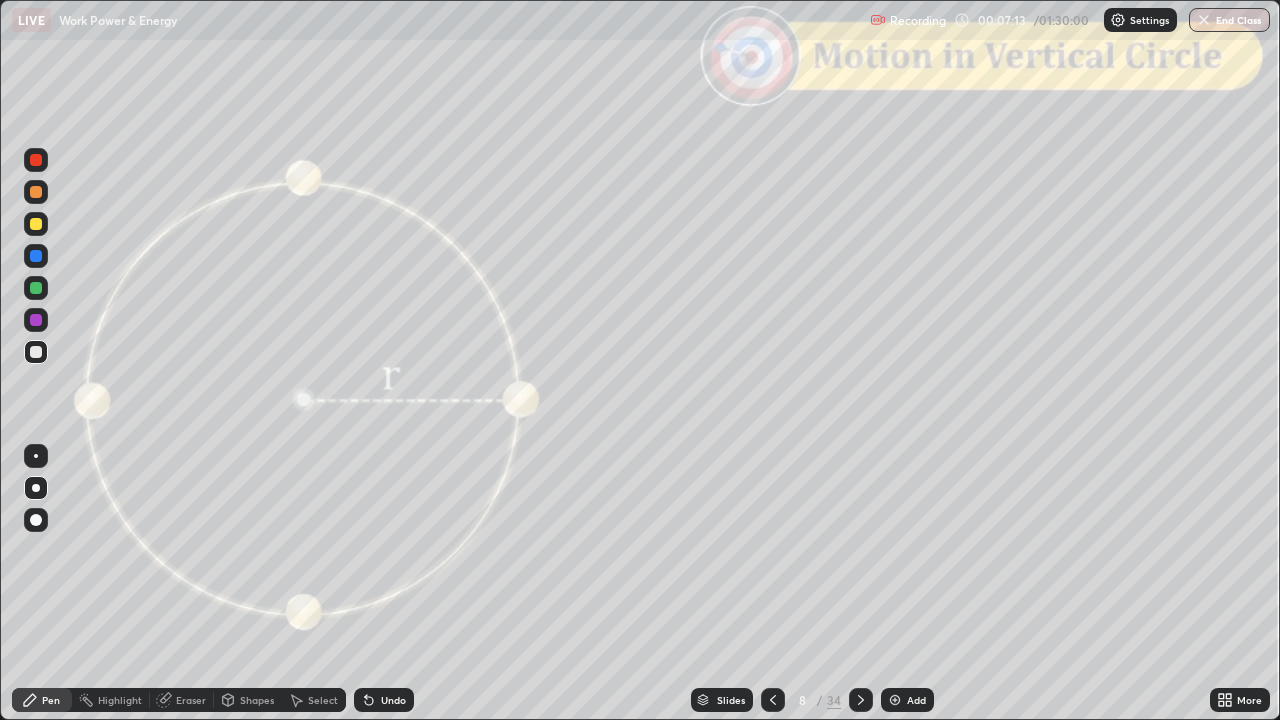 click at bounding box center [36, 192] 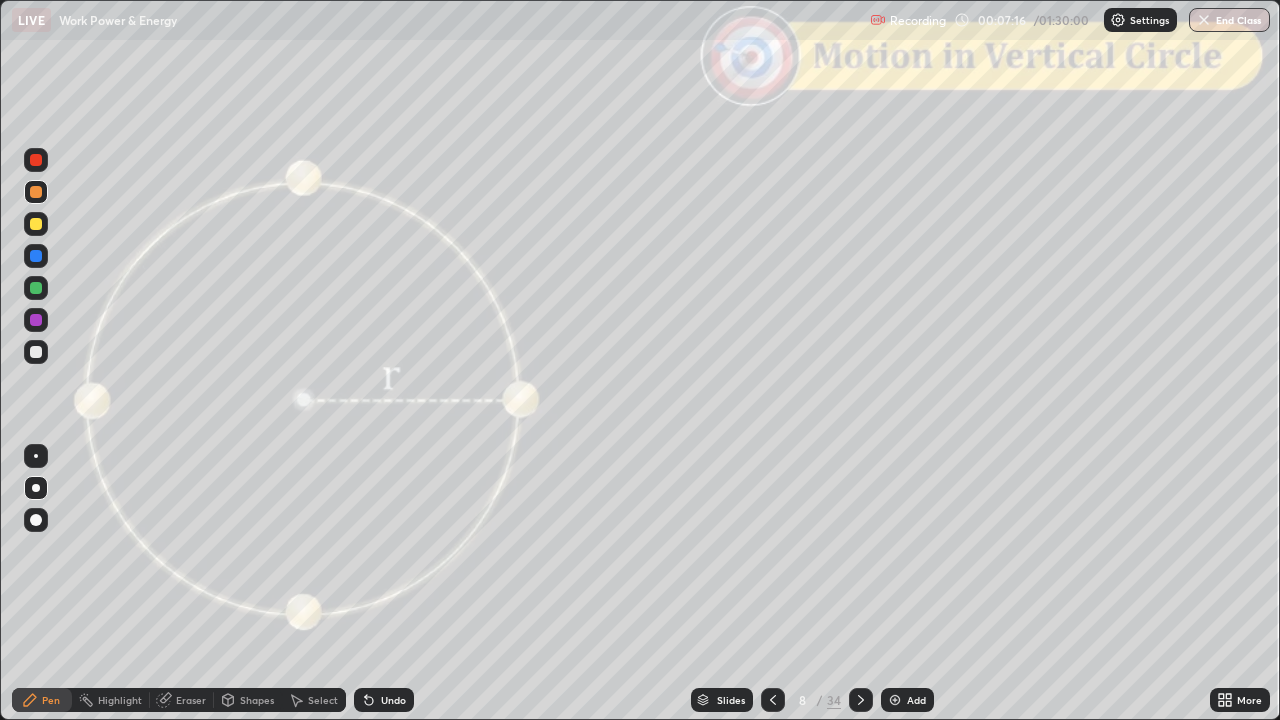 click at bounding box center [36, 160] 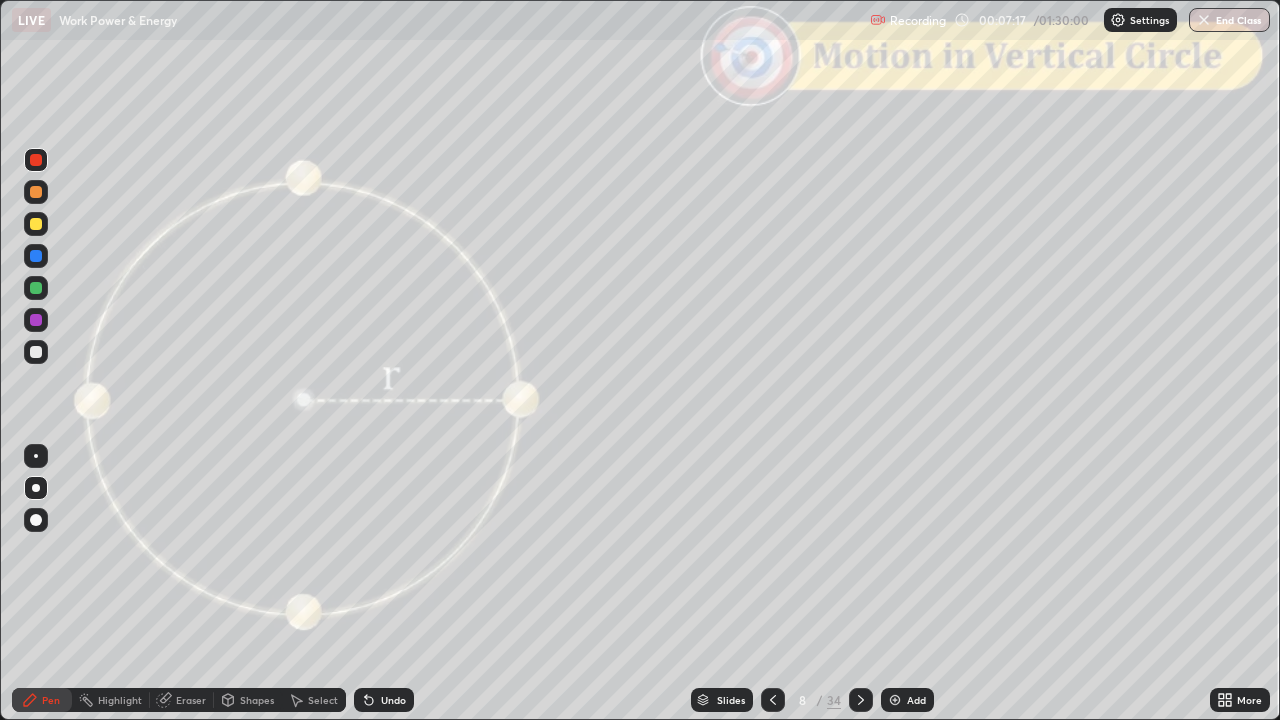 click on "Shapes" at bounding box center [257, 700] 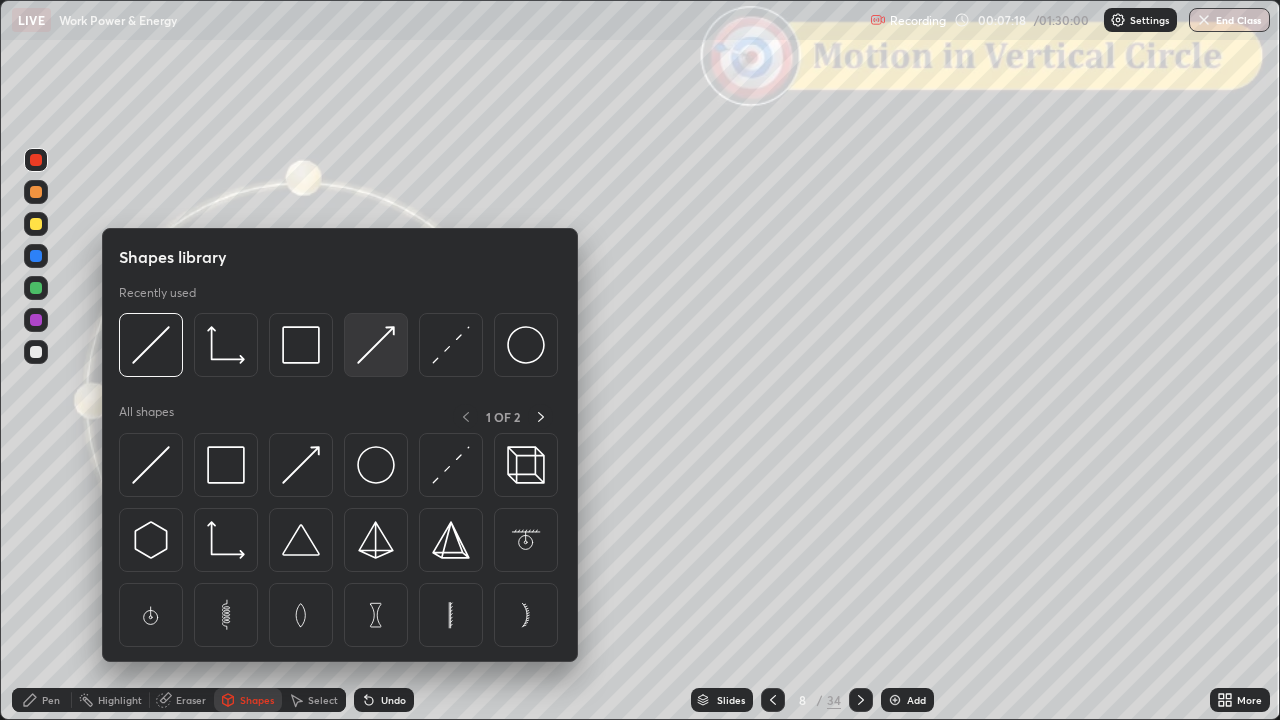 click at bounding box center [376, 345] 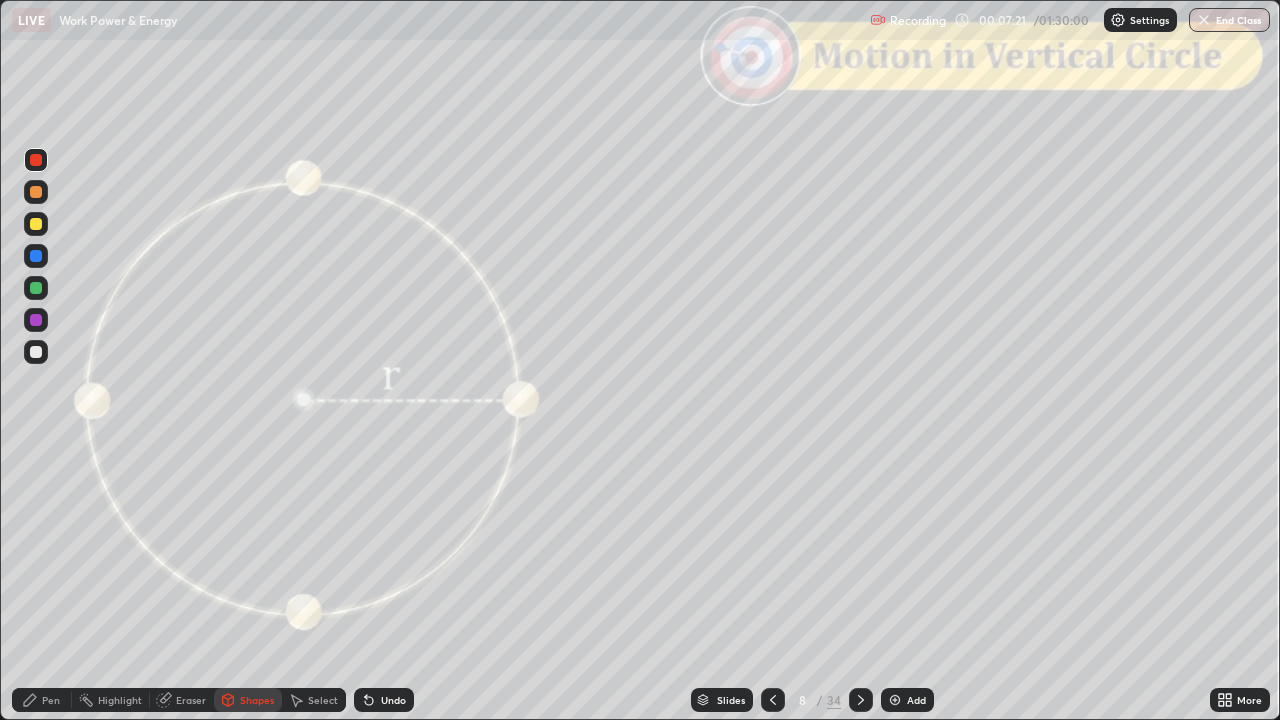 click on "Pen" at bounding box center (42, 700) 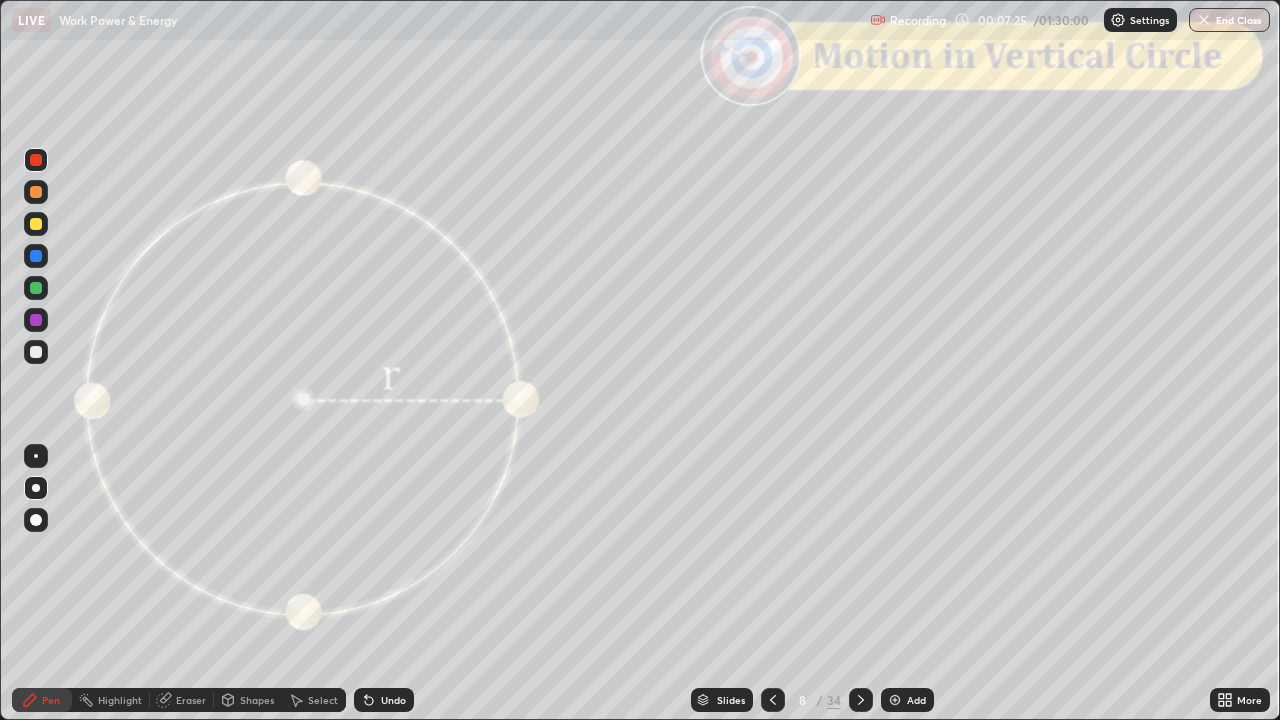 click at bounding box center [36, 192] 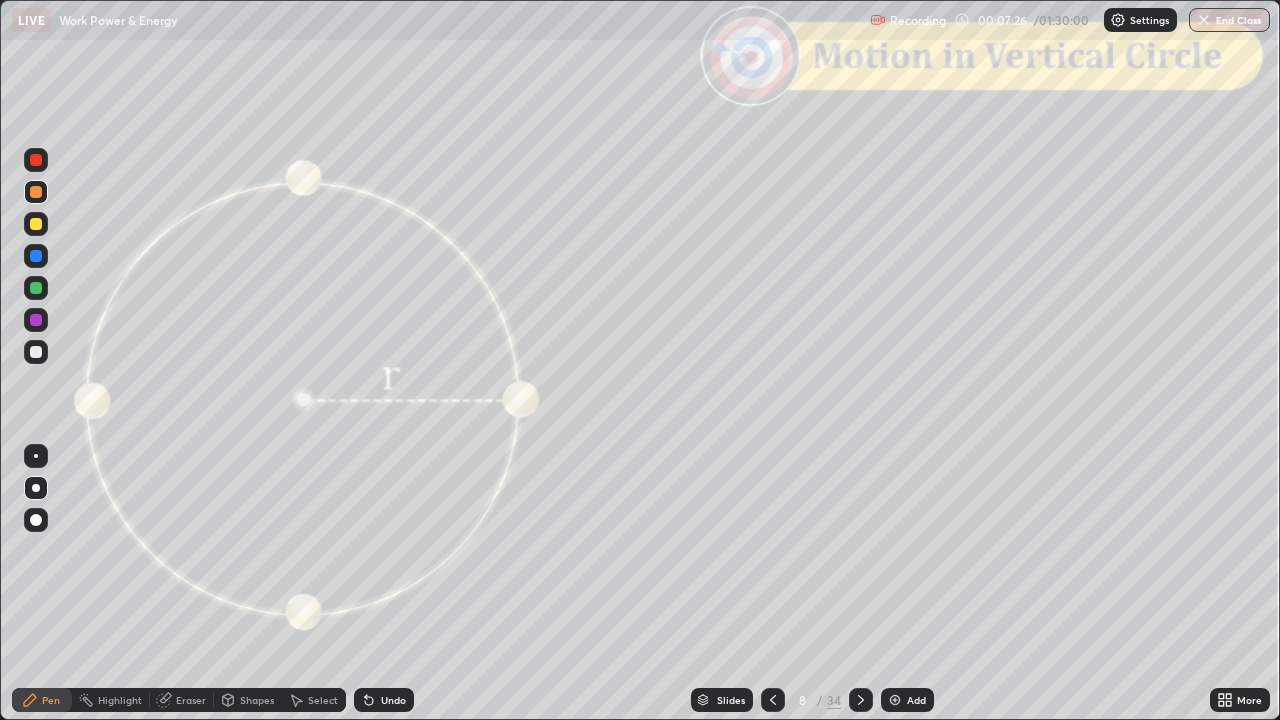 click on "Shapes" at bounding box center (257, 700) 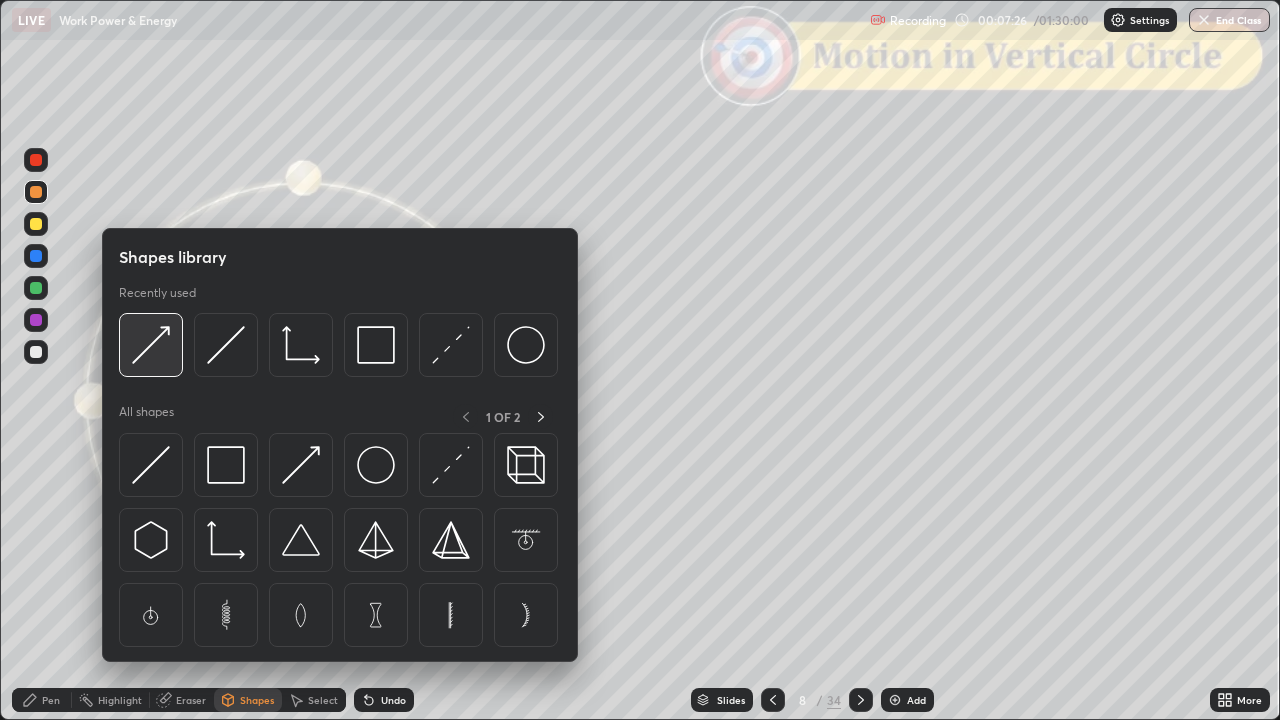 click at bounding box center [151, 345] 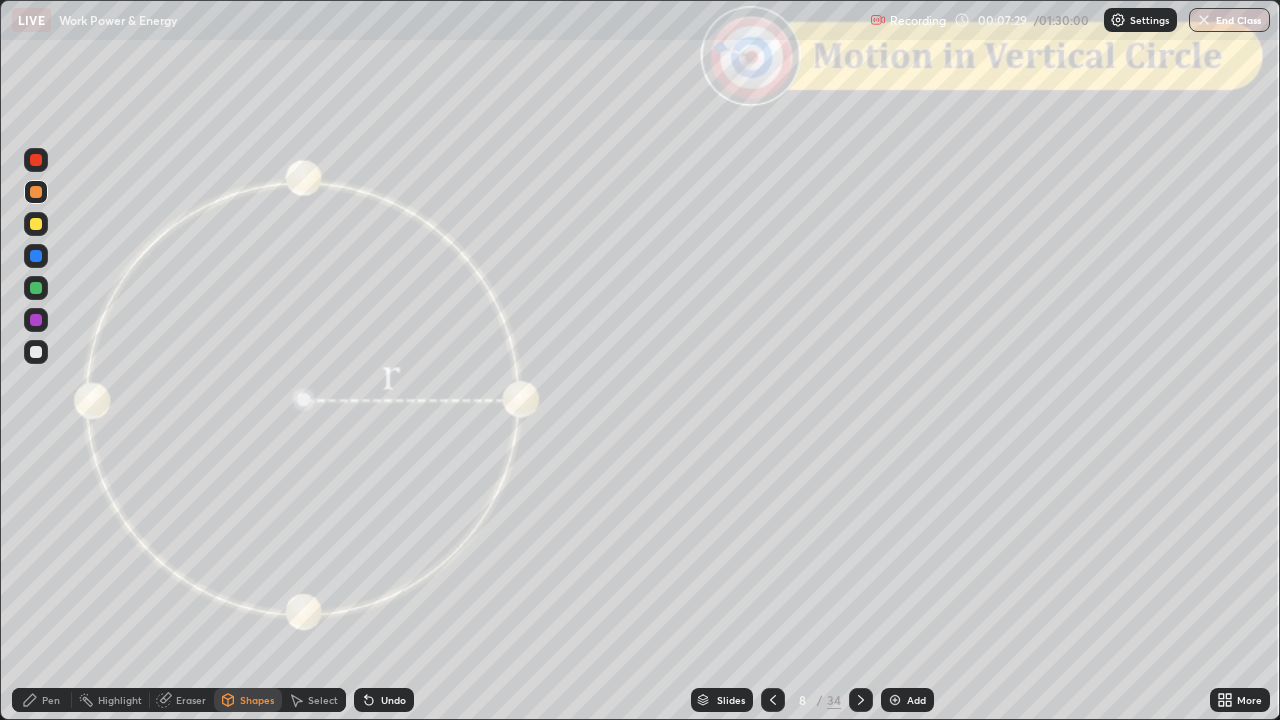 click 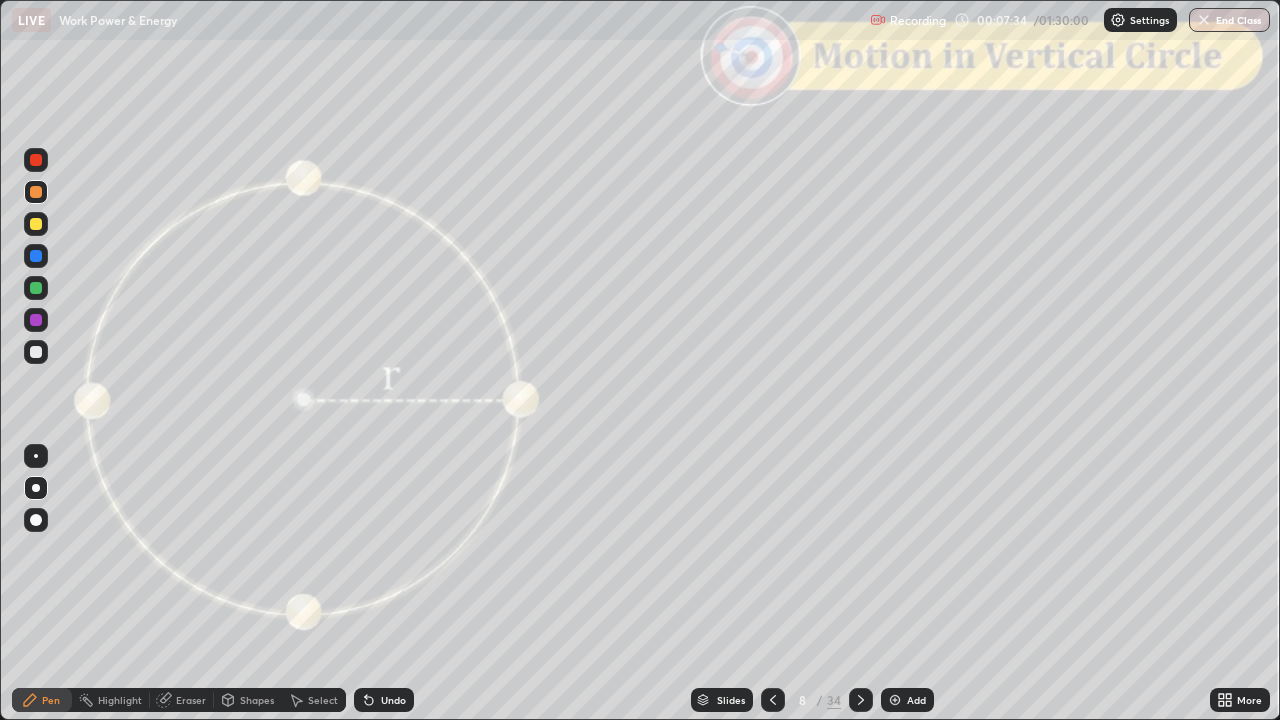 click at bounding box center [36, 288] 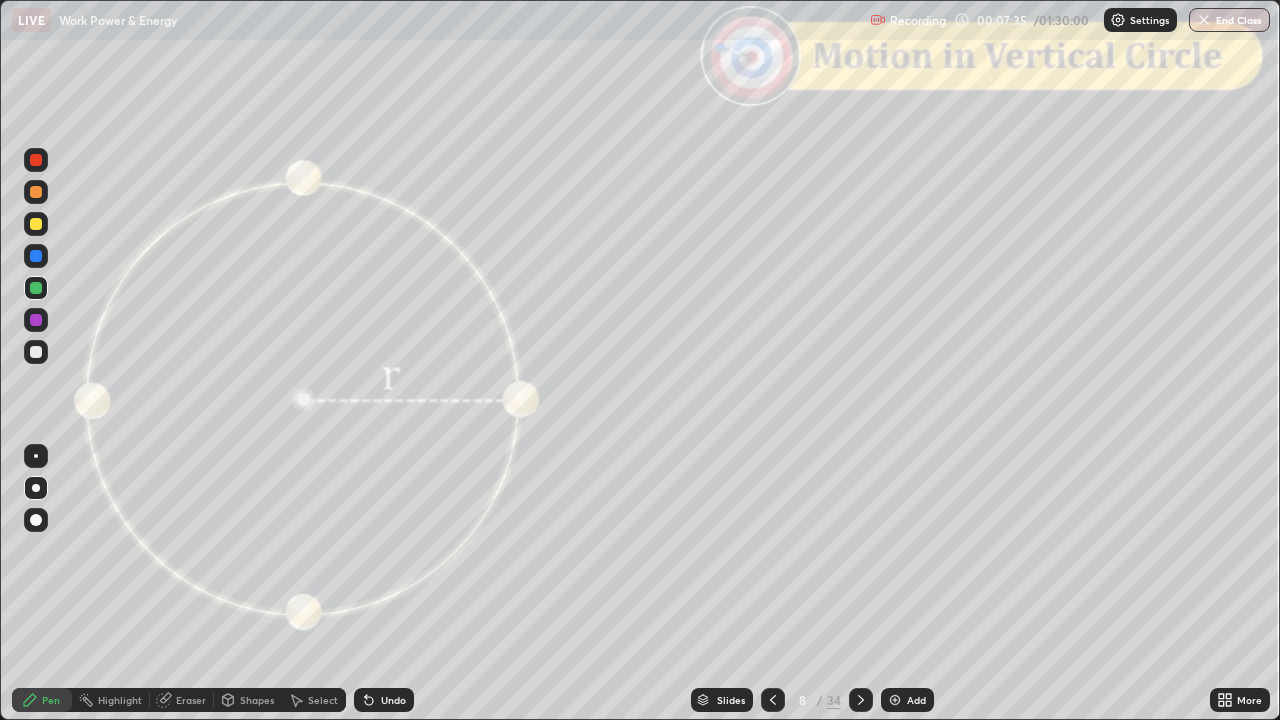 click 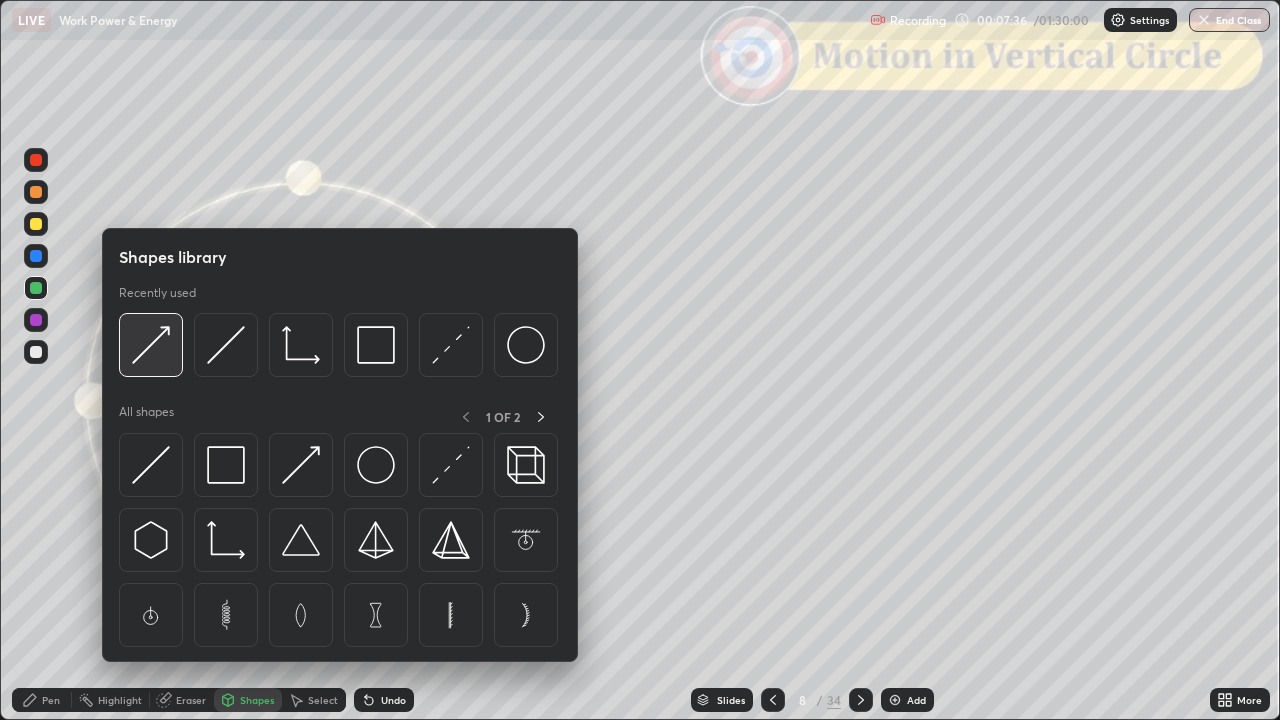 click at bounding box center [151, 345] 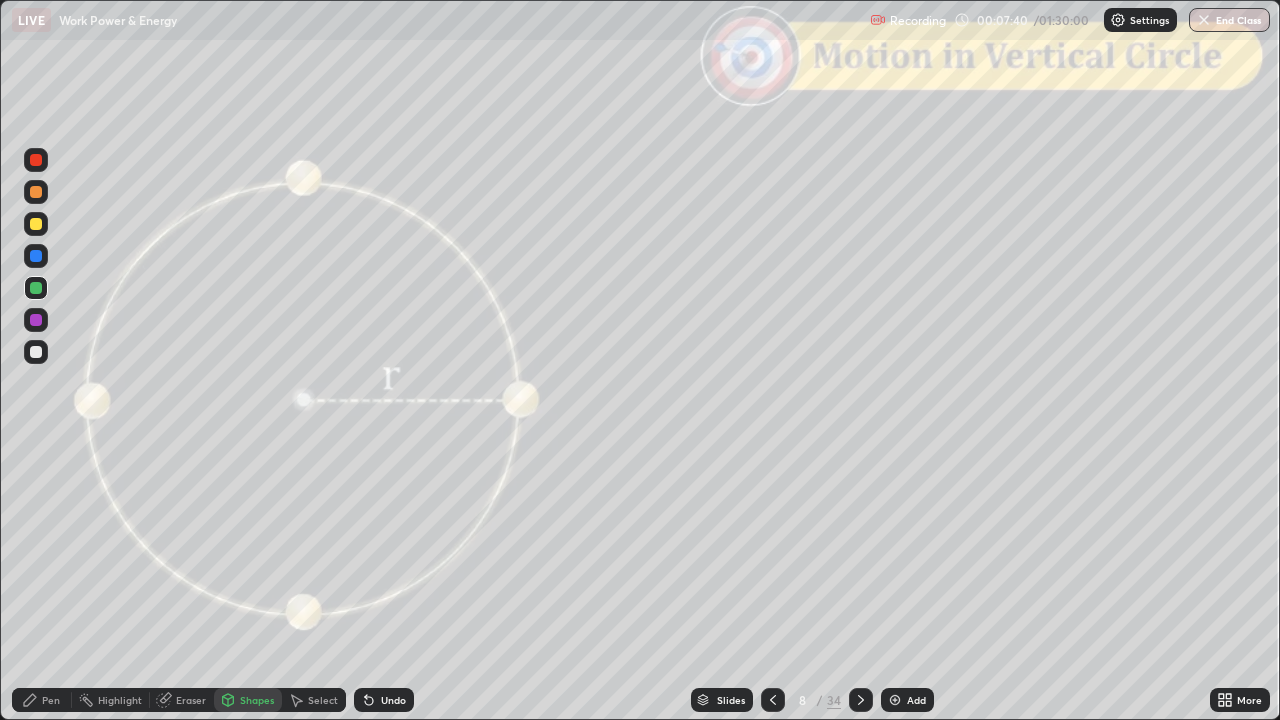 click on "Pen" at bounding box center (42, 700) 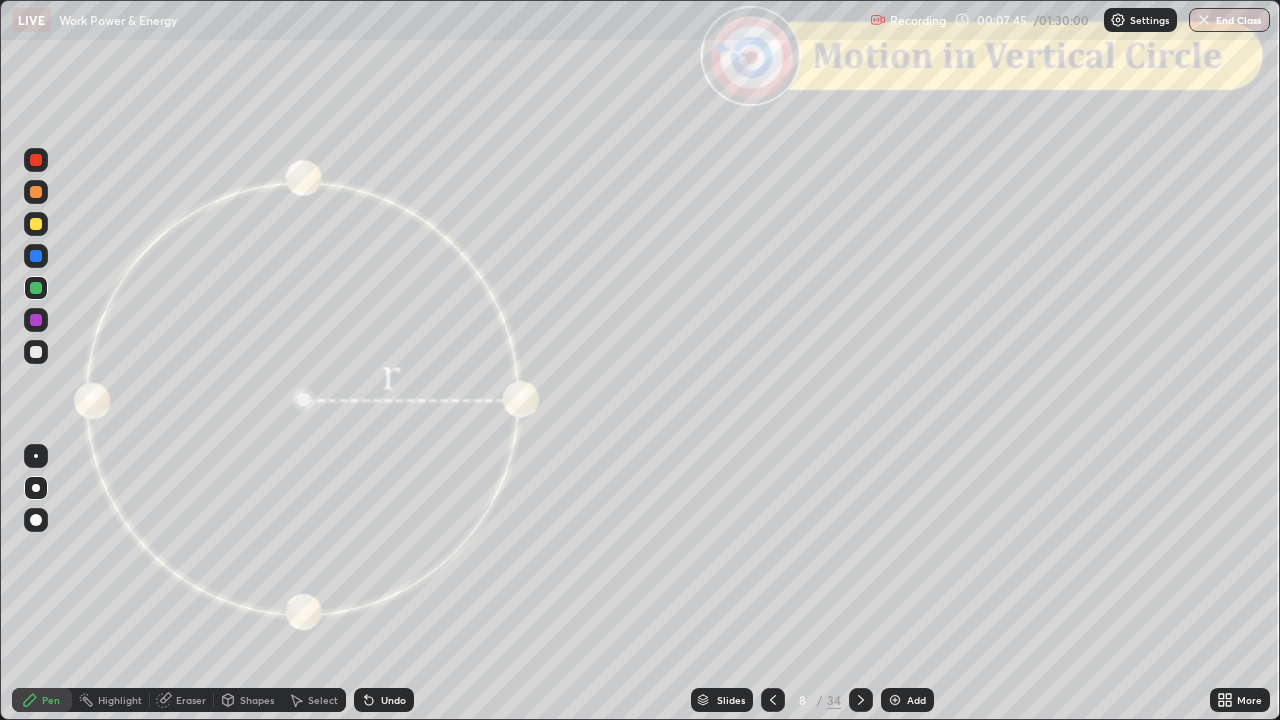 click at bounding box center [36, 192] 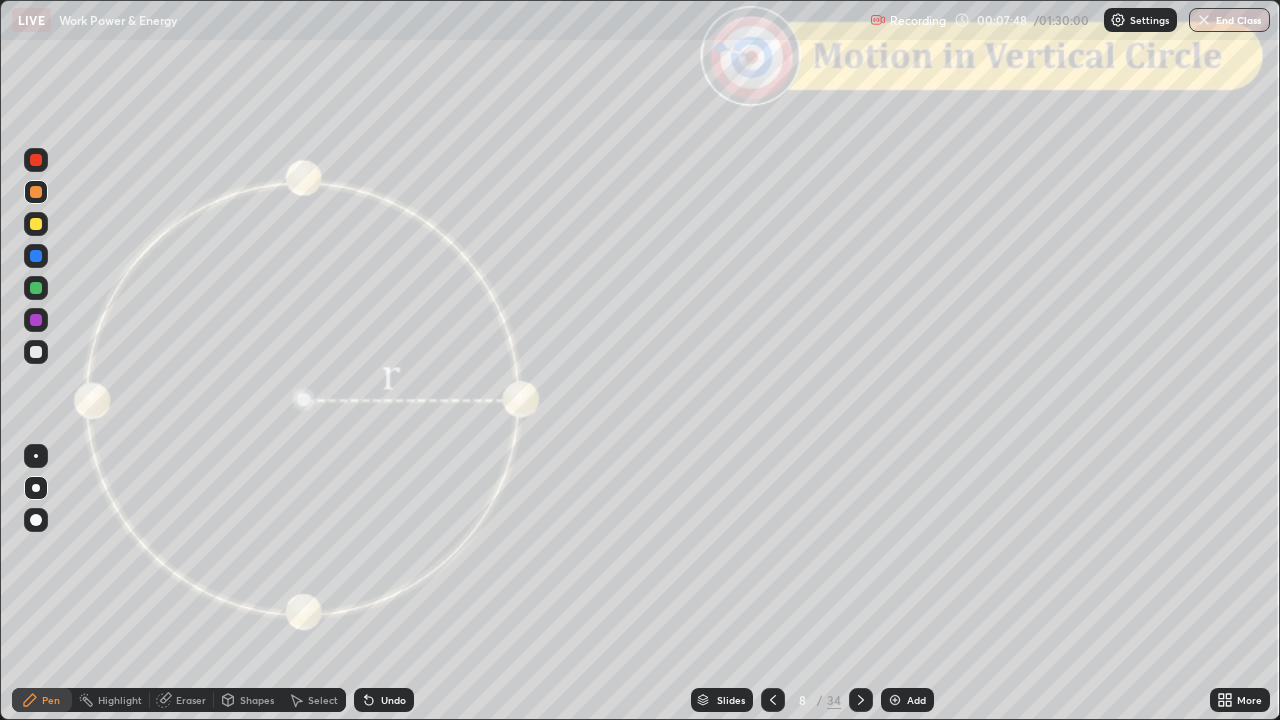 click at bounding box center [36, 352] 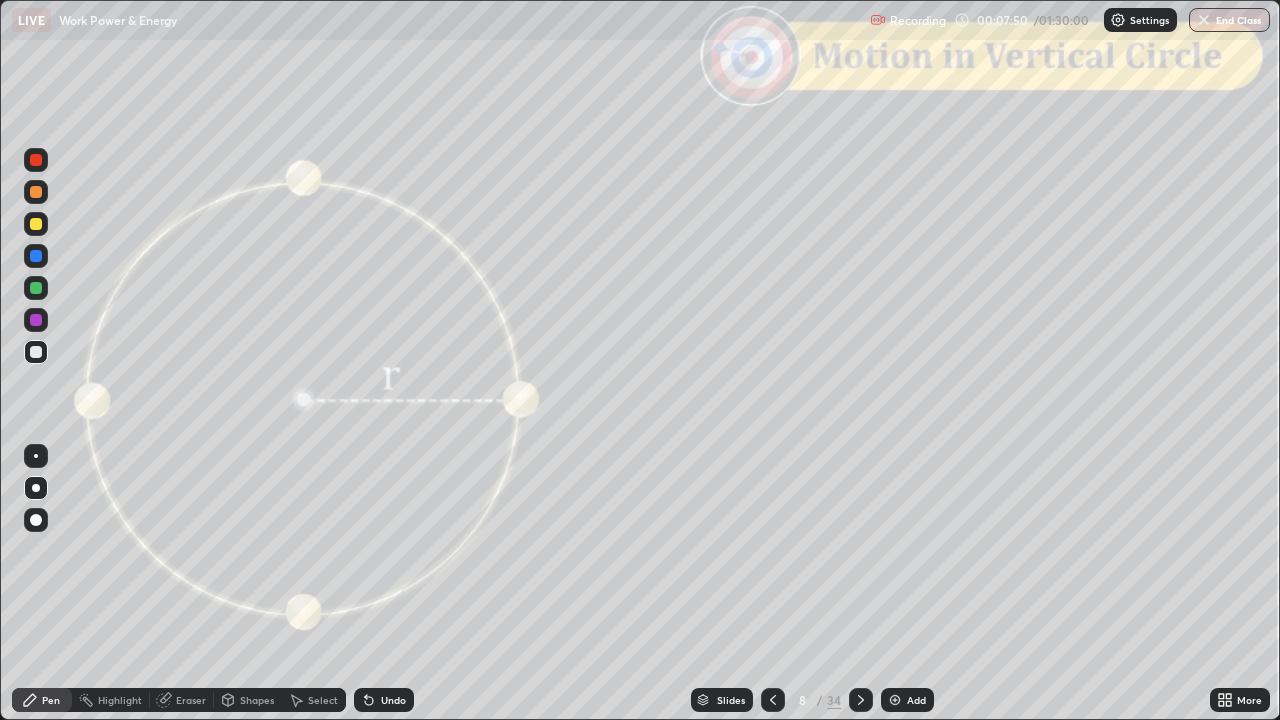 click at bounding box center [36, 224] 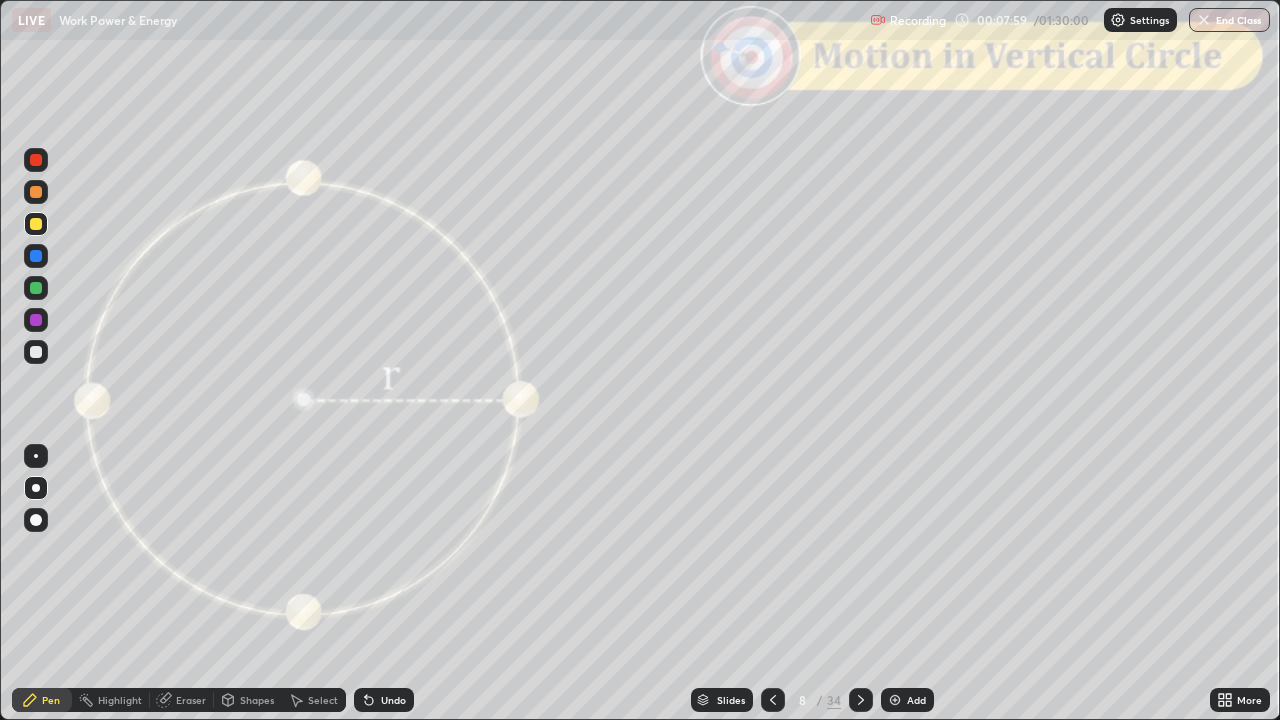 click on "Undo" at bounding box center (393, 700) 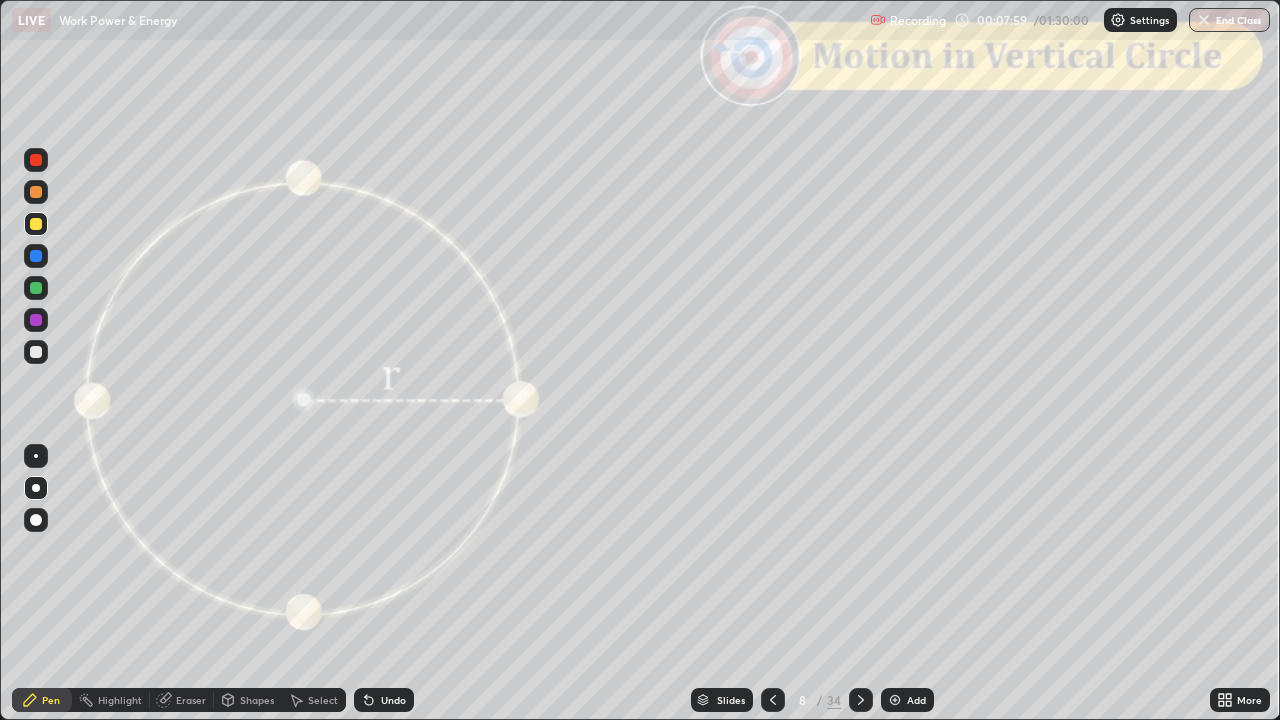 click on "Undo" at bounding box center (393, 700) 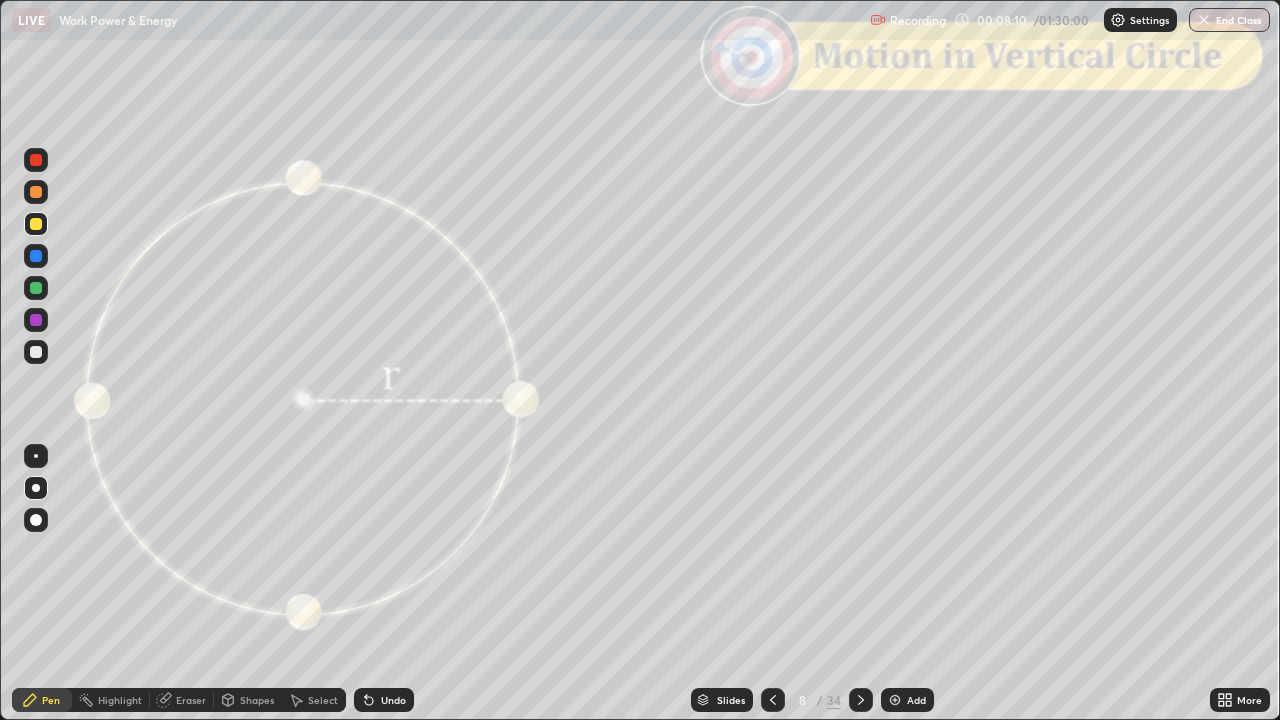 click on "Shapes" at bounding box center [257, 700] 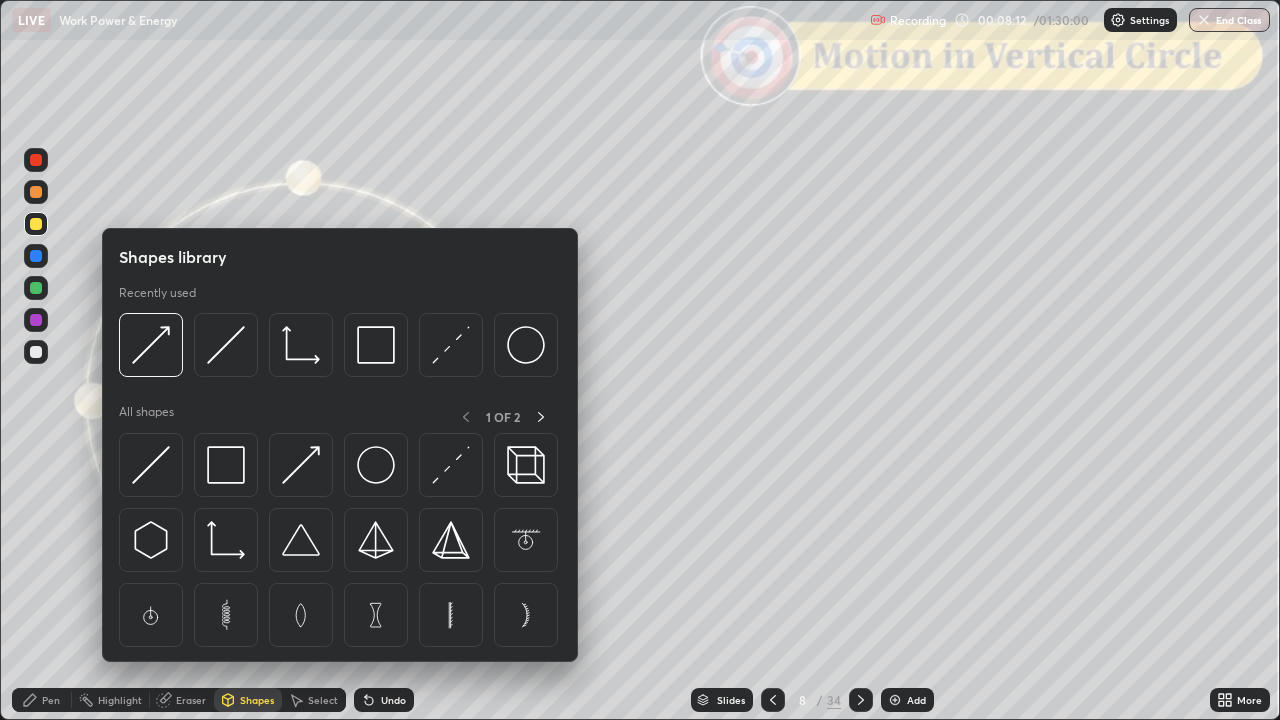 click at bounding box center (36, 160) 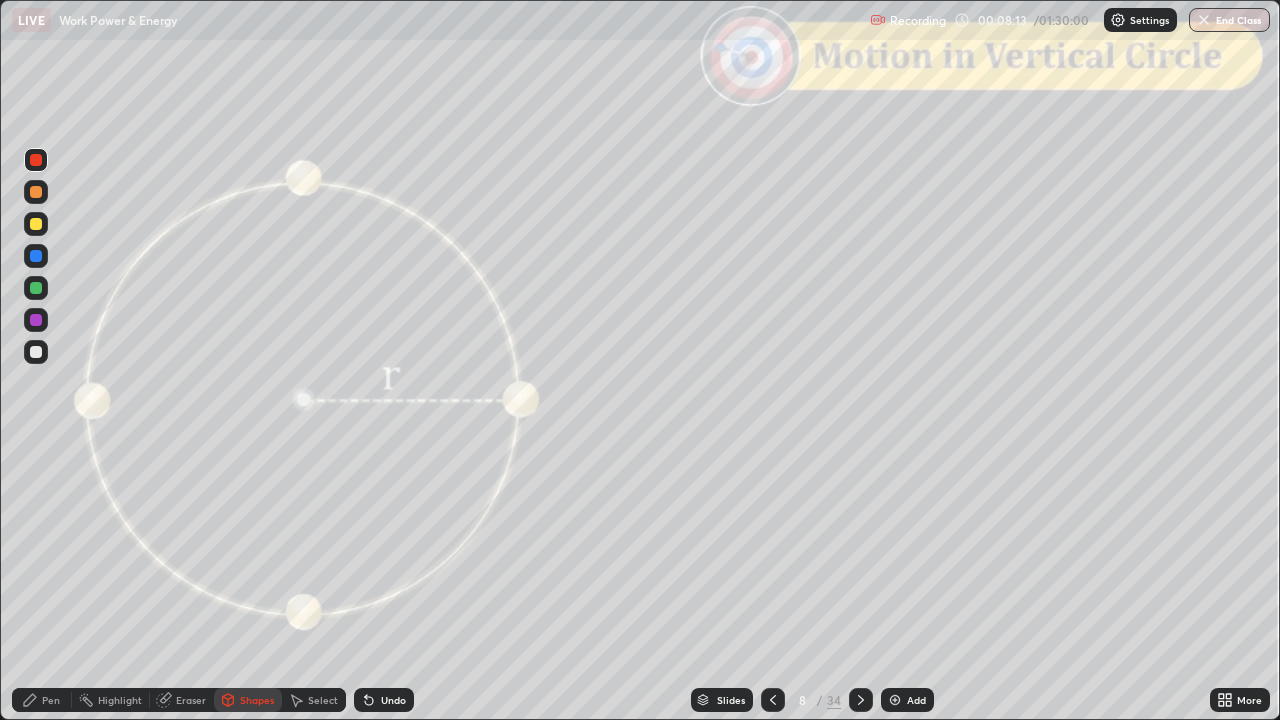 click on "Shapes" at bounding box center [248, 700] 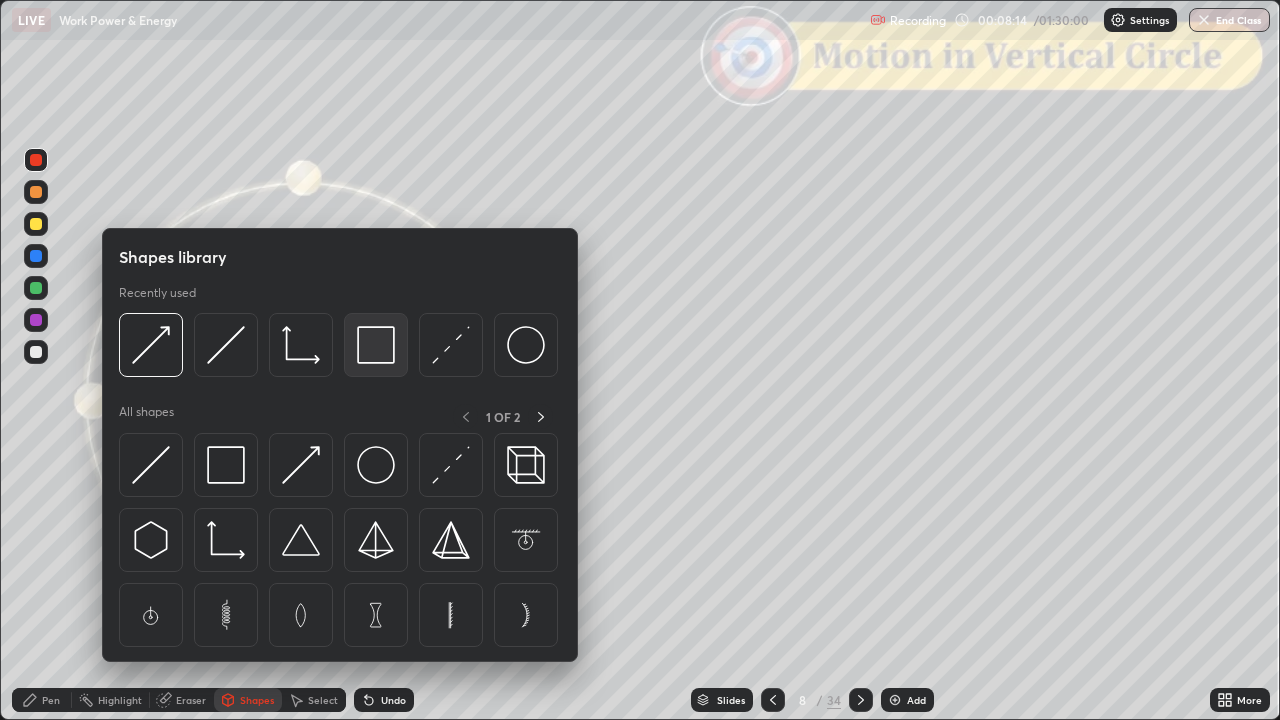 click at bounding box center (376, 345) 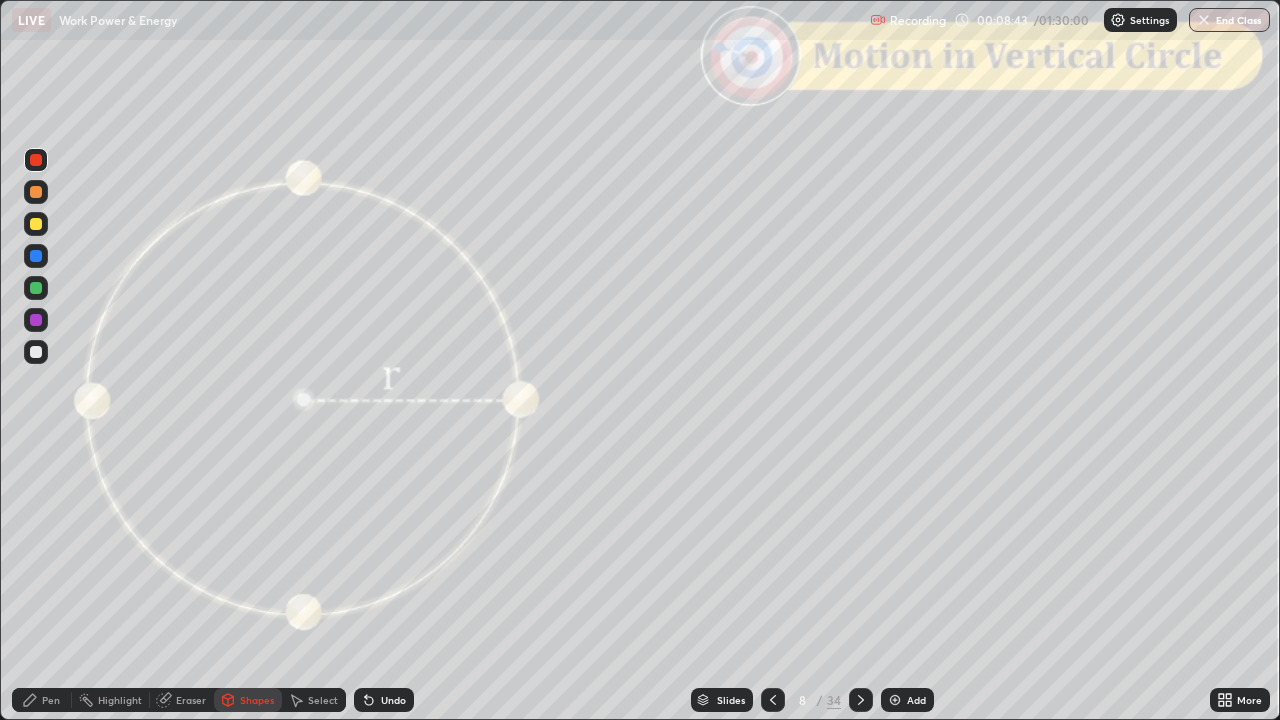 click on "Shapes" at bounding box center [257, 700] 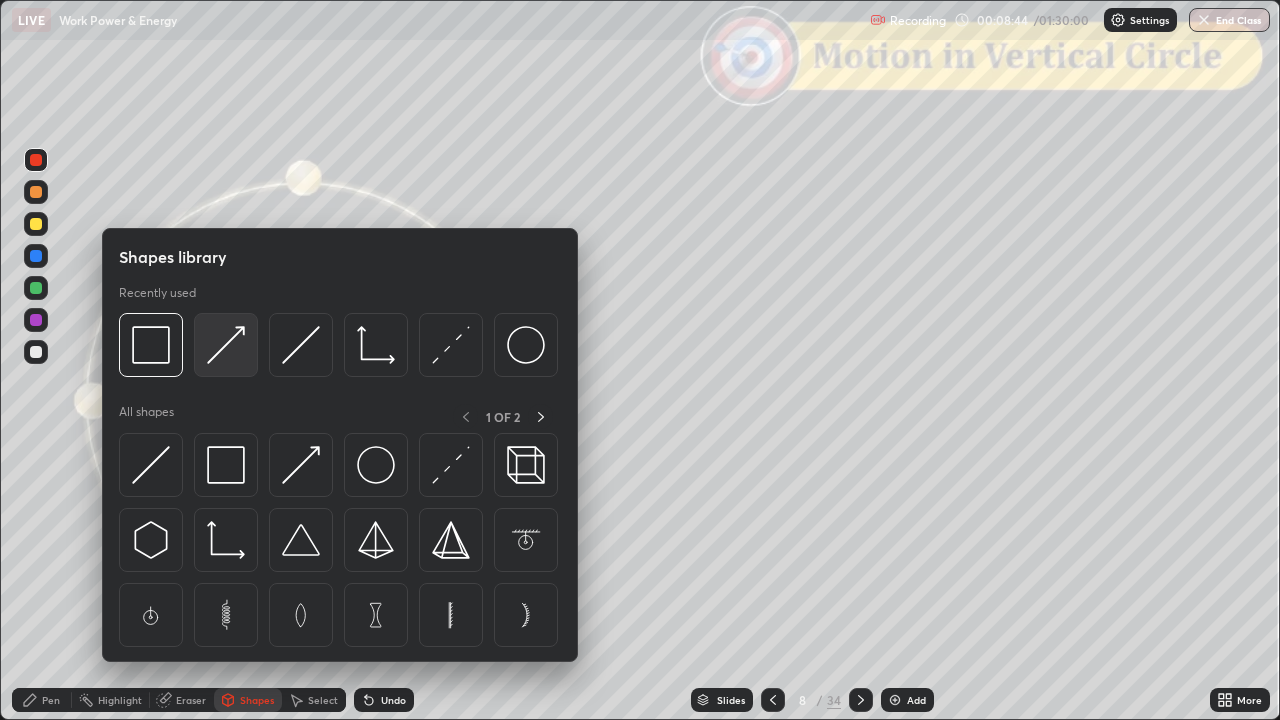 click at bounding box center (226, 345) 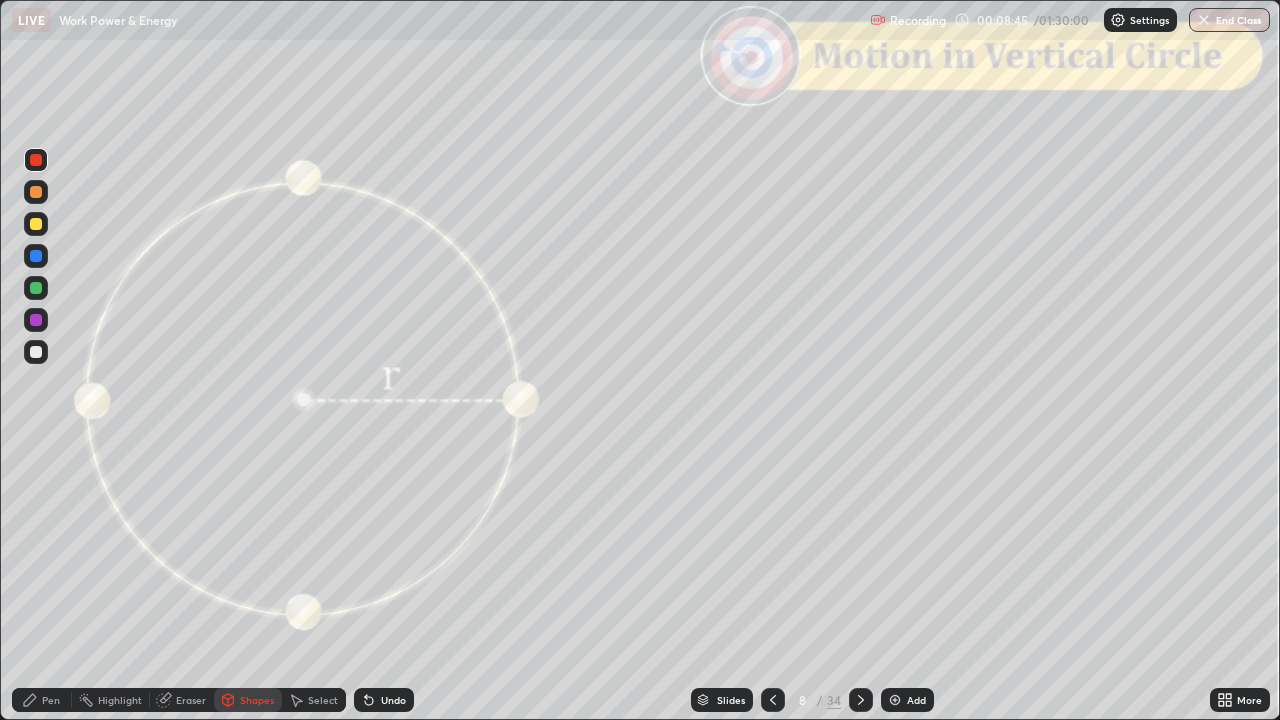 click on "Shapes" at bounding box center [248, 700] 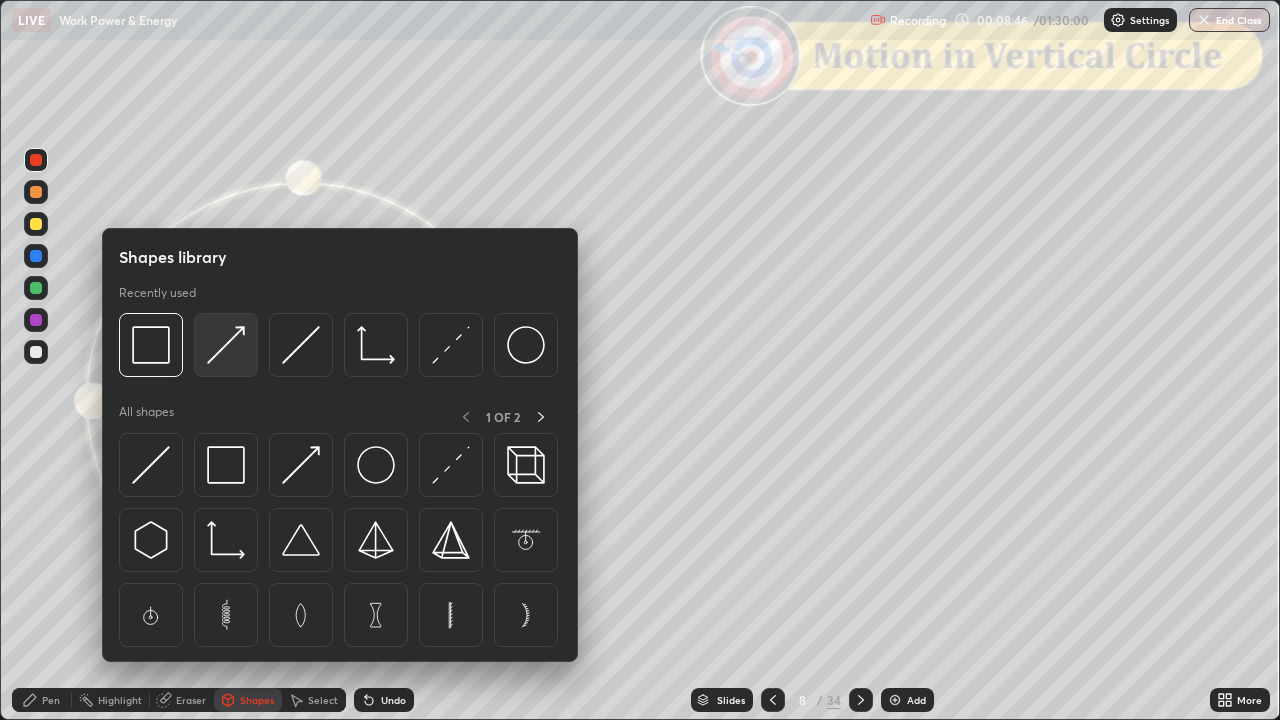 click at bounding box center (226, 345) 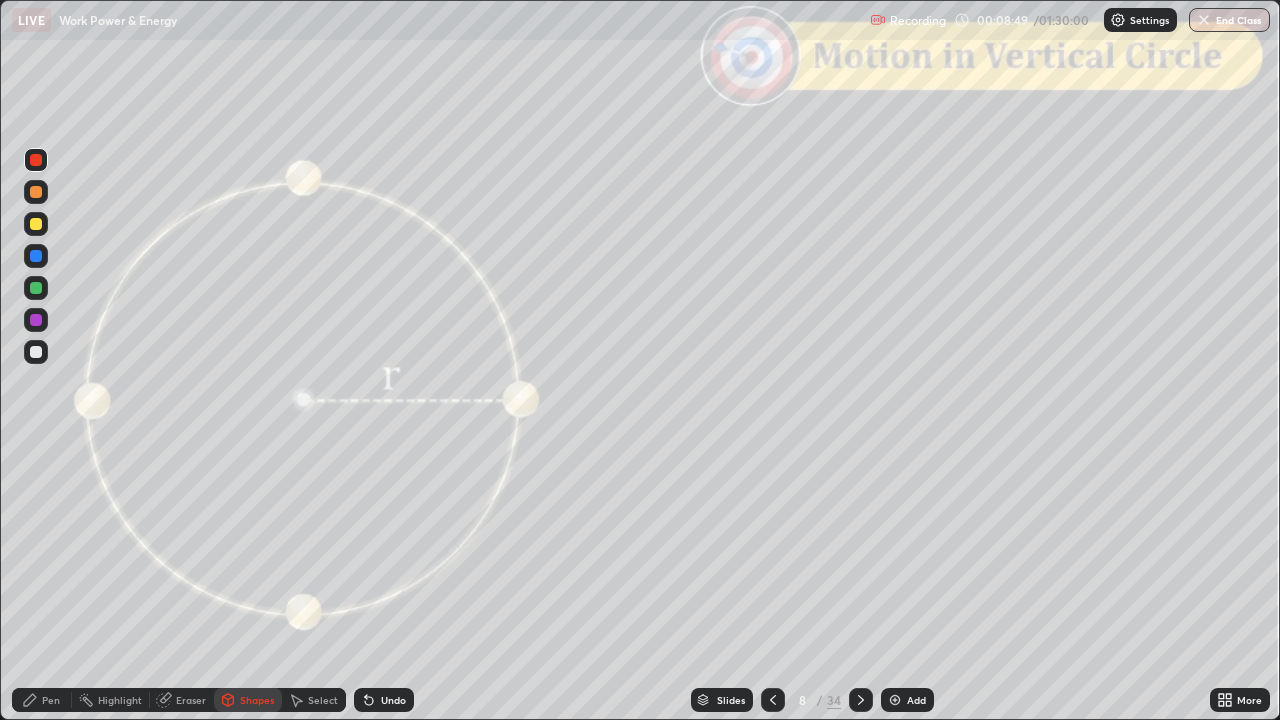 click 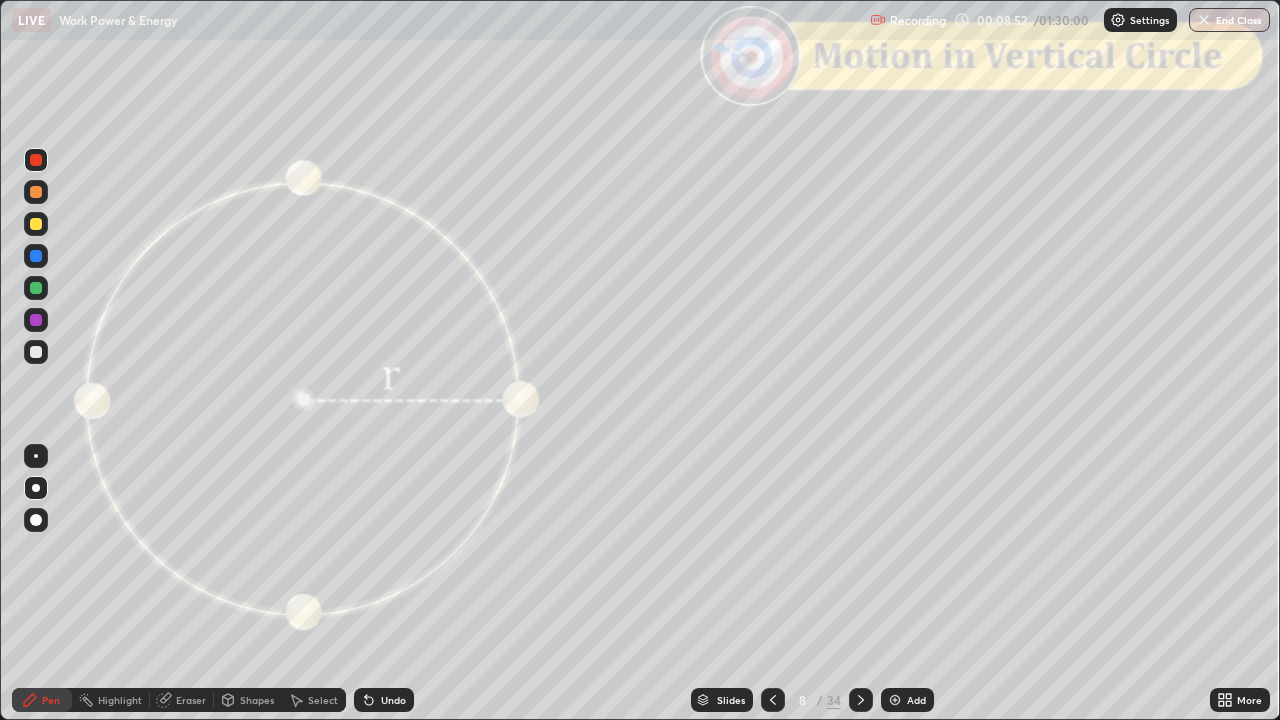 click on "Shapes" at bounding box center (248, 700) 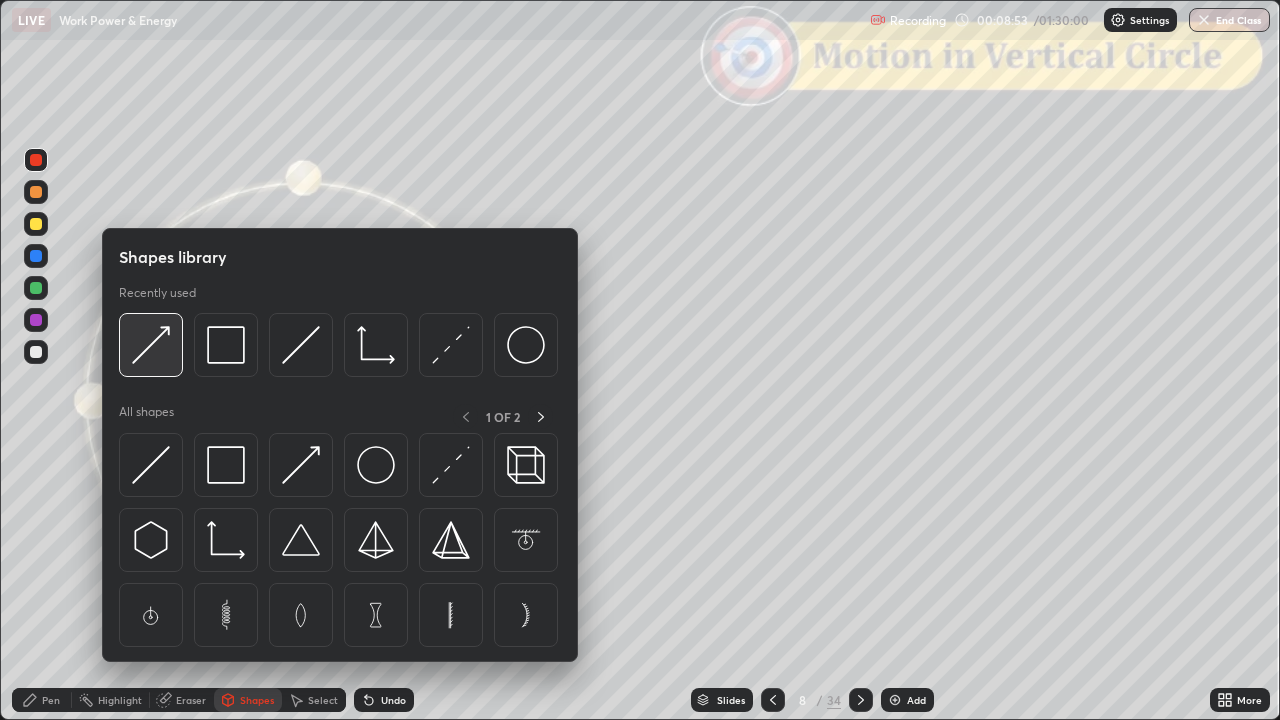 click at bounding box center (151, 345) 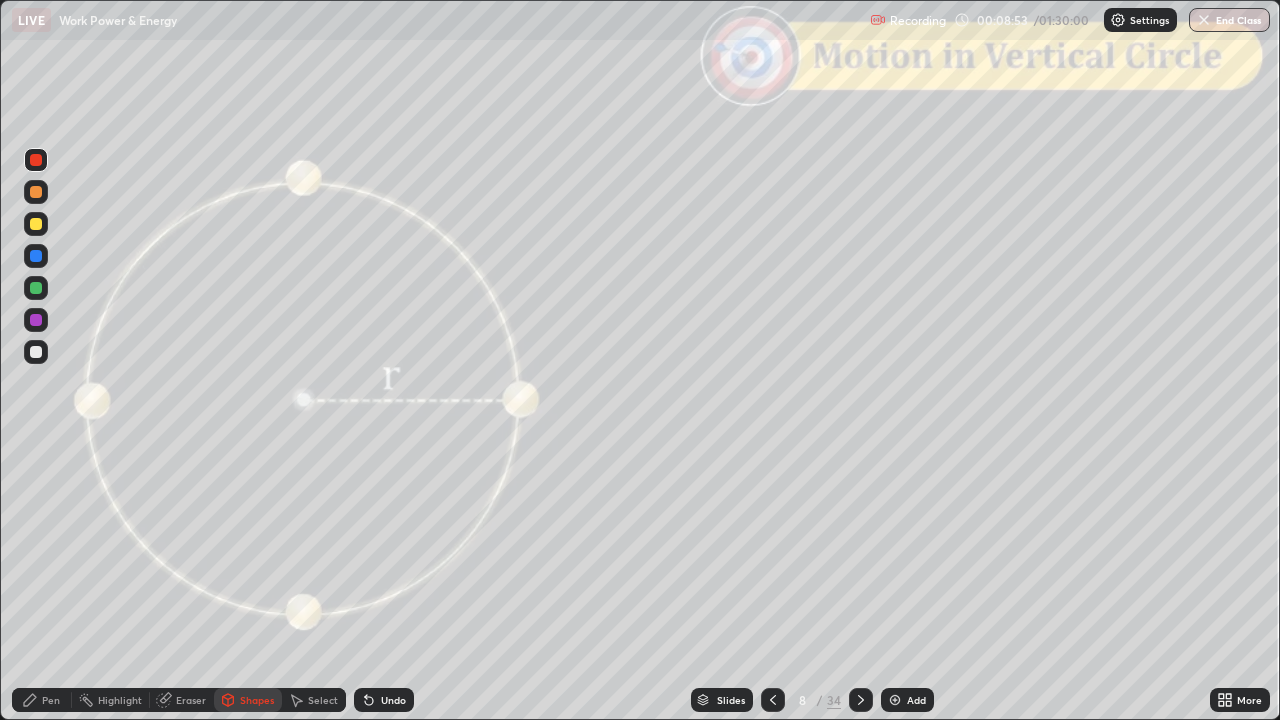 click at bounding box center (36, 192) 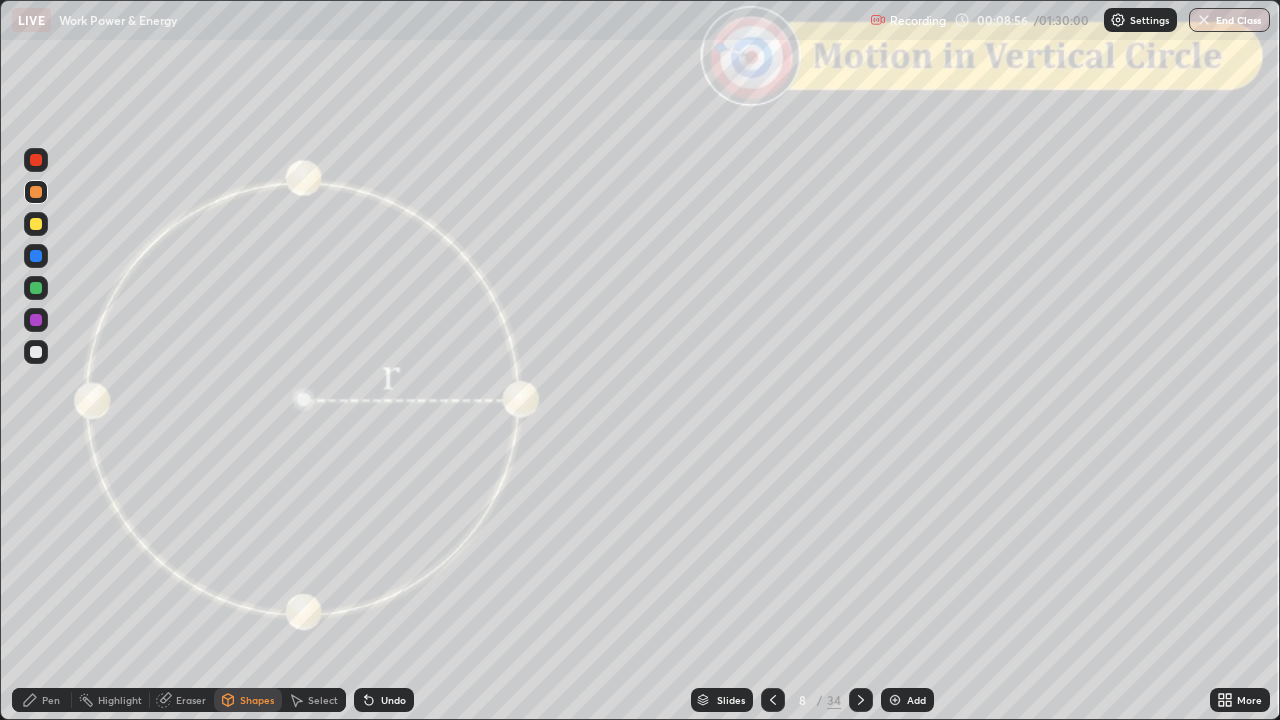 click on "Pen" at bounding box center (42, 700) 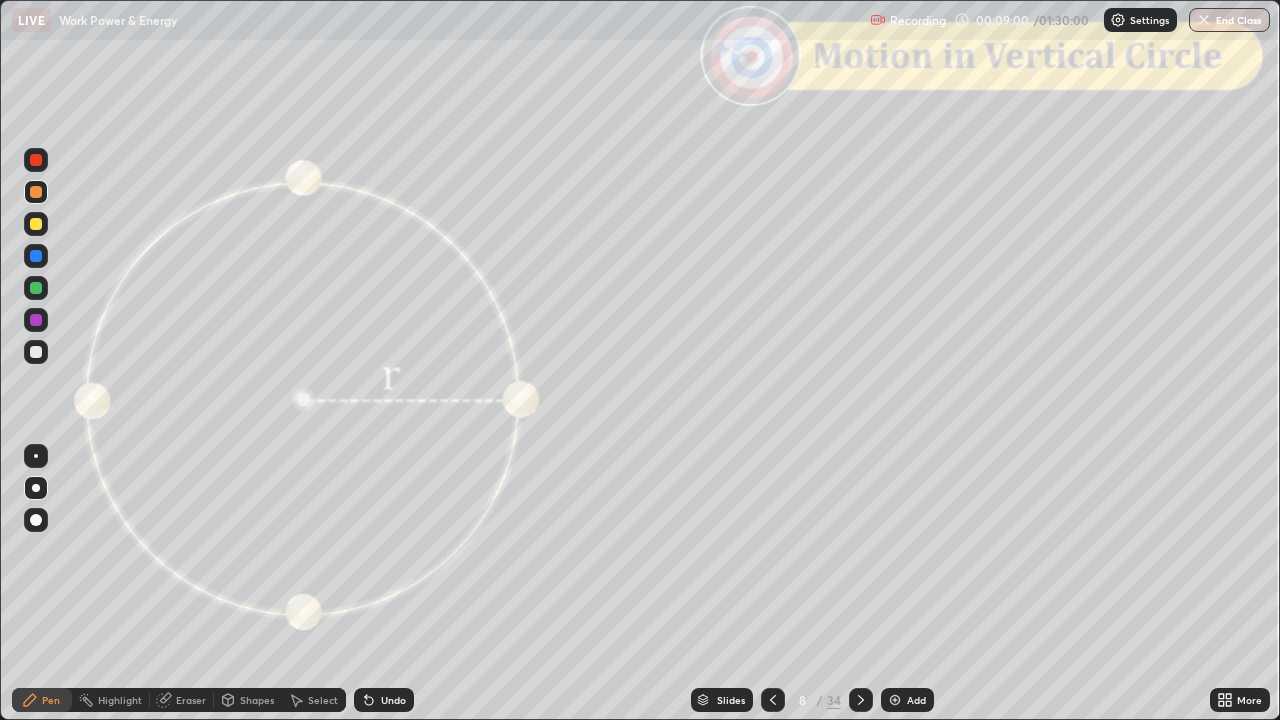 click at bounding box center [36, 288] 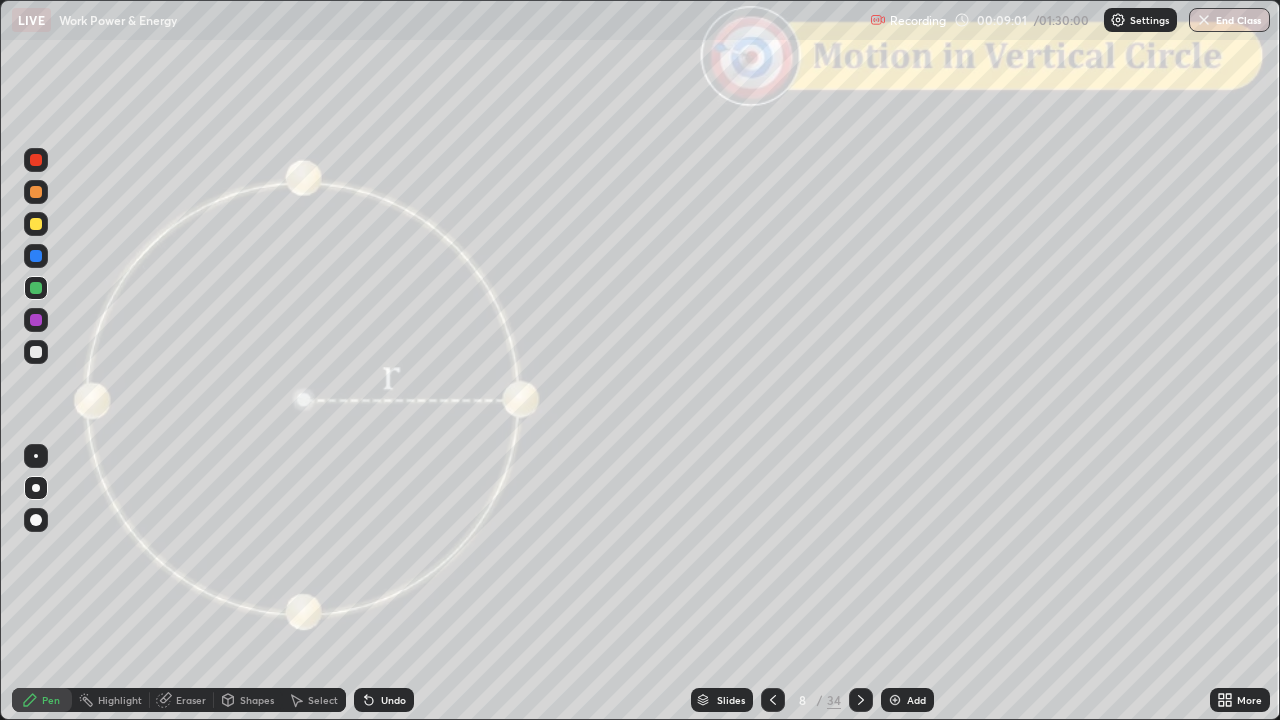click on "Shapes" at bounding box center [257, 700] 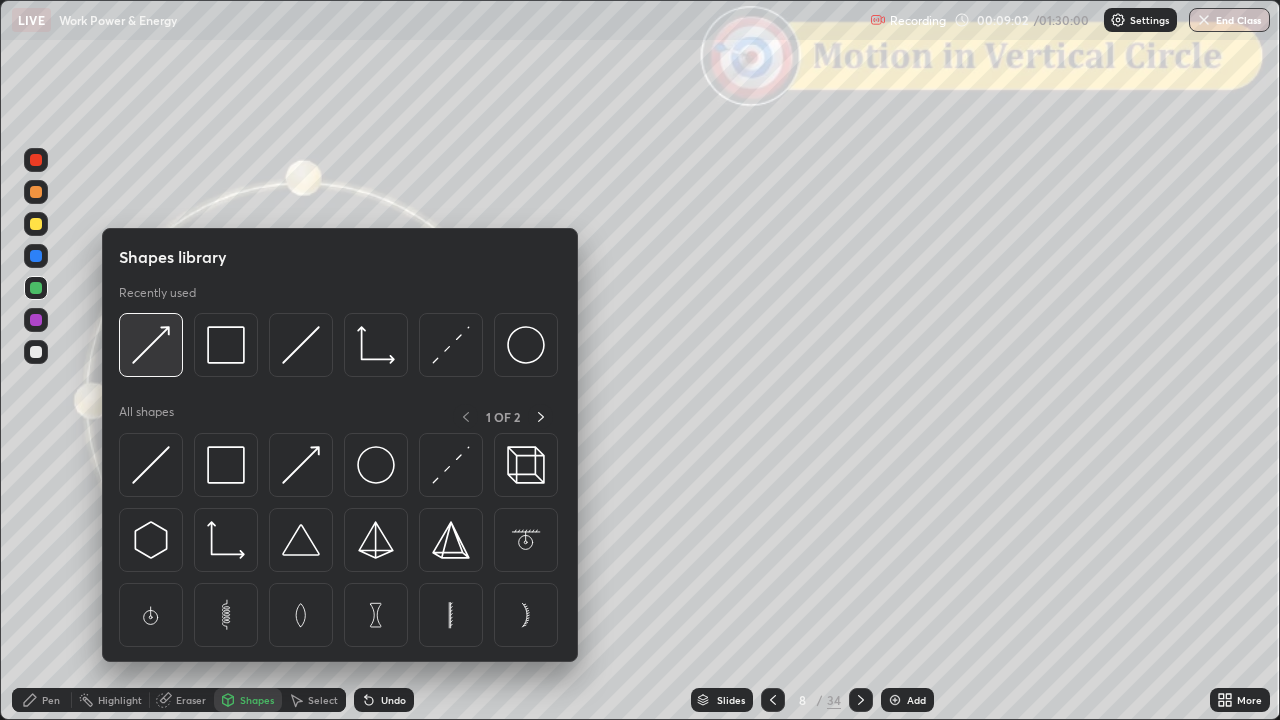 click at bounding box center (151, 345) 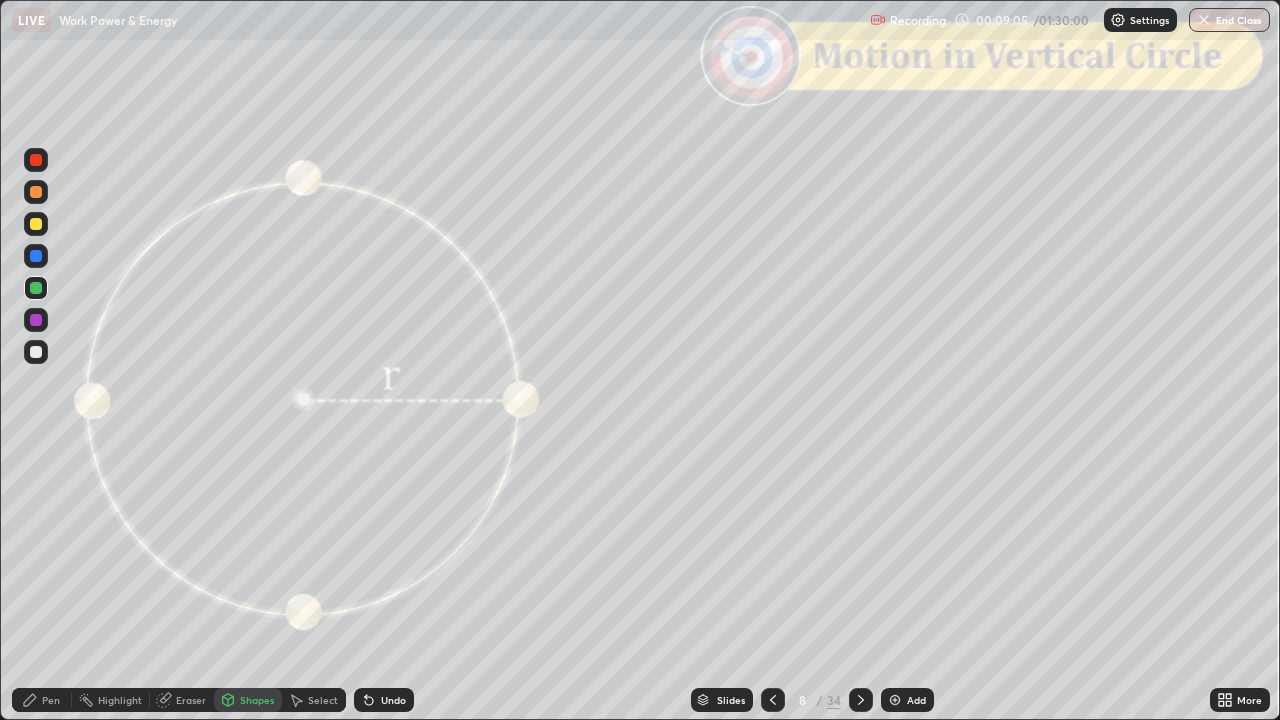 click on "Pen" at bounding box center [42, 700] 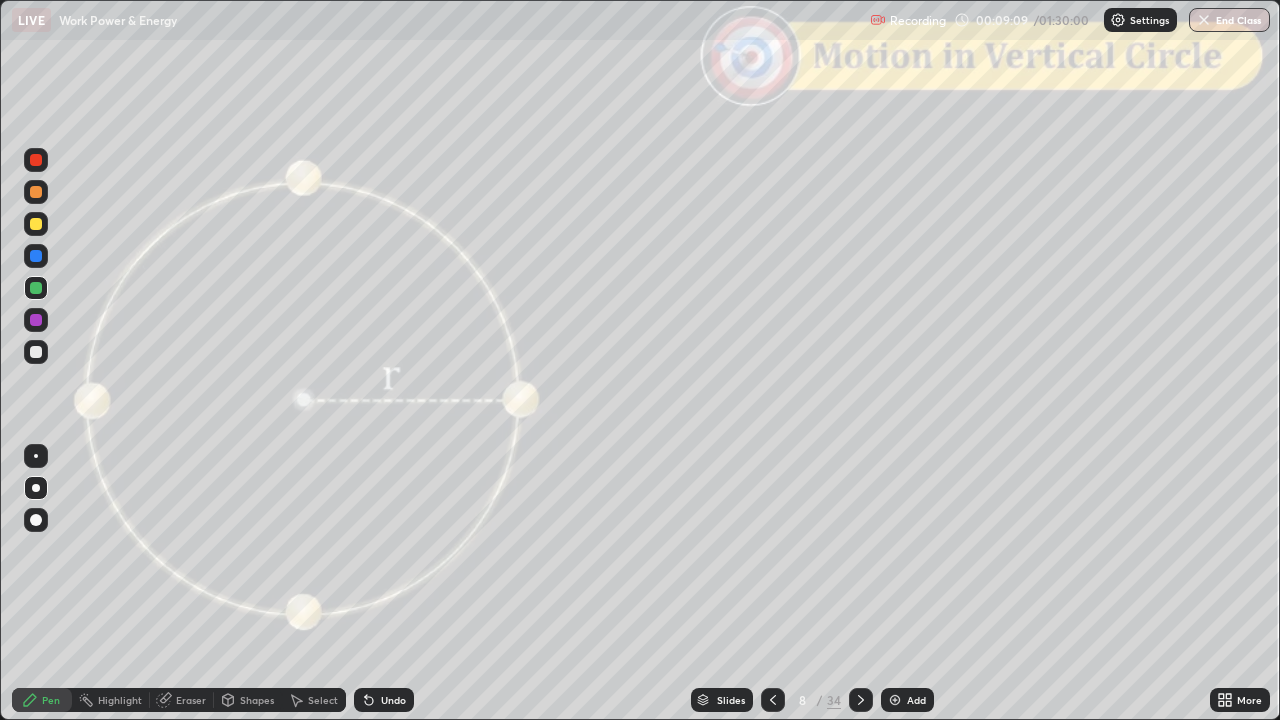 click at bounding box center (36, 224) 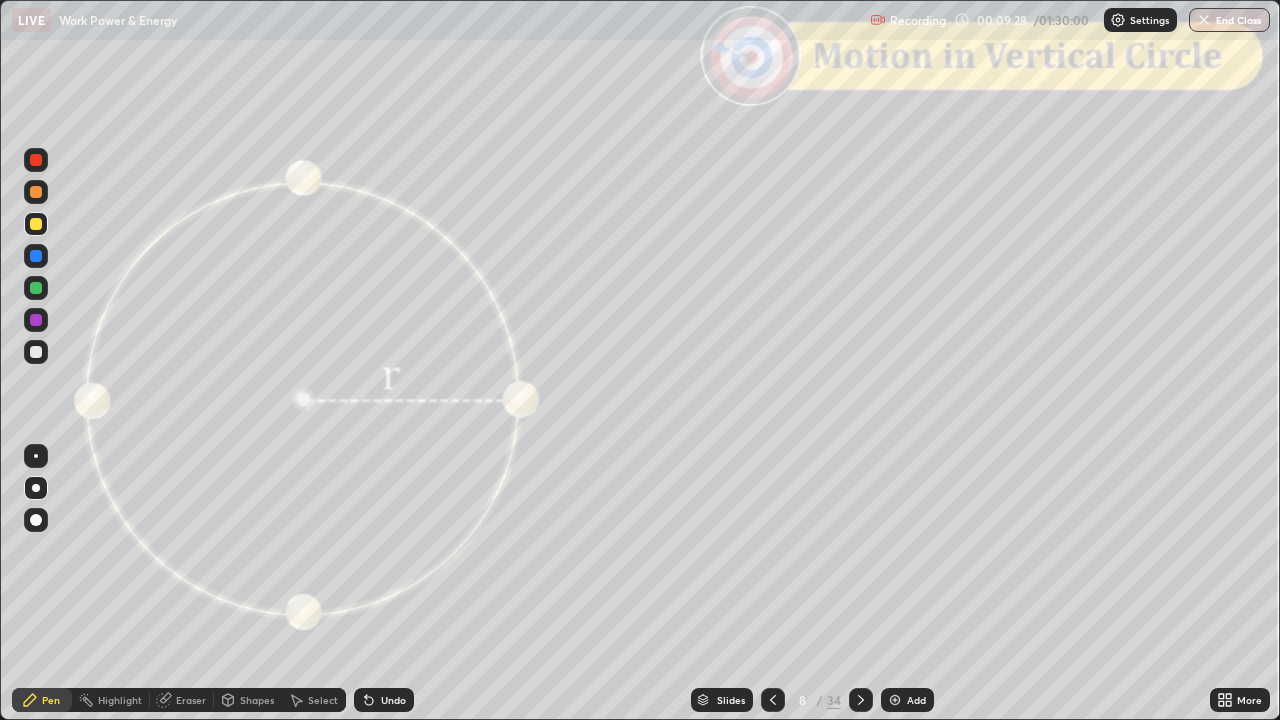 click on "Shapes" at bounding box center [257, 700] 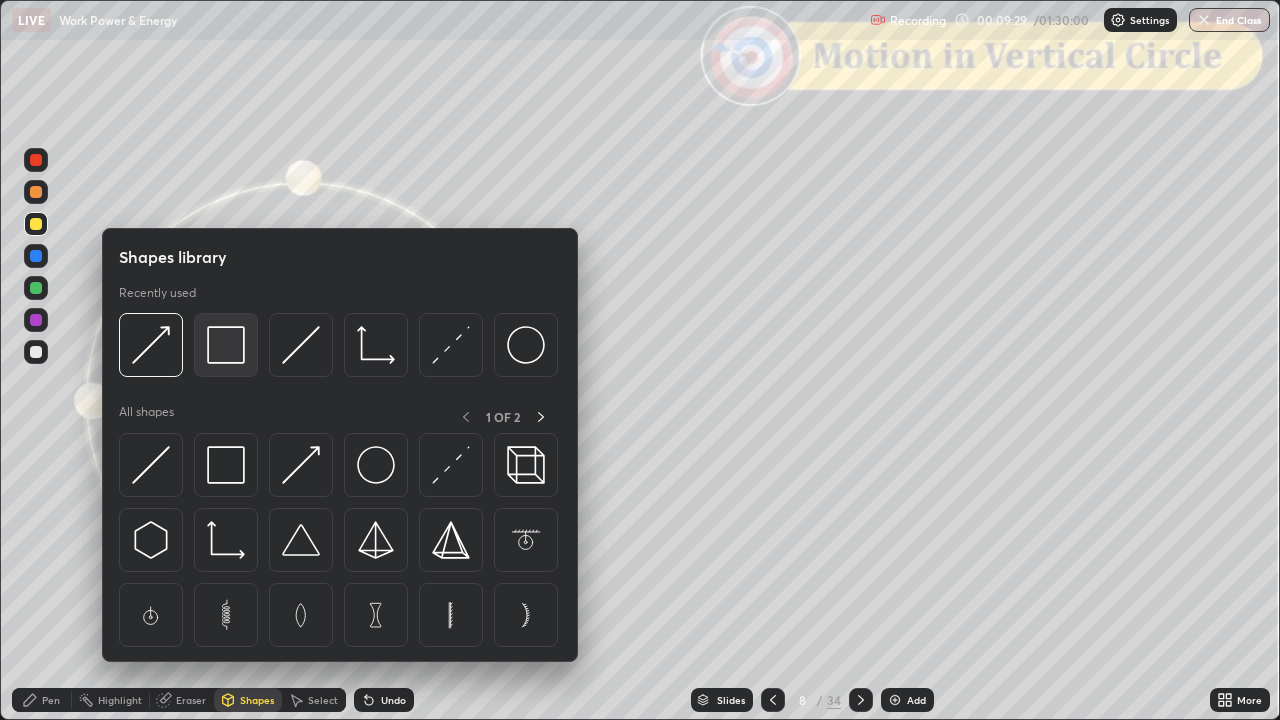 click at bounding box center [226, 345] 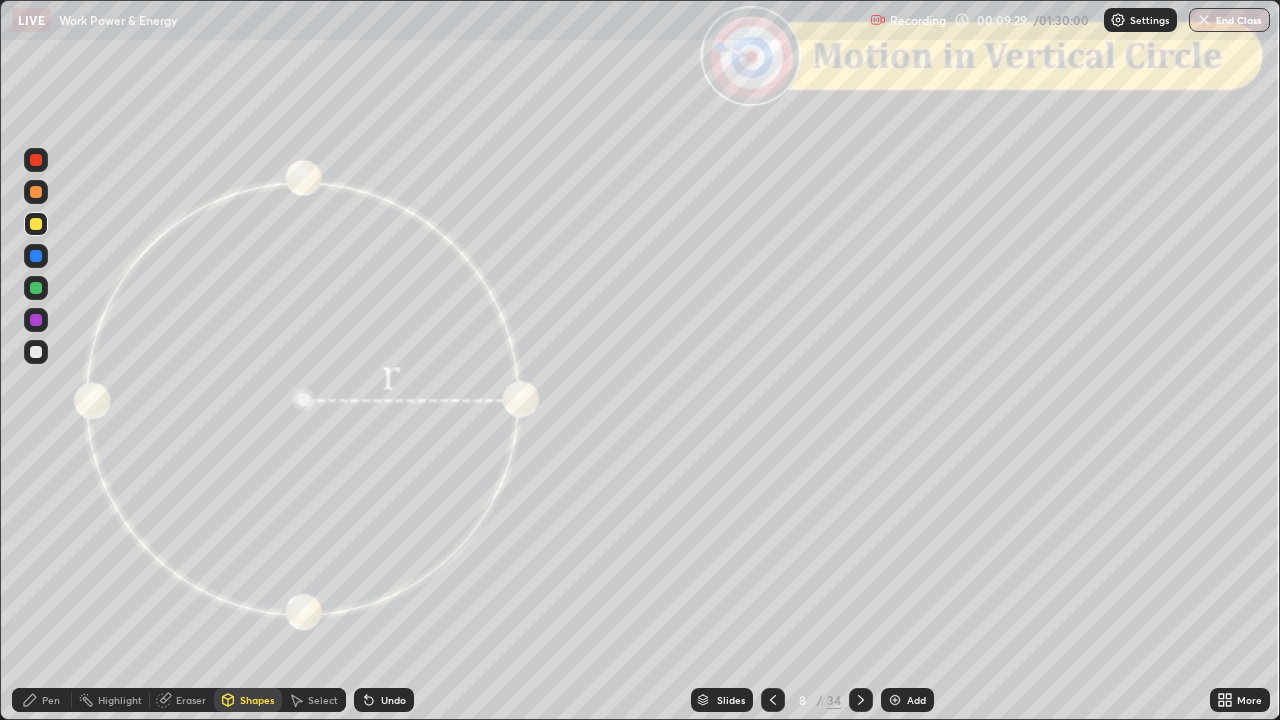click at bounding box center (36, 160) 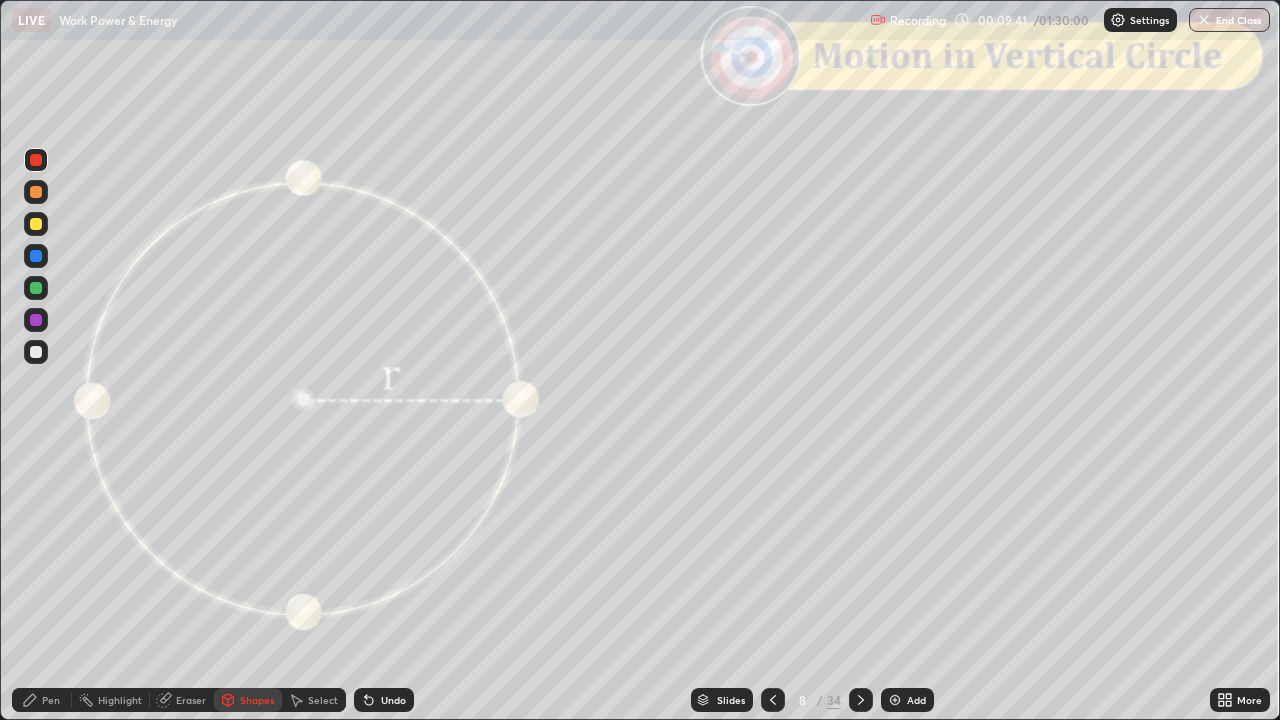 click on "Shapes" at bounding box center (257, 700) 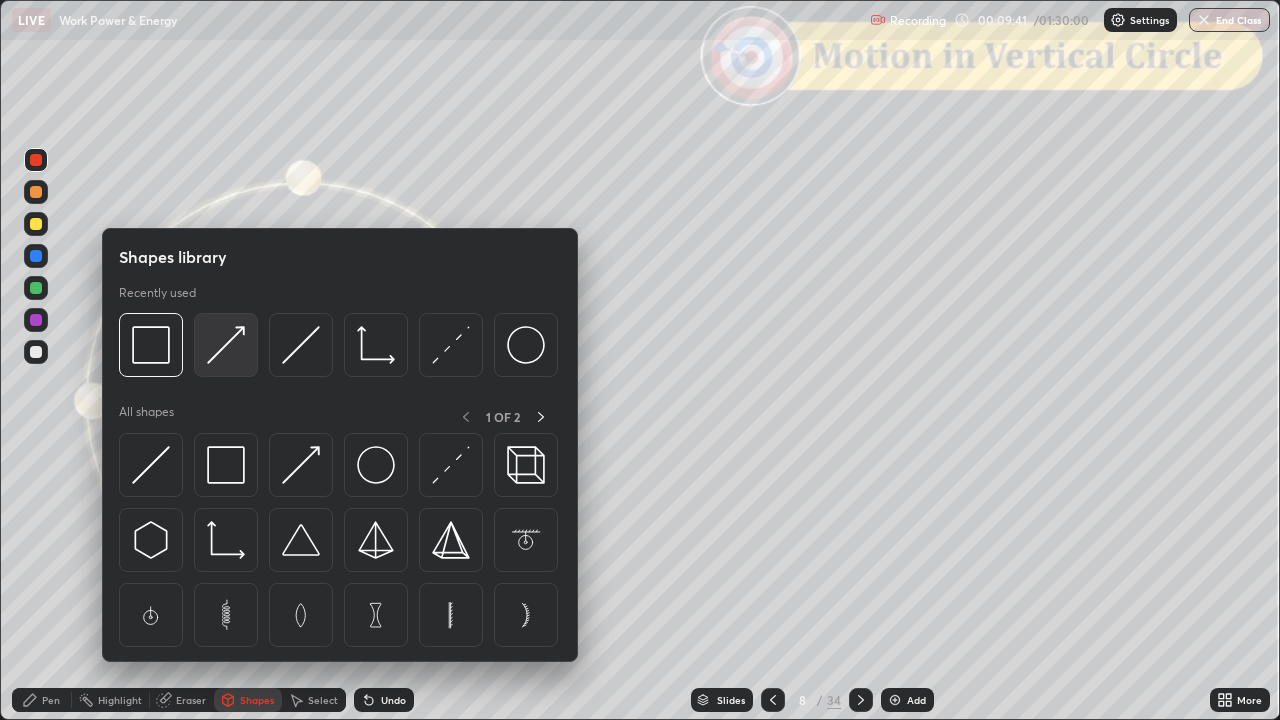 click at bounding box center [226, 345] 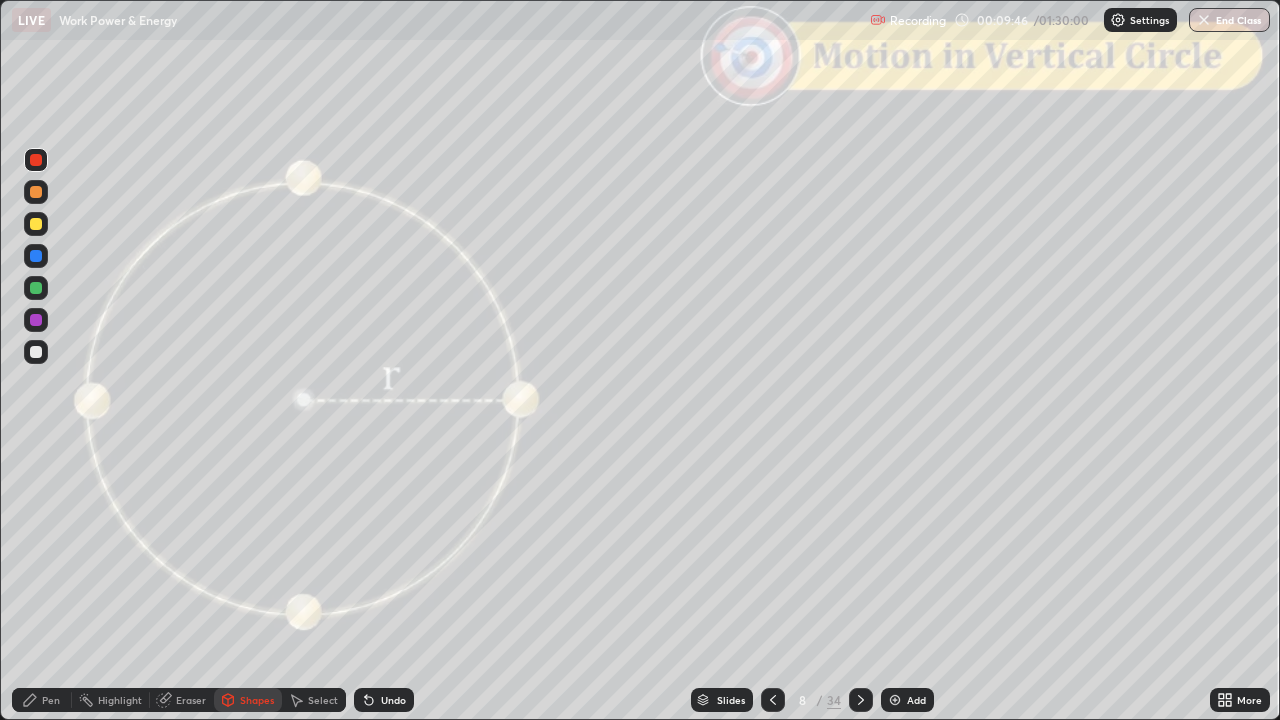 click on "Pen" at bounding box center (42, 700) 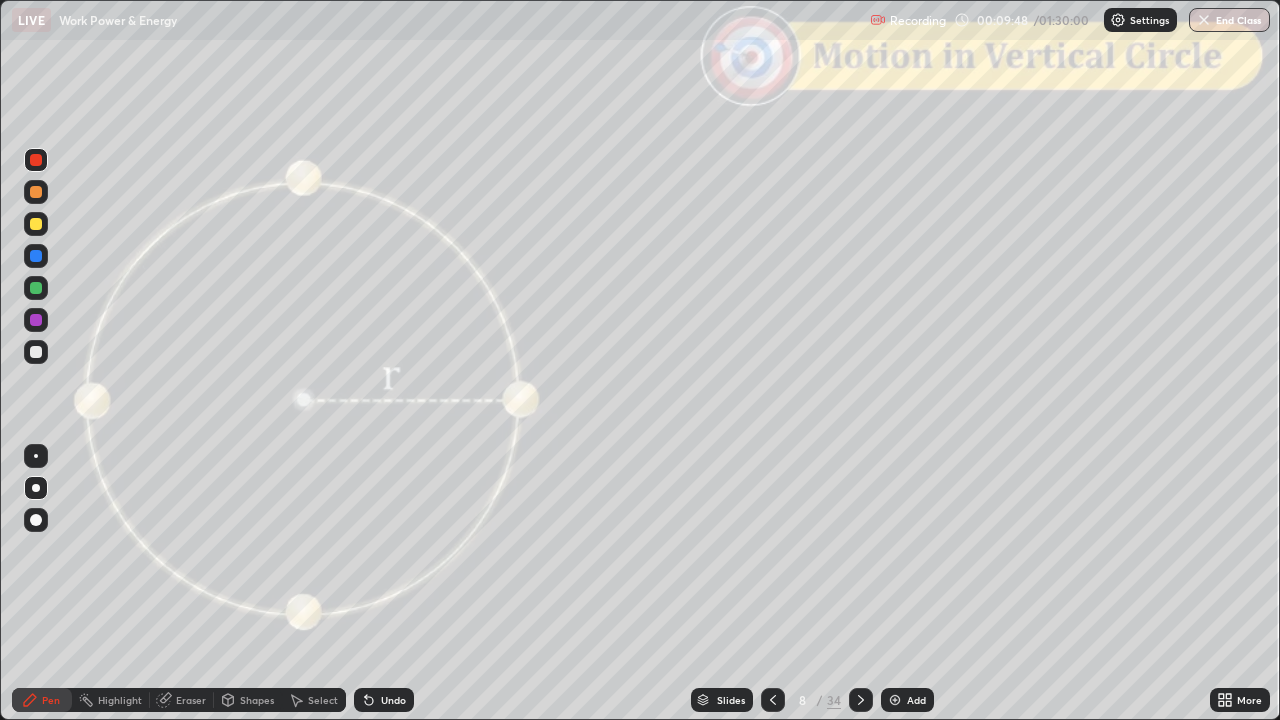 click at bounding box center (36, 192) 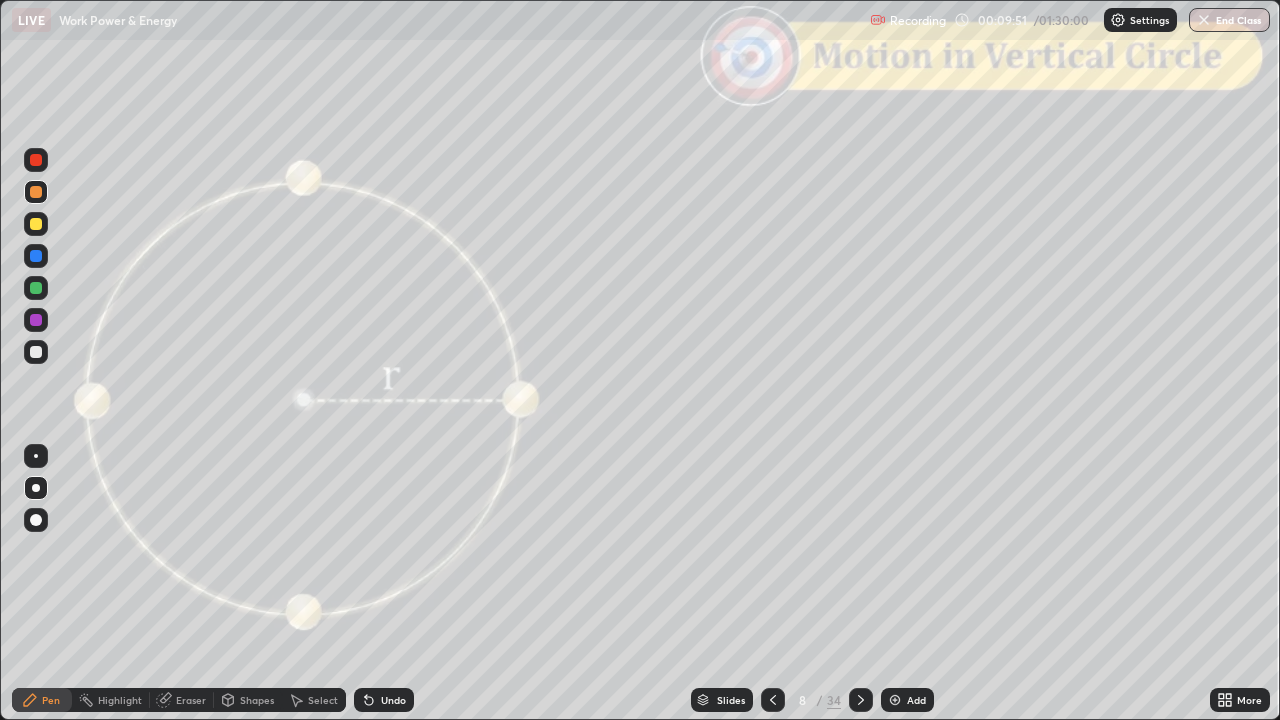 click on "Undo" at bounding box center (393, 700) 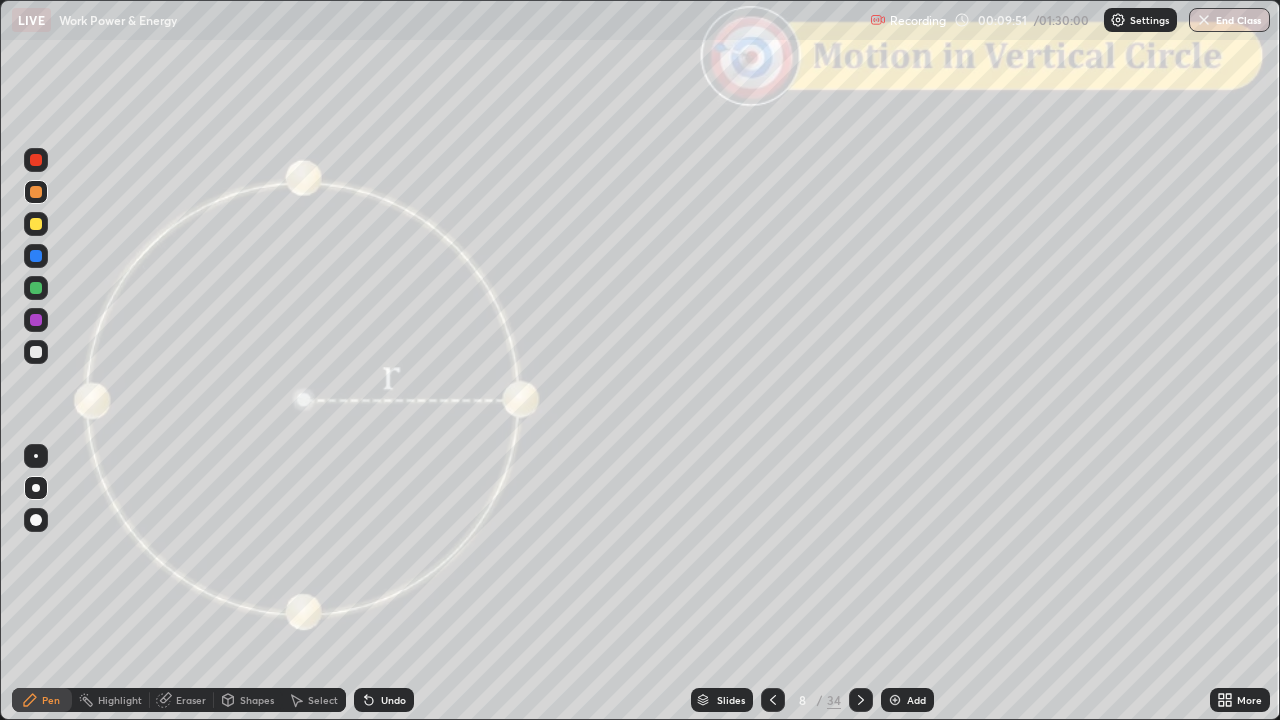 click on "Shapes" at bounding box center [257, 700] 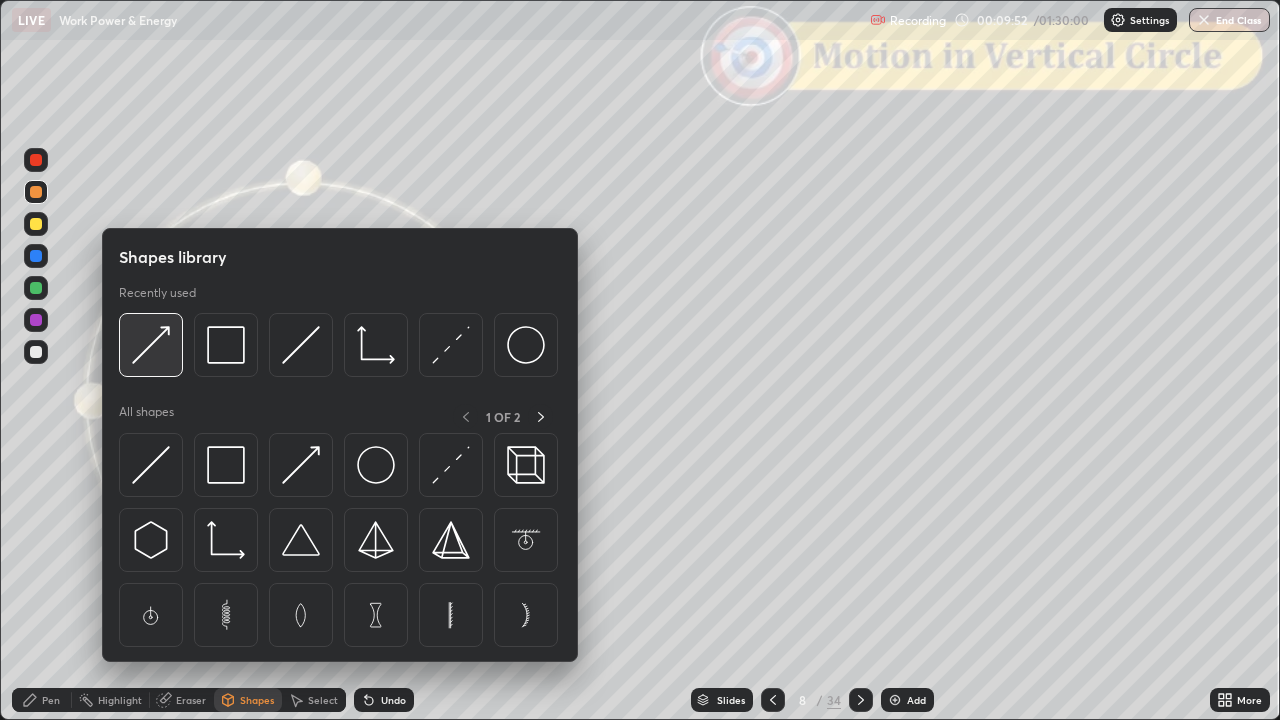 click at bounding box center [151, 345] 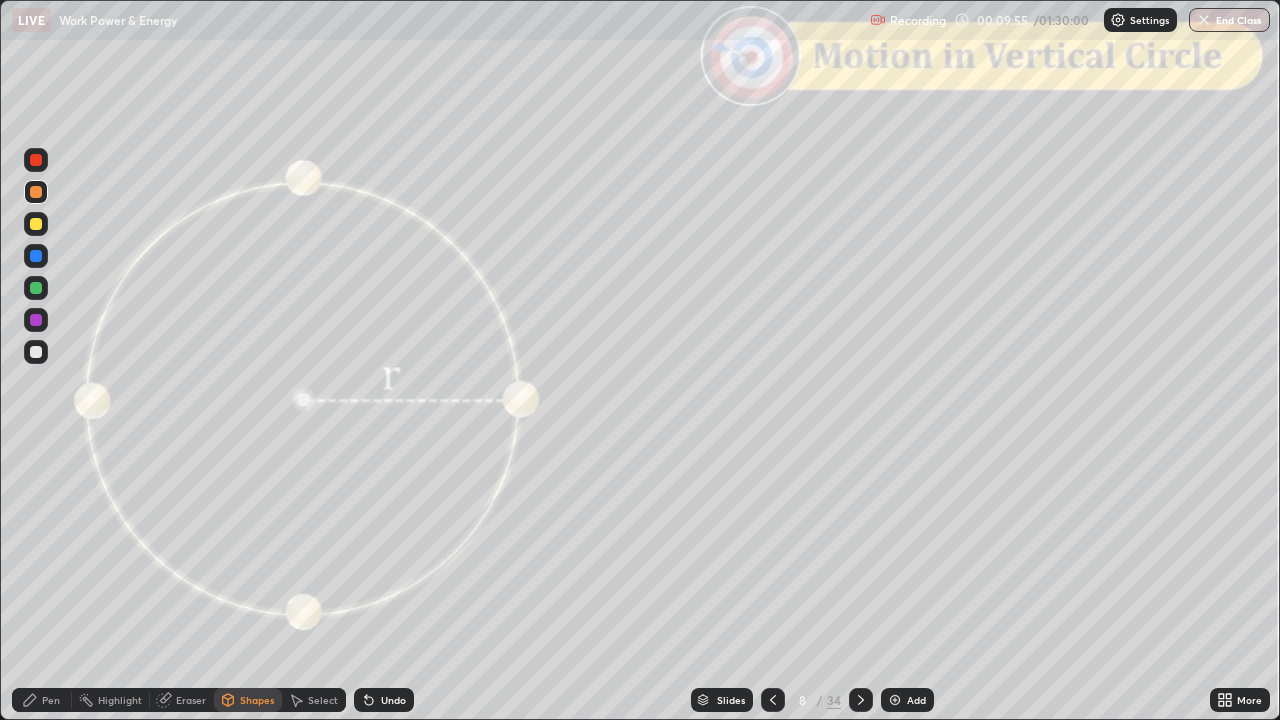 click 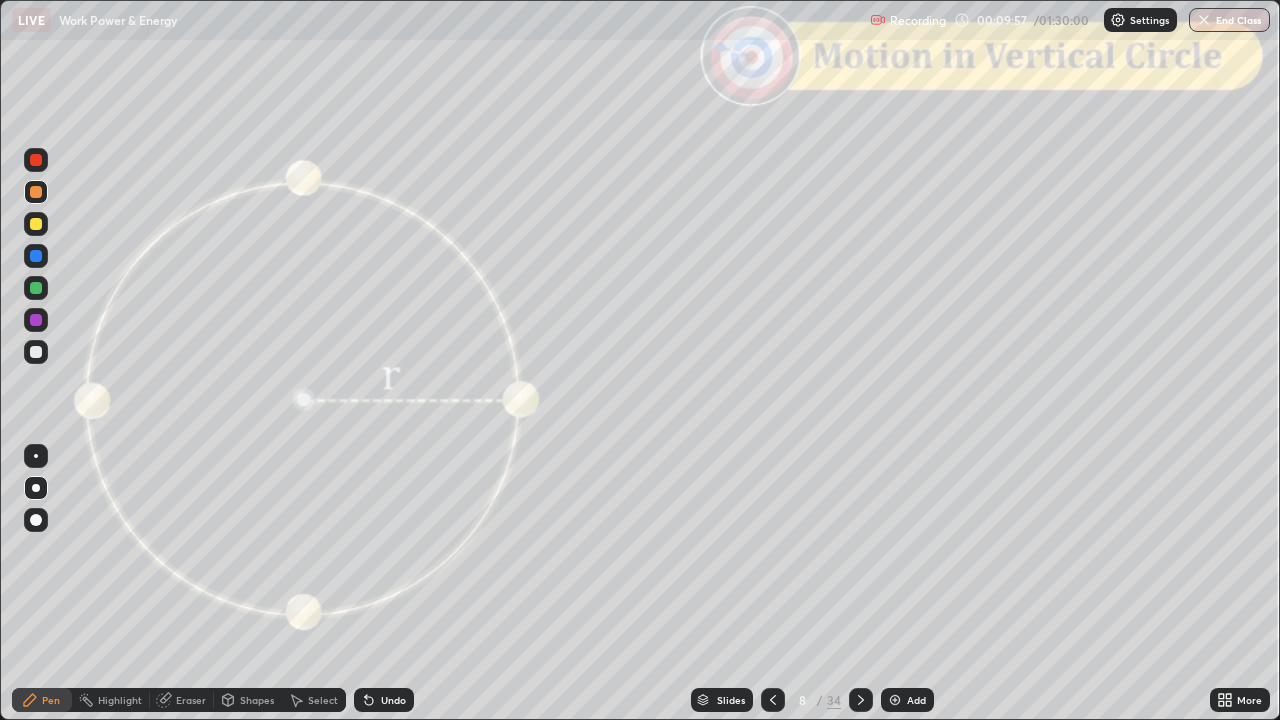 click on "Shapes" at bounding box center [248, 700] 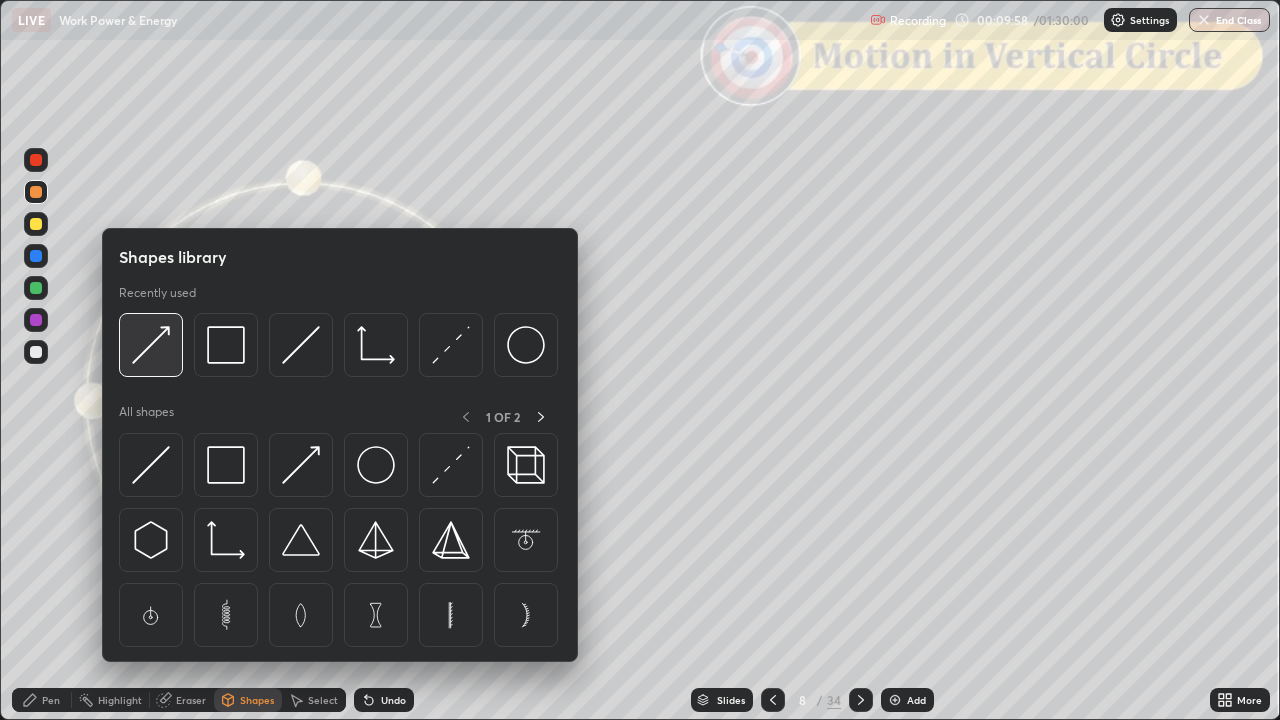 click at bounding box center (151, 345) 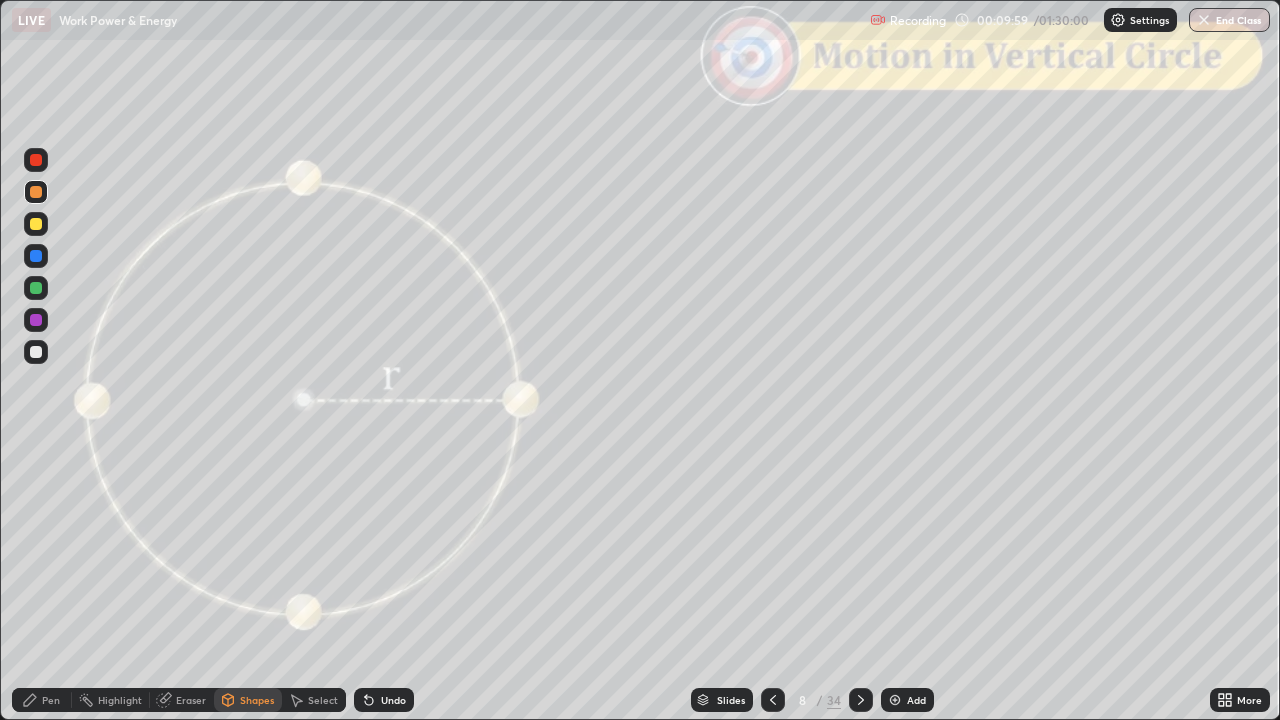 click at bounding box center [36, 288] 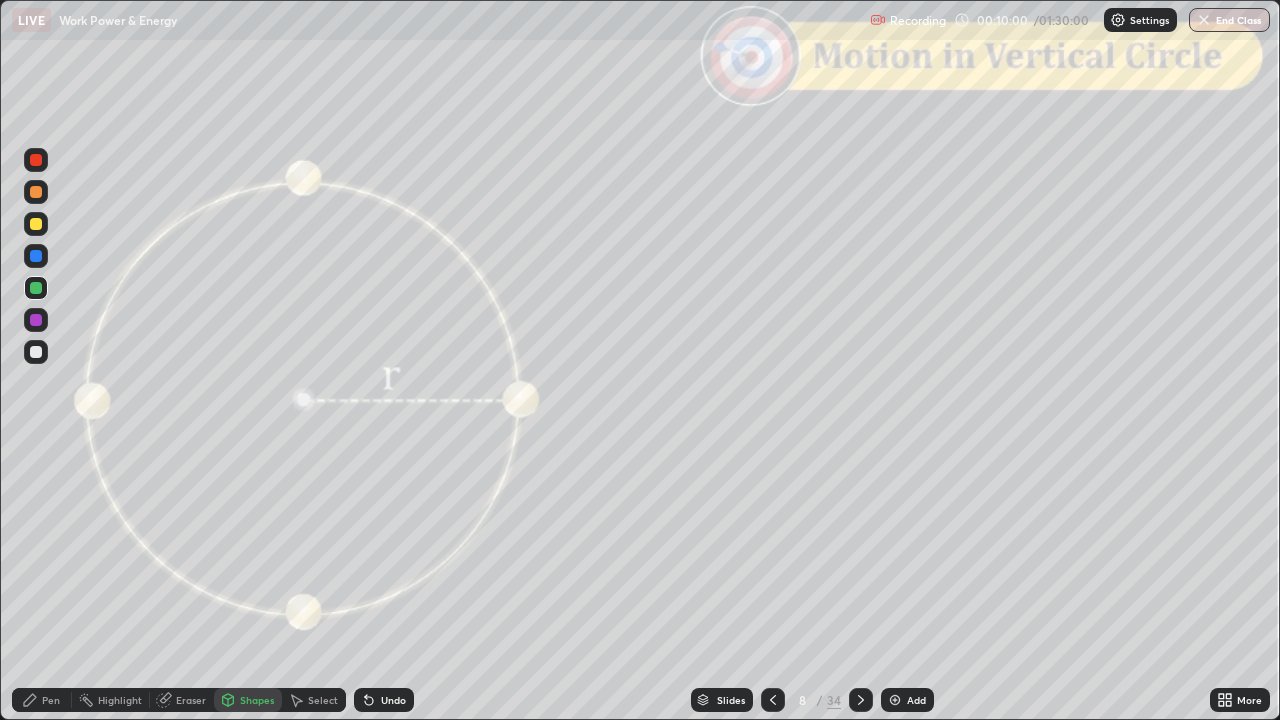 click on "Shapes" at bounding box center (257, 700) 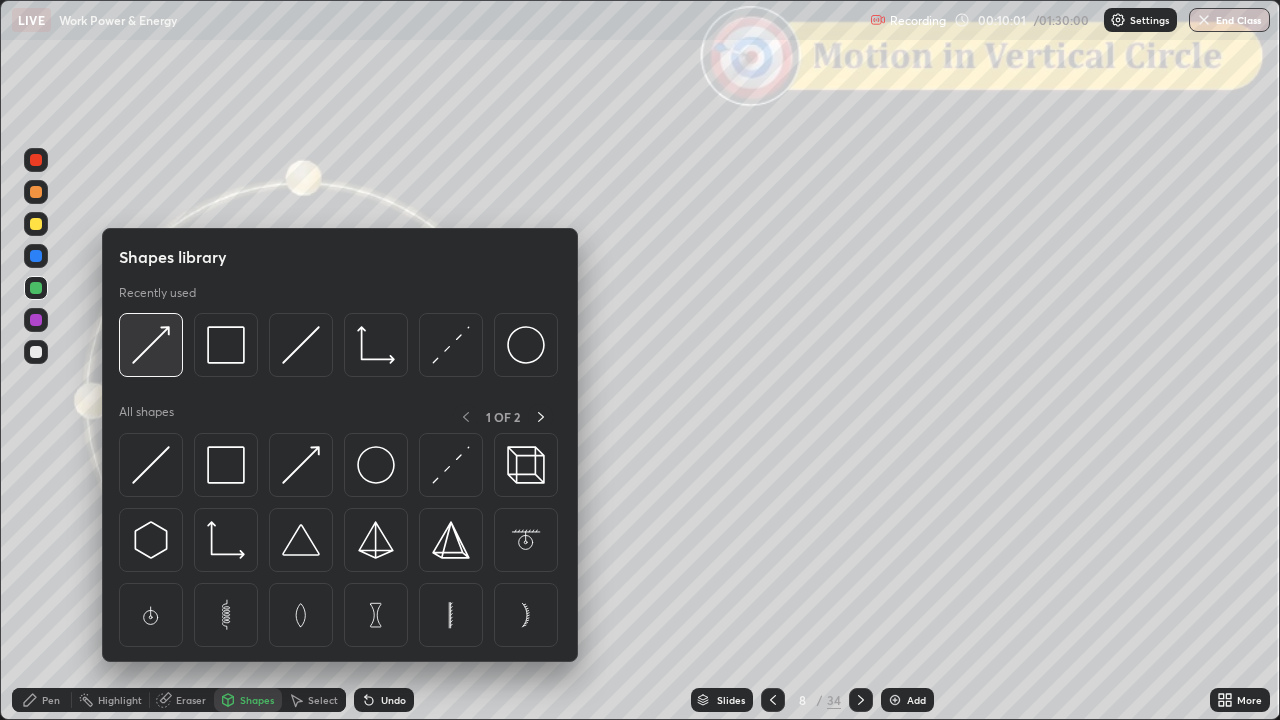 click at bounding box center (151, 345) 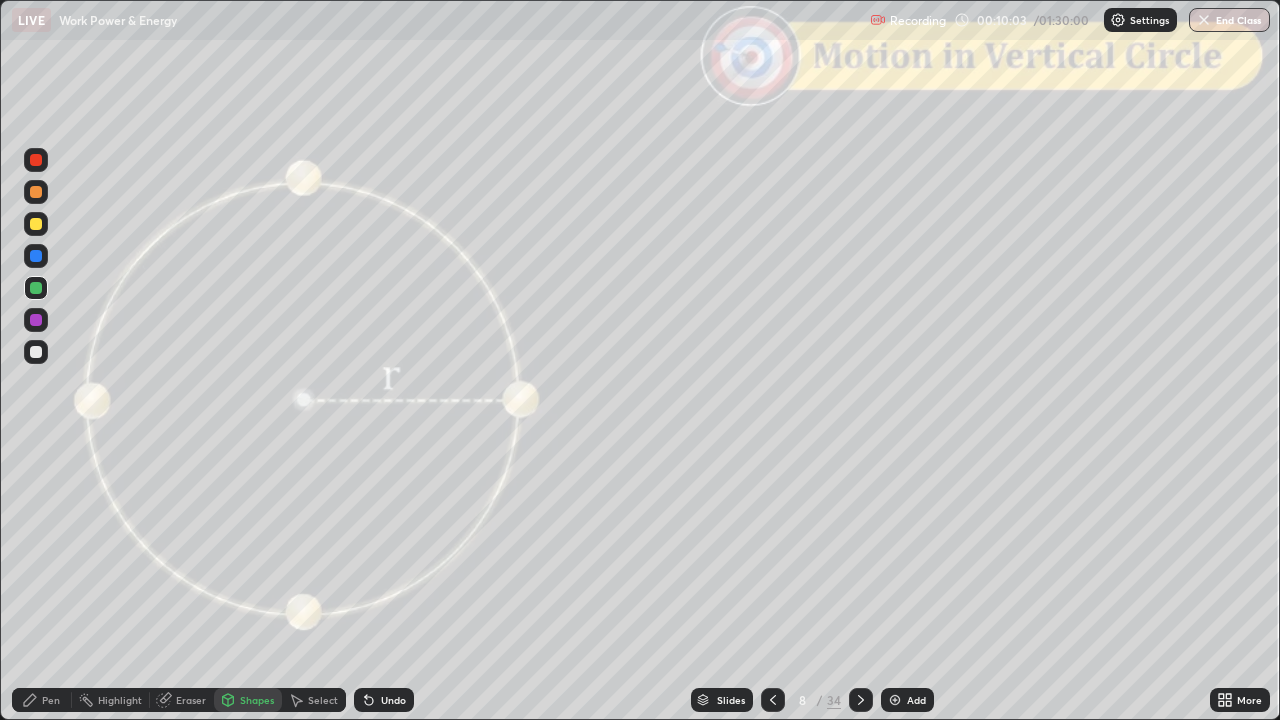 click 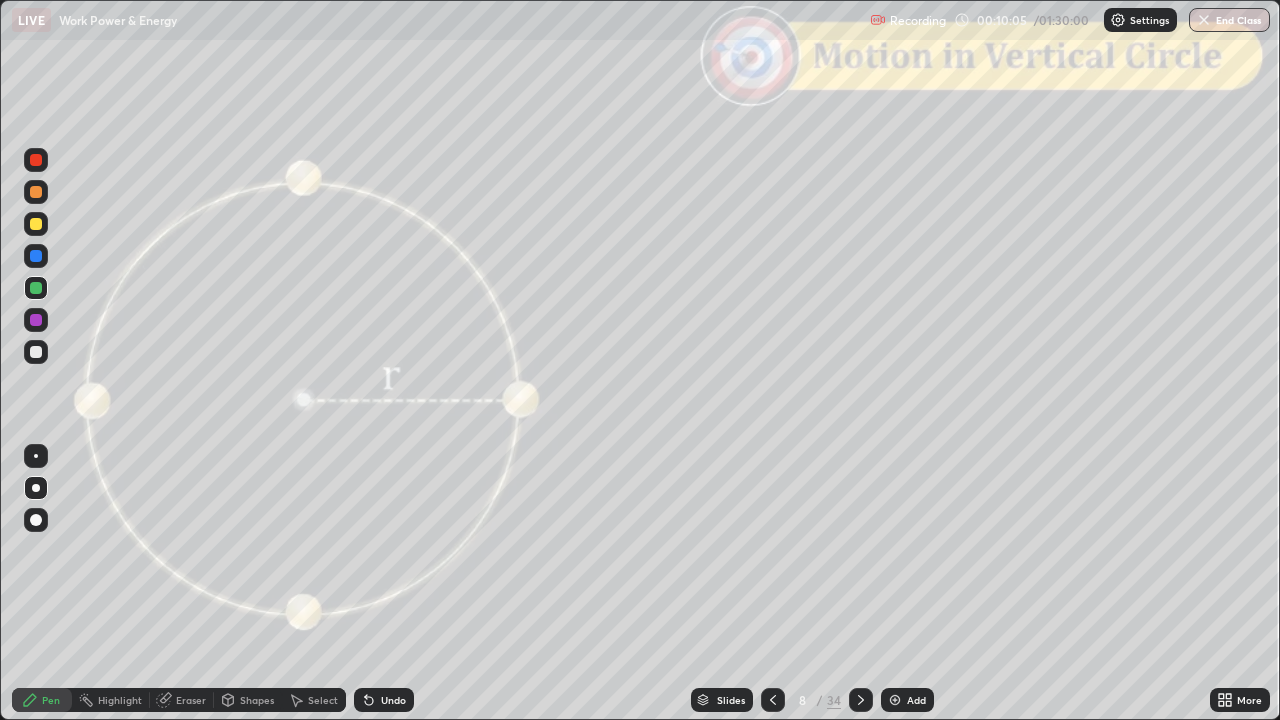 click at bounding box center [36, 224] 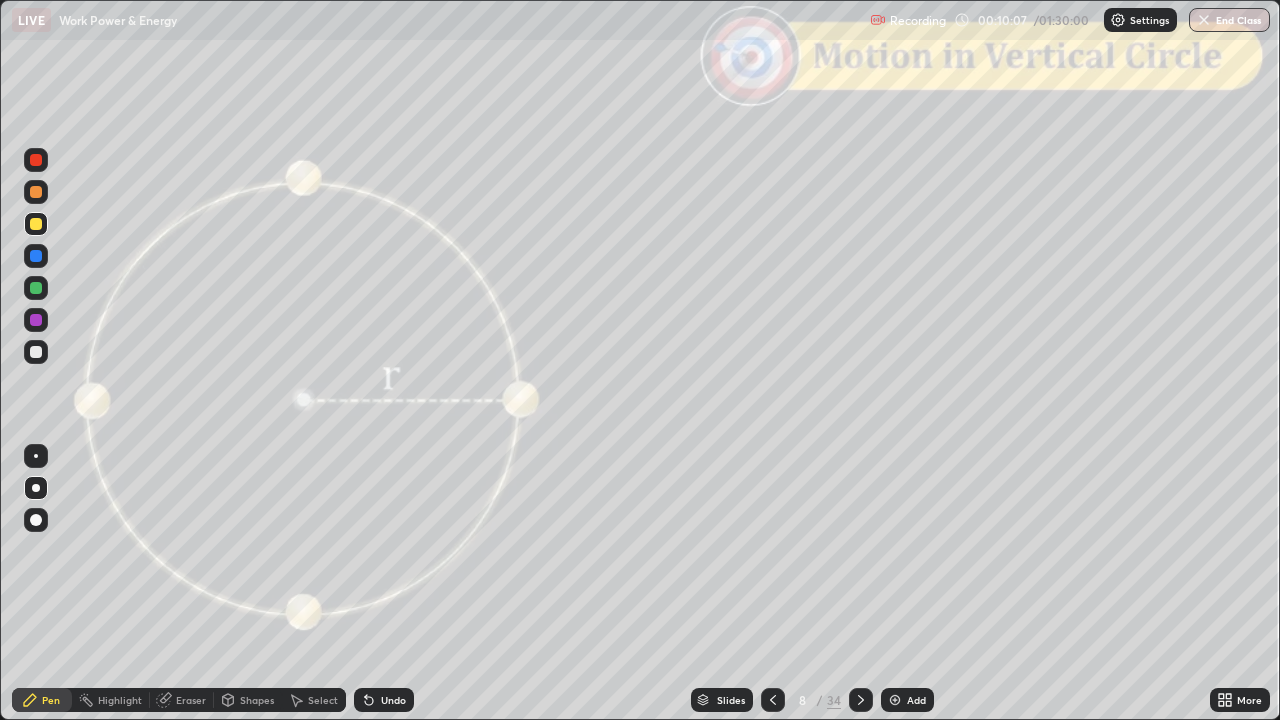 click on "Slides" at bounding box center (731, 700) 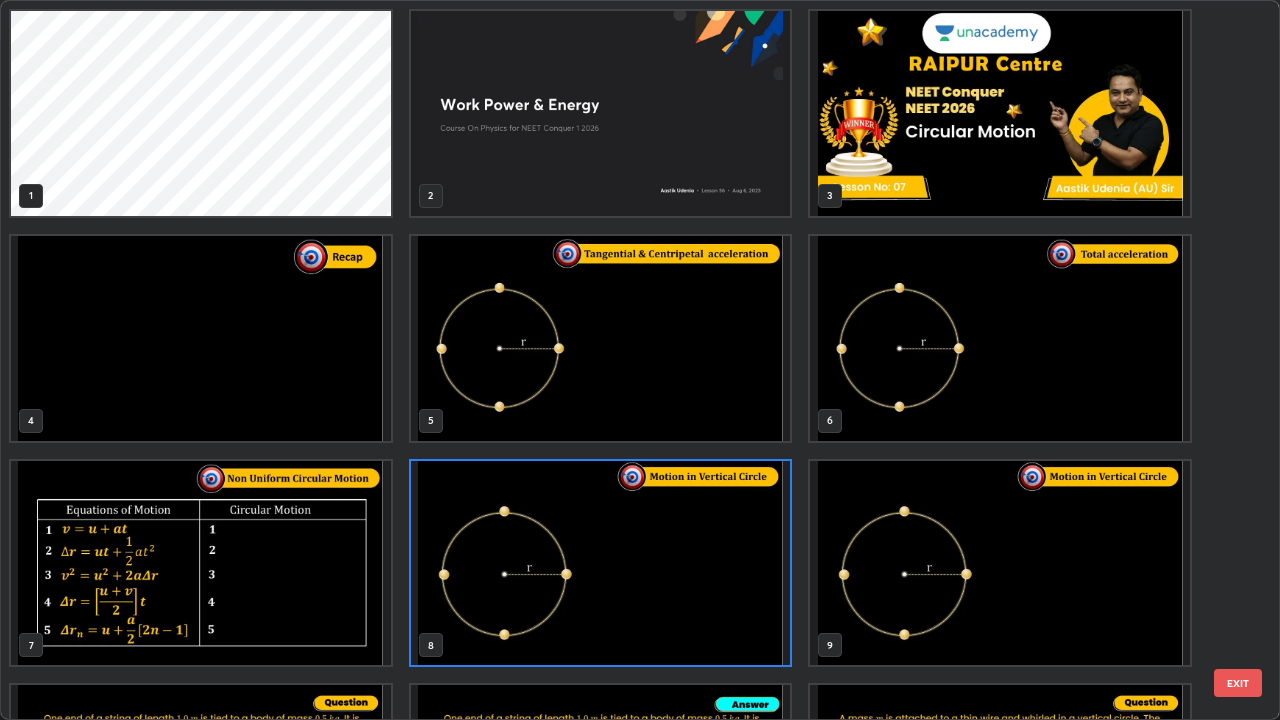 scroll, scrollTop: 7, scrollLeft: 11, axis: both 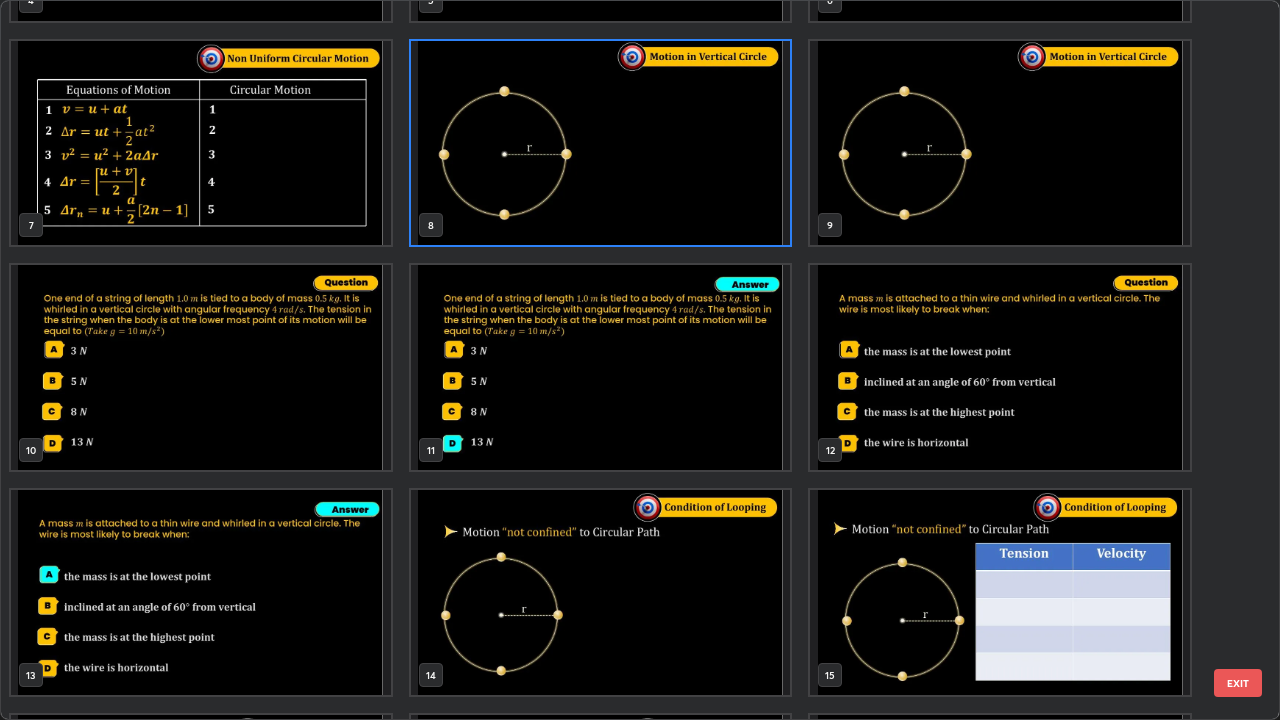 click on "EXIT" at bounding box center (1238, 683) 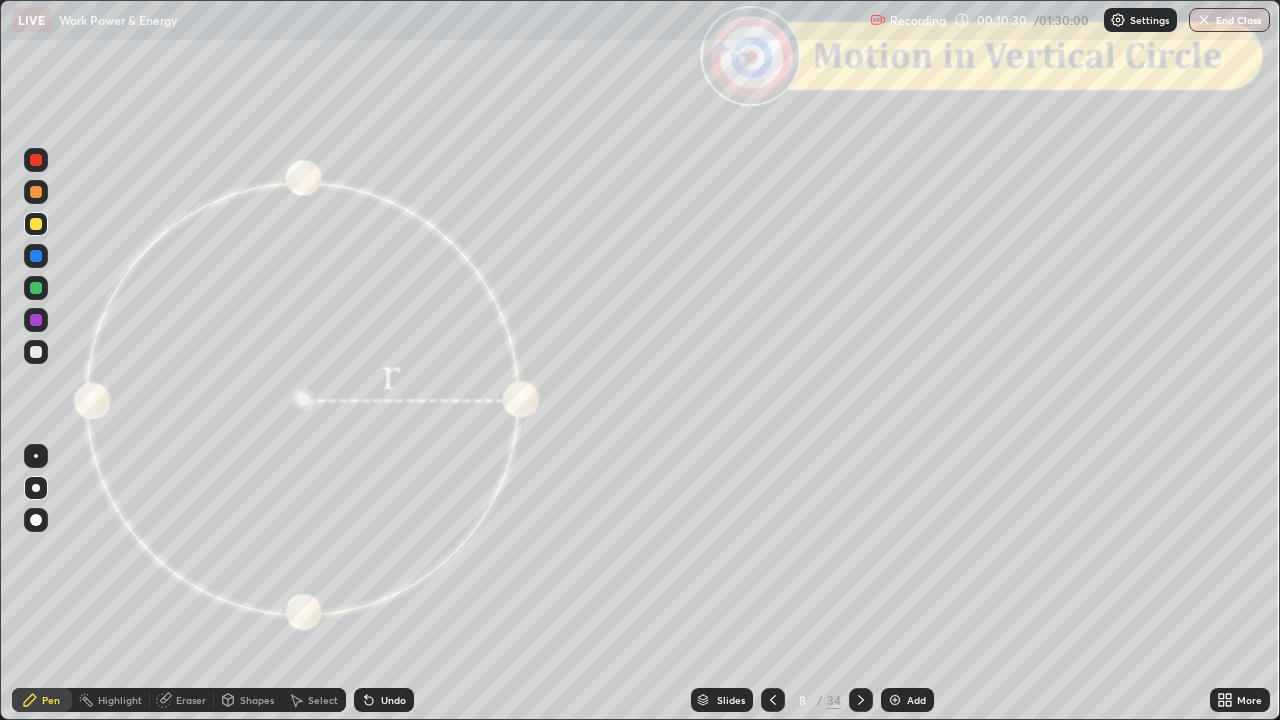 click on "Shapes" at bounding box center [257, 700] 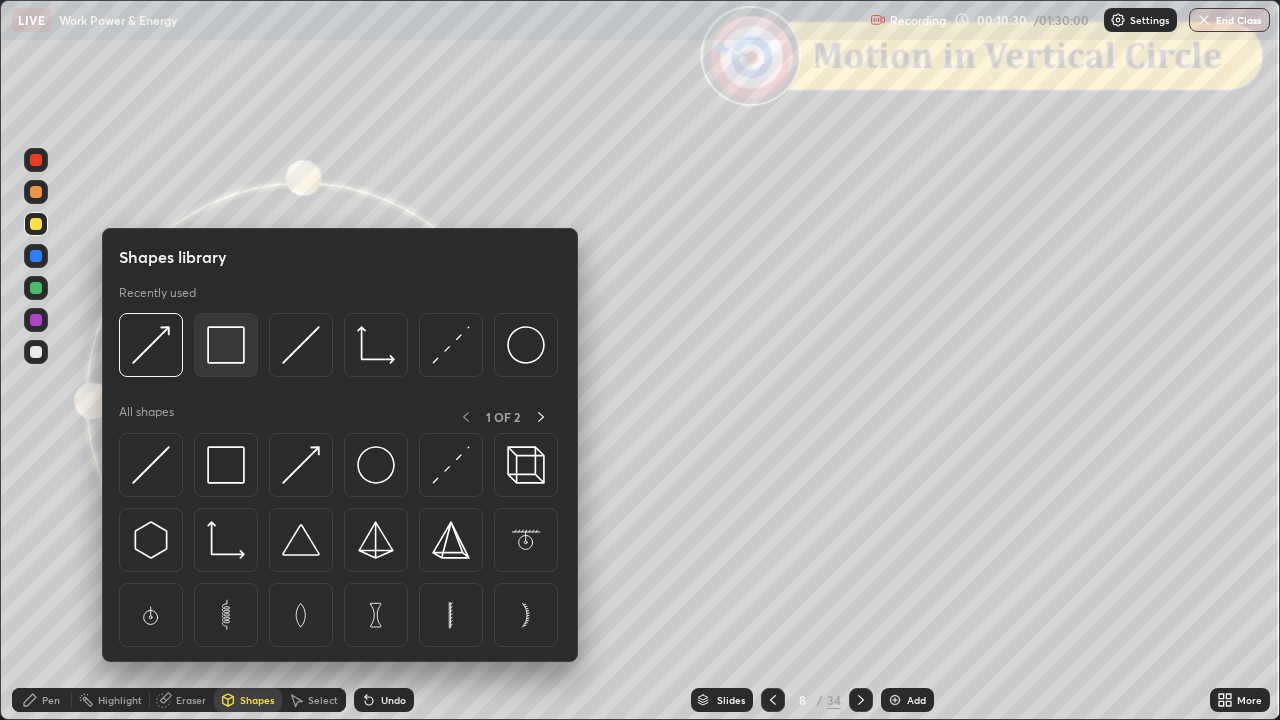 click at bounding box center [226, 345] 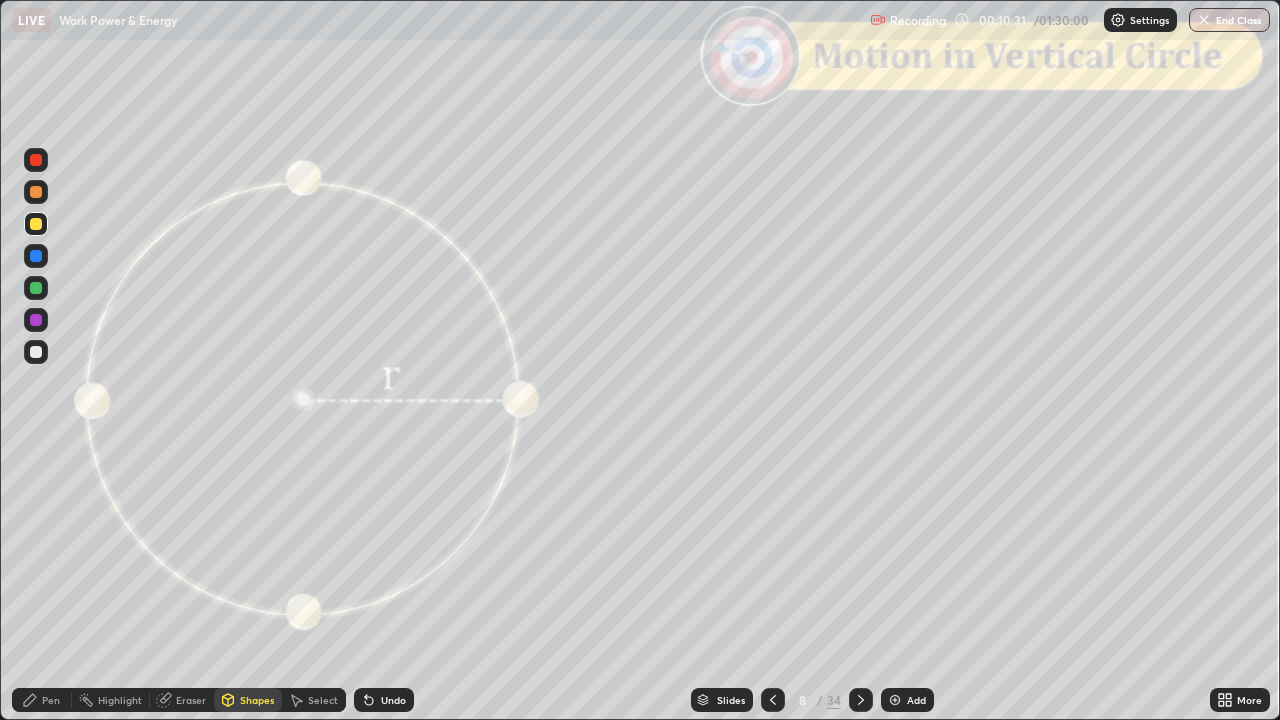 click at bounding box center [36, 160] 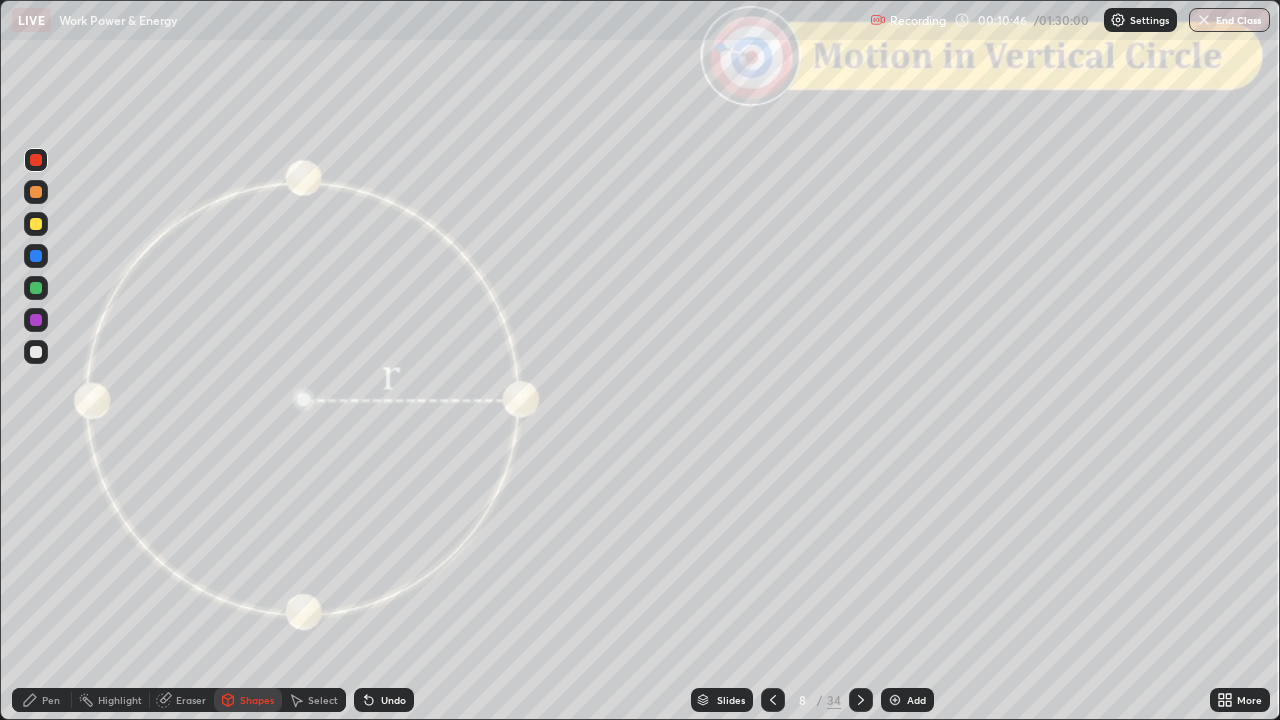 click on "Slides" at bounding box center (722, 700) 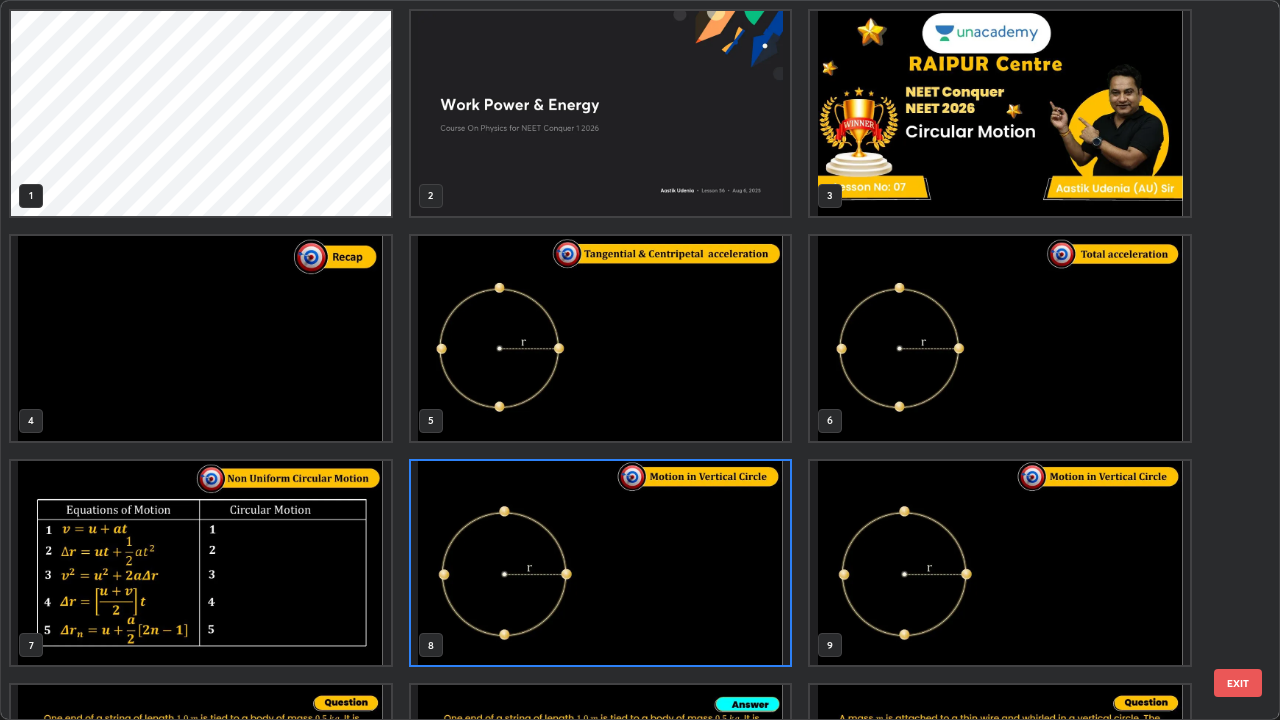 scroll, scrollTop: 7, scrollLeft: 11, axis: both 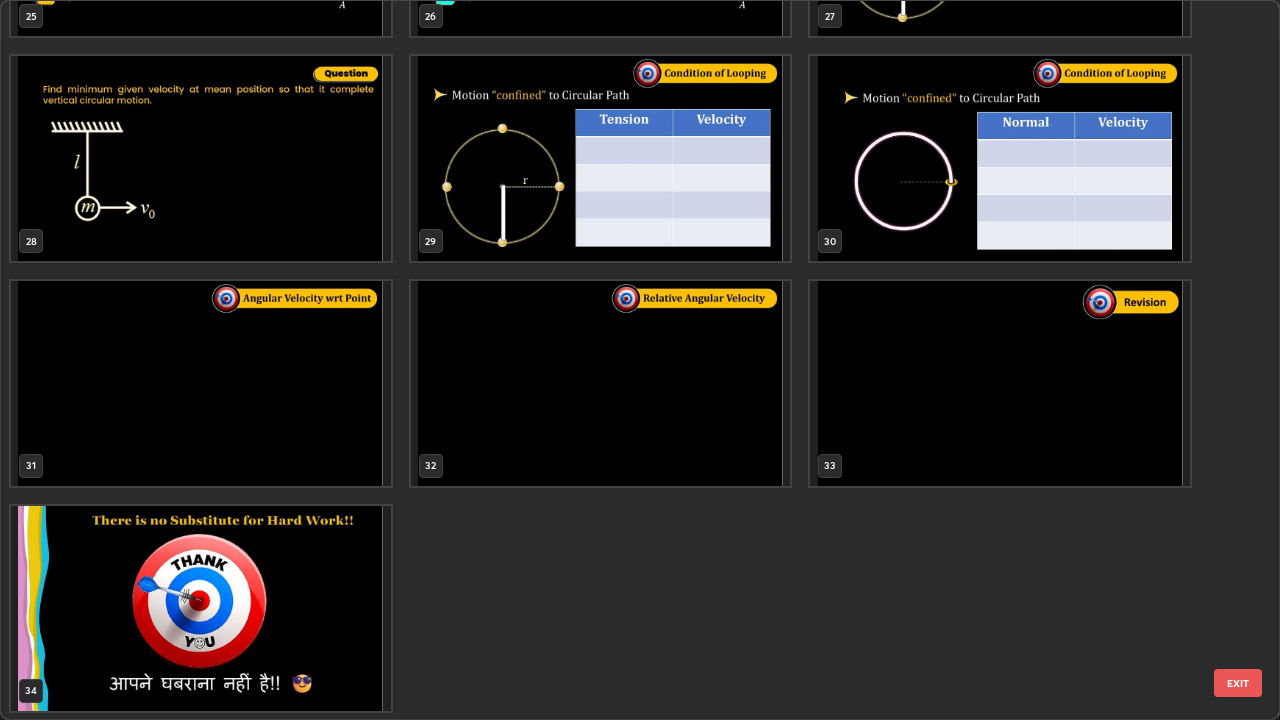 click on "EXIT" at bounding box center (1238, 683) 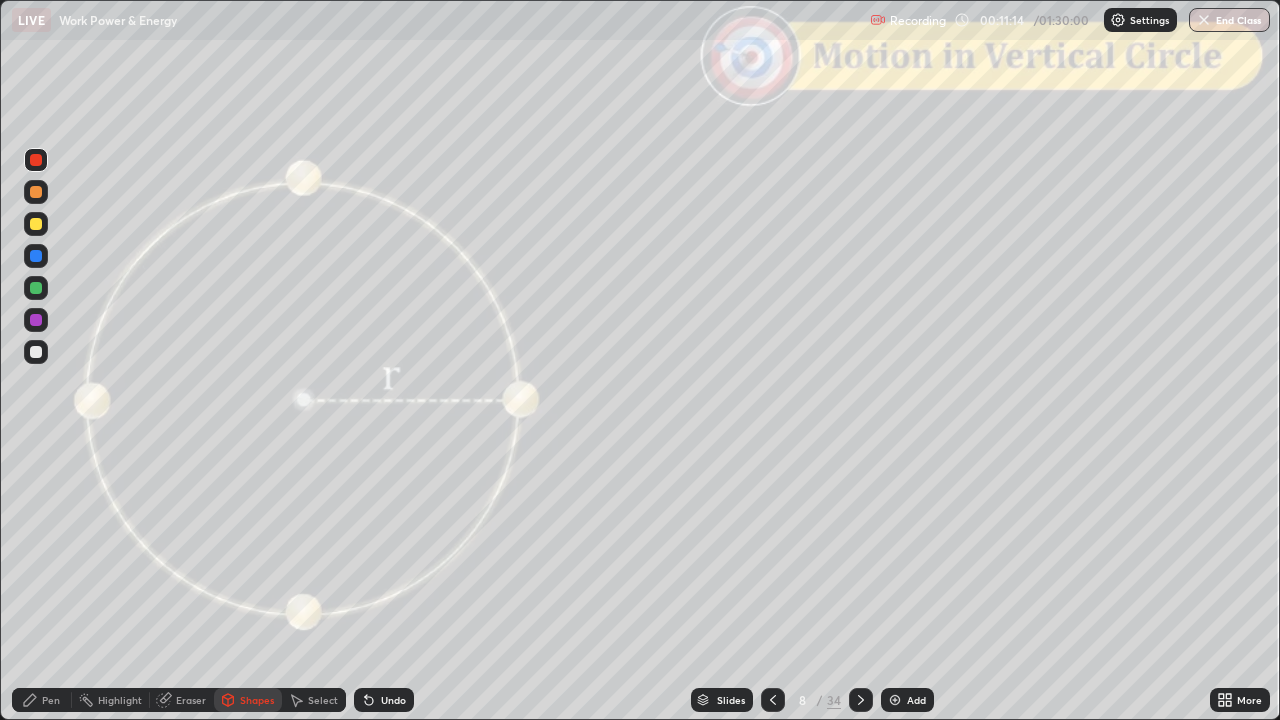 click 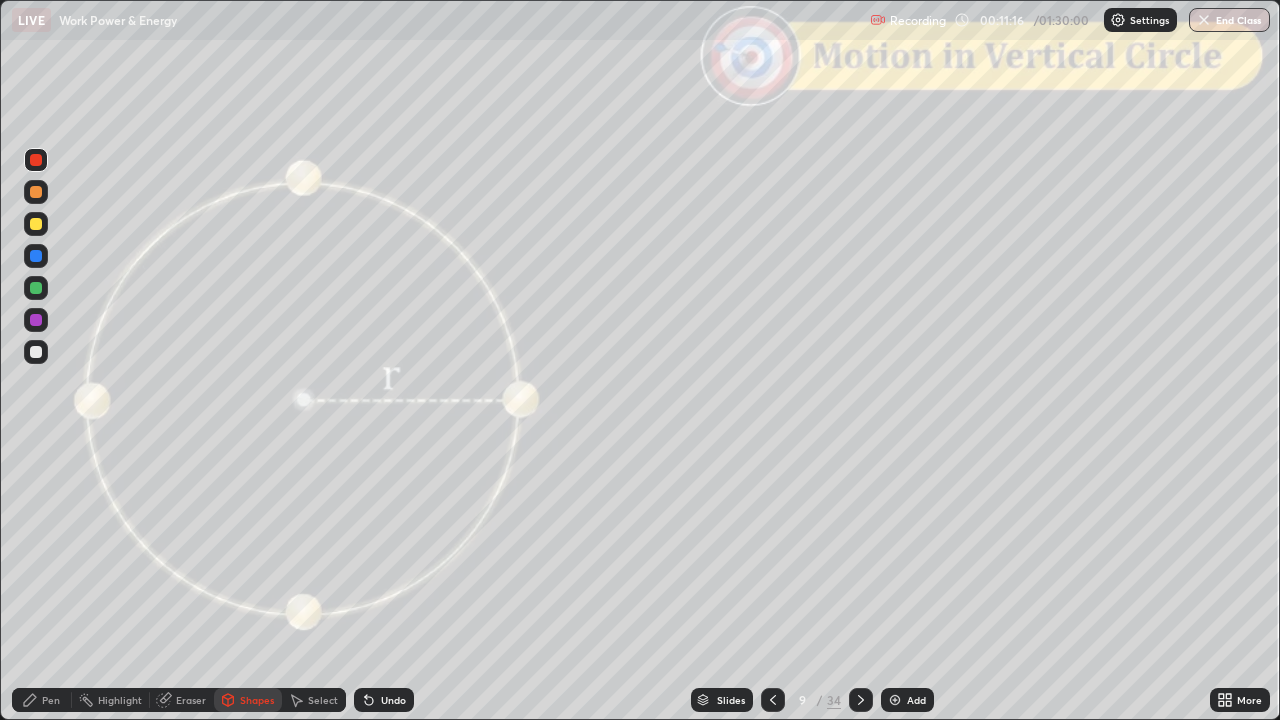 click 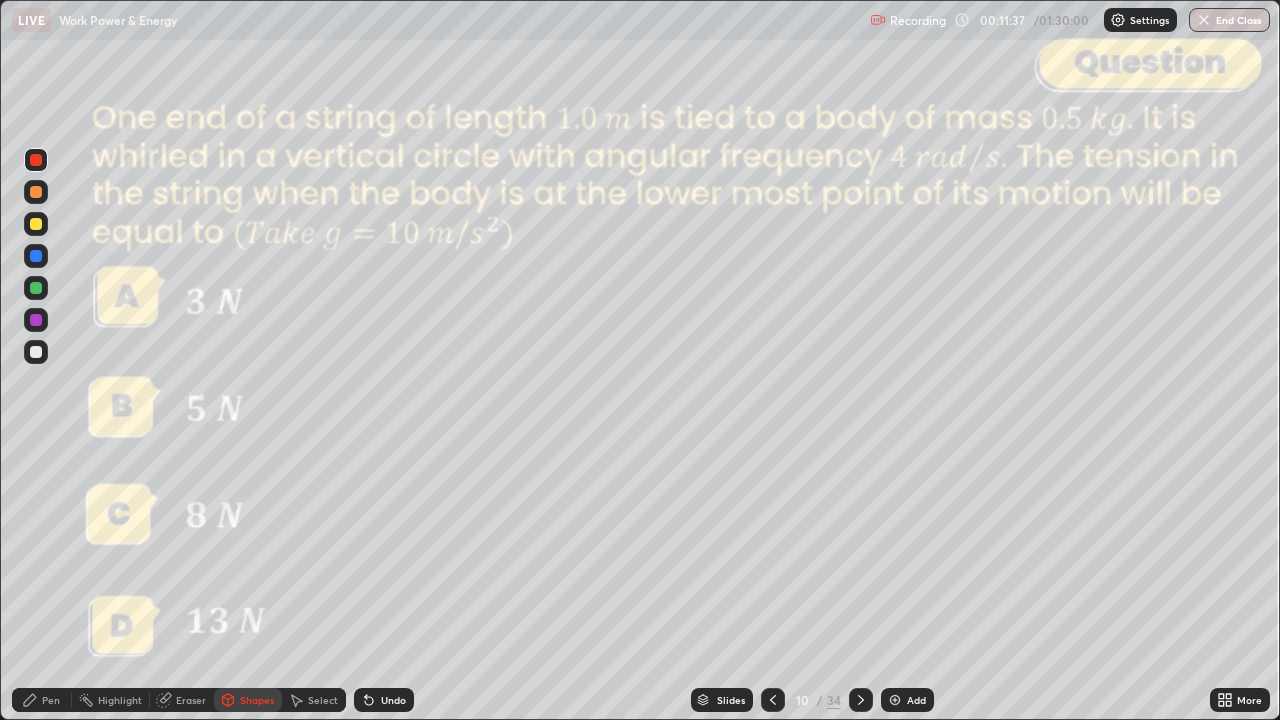 click on "Shapes" at bounding box center (257, 700) 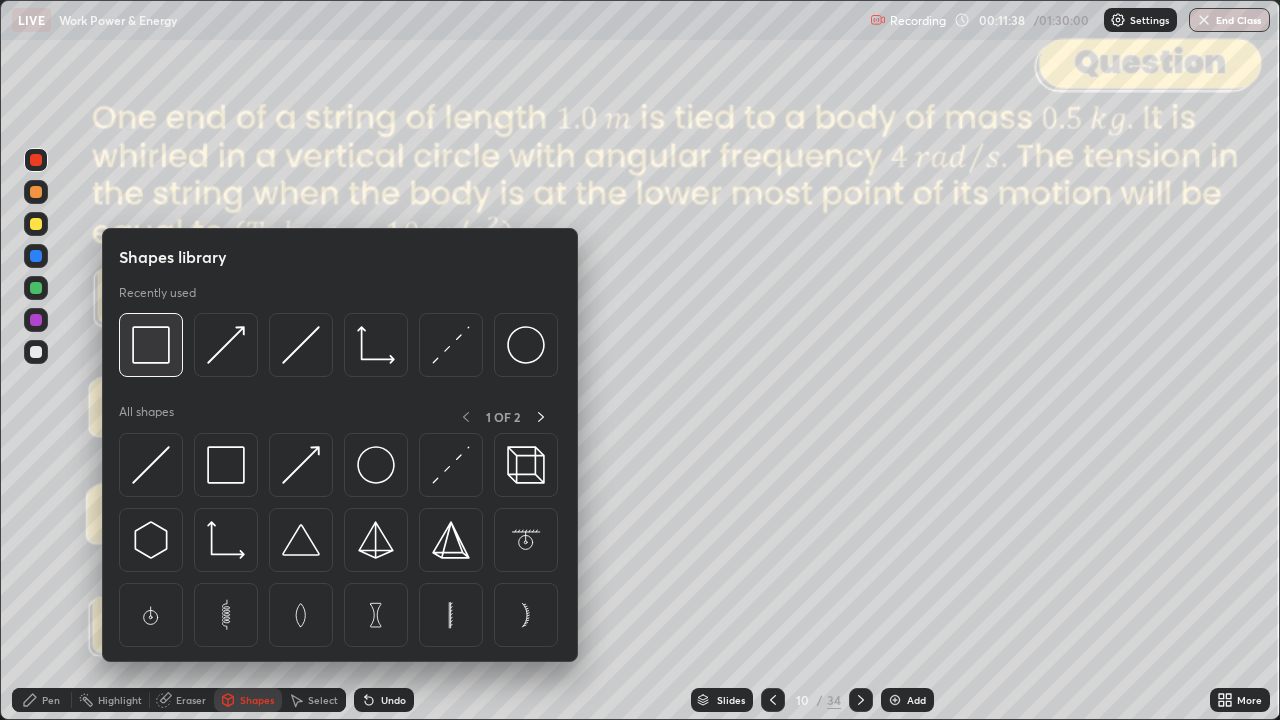 click at bounding box center [151, 345] 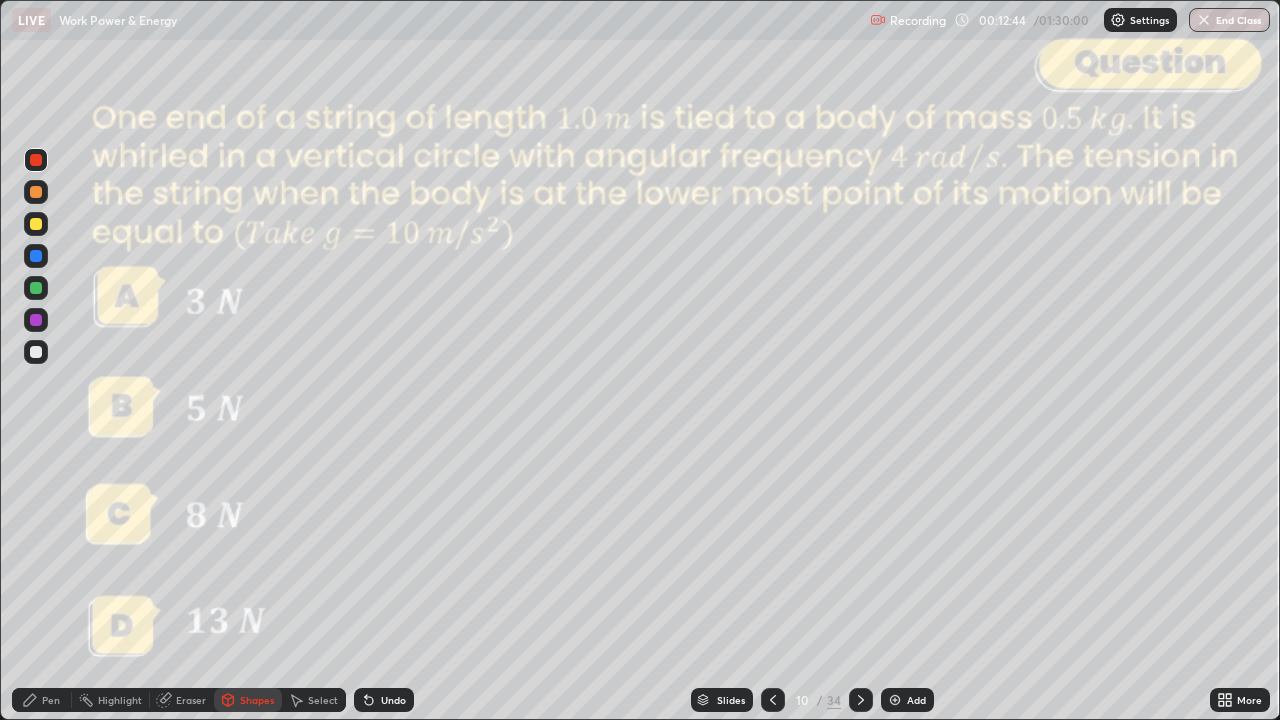 click on "Pen" at bounding box center [42, 700] 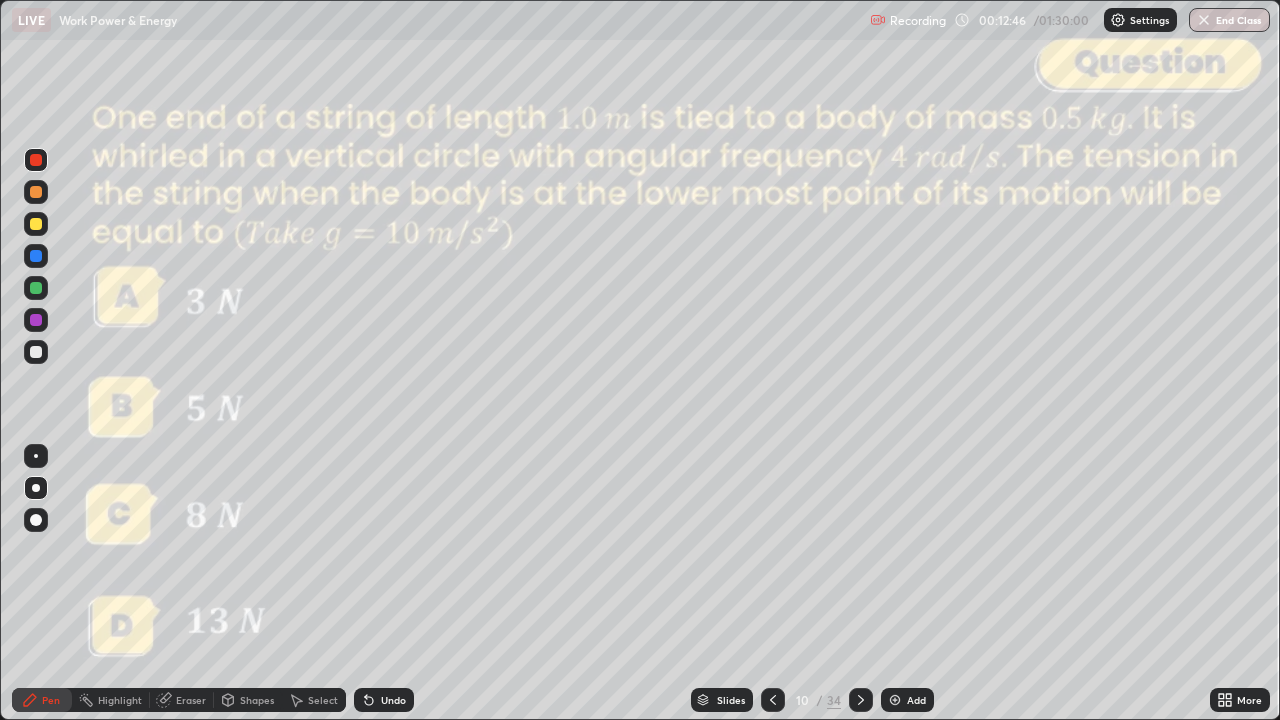 click at bounding box center [36, 192] 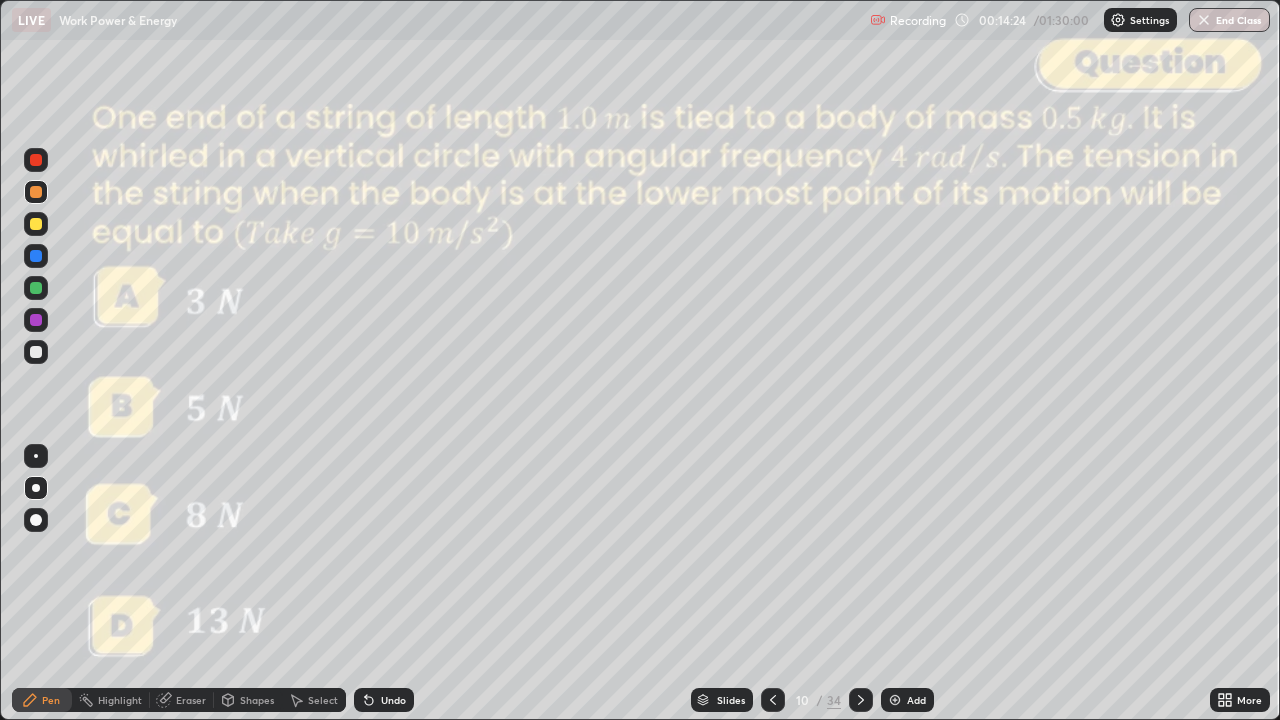 click at bounding box center [773, 700] 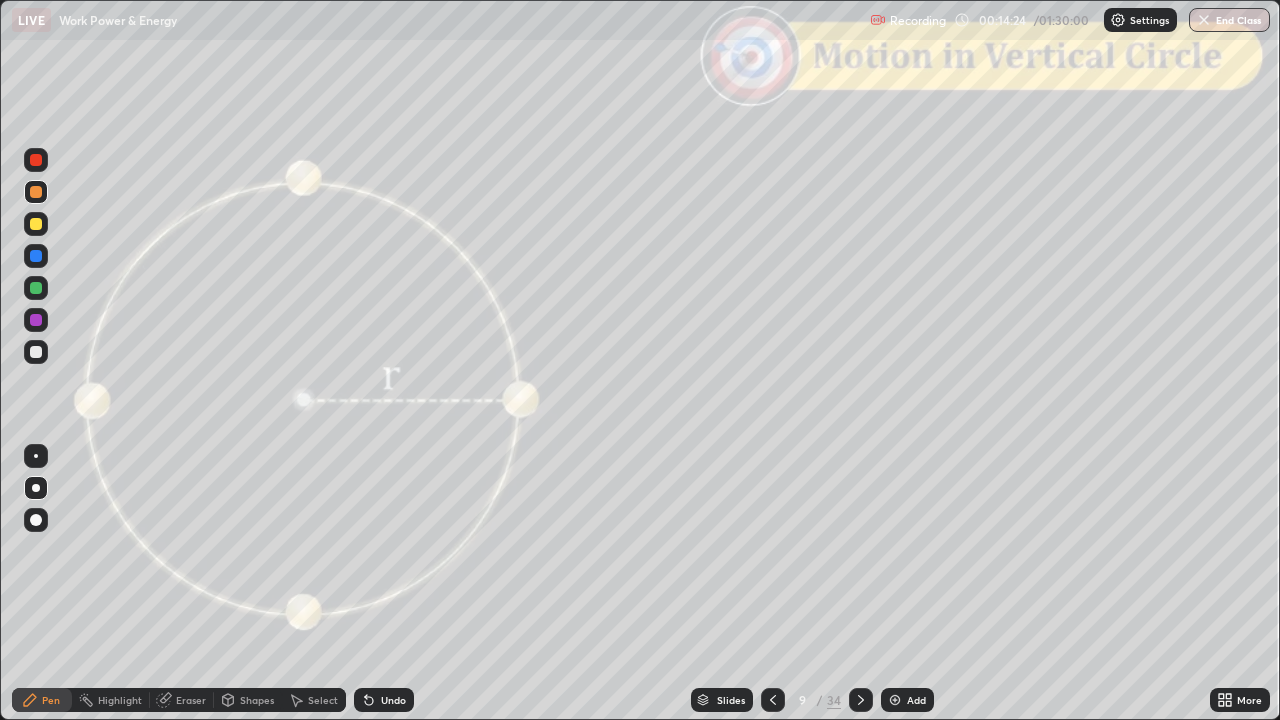 click 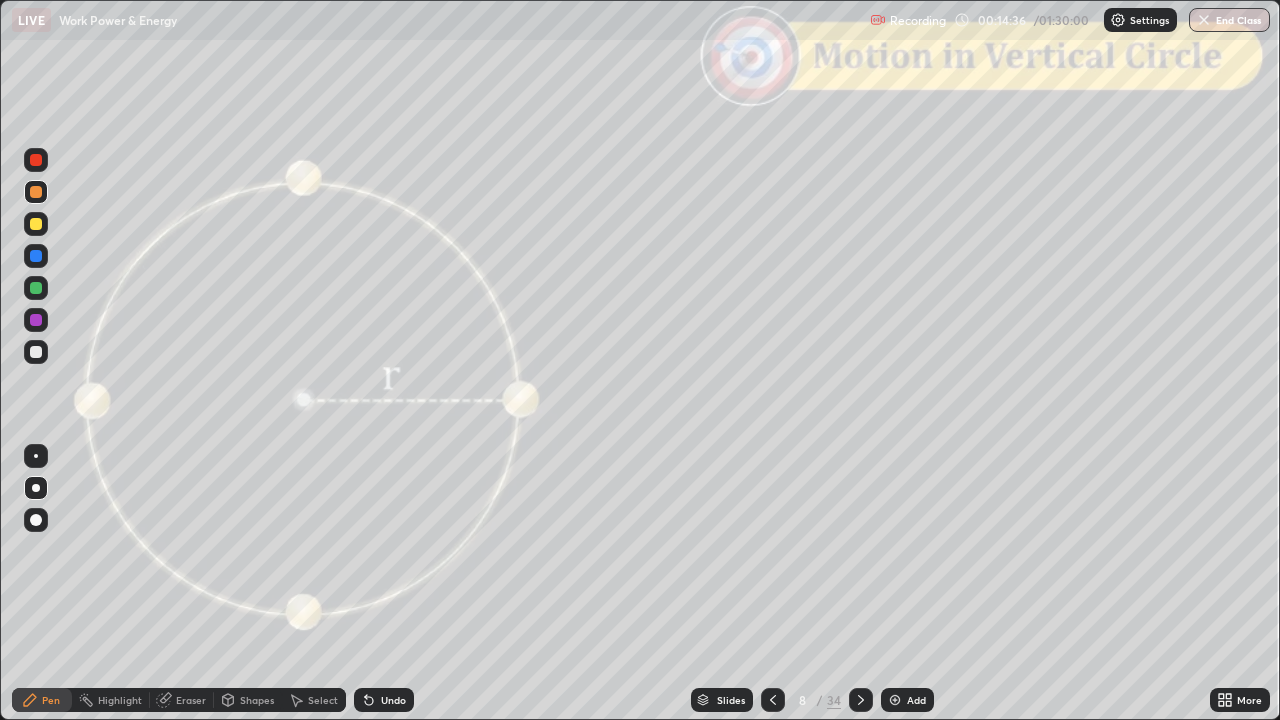 click 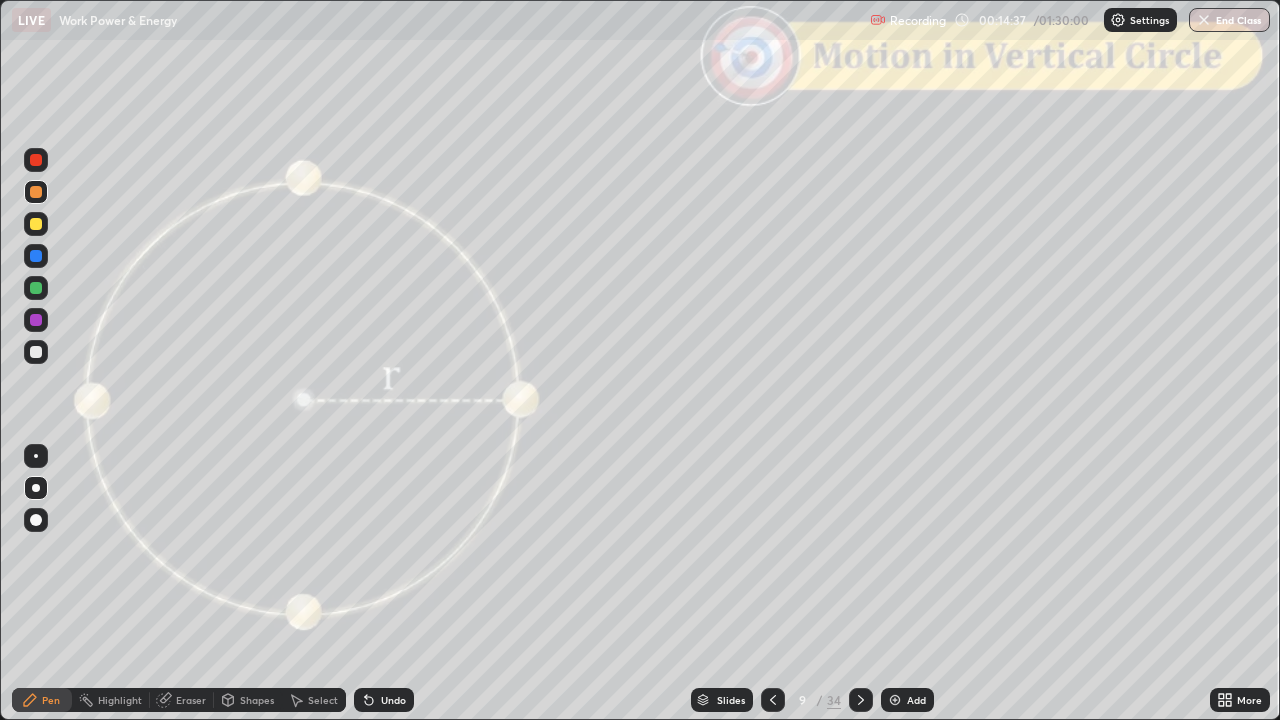 click 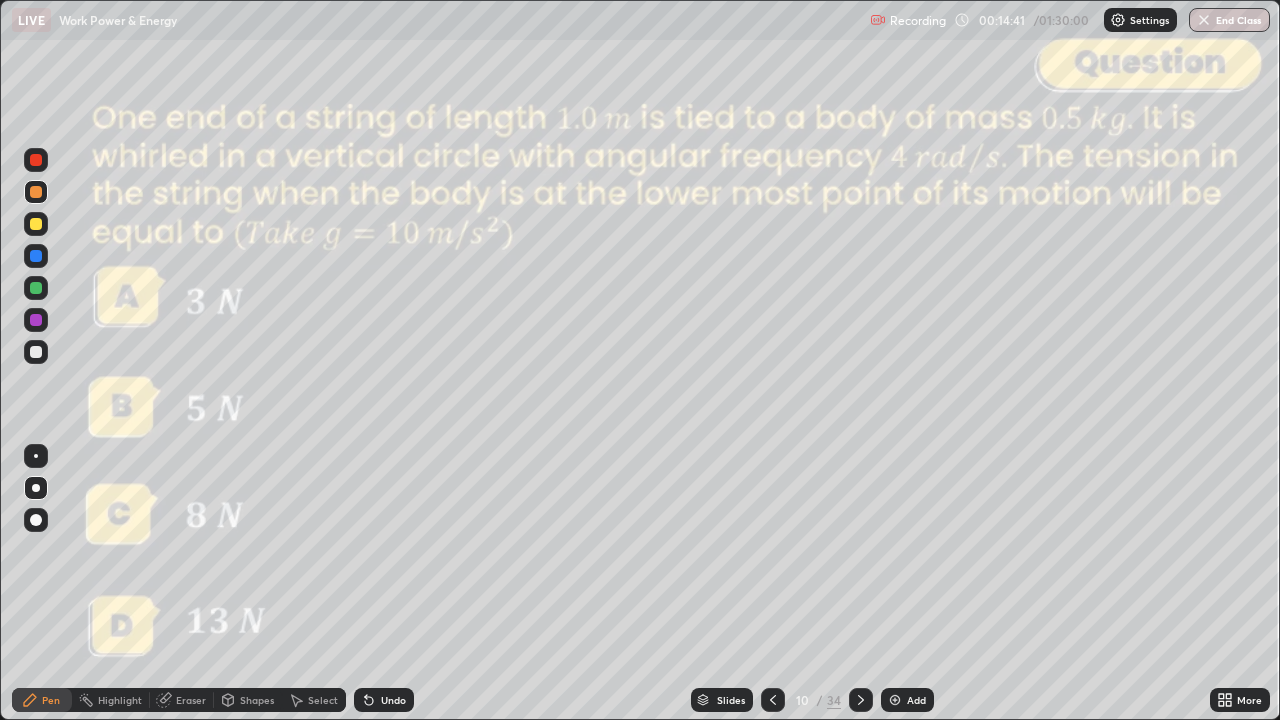 click 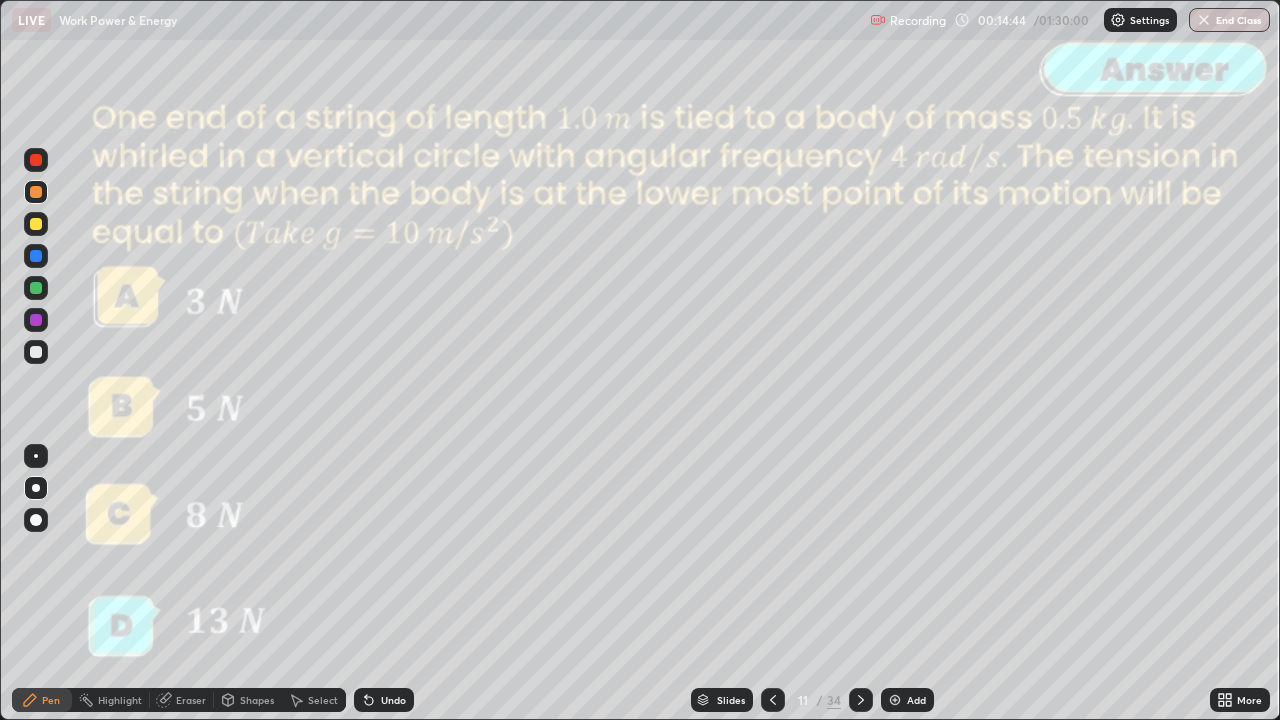 click 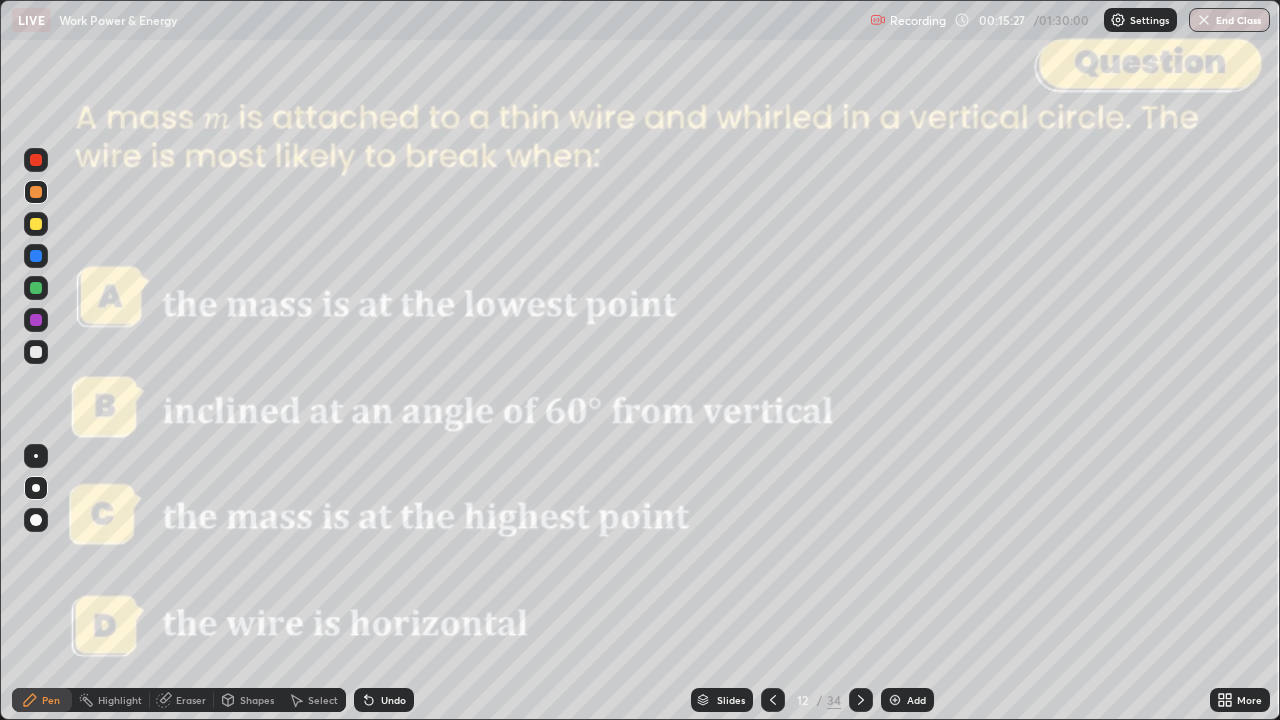 click 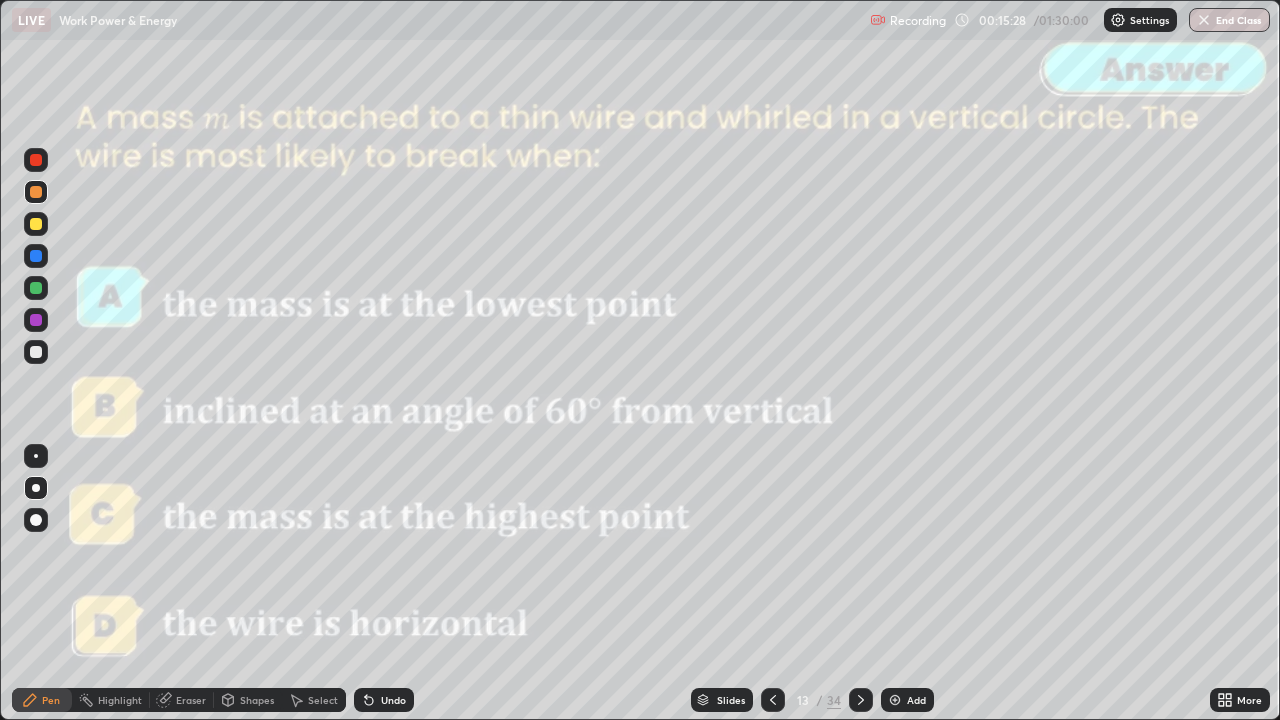 click 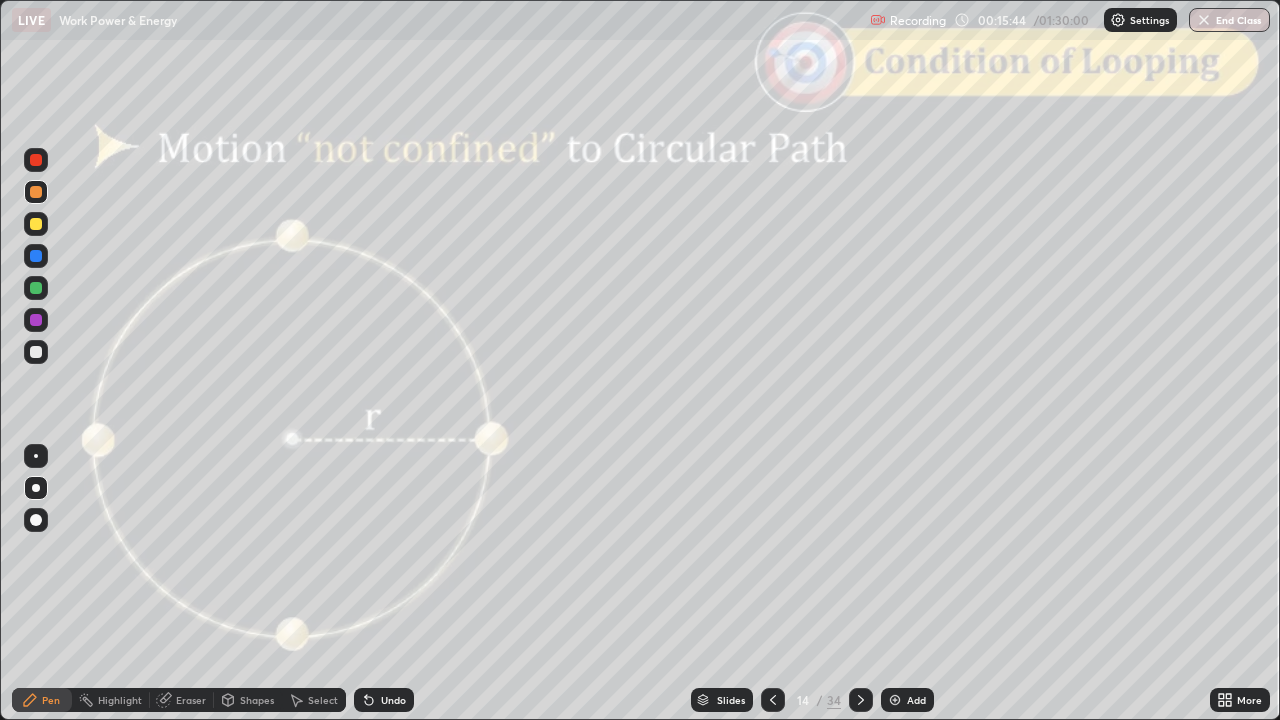 click on "Shapes" at bounding box center (257, 700) 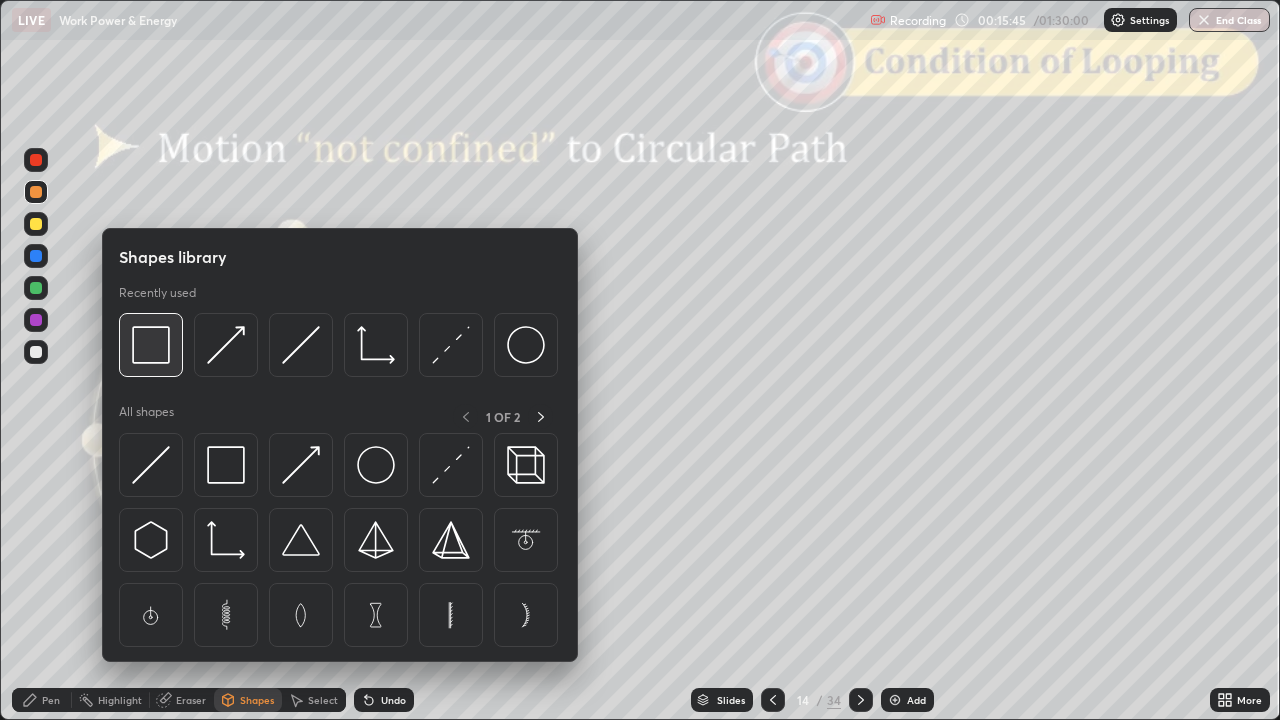 click at bounding box center [151, 345] 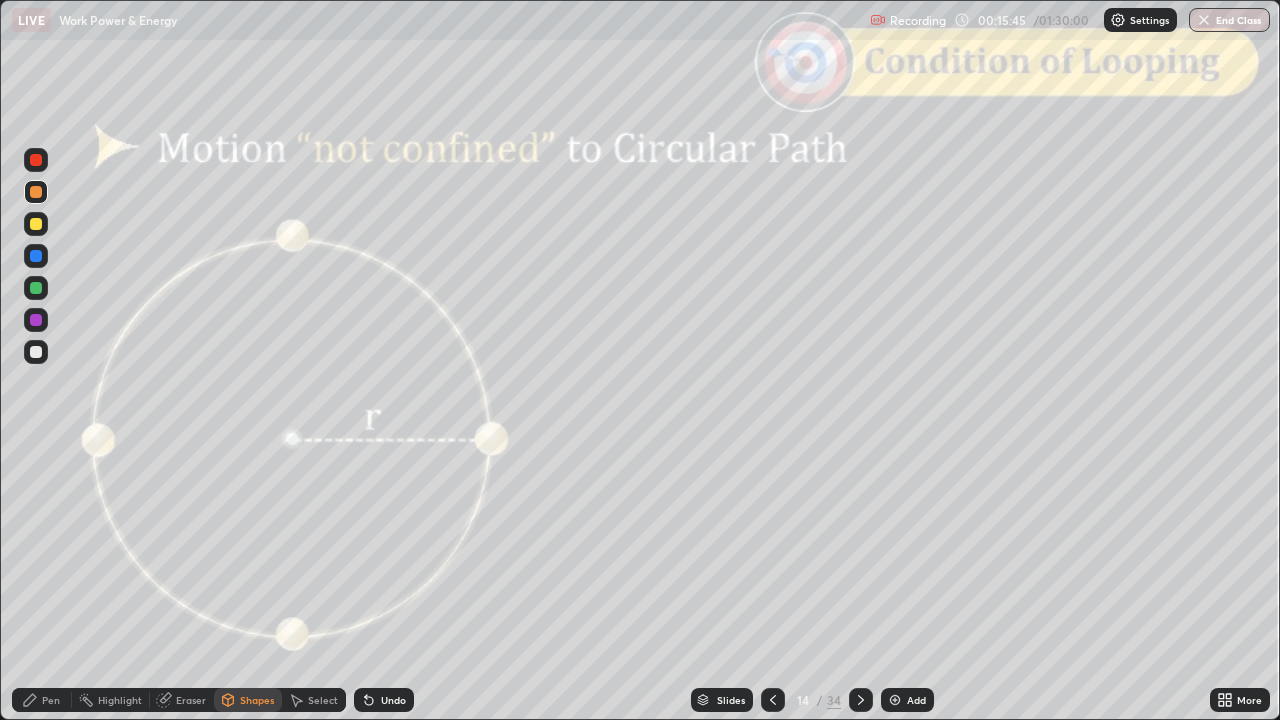 click at bounding box center [36, 160] 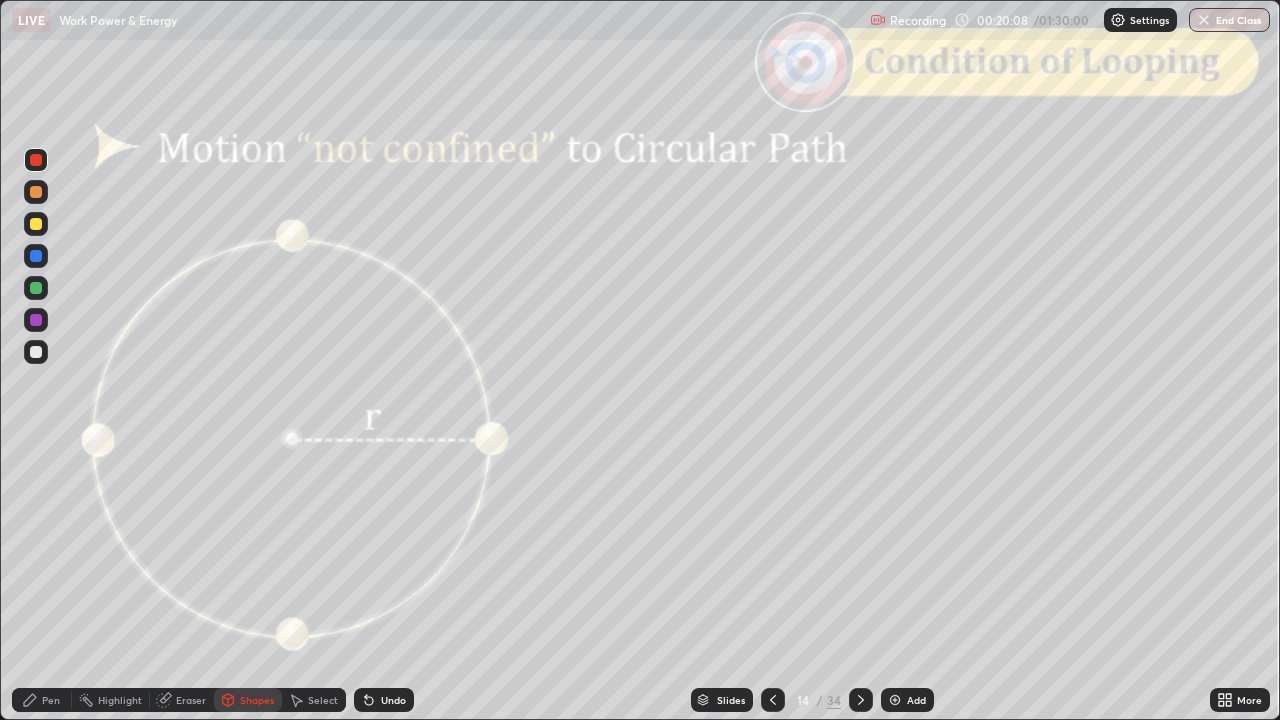 click on "Slides" at bounding box center (731, 700) 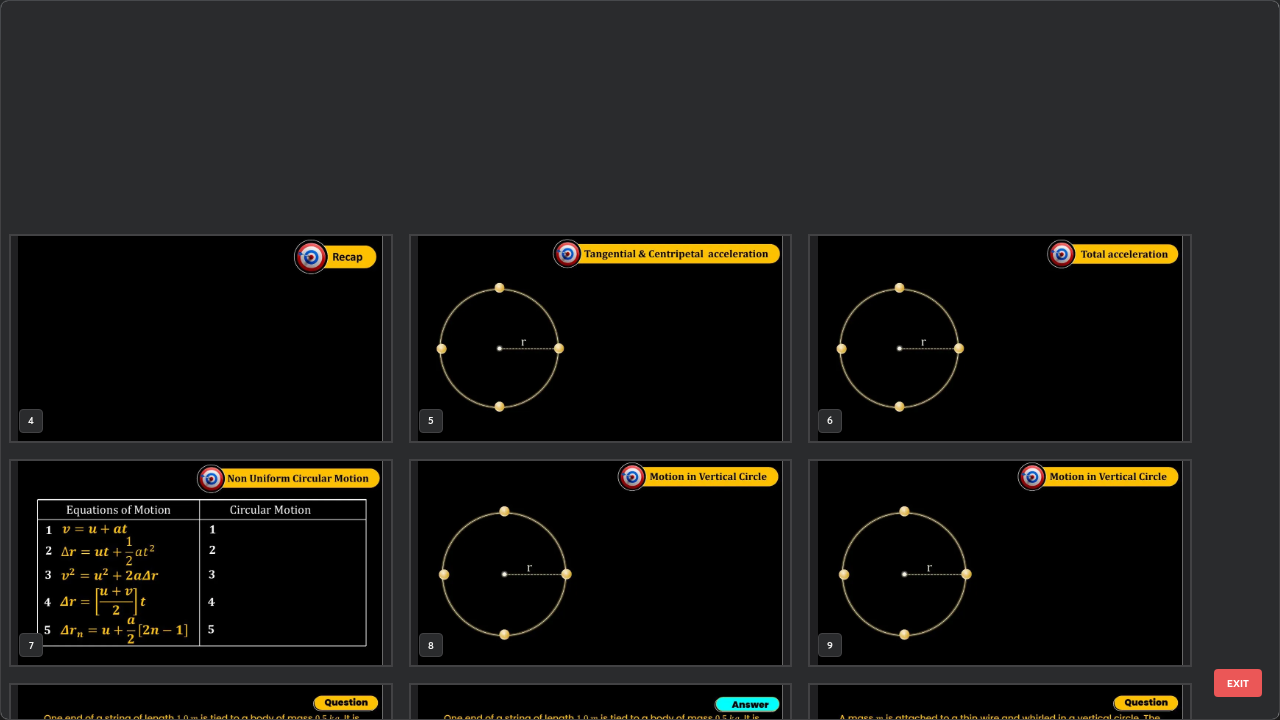 scroll, scrollTop: 405, scrollLeft: 0, axis: vertical 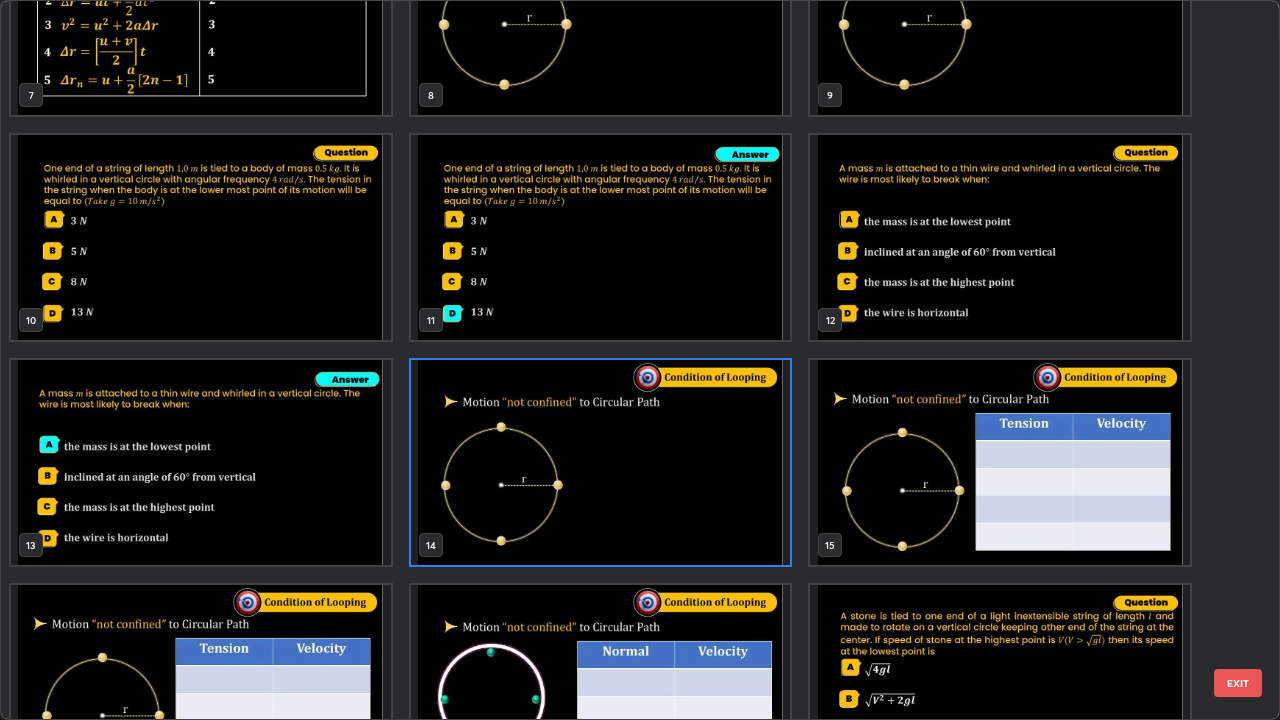 click on "EXIT" at bounding box center (1238, 683) 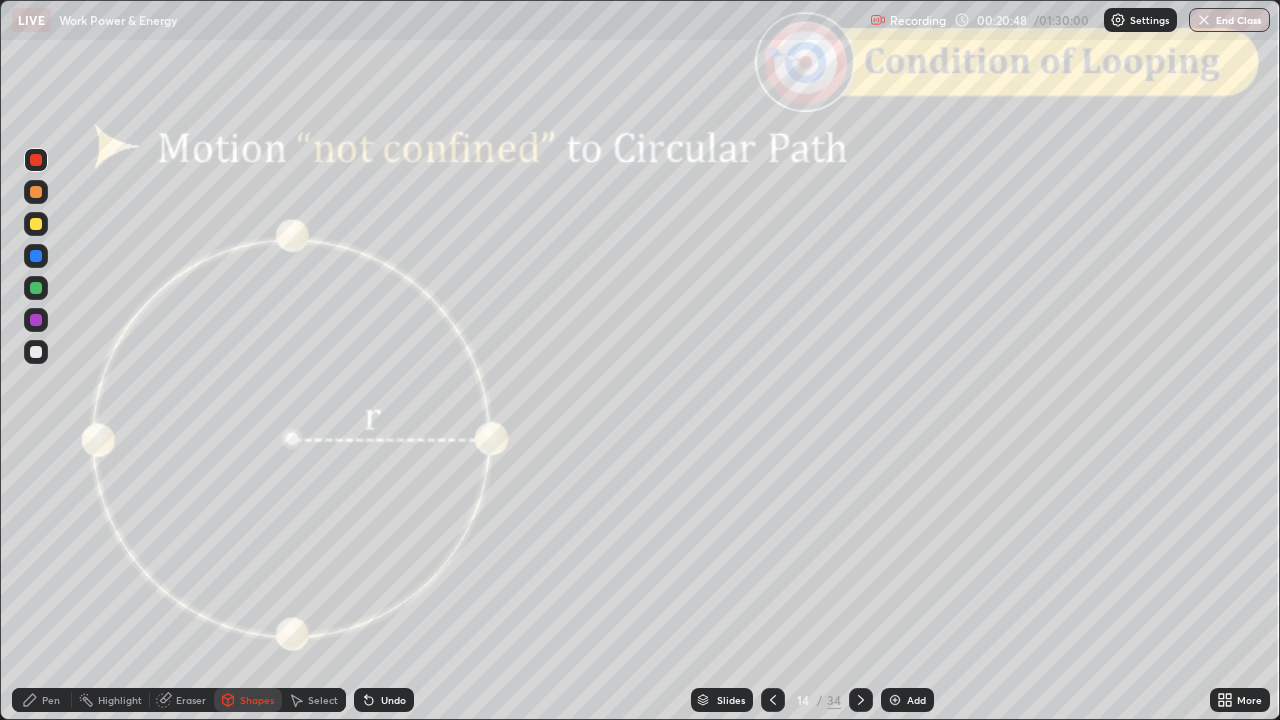 click at bounding box center (36, 352) 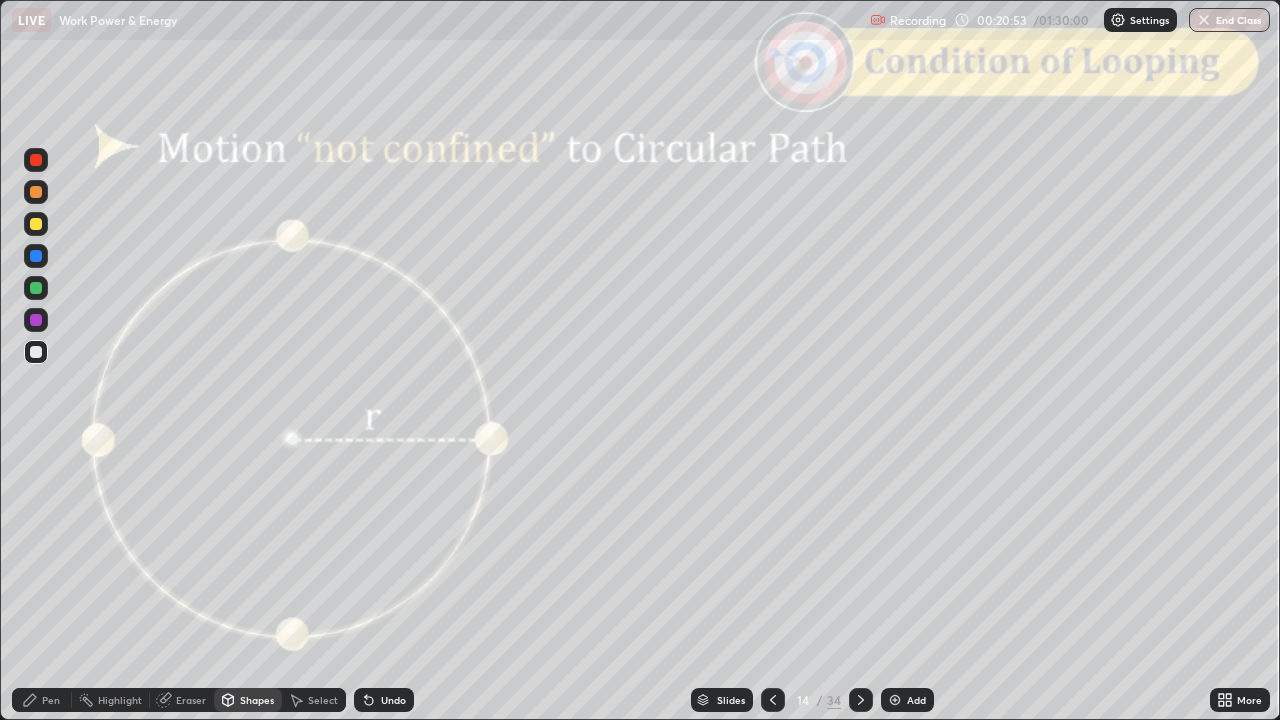 click on "Undo" at bounding box center (384, 700) 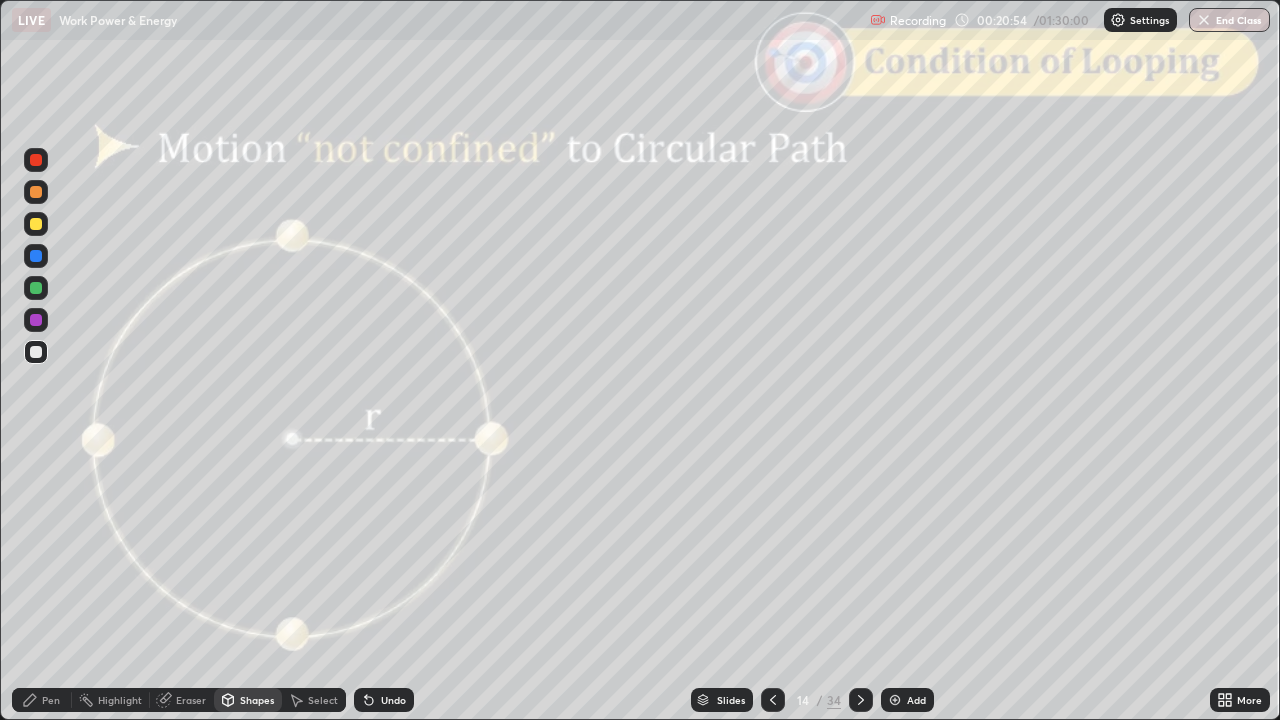 click on "Pen" at bounding box center (42, 700) 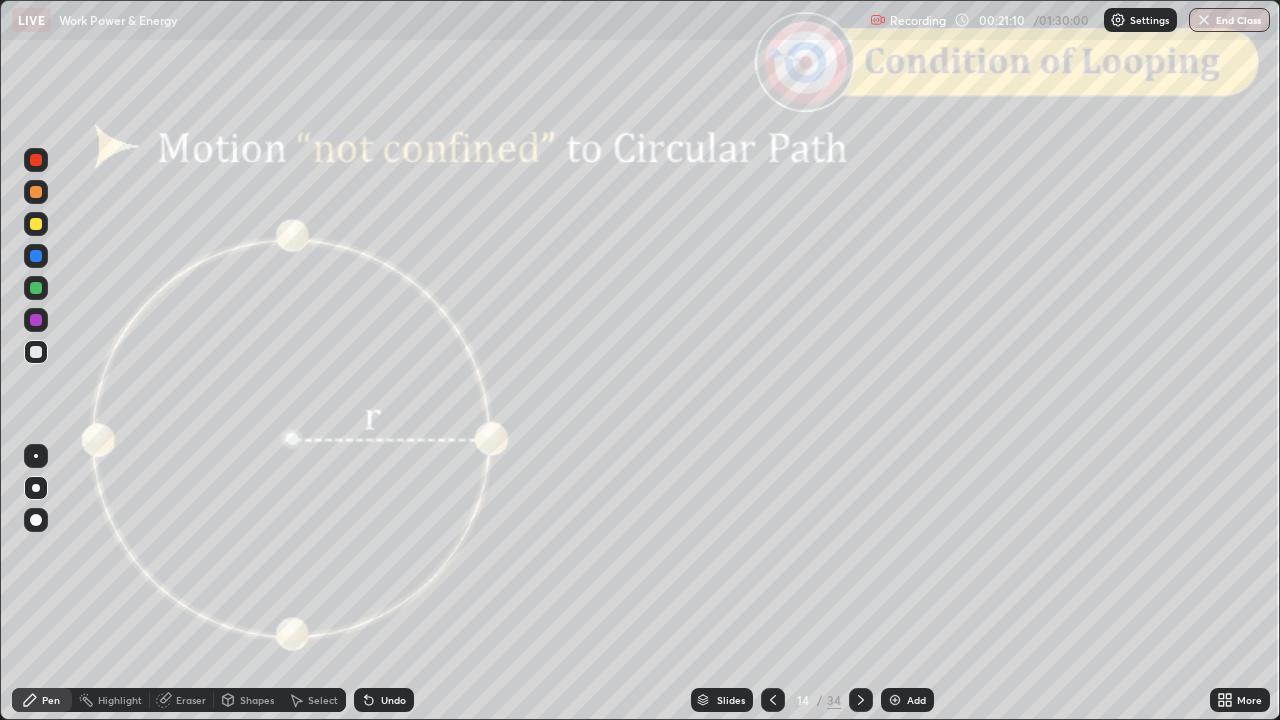 click on "Shapes" at bounding box center [257, 700] 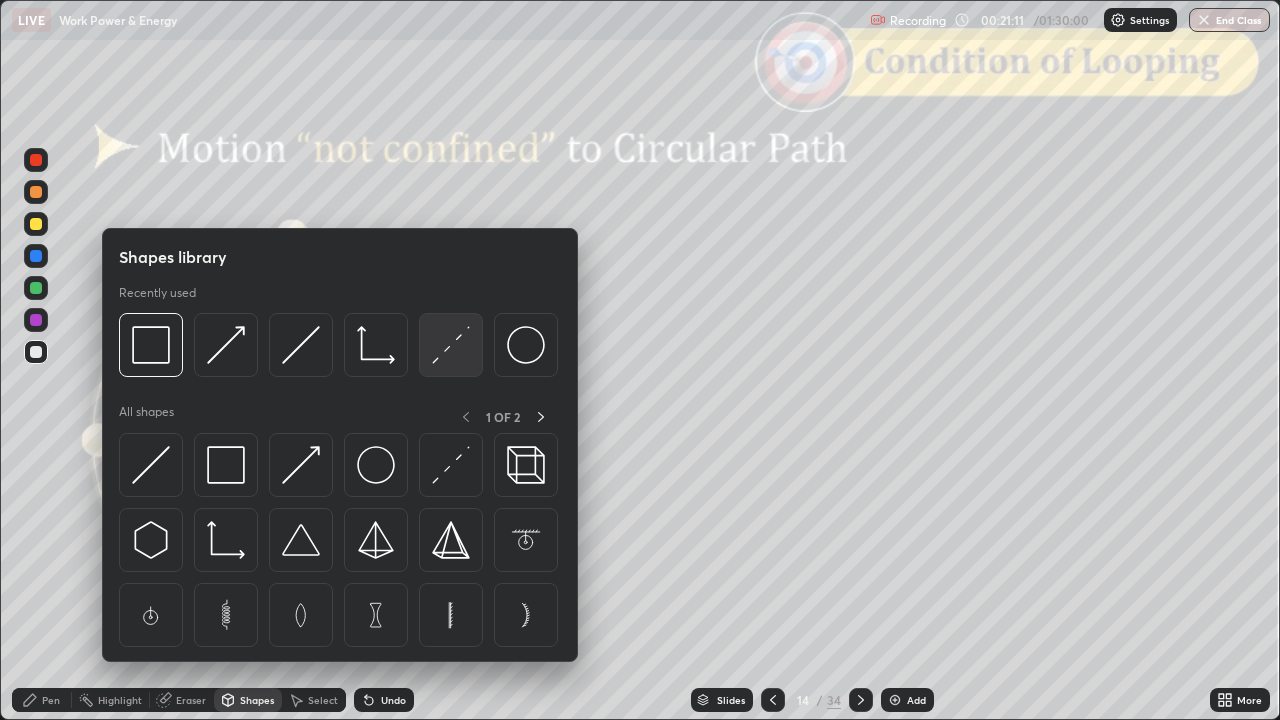 click at bounding box center [451, 345] 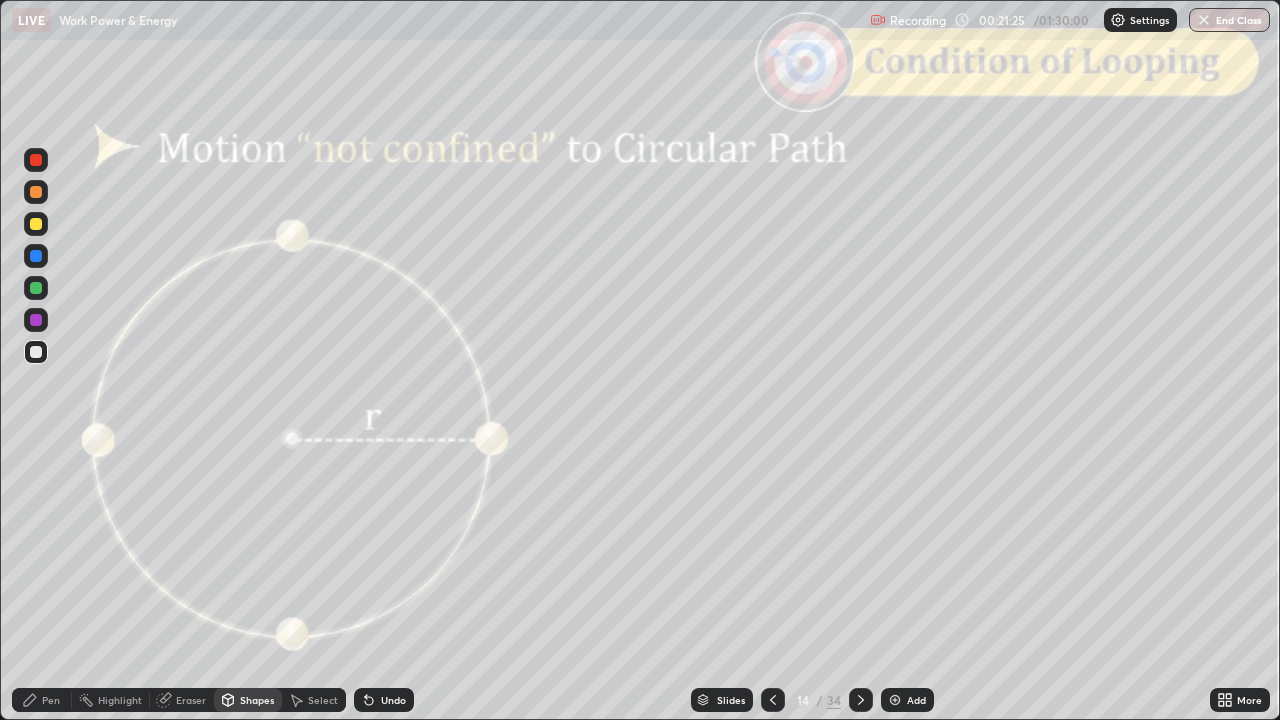 click on "Undo" at bounding box center [384, 700] 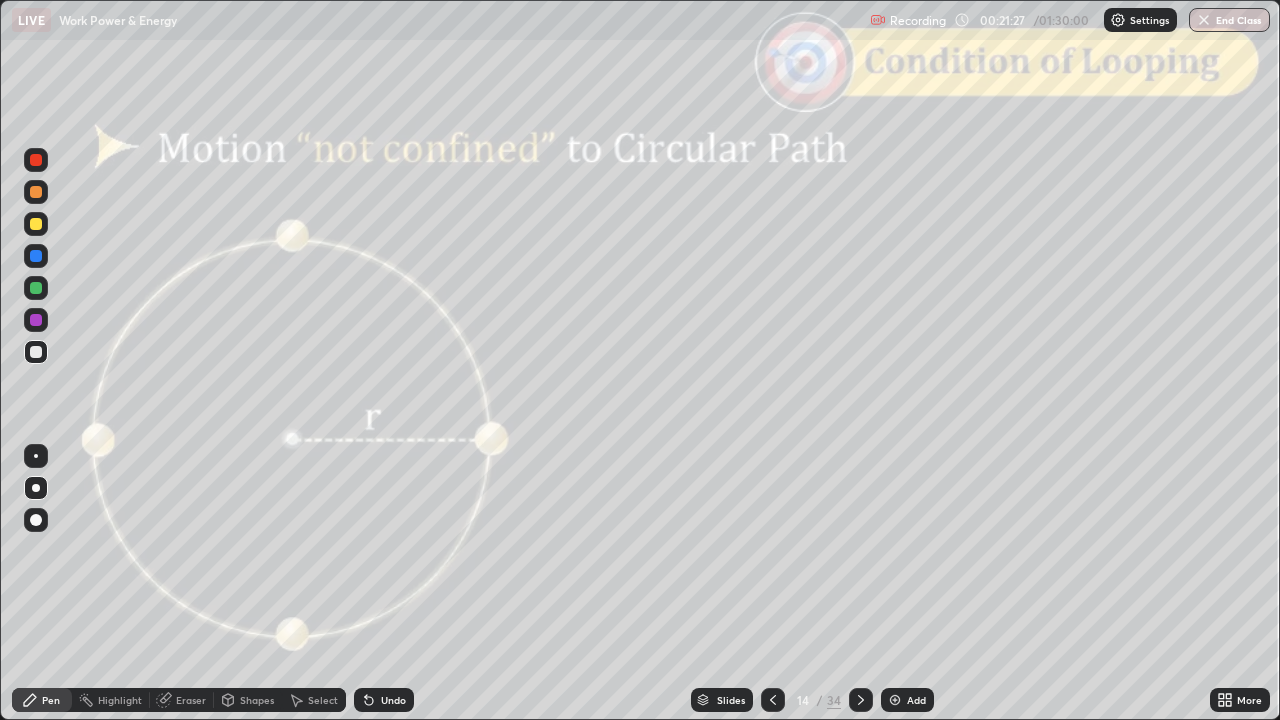 click on "Undo" at bounding box center (393, 700) 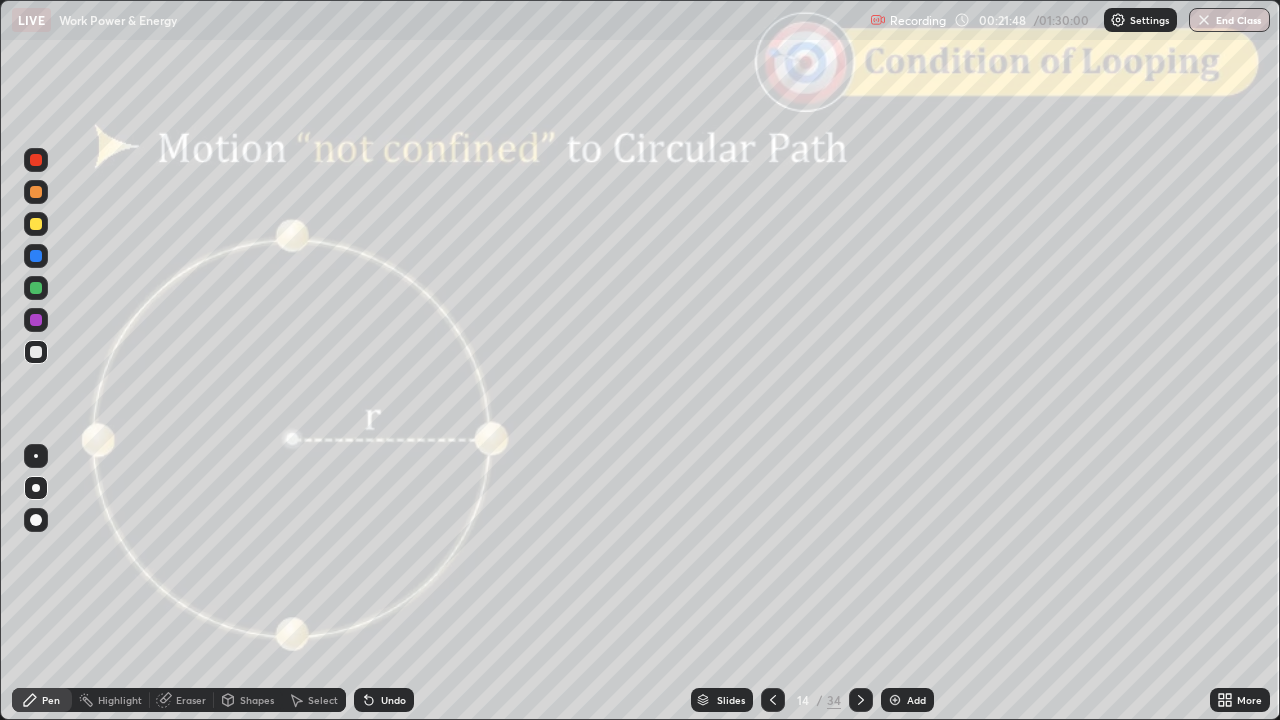 click on "Shapes" at bounding box center [257, 700] 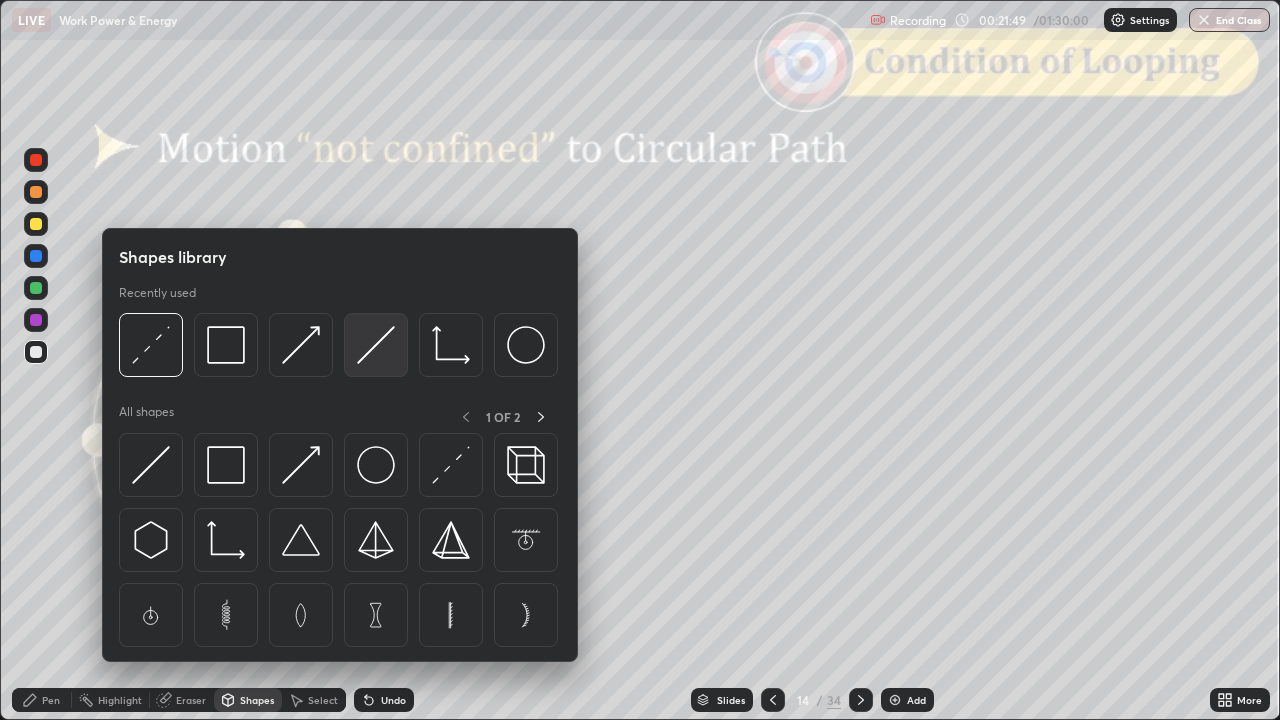 click at bounding box center (376, 345) 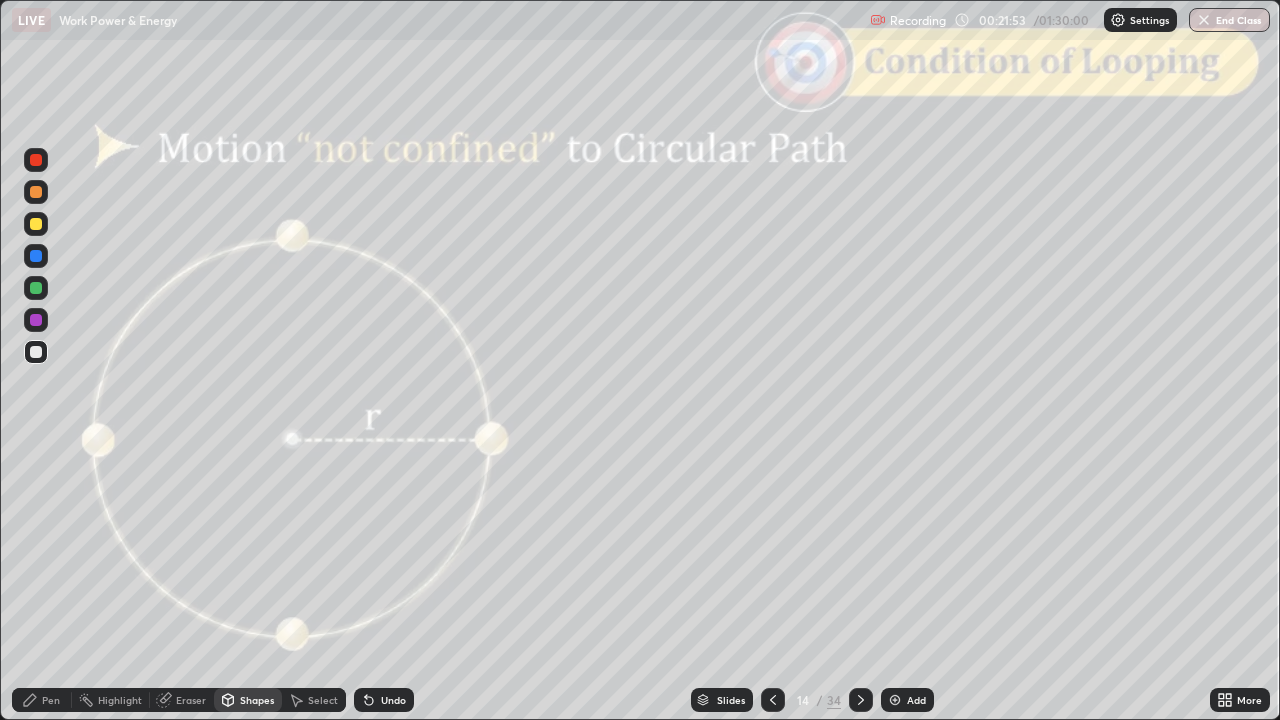 click 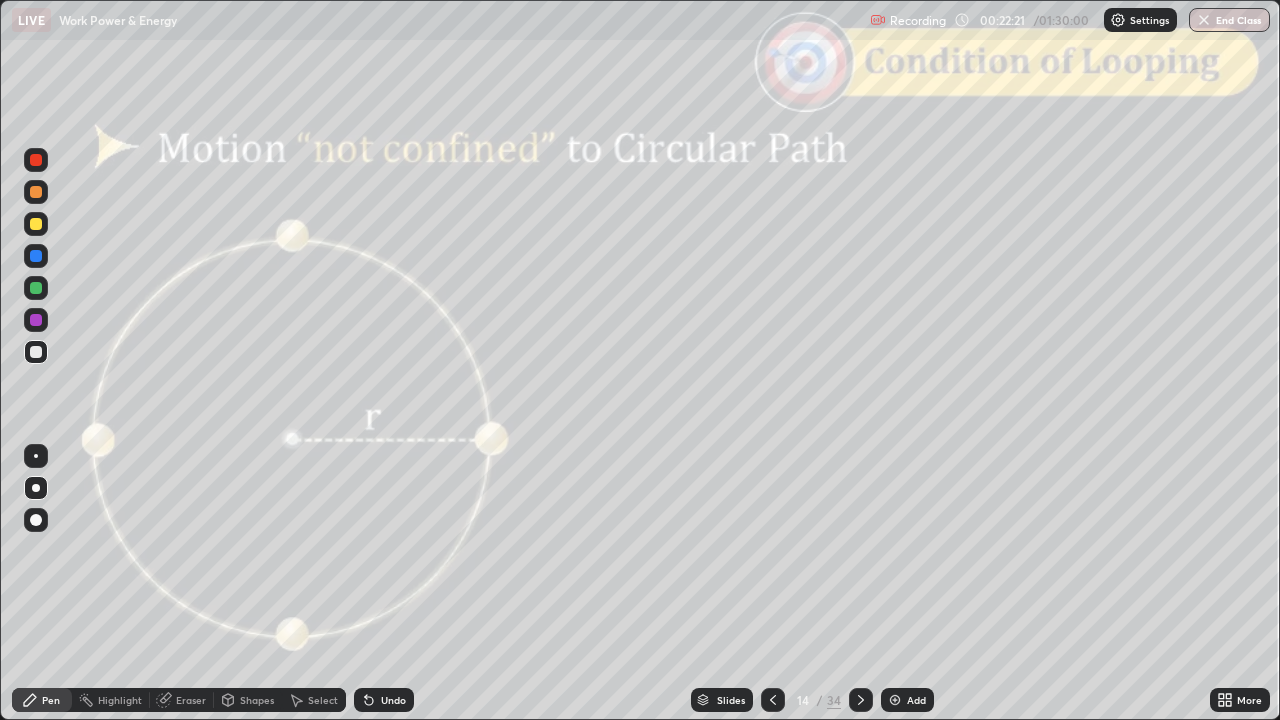 click at bounding box center [36, 192] 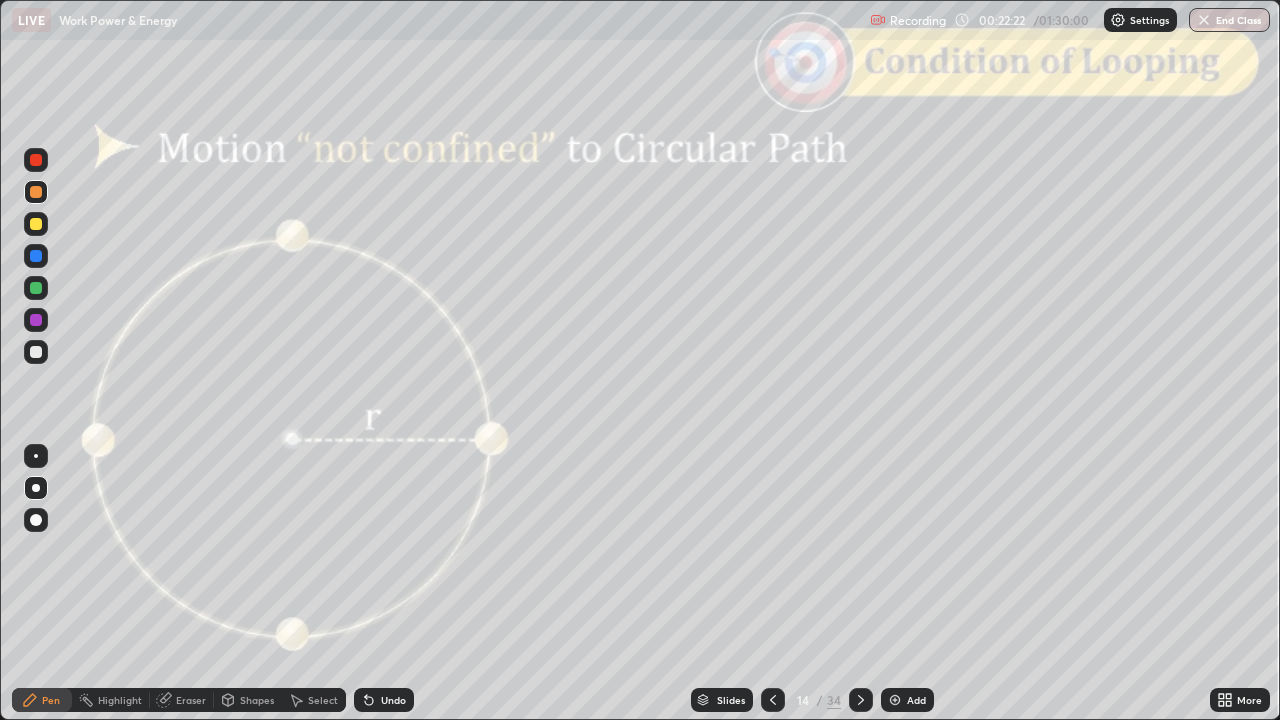 click at bounding box center (36, 352) 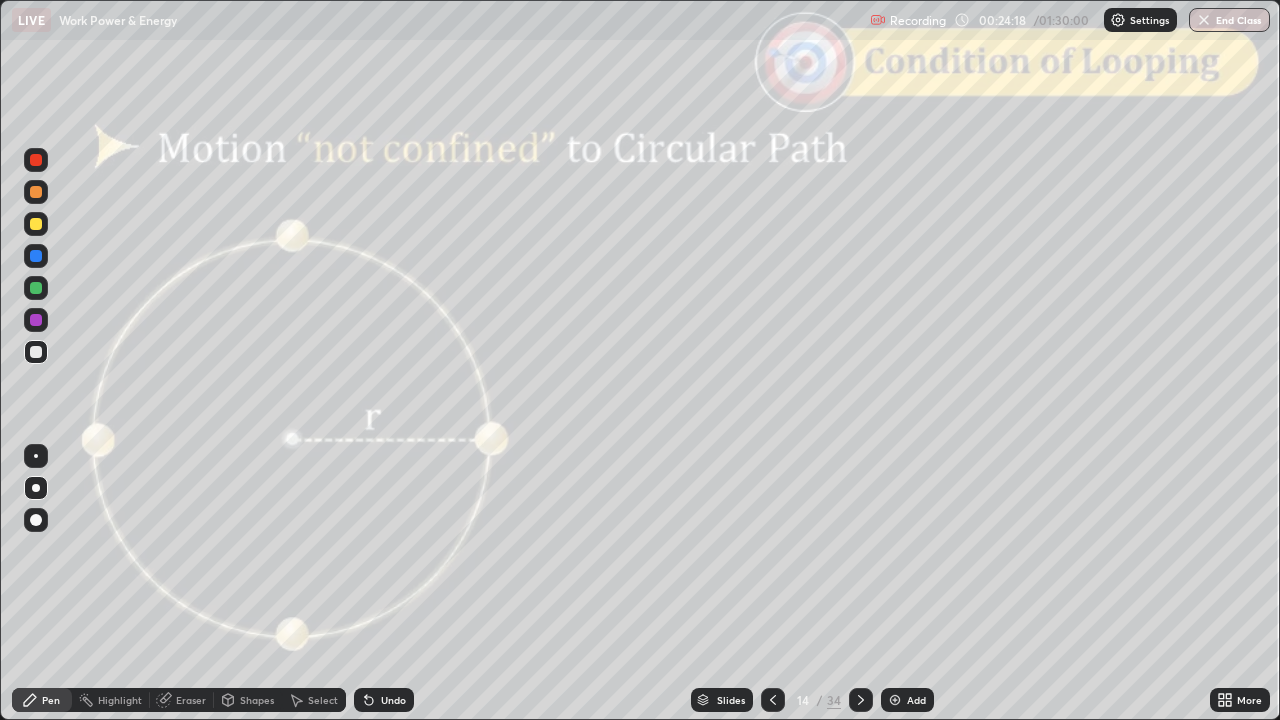 click on "Slides" at bounding box center (722, 700) 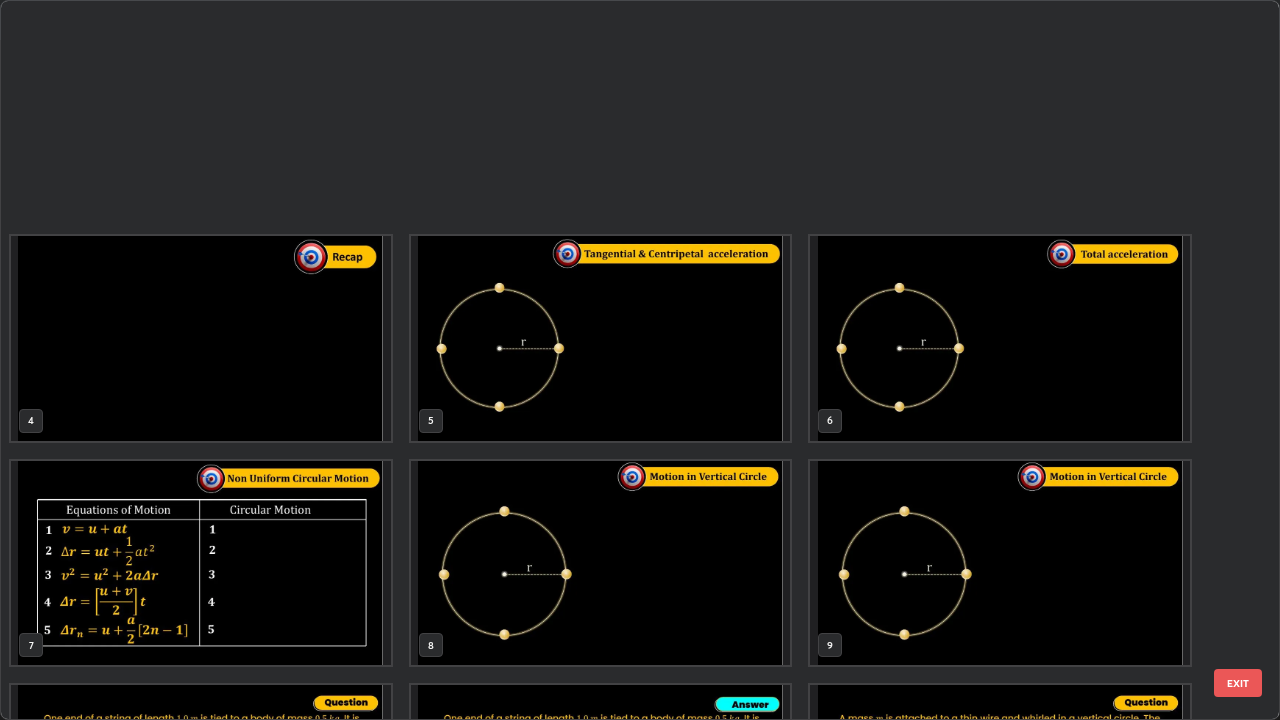 scroll, scrollTop: 405, scrollLeft: 0, axis: vertical 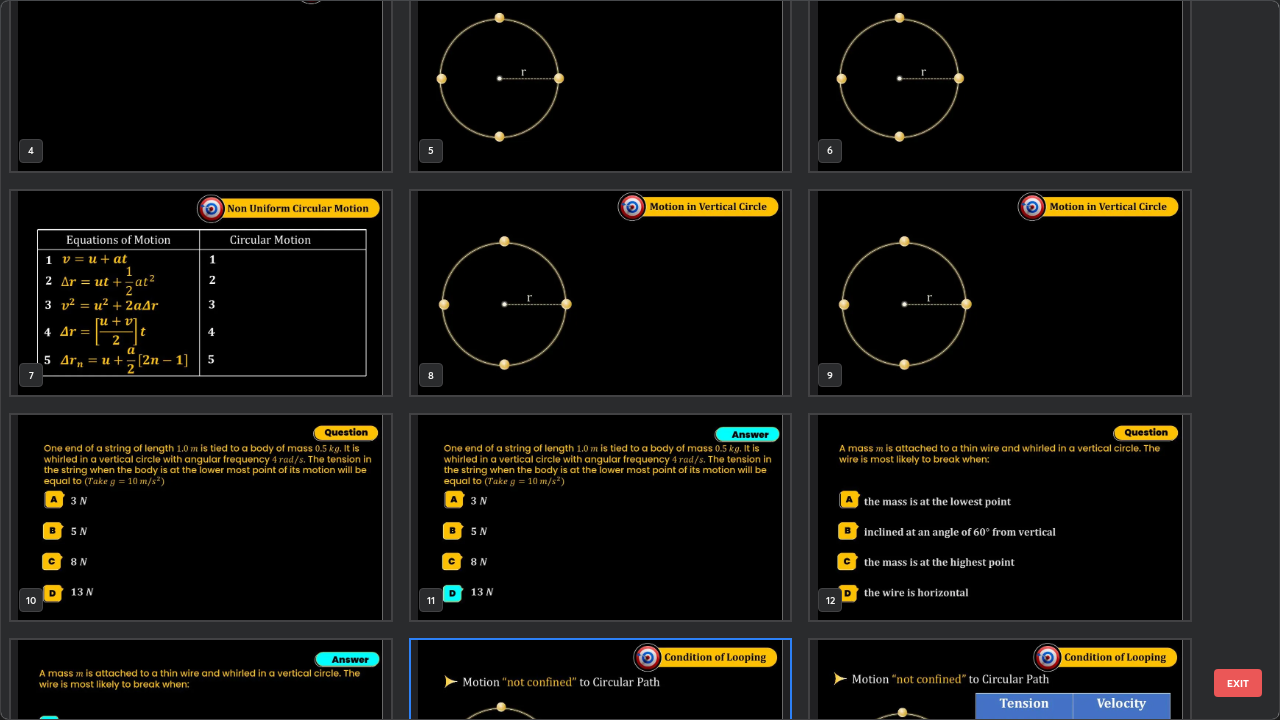 click at bounding box center [601, 293] 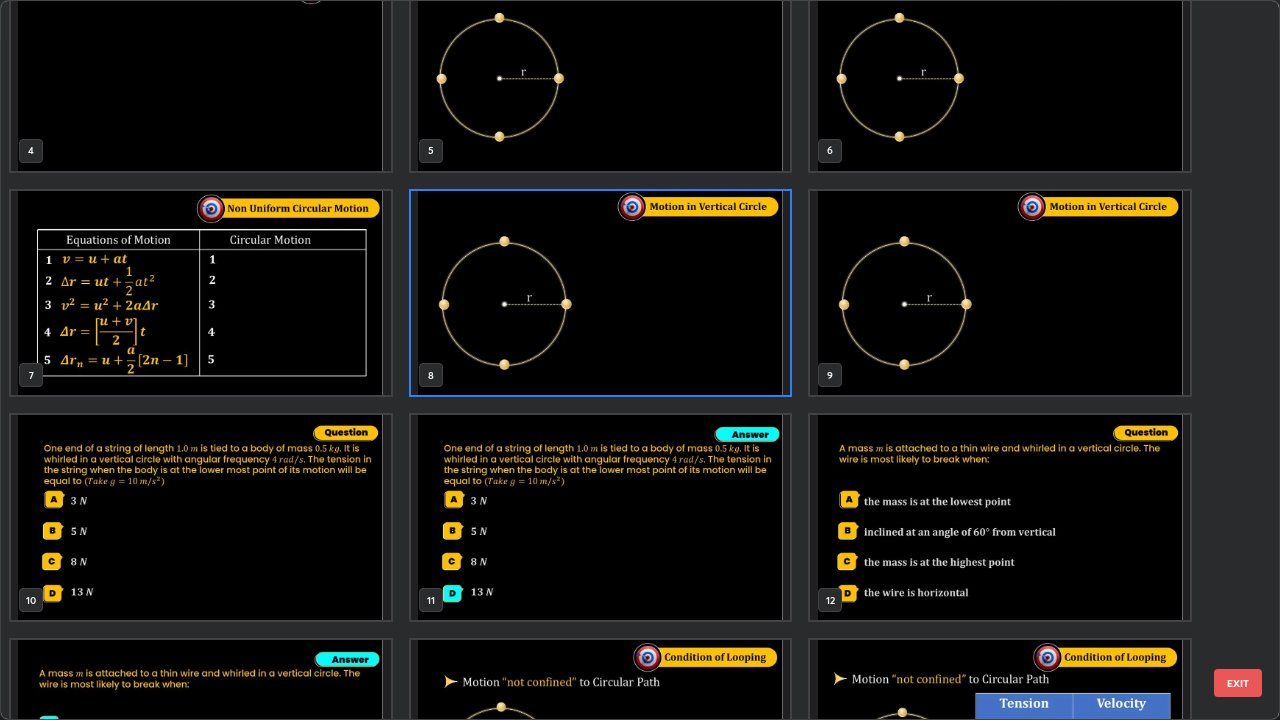 click on "EXIT" at bounding box center (1238, 683) 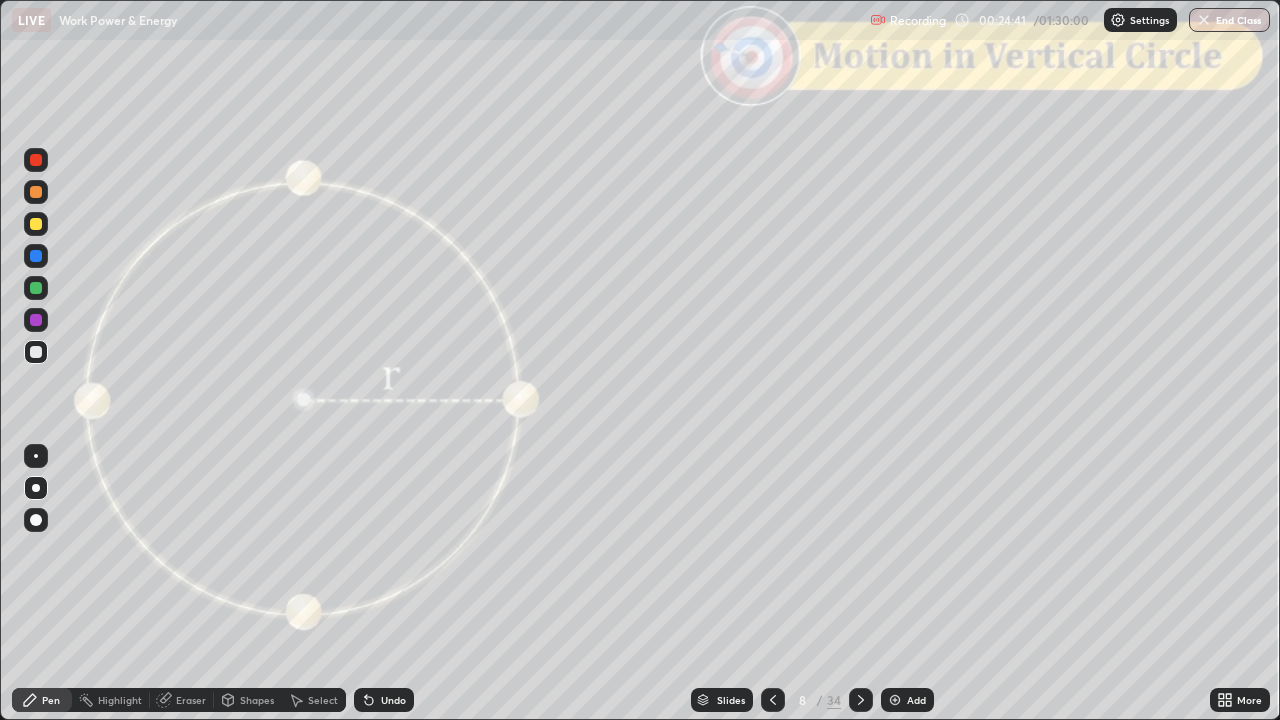 click on "Slides" at bounding box center [731, 700] 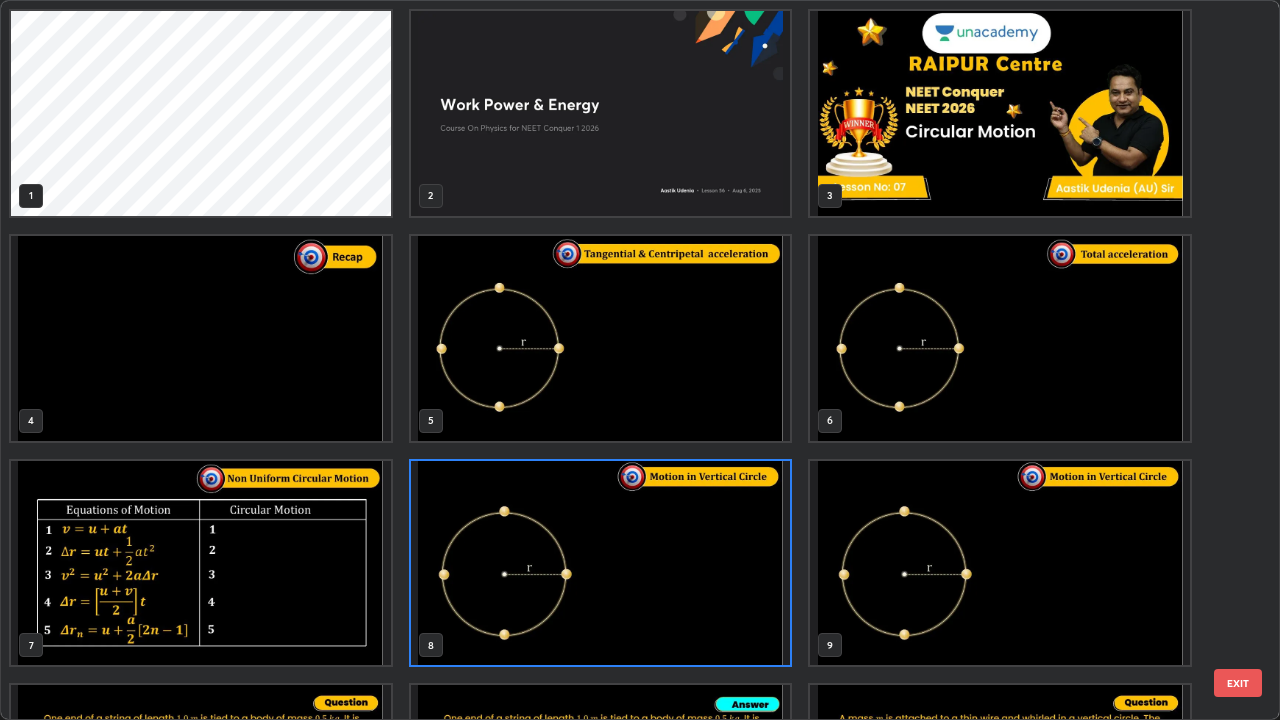scroll, scrollTop: 7, scrollLeft: 11, axis: both 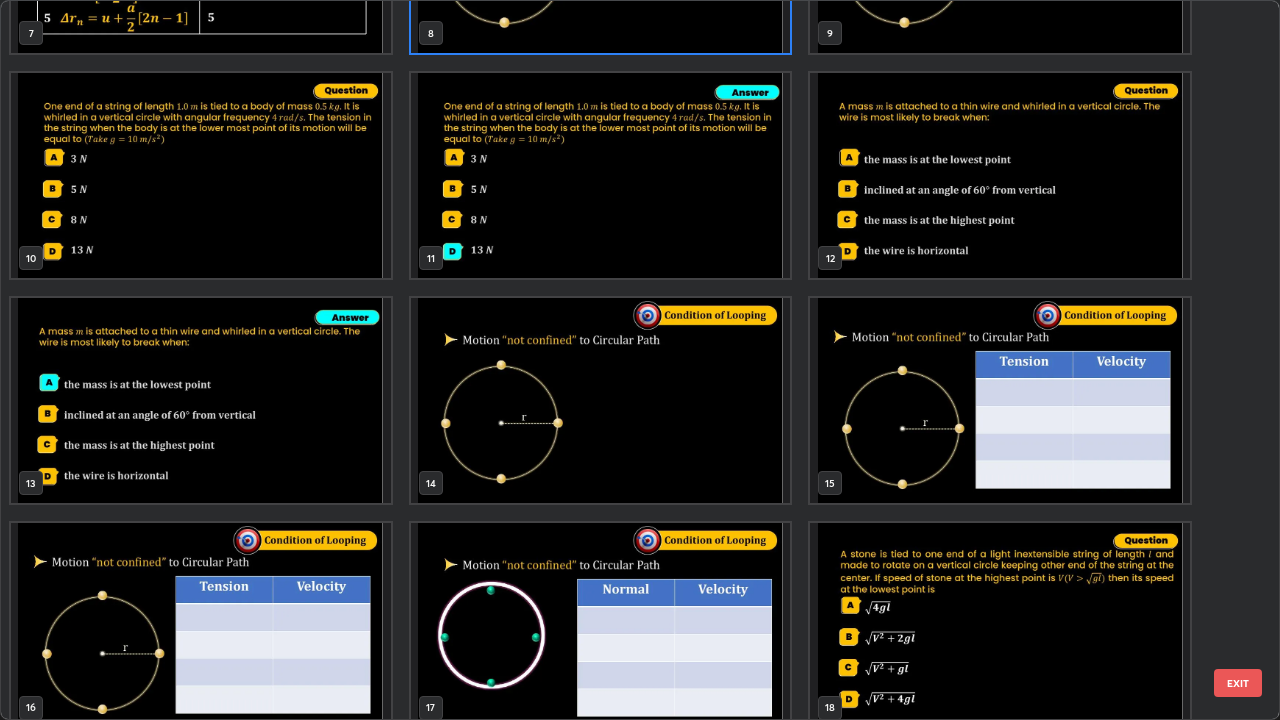 click at bounding box center [601, 400] 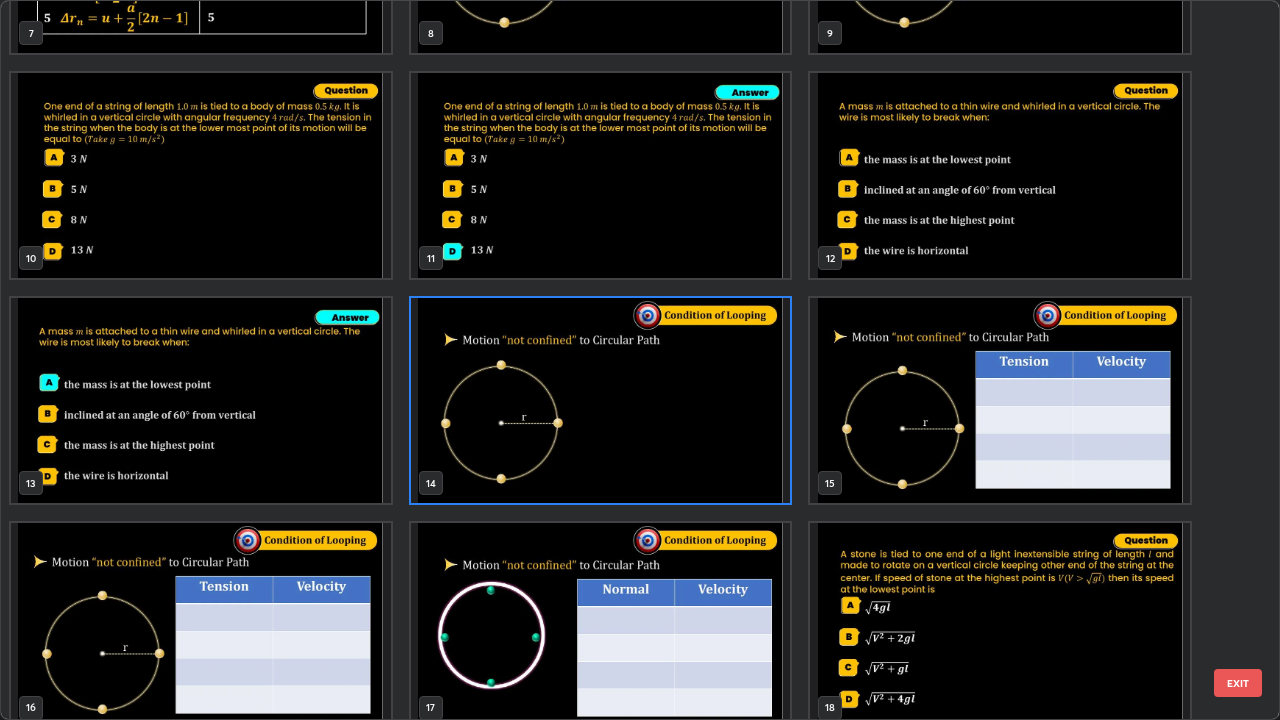 click on "EXIT" at bounding box center (1238, 683) 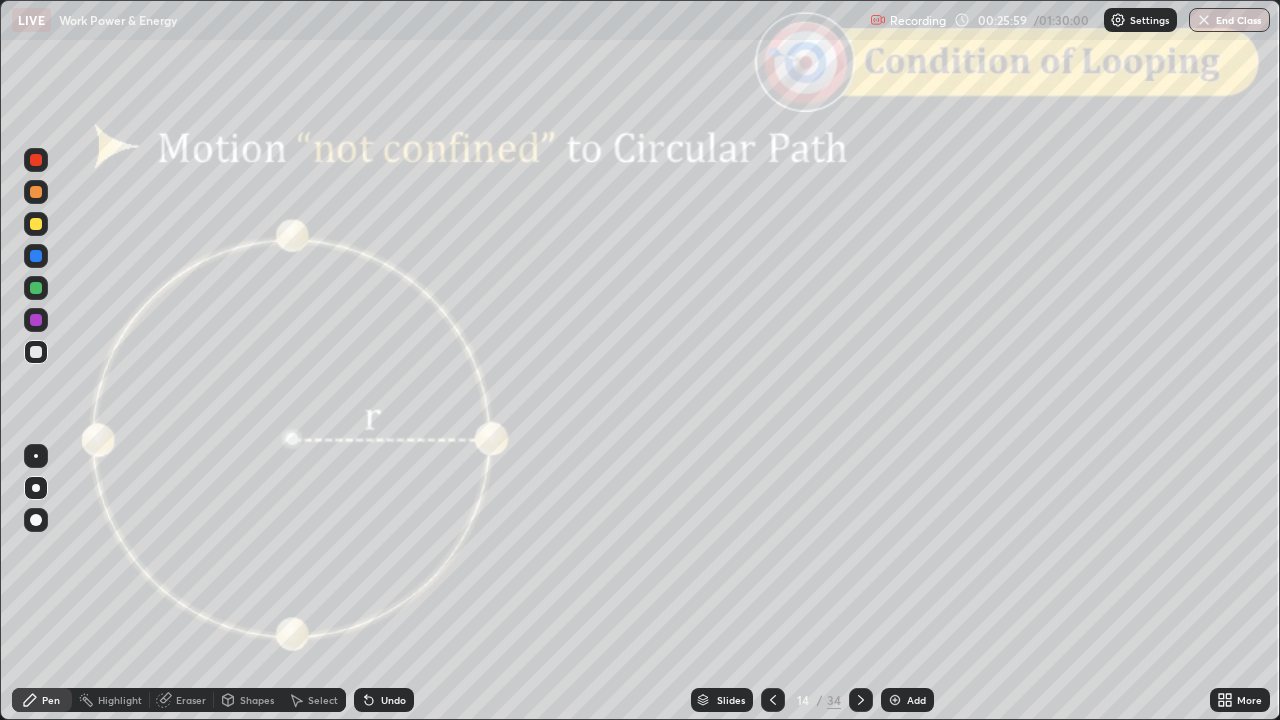 click at bounding box center (861, 700) 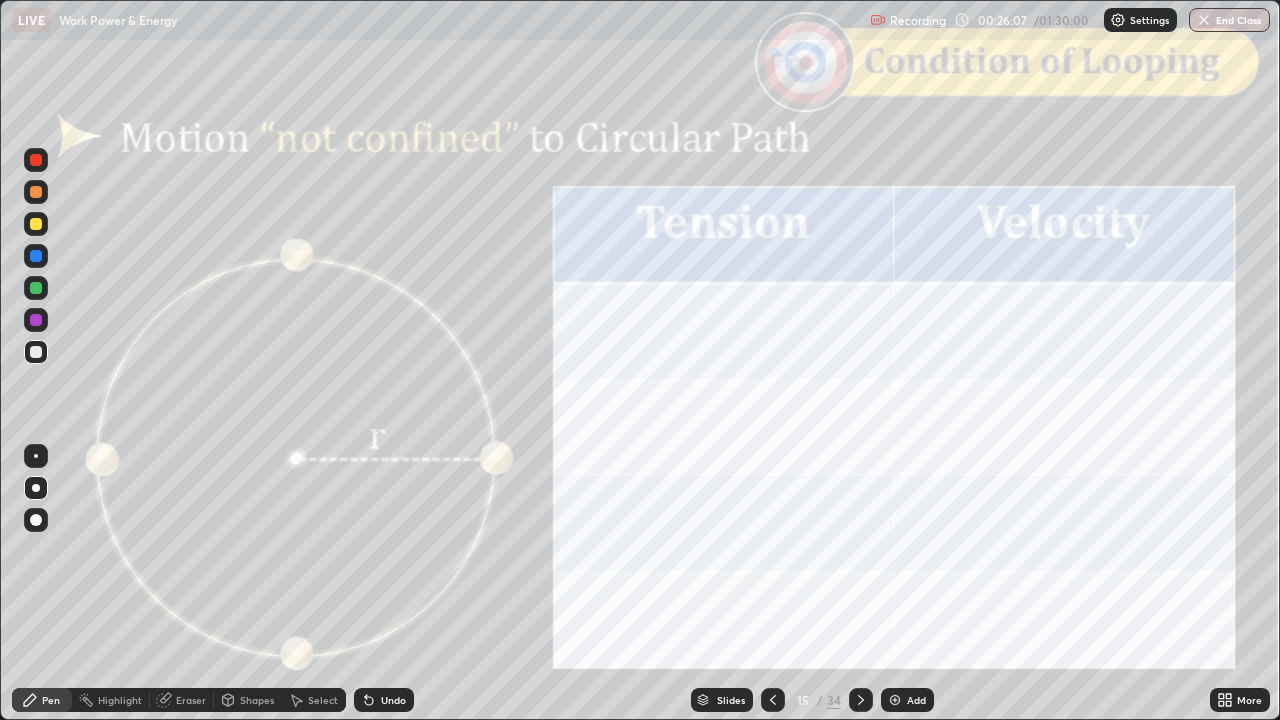 click on "Shapes" at bounding box center [257, 700] 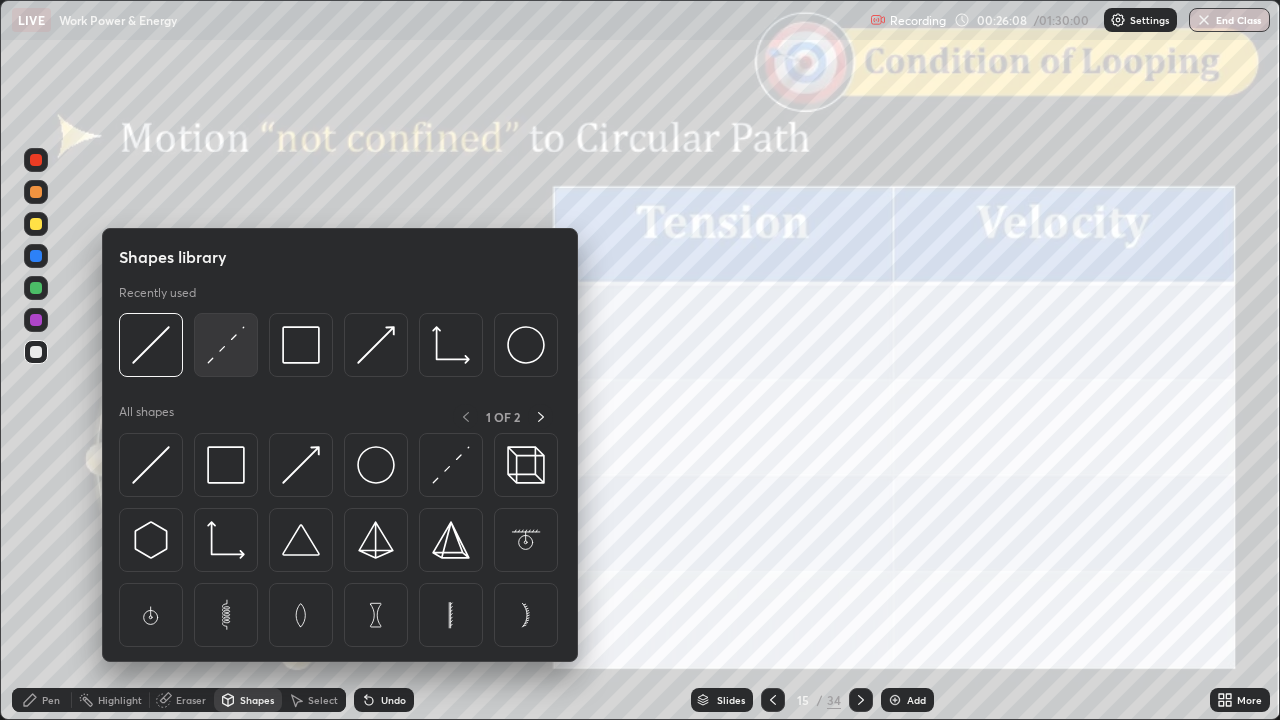 click at bounding box center (226, 345) 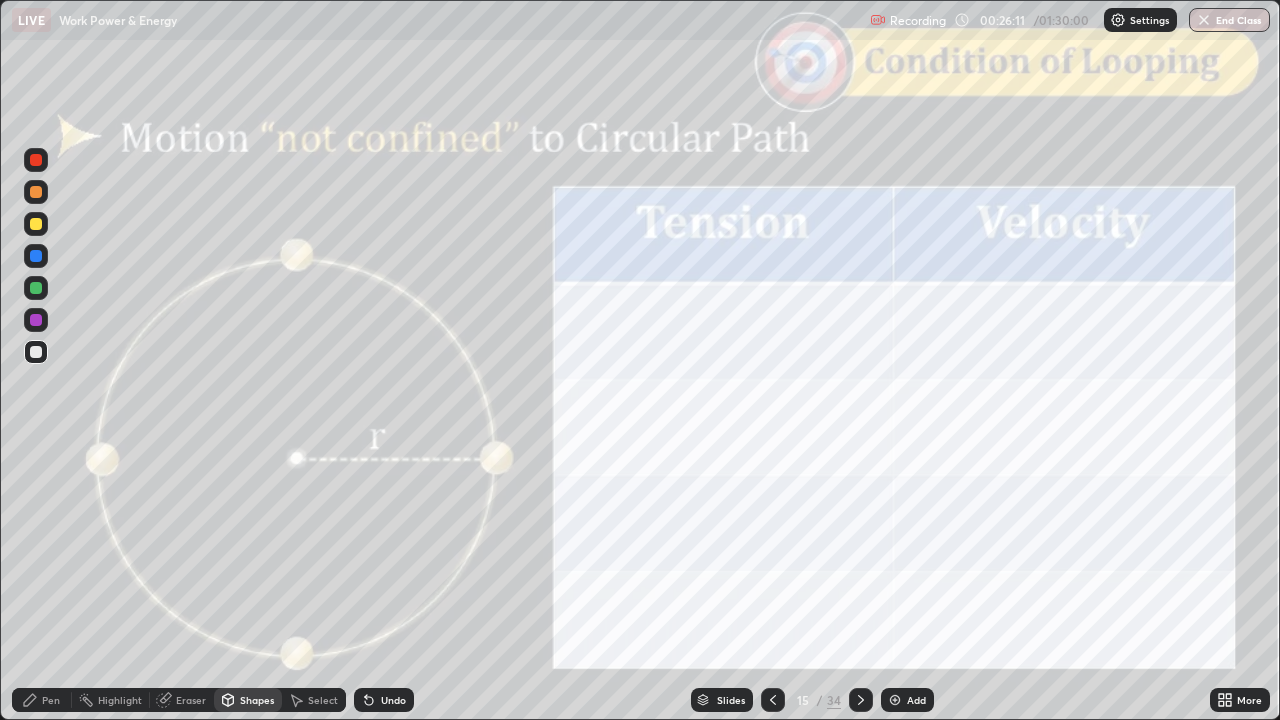 click on "Pen" at bounding box center [42, 700] 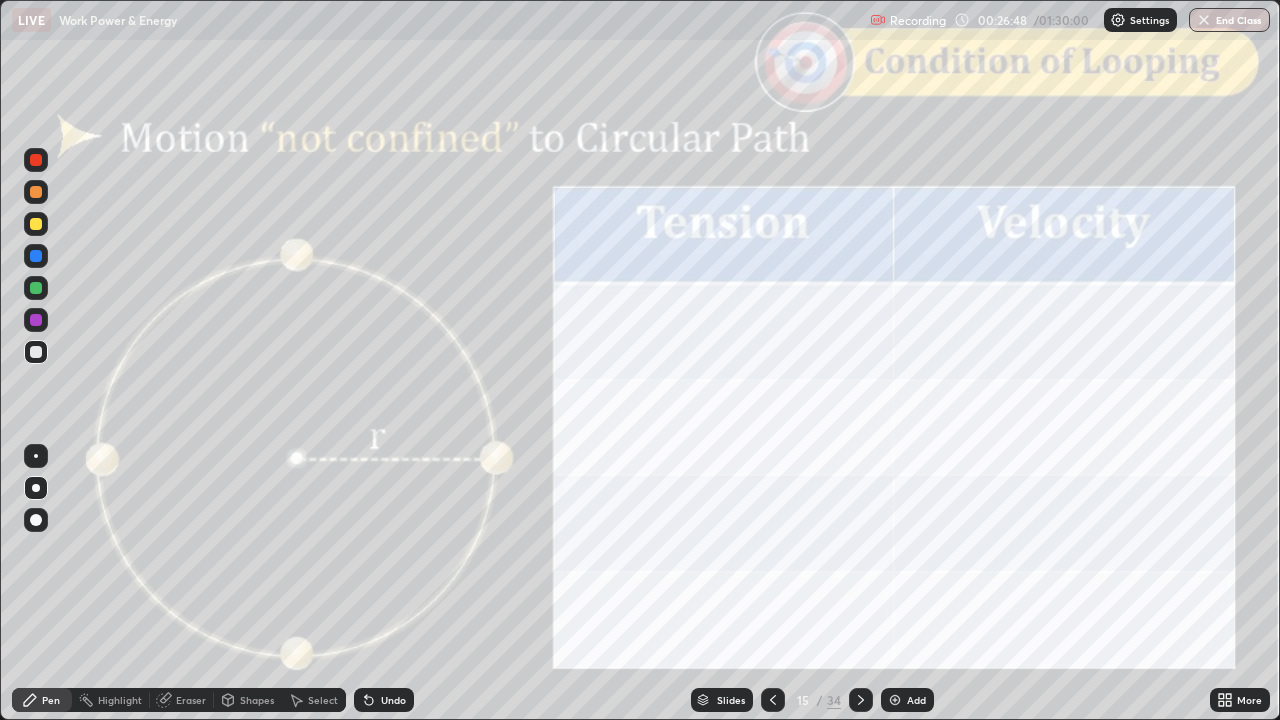 click at bounding box center [36, 160] 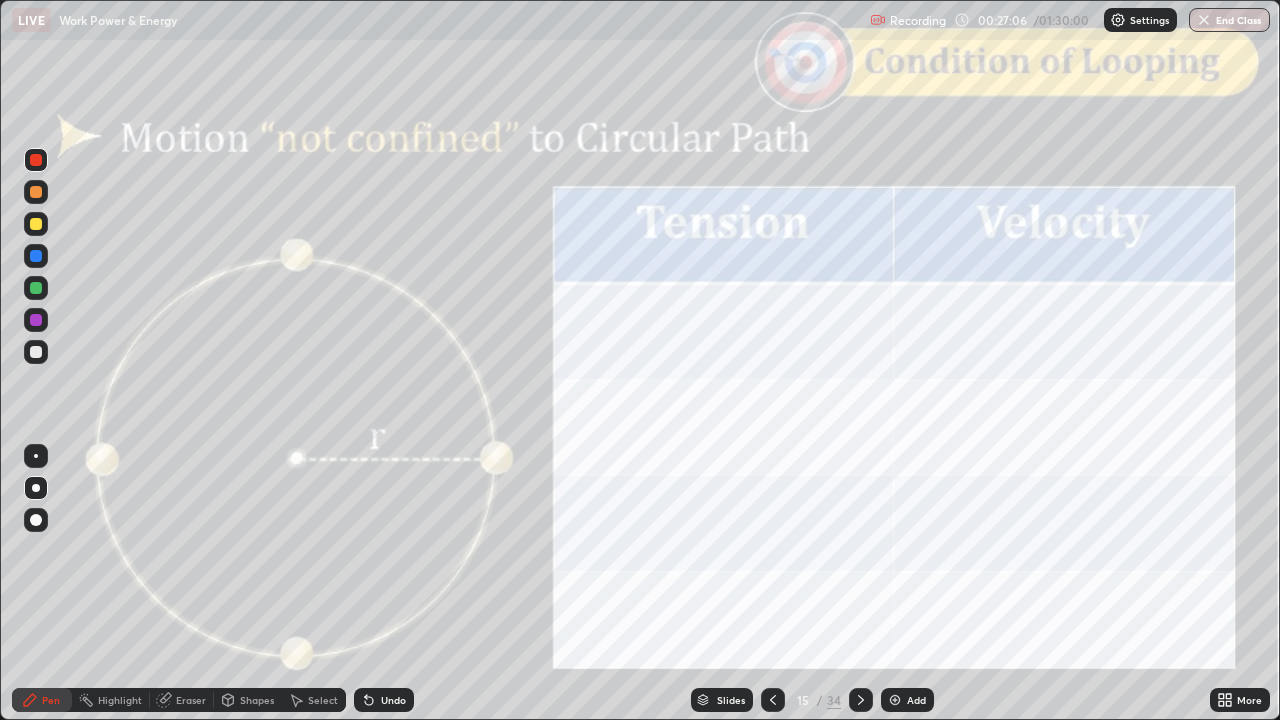 click on "Undo" at bounding box center (393, 700) 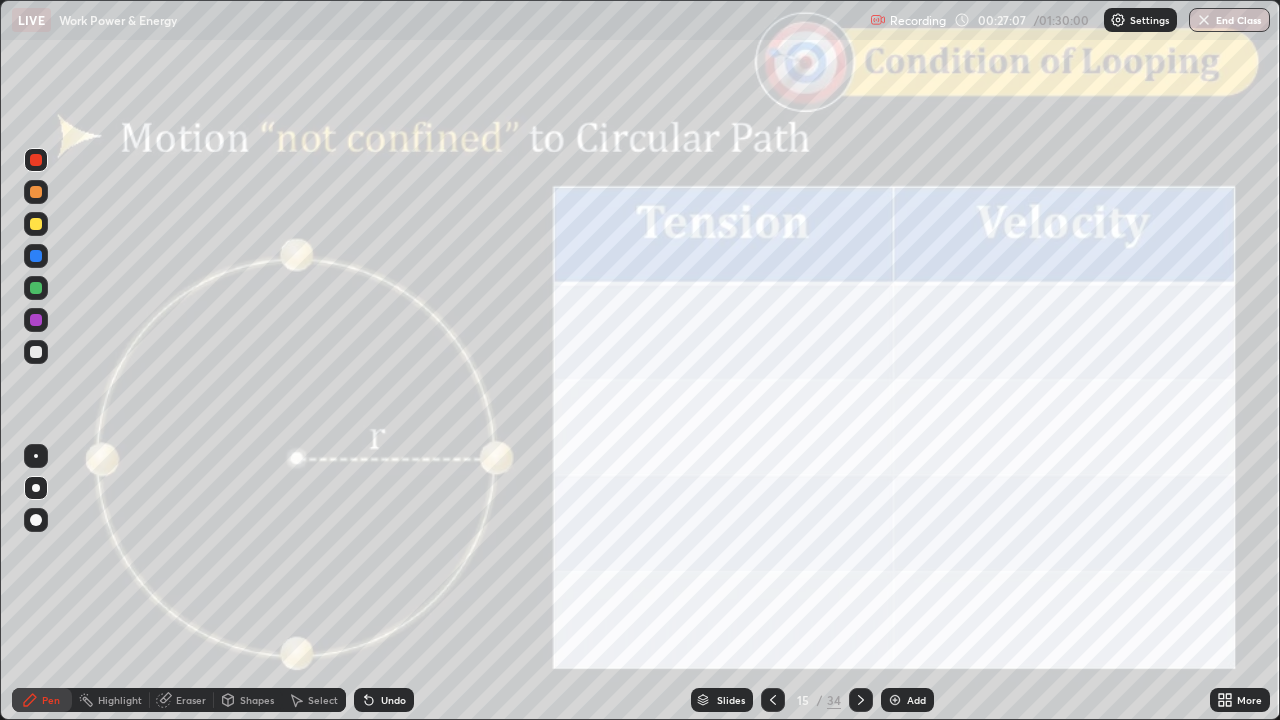 click on "Undo" at bounding box center [384, 700] 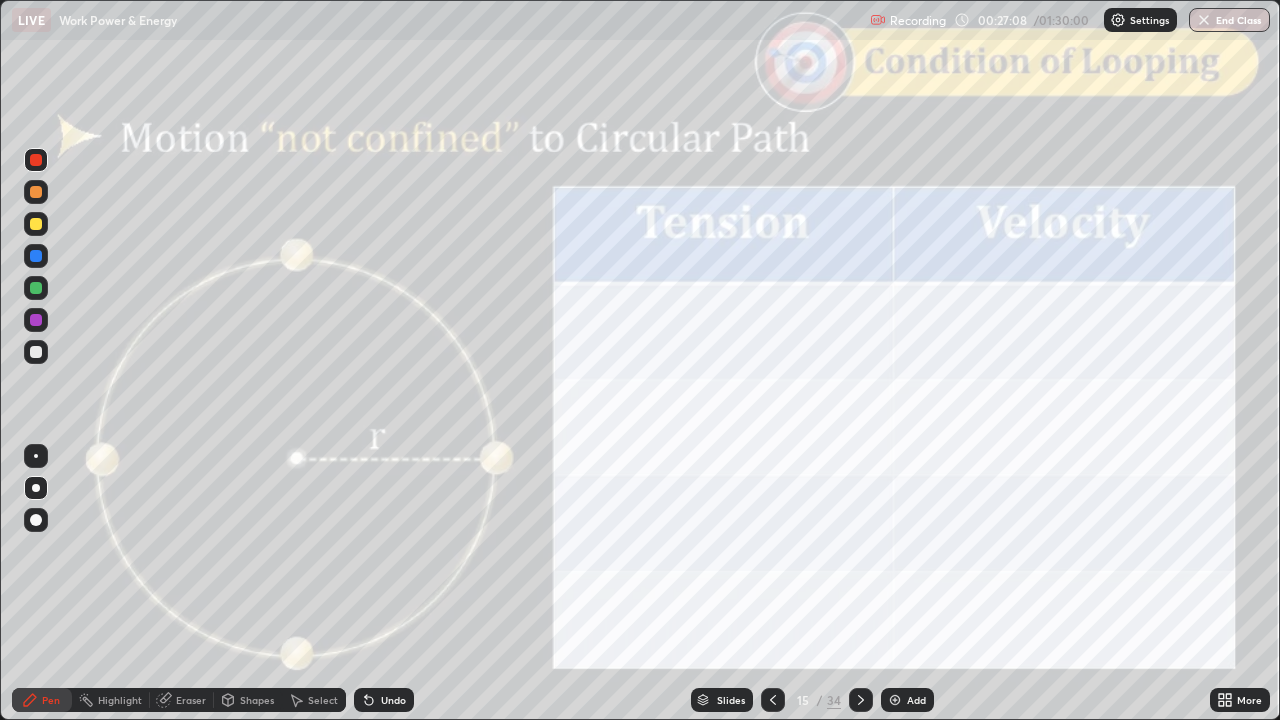 click on "Undo" at bounding box center [393, 700] 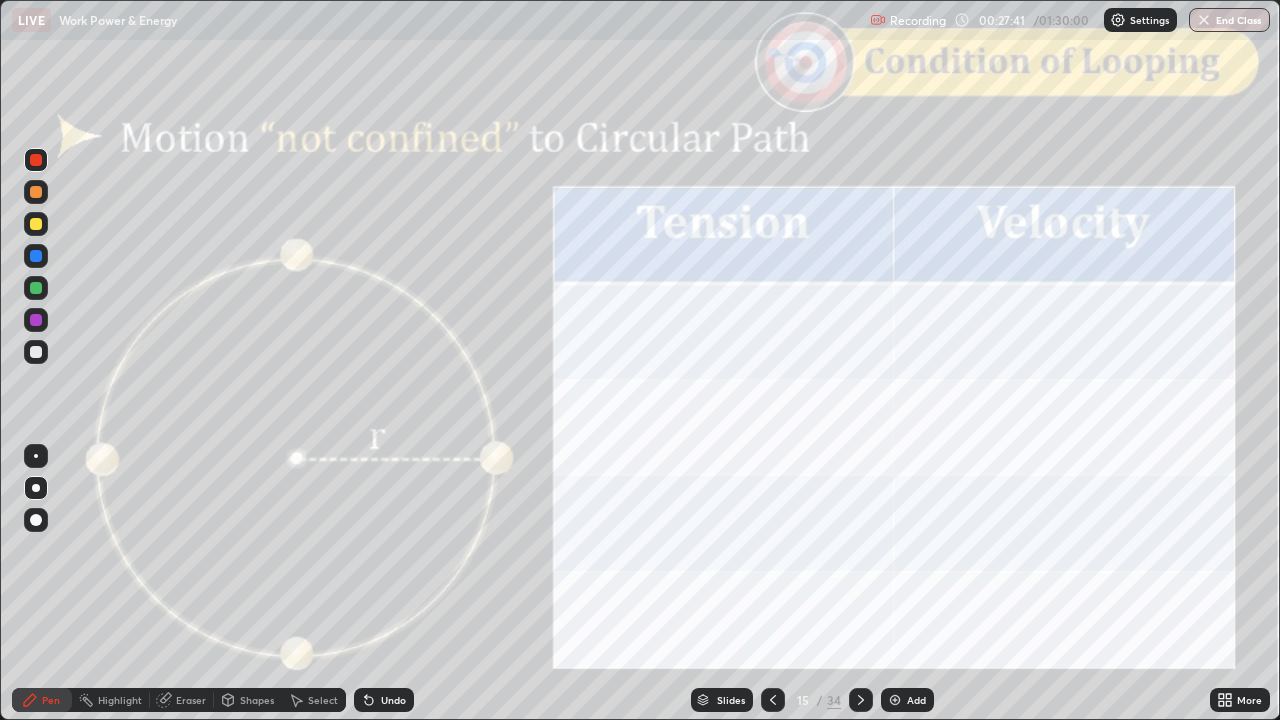 click on "Slides" at bounding box center (731, 700) 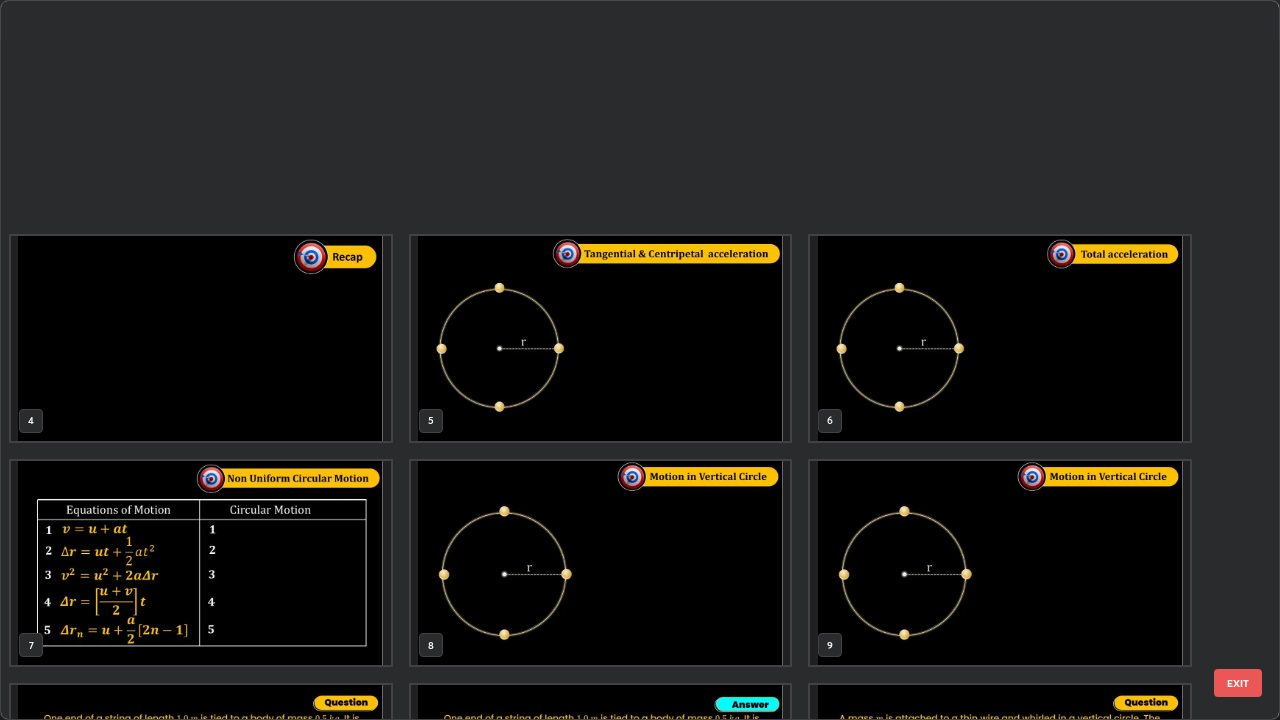 scroll, scrollTop: 405, scrollLeft: 0, axis: vertical 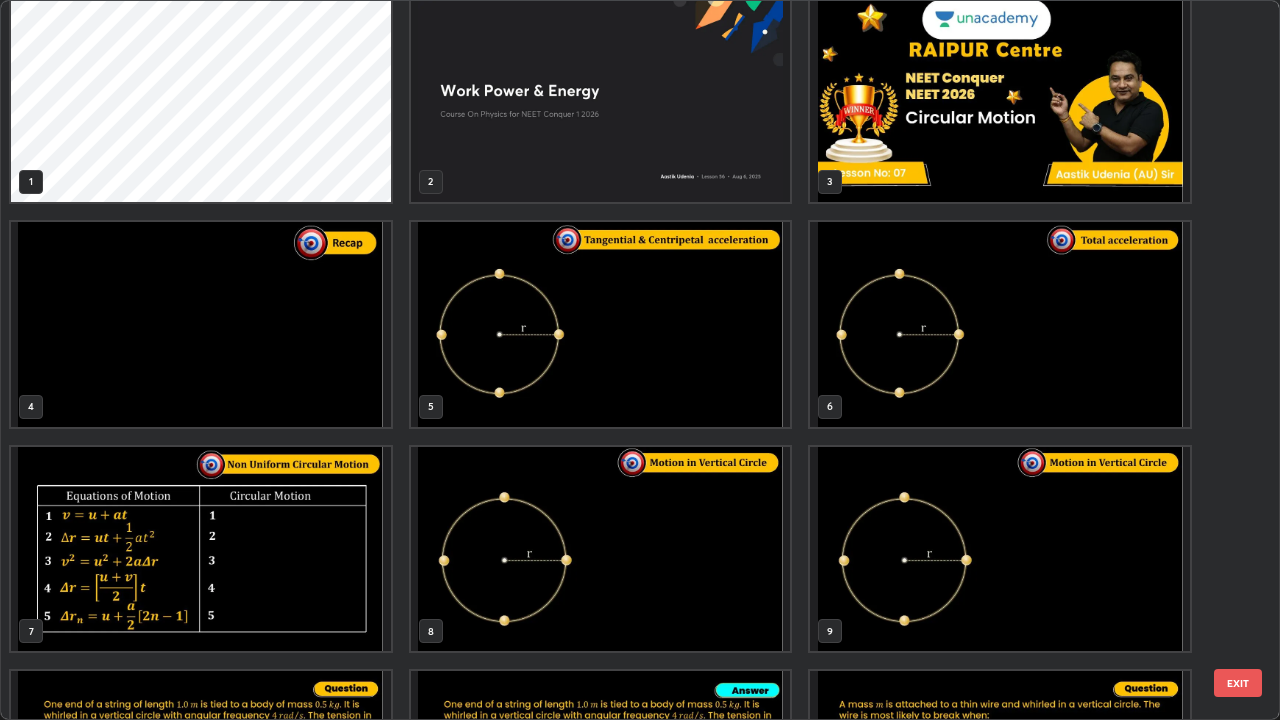 click at bounding box center (601, 549) 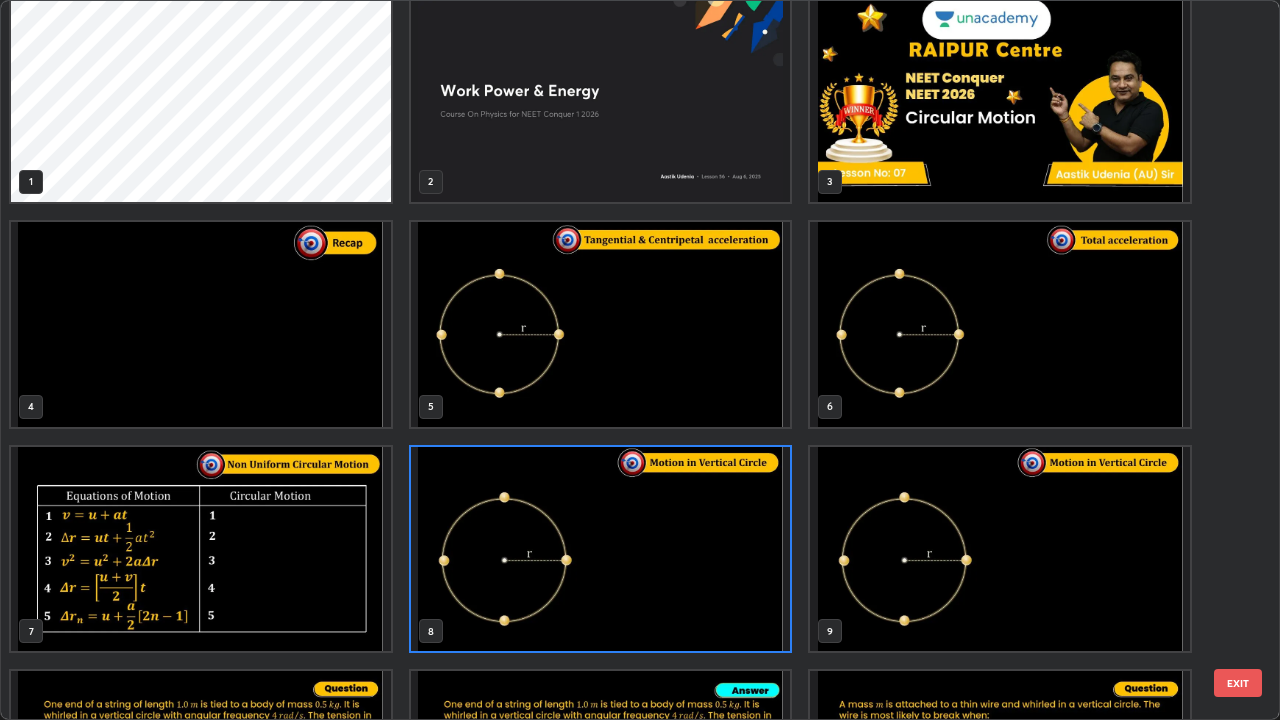 click on "EXIT" at bounding box center (1238, 683) 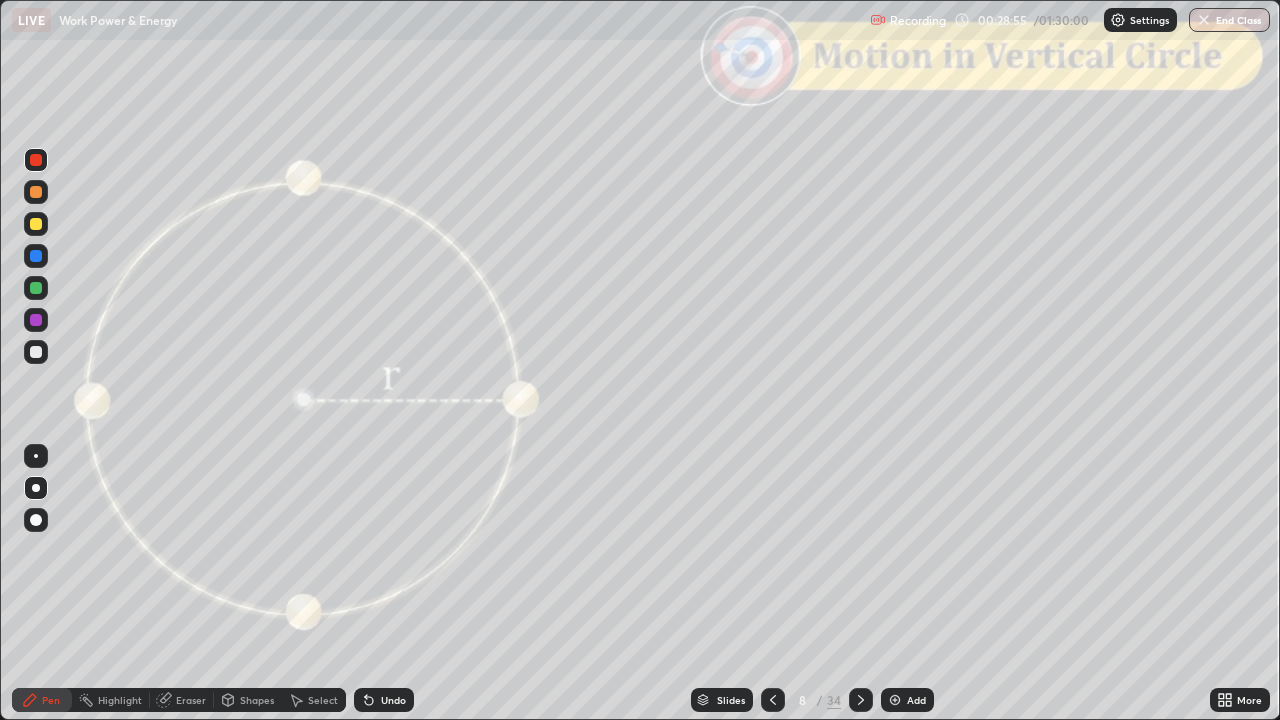 click on "Slides" at bounding box center [722, 700] 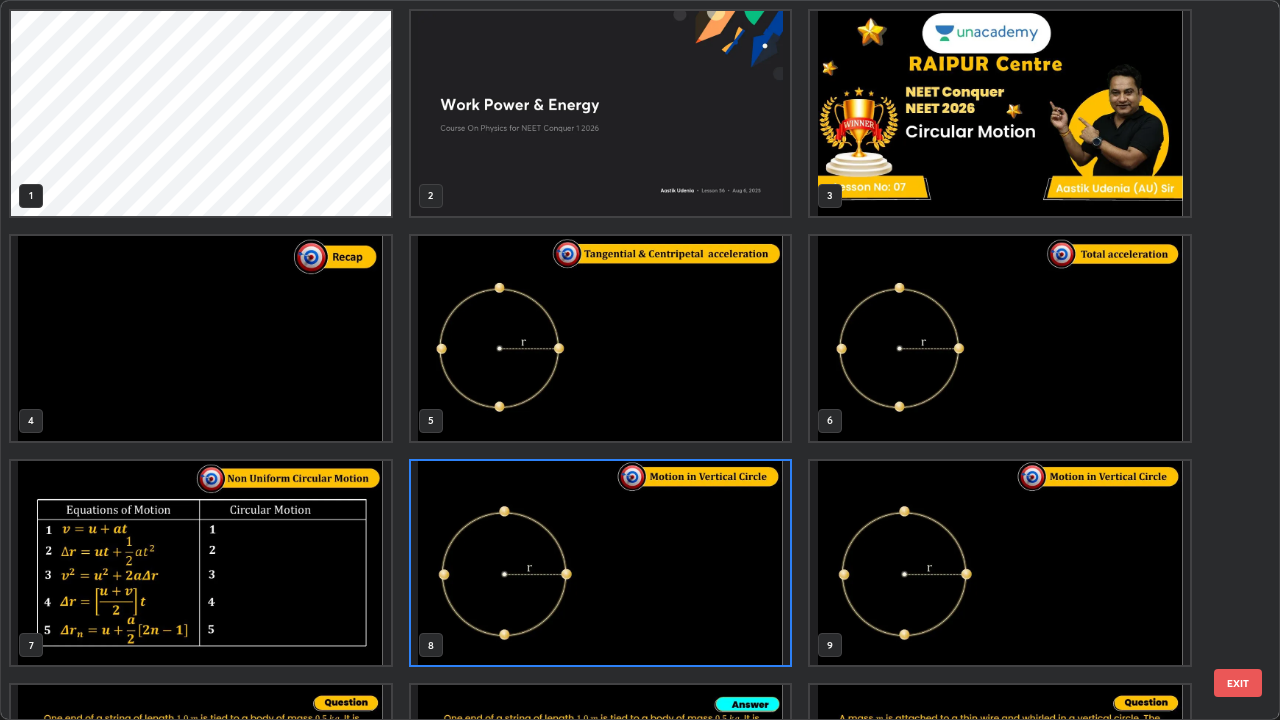 scroll, scrollTop: 7, scrollLeft: 11, axis: both 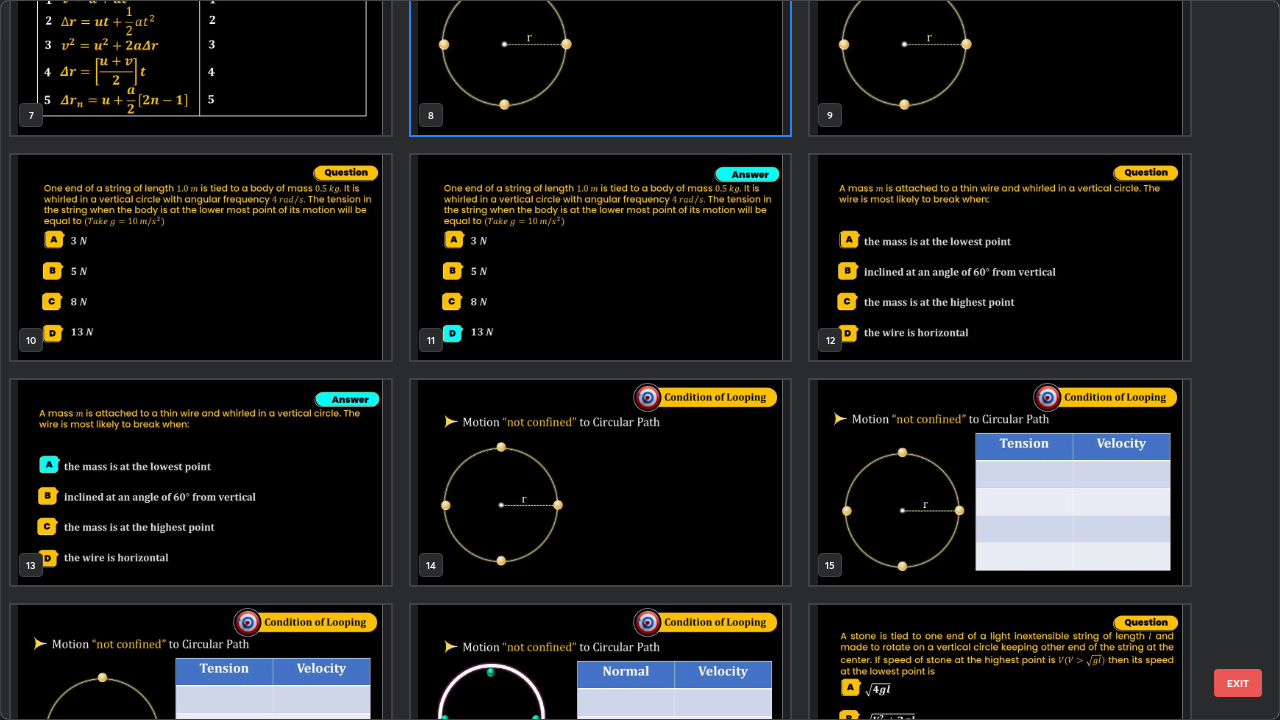 click at bounding box center [1000, 482] 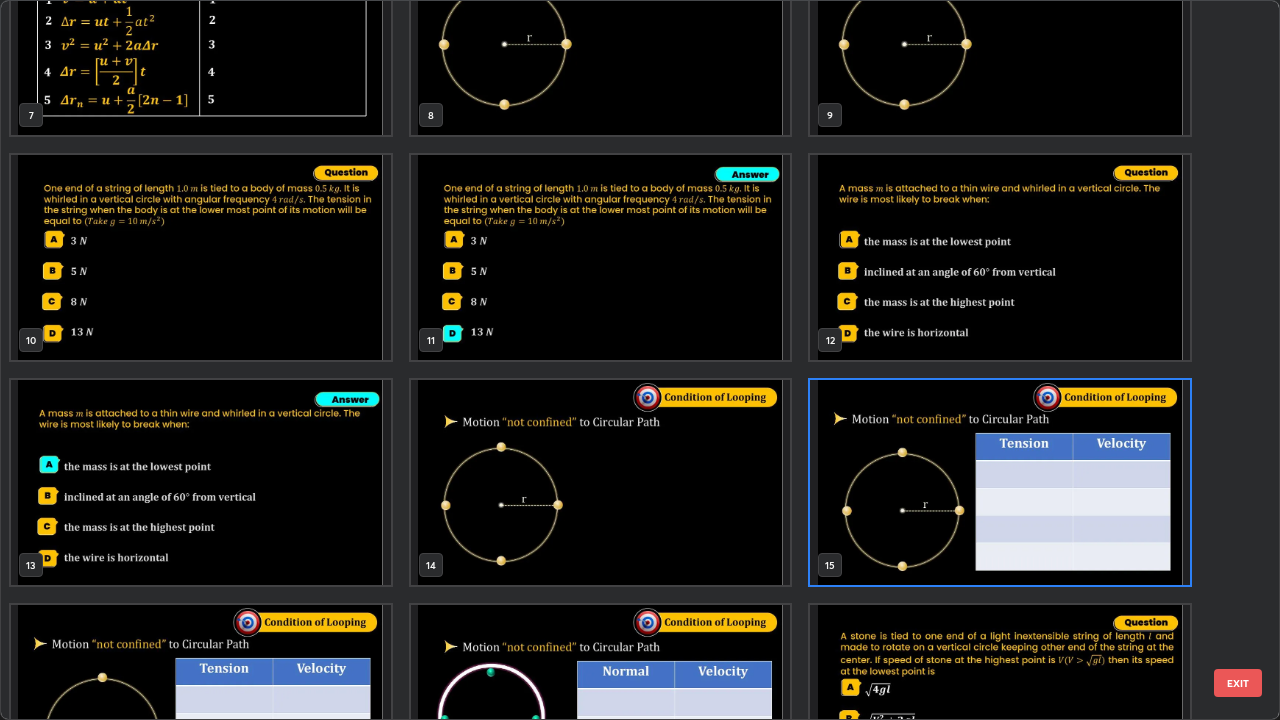 click on "EXIT" at bounding box center [1238, 683] 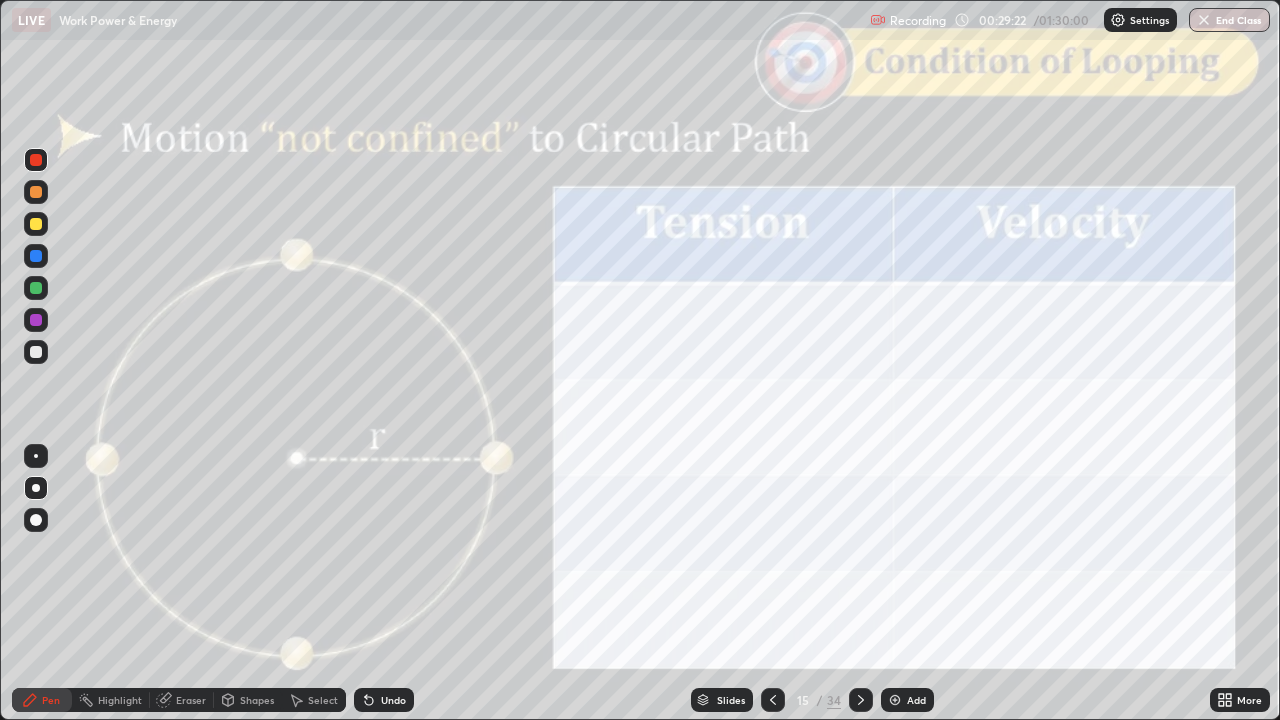 click on "Undo" at bounding box center [393, 700] 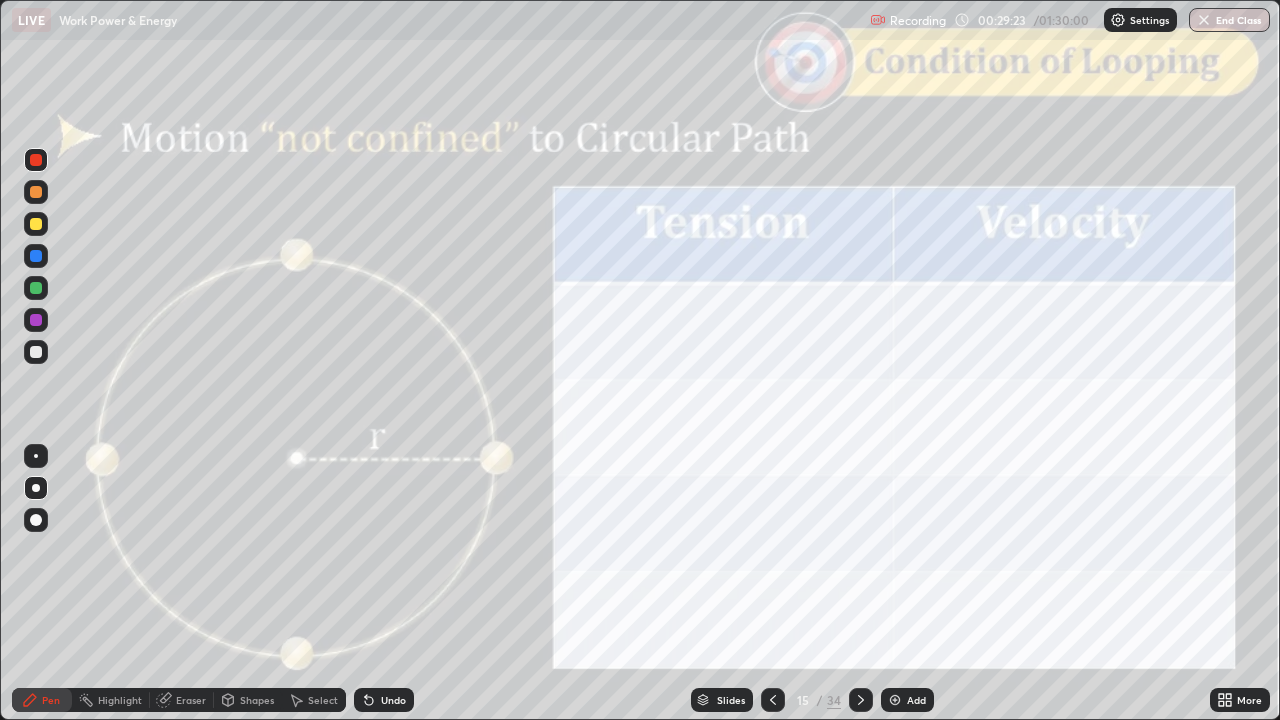 click on "Undo" at bounding box center [393, 700] 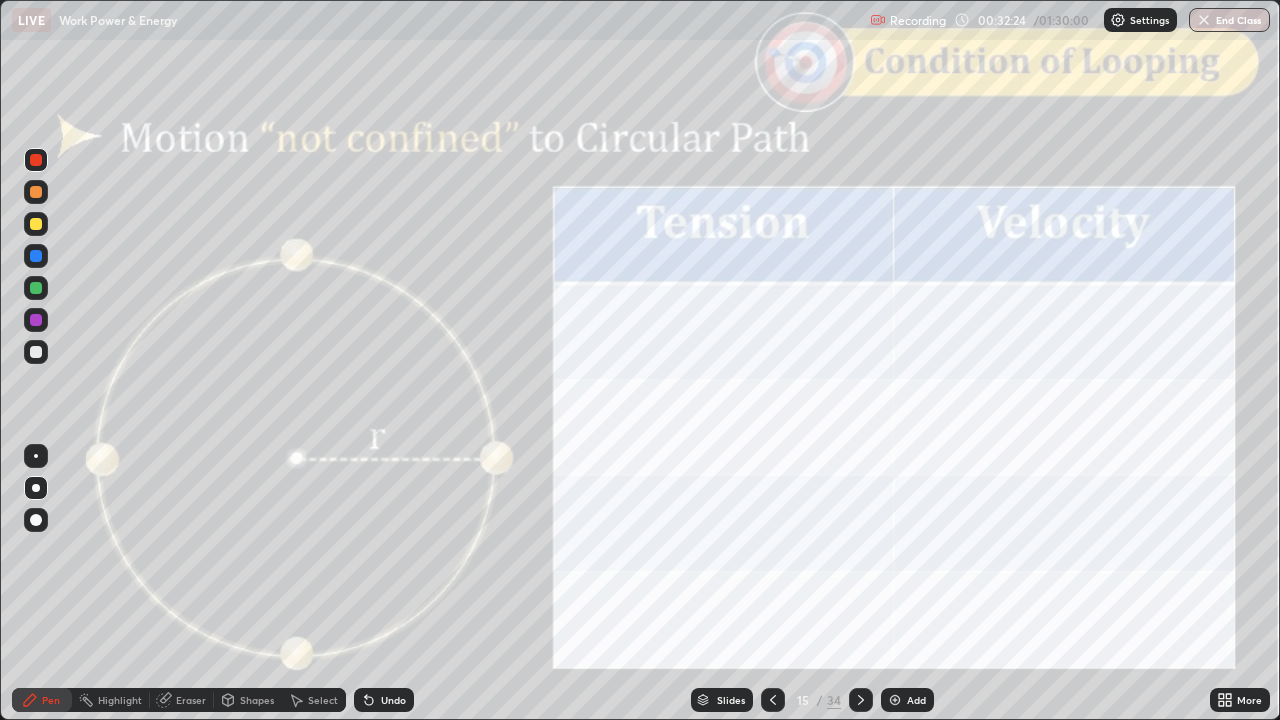 click on "Slides" at bounding box center [731, 700] 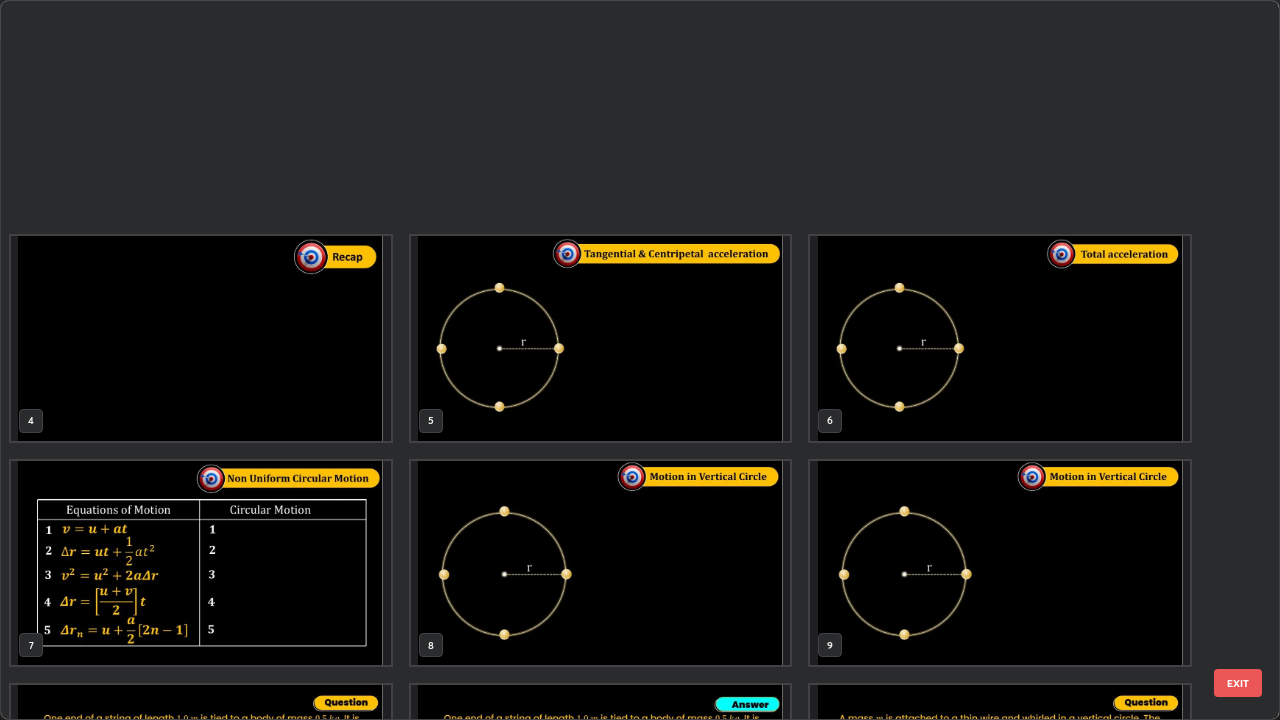 scroll, scrollTop: 405, scrollLeft: 0, axis: vertical 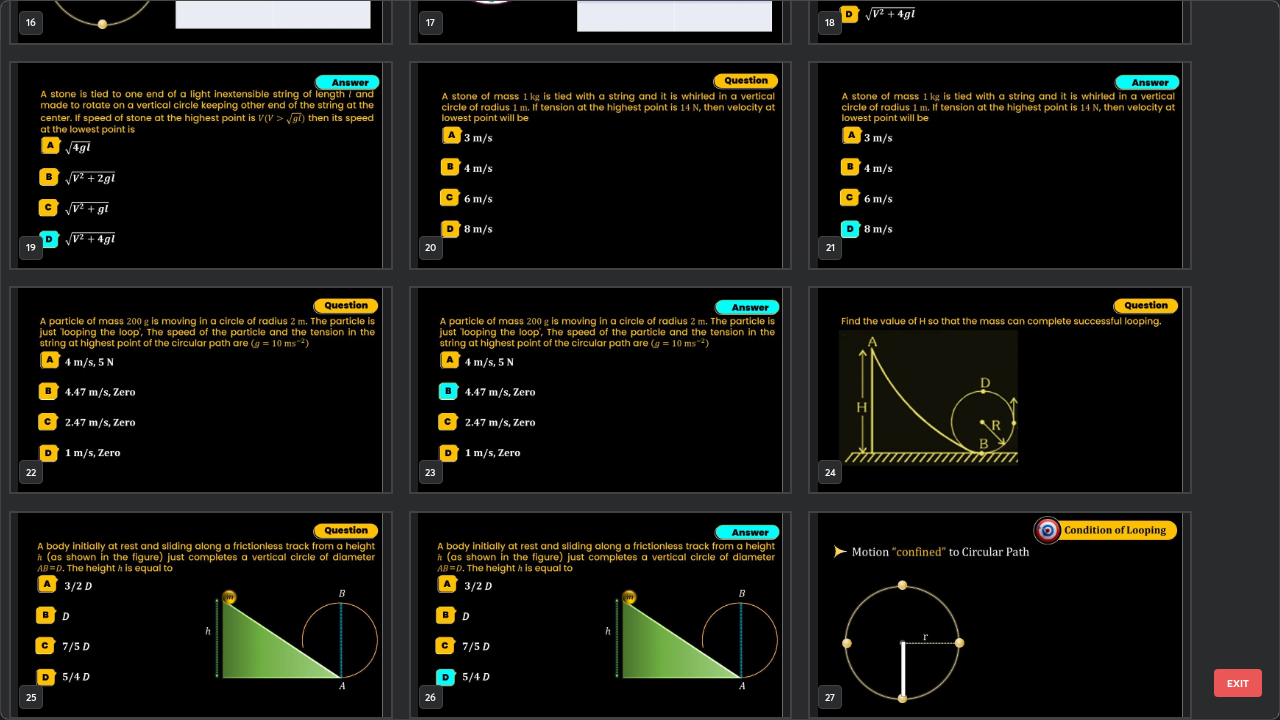 click on "EXIT" at bounding box center [1238, 683] 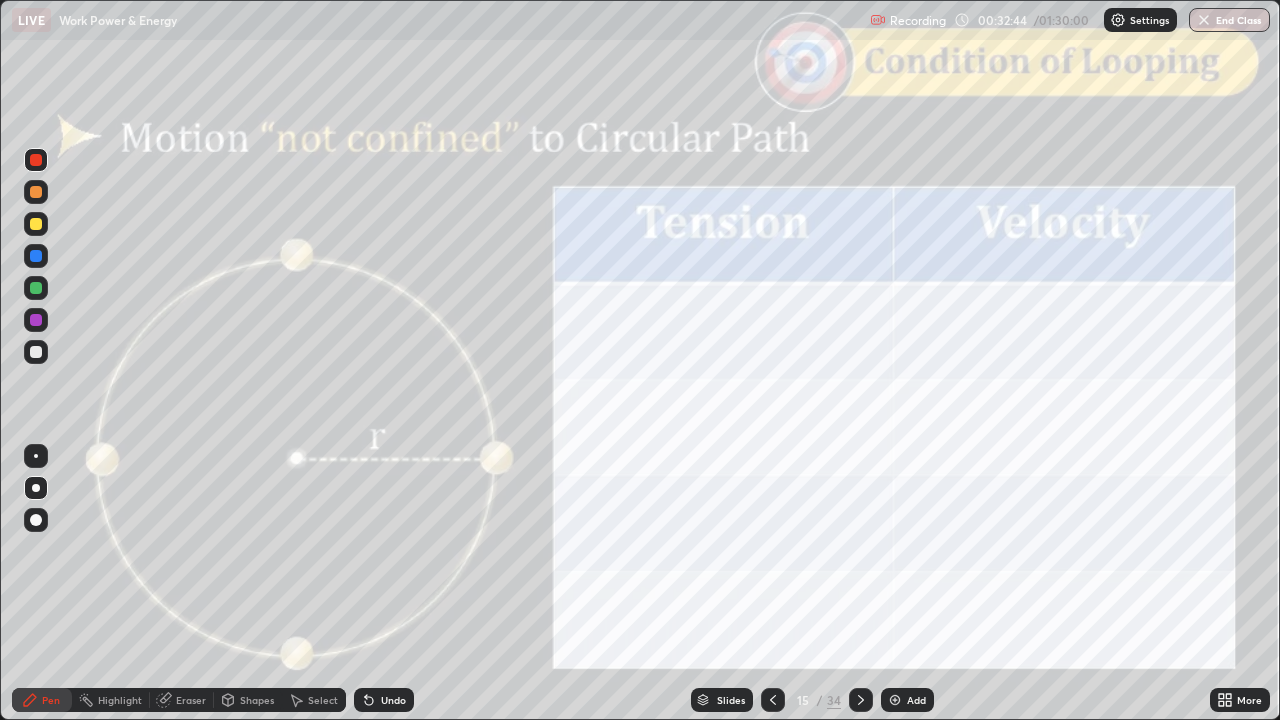 click 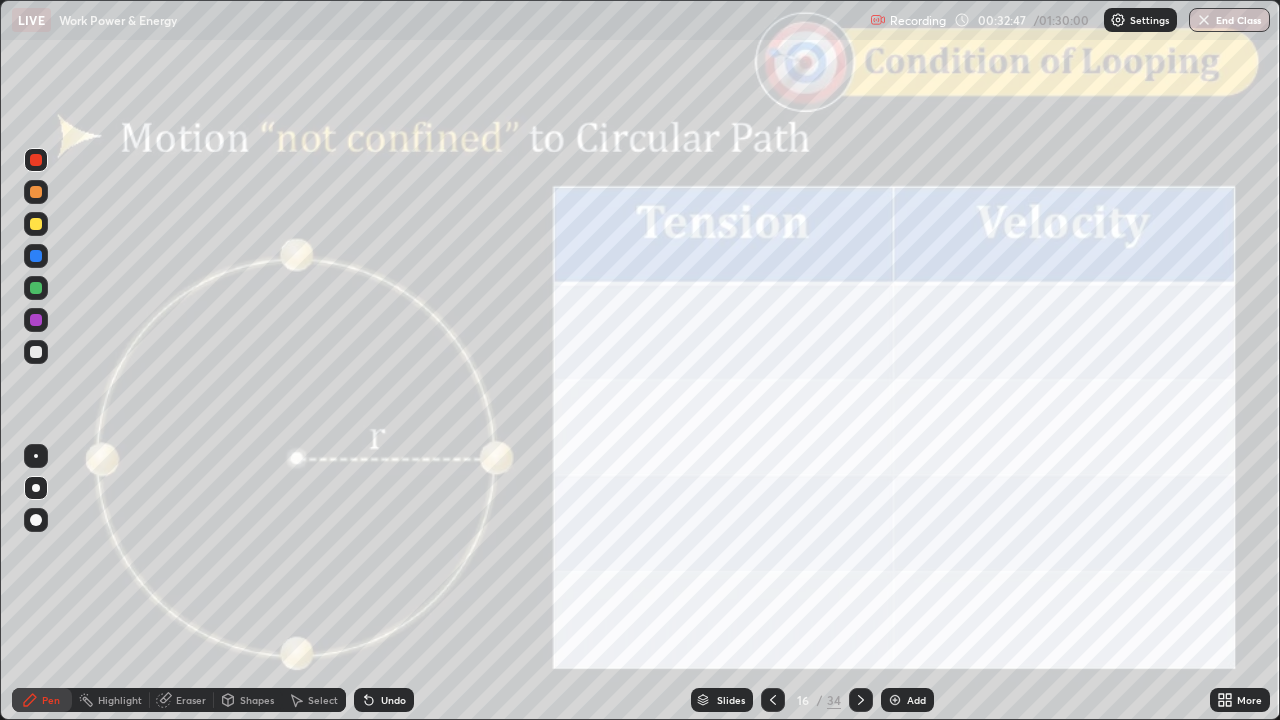 click on "Shapes" at bounding box center [257, 700] 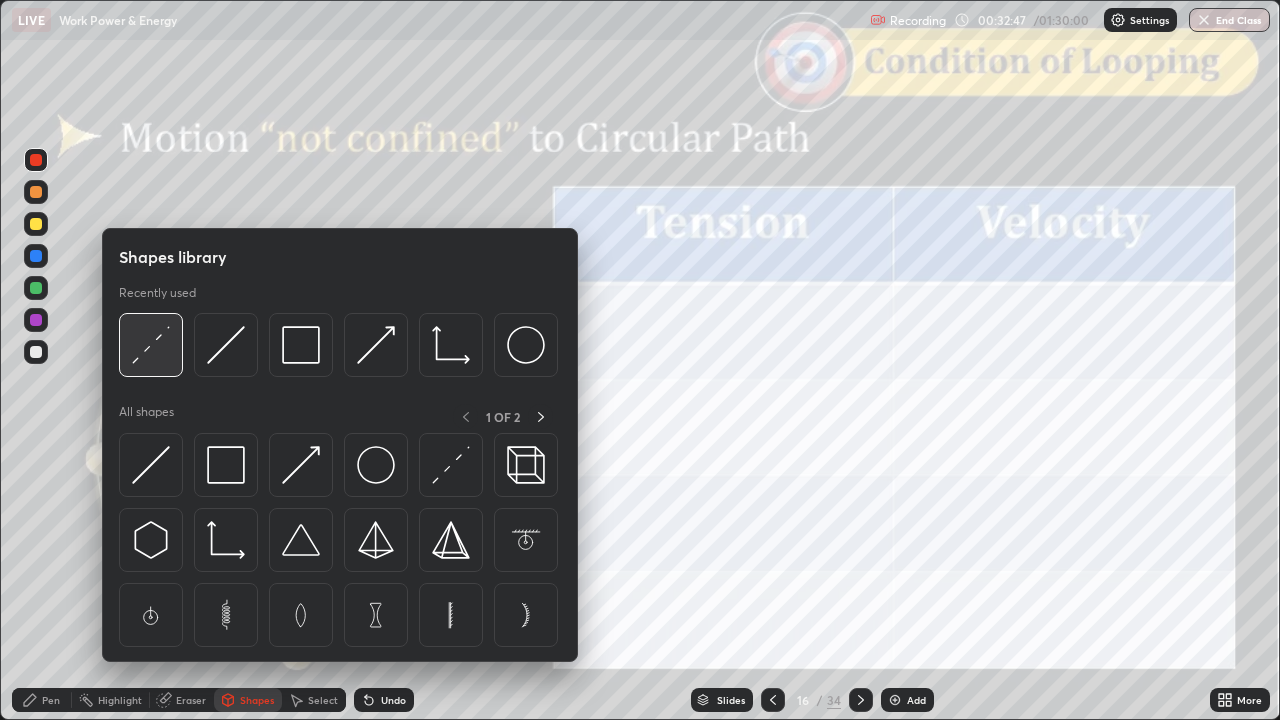 click at bounding box center (151, 345) 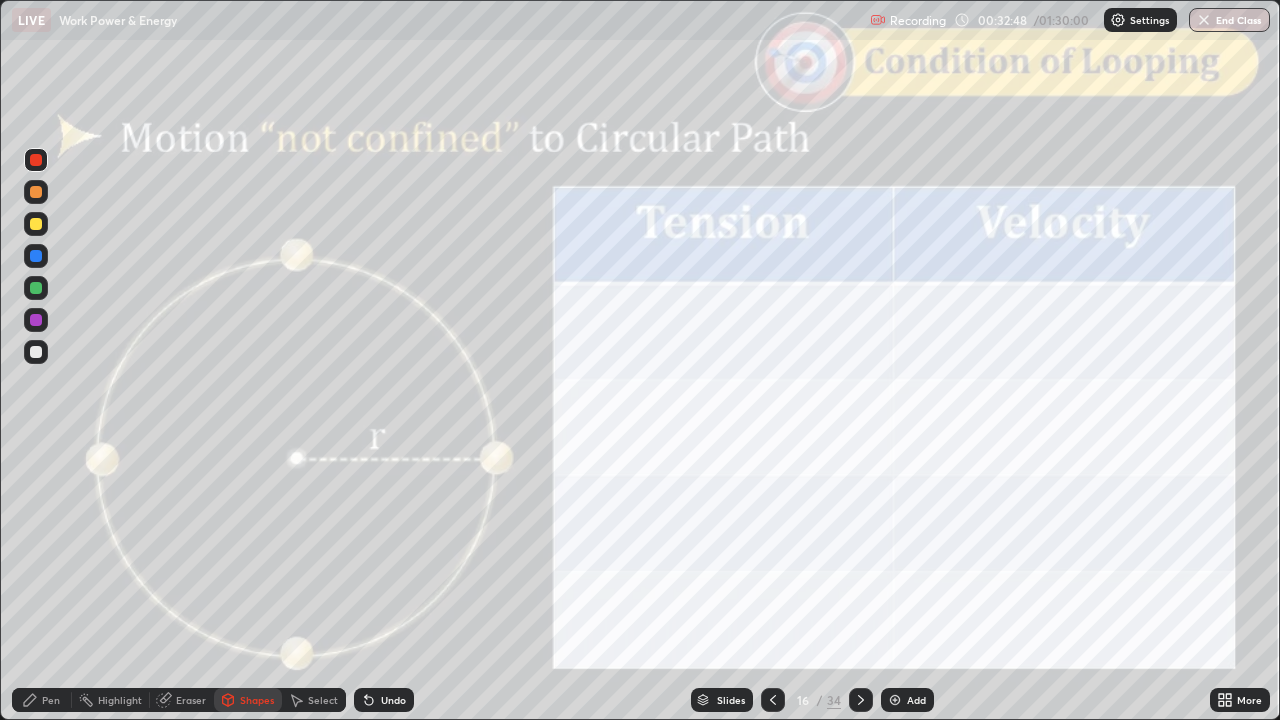 click at bounding box center (36, 352) 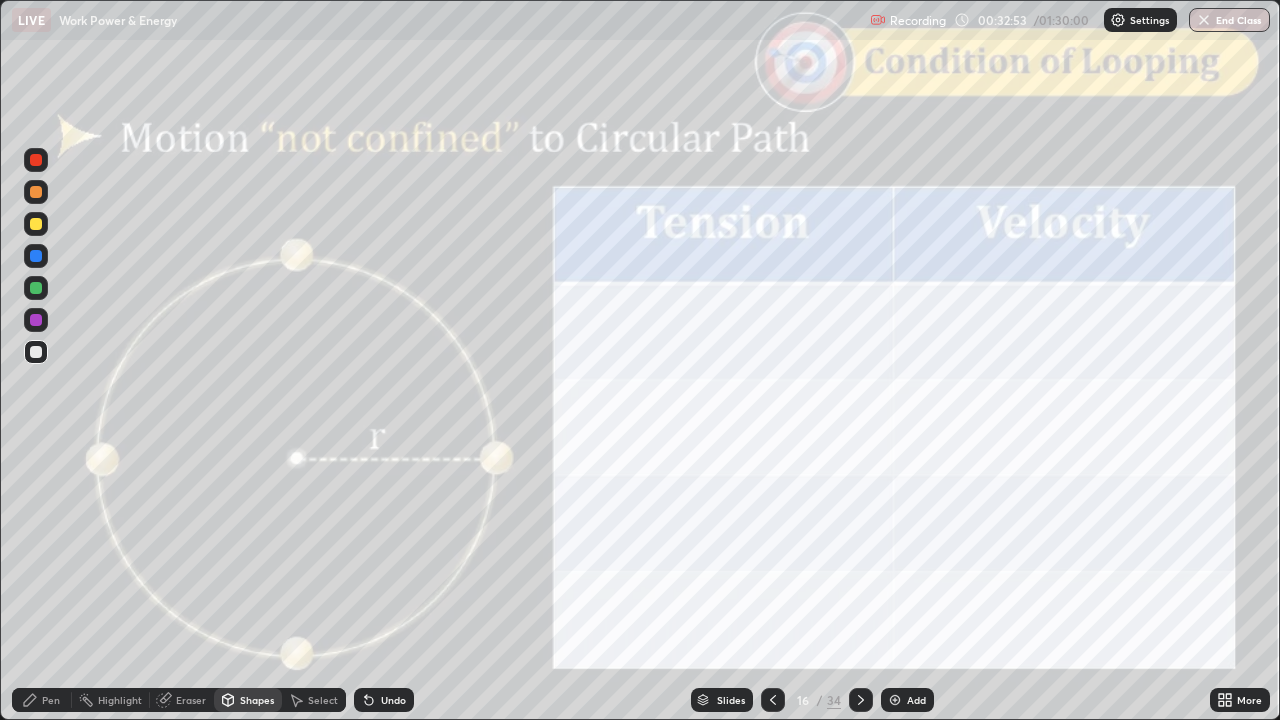 click at bounding box center [36, 288] 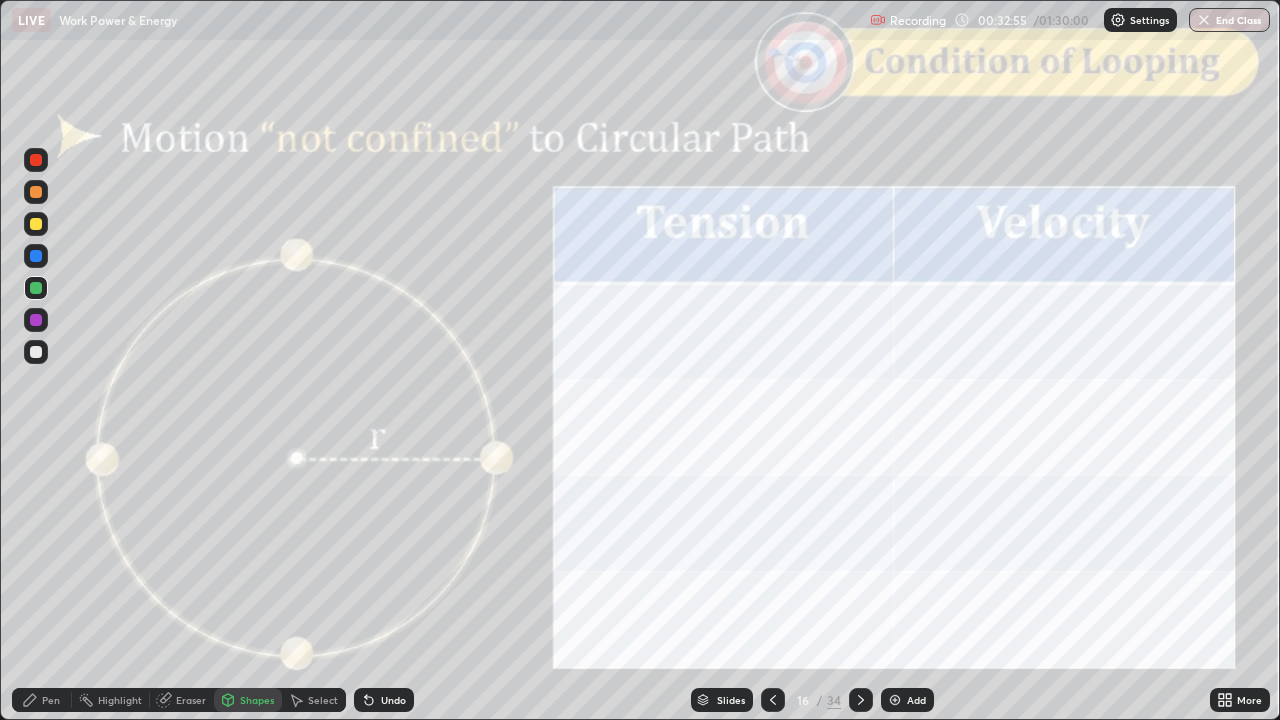 click on "Shapes" at bounding box center (257, 700) 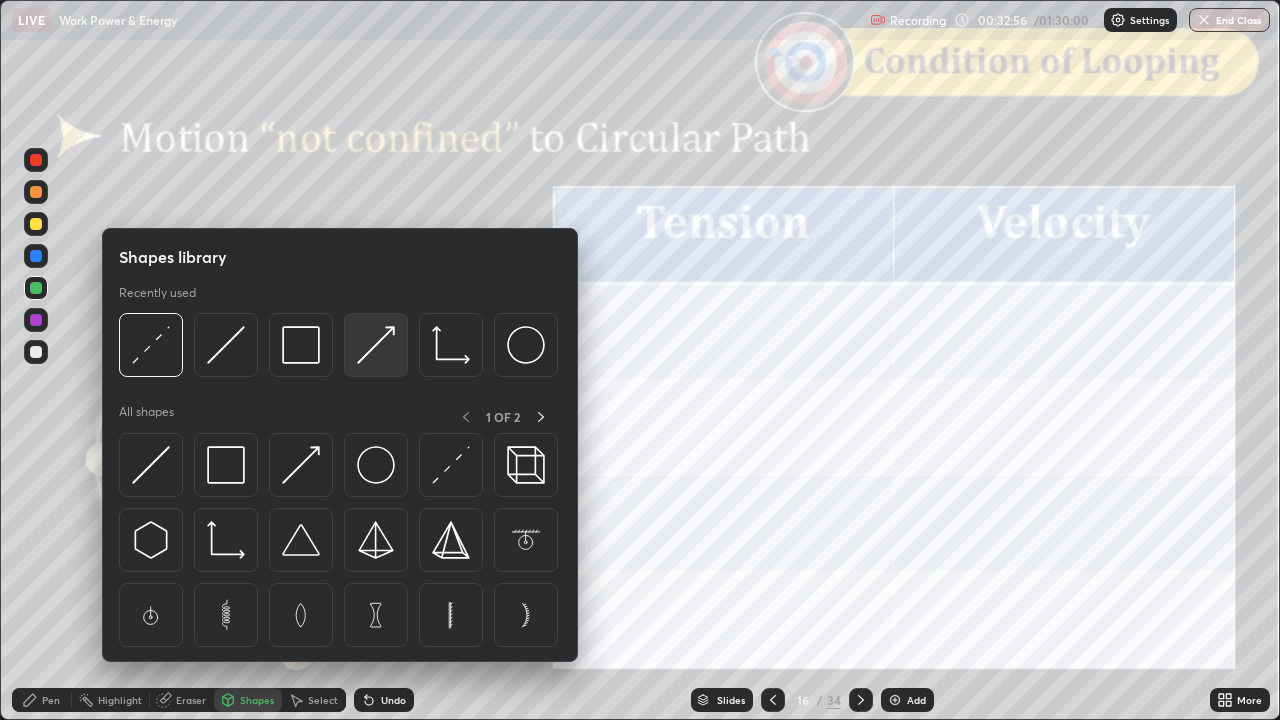 click at bounding box center [376, 345] 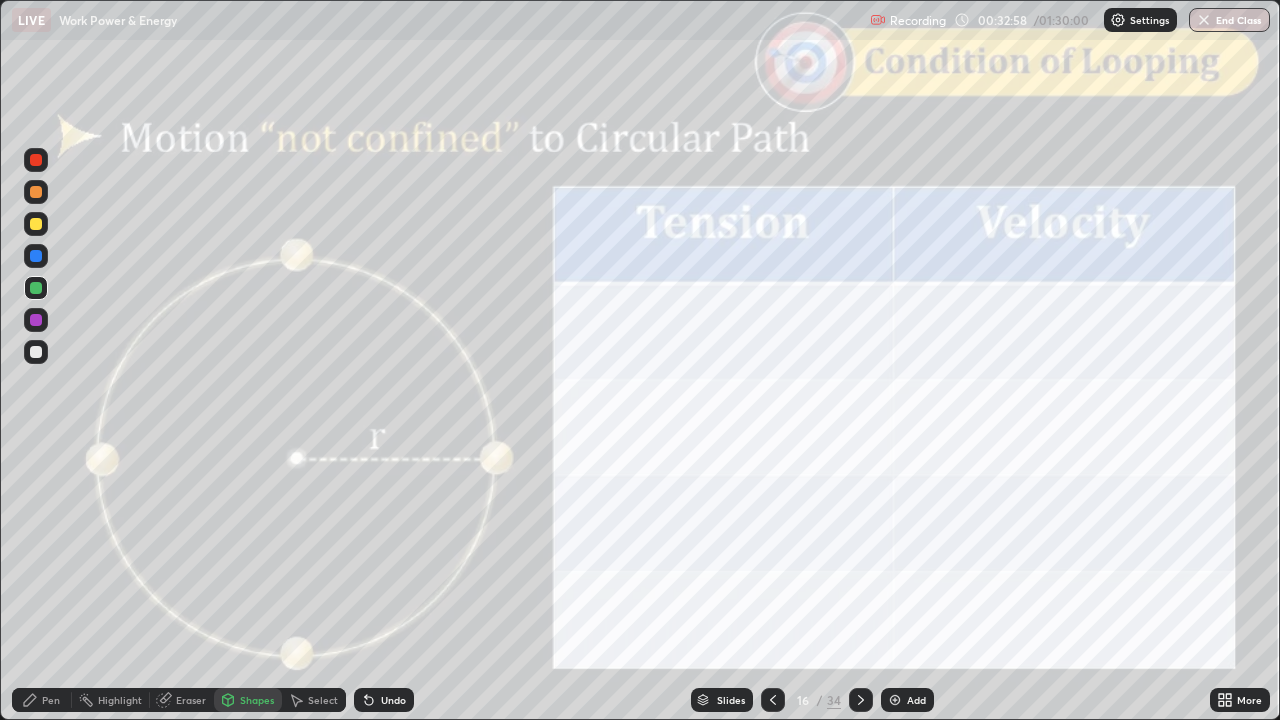 click on "Pen" at bounding box center (42, 700) 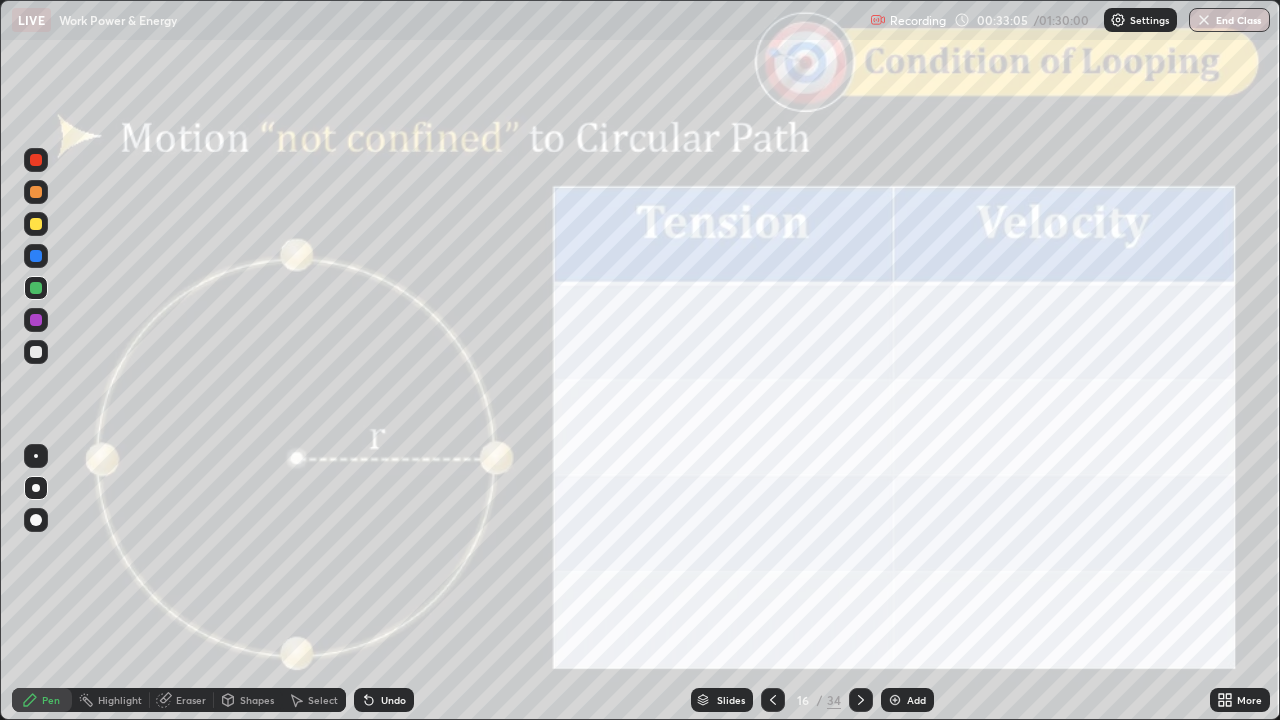 click at bounding box center [36, 160] 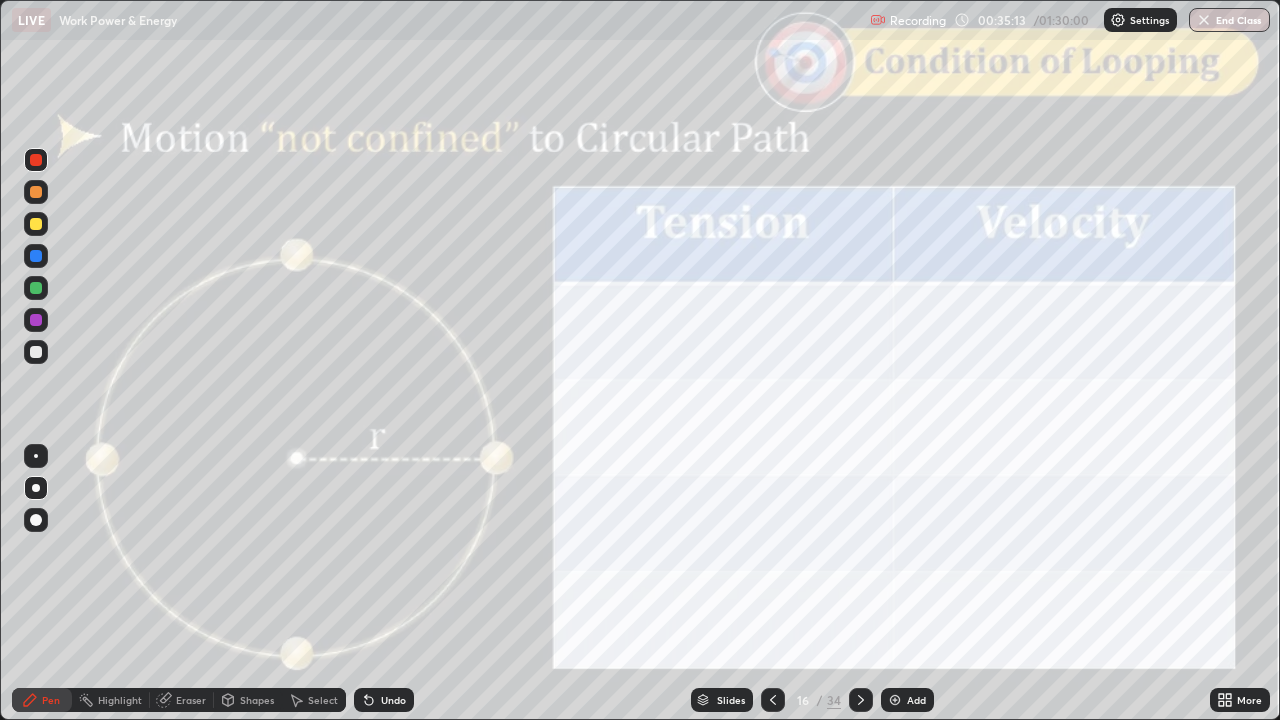 click 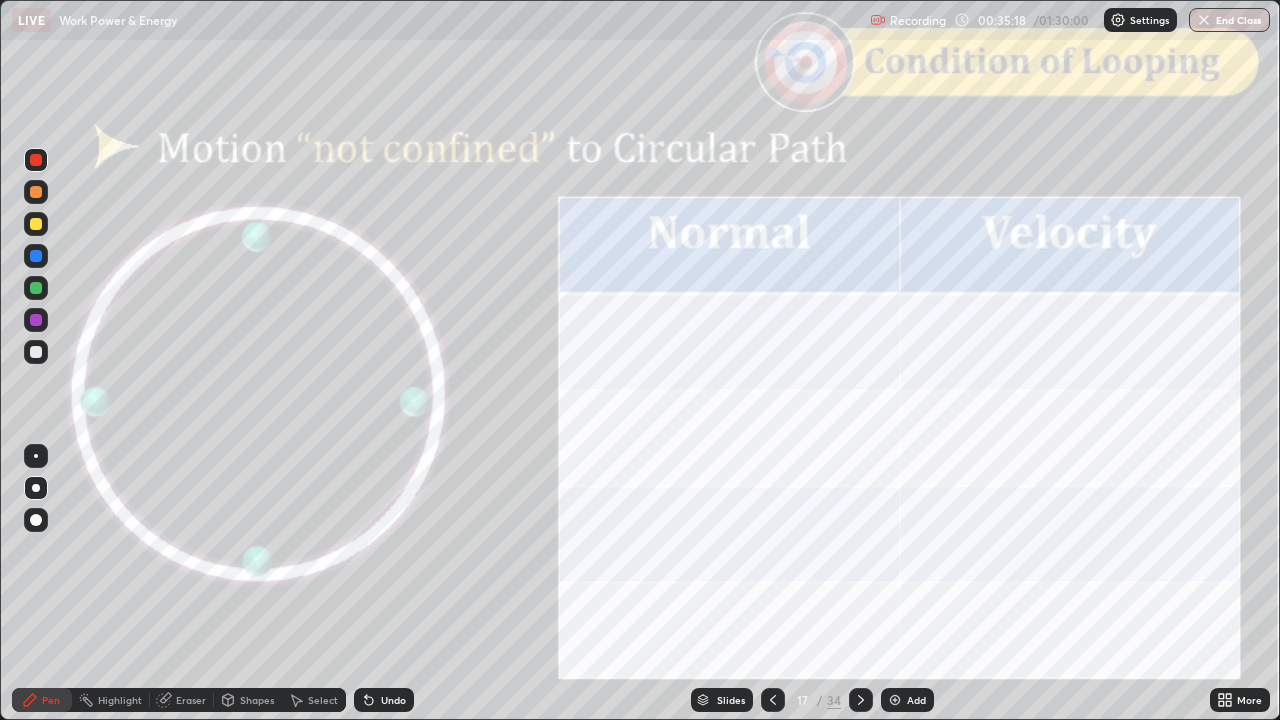 click 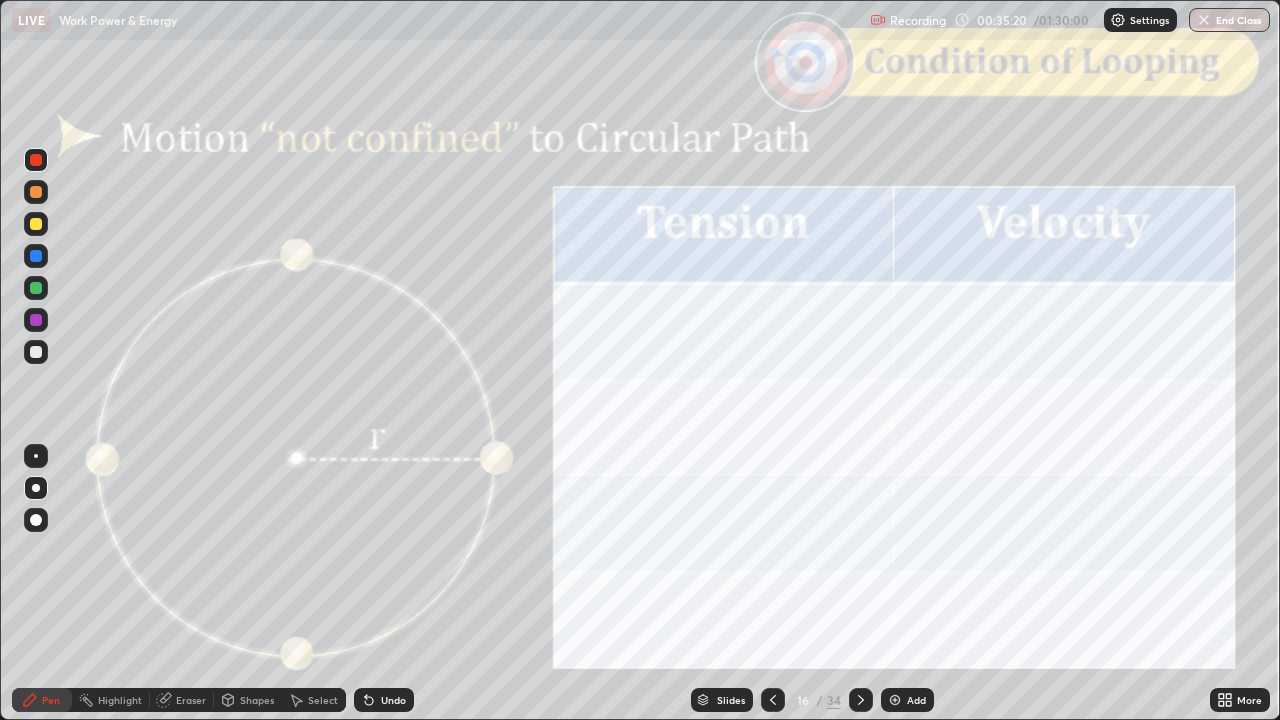 click at bounding box center [861, 700] 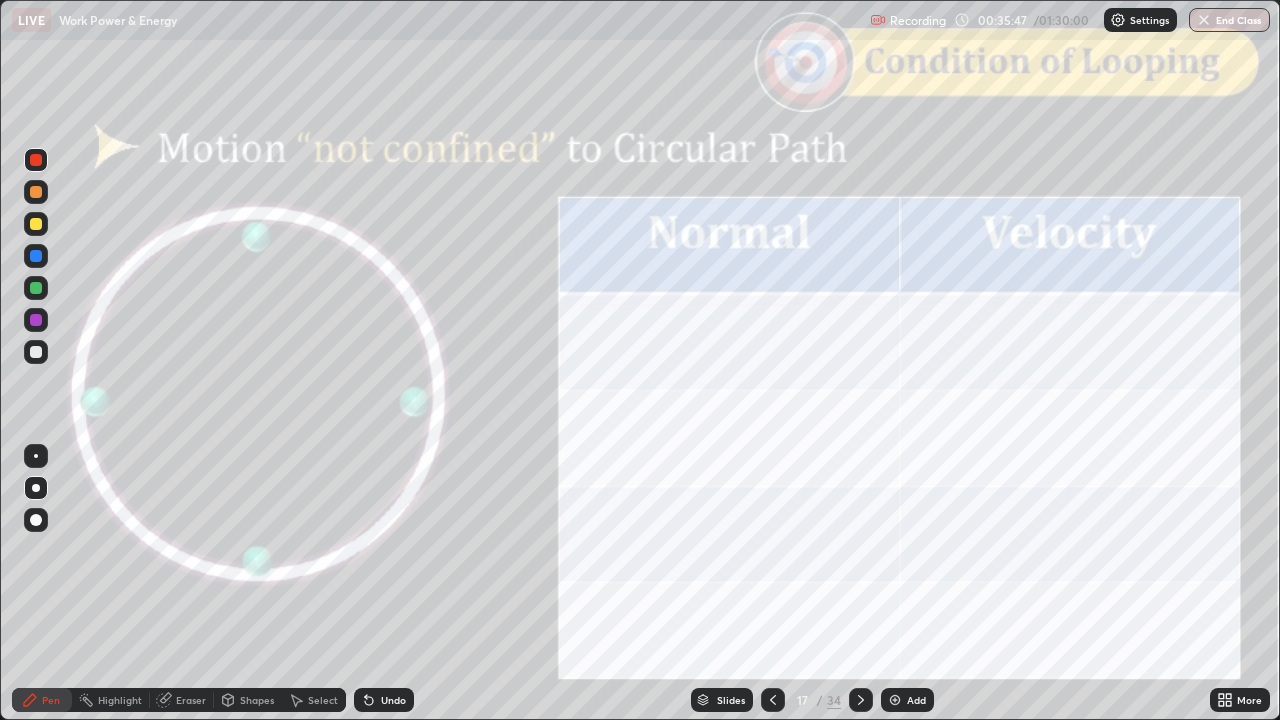 click on "Shapes" at bounding box center (257, 700) 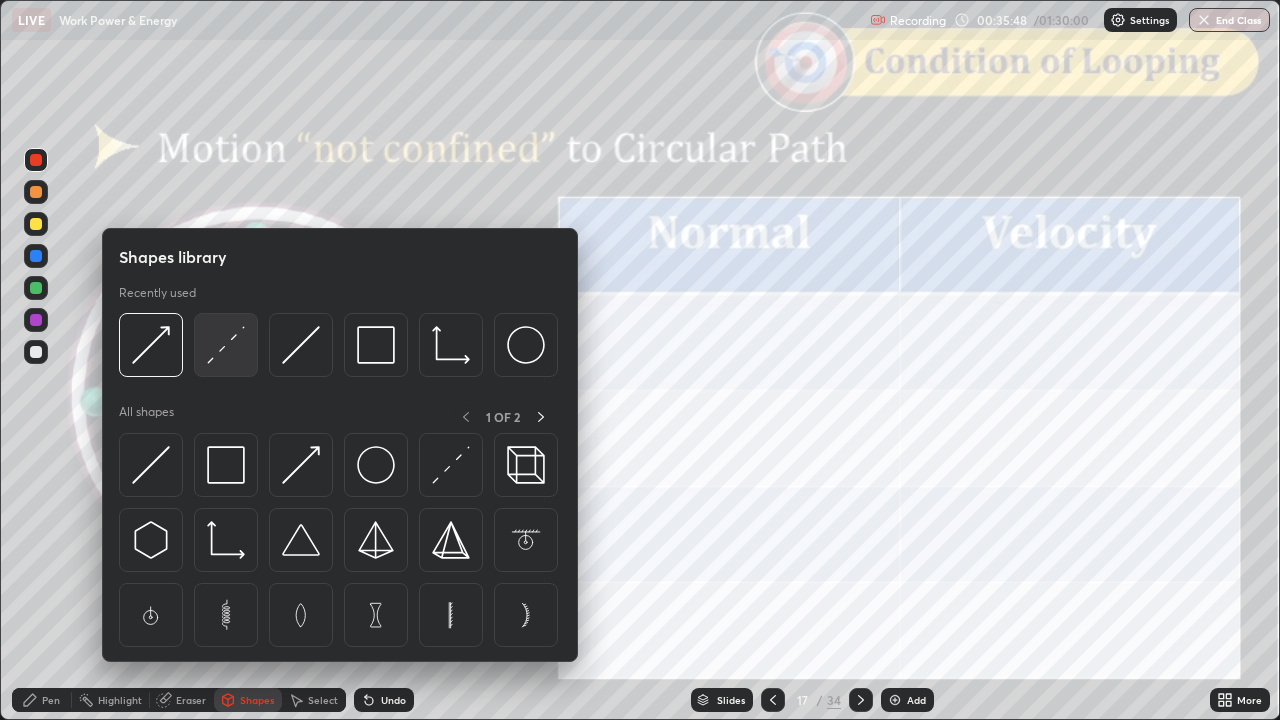 click at bounding box center [226, 345] 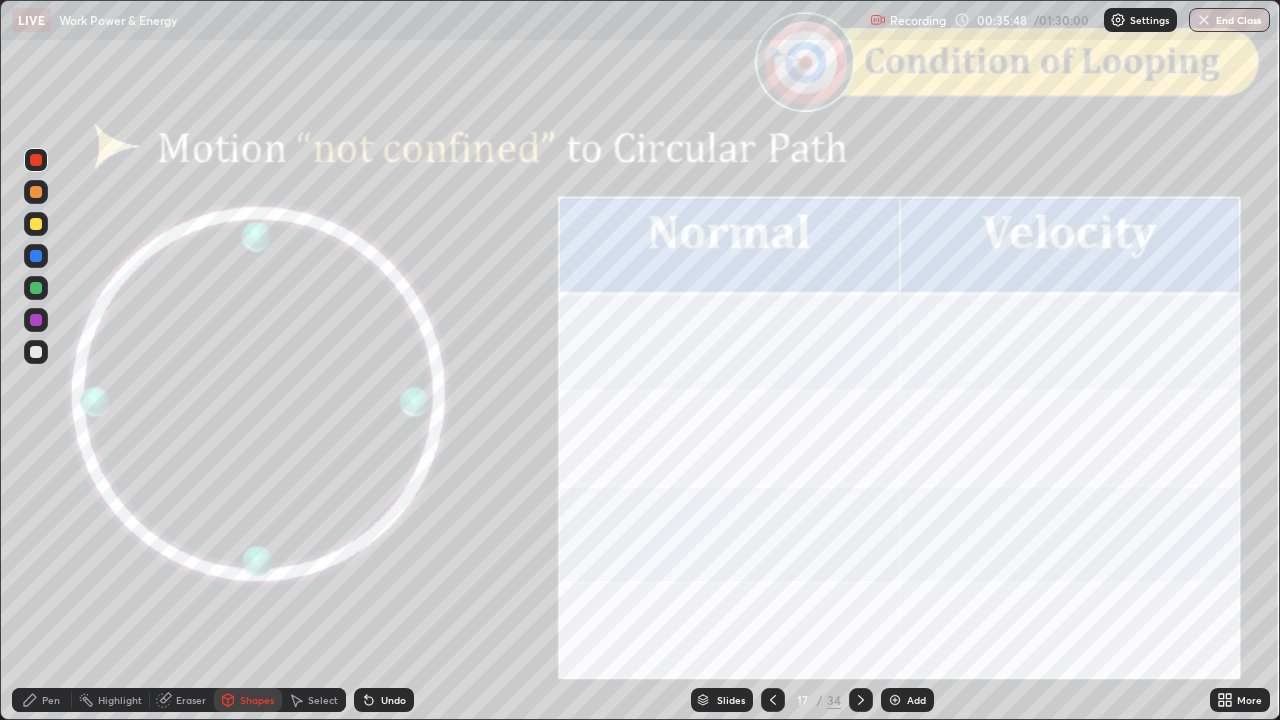 click at bounding box center (36, 352) 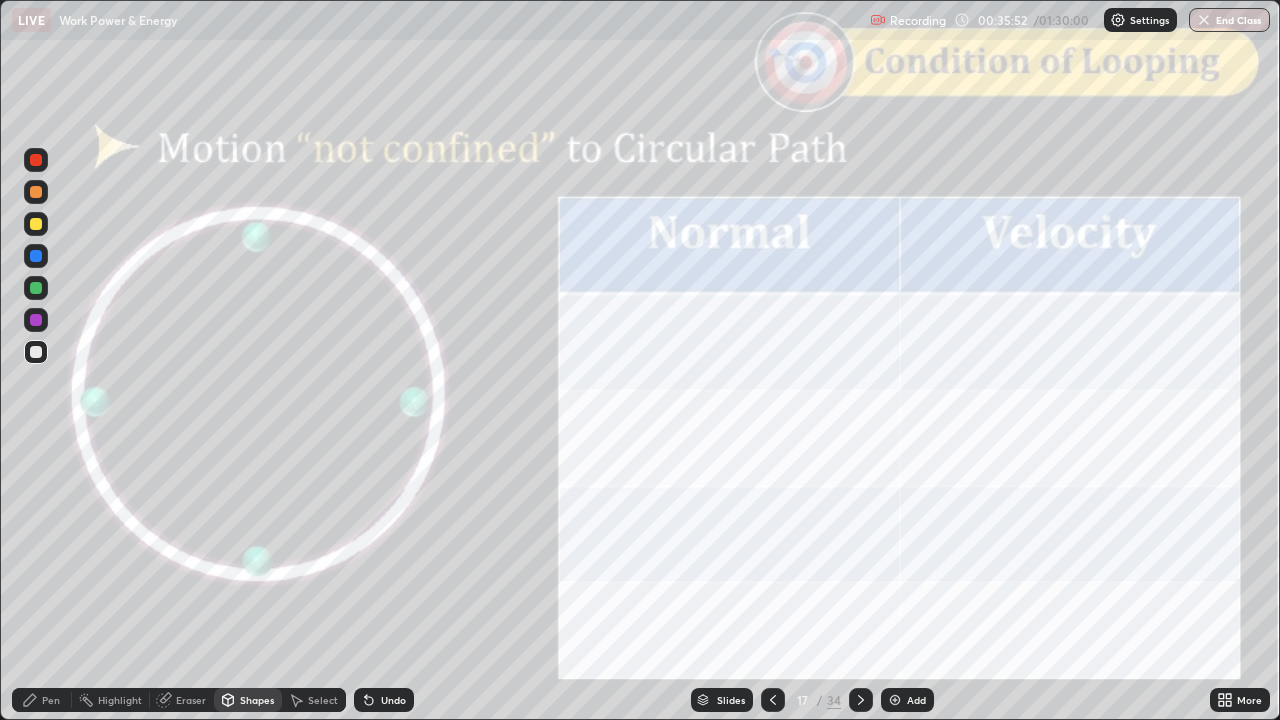 click on "Pen" at bounding box center (51, 700) 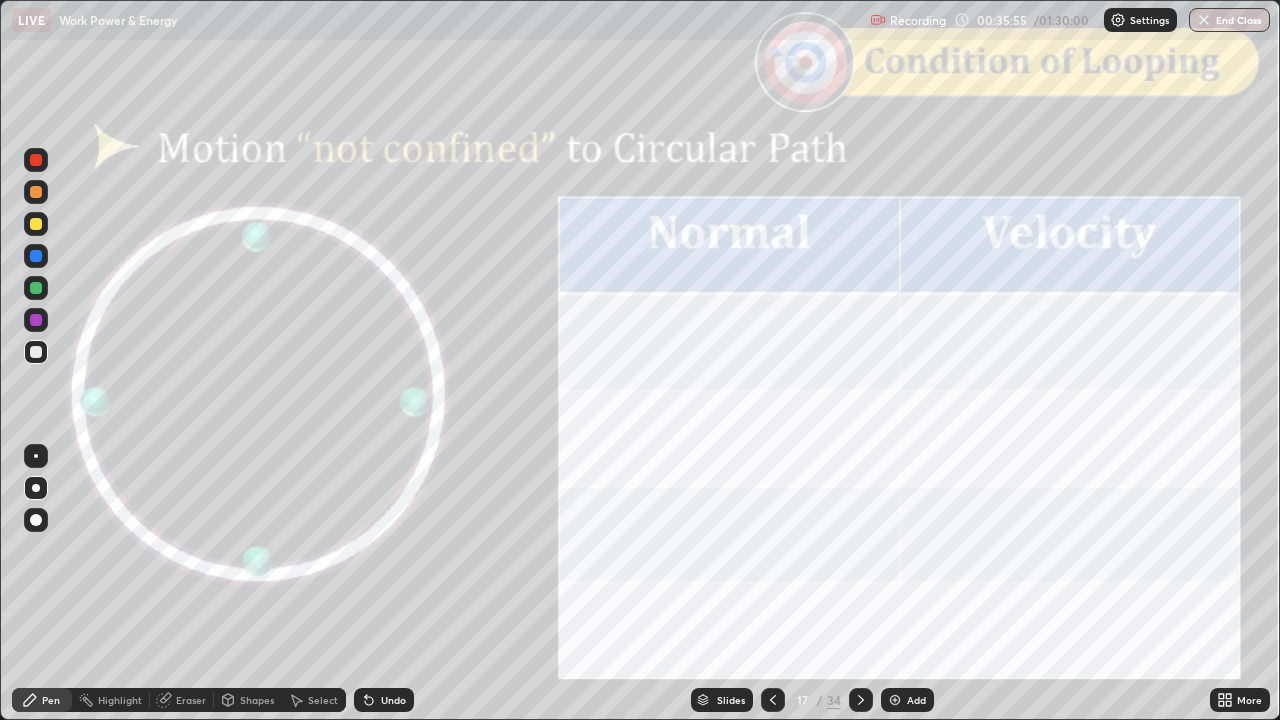 click at bounding box center (36, 288) 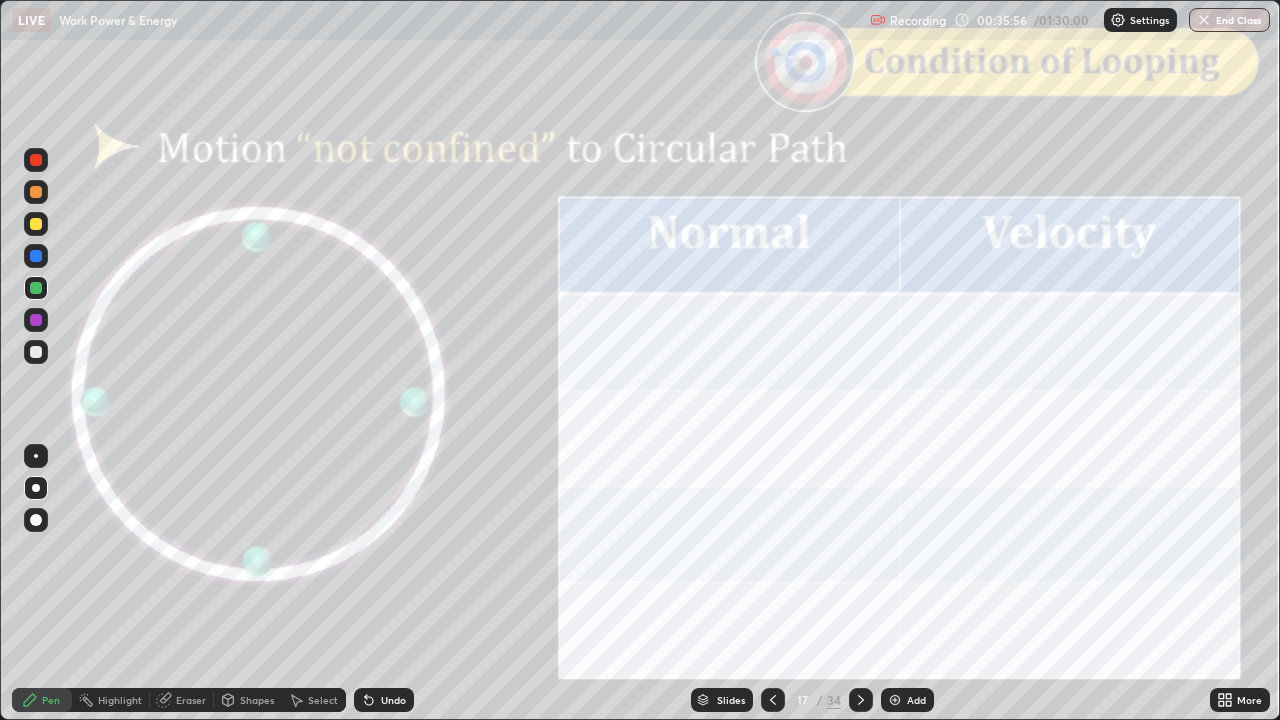 click on "Shapes" at bounding box center [248, 700] 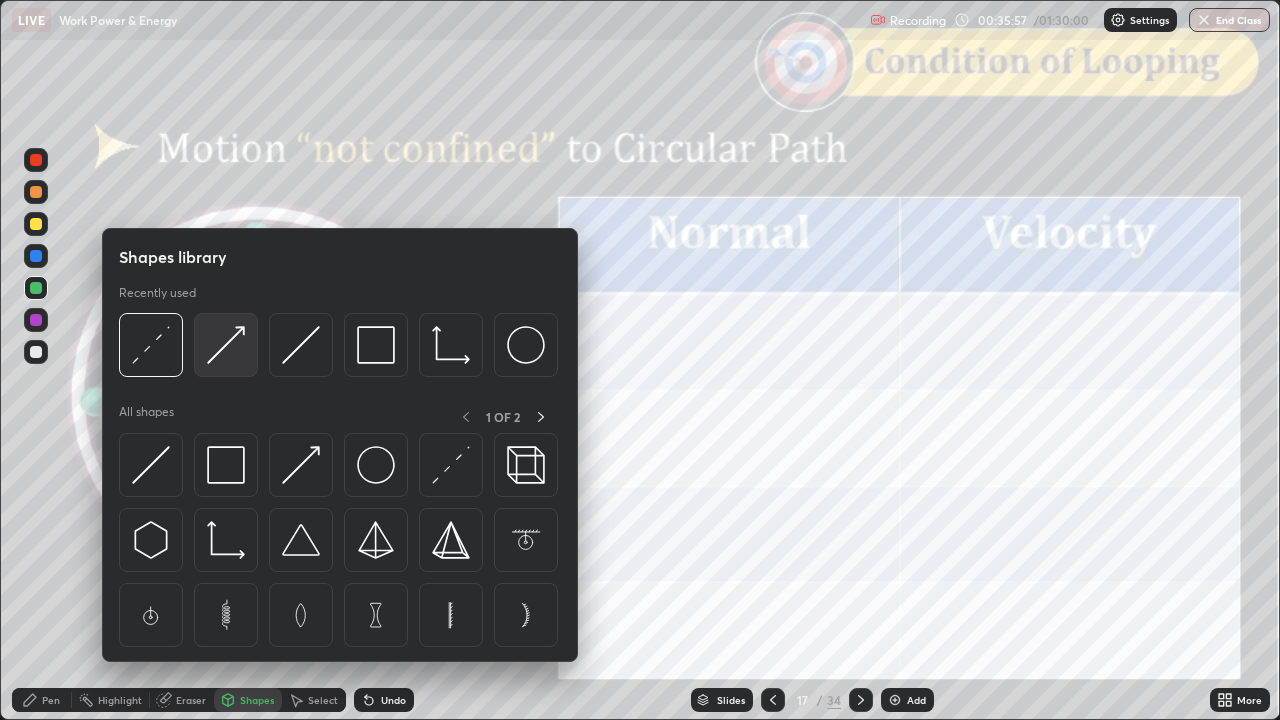 click at bounding box center (226, 345) 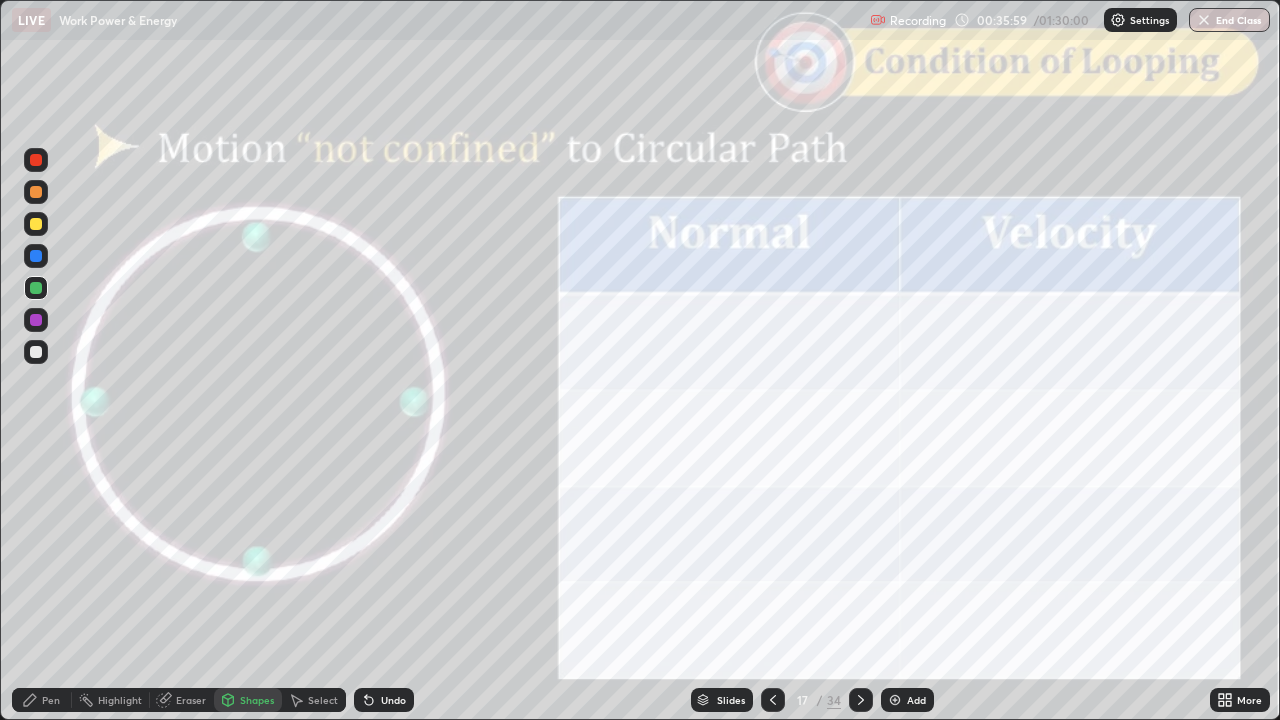 click 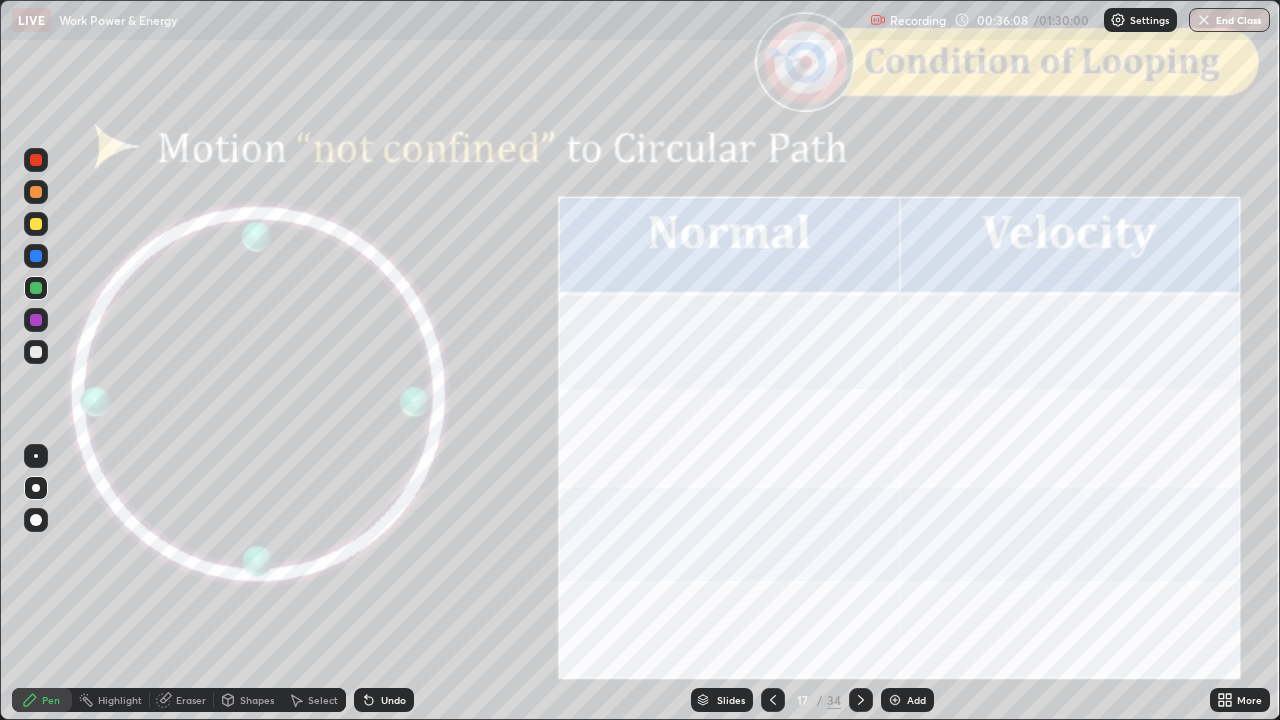 click on "Undo" at bounding box center [384, 700] 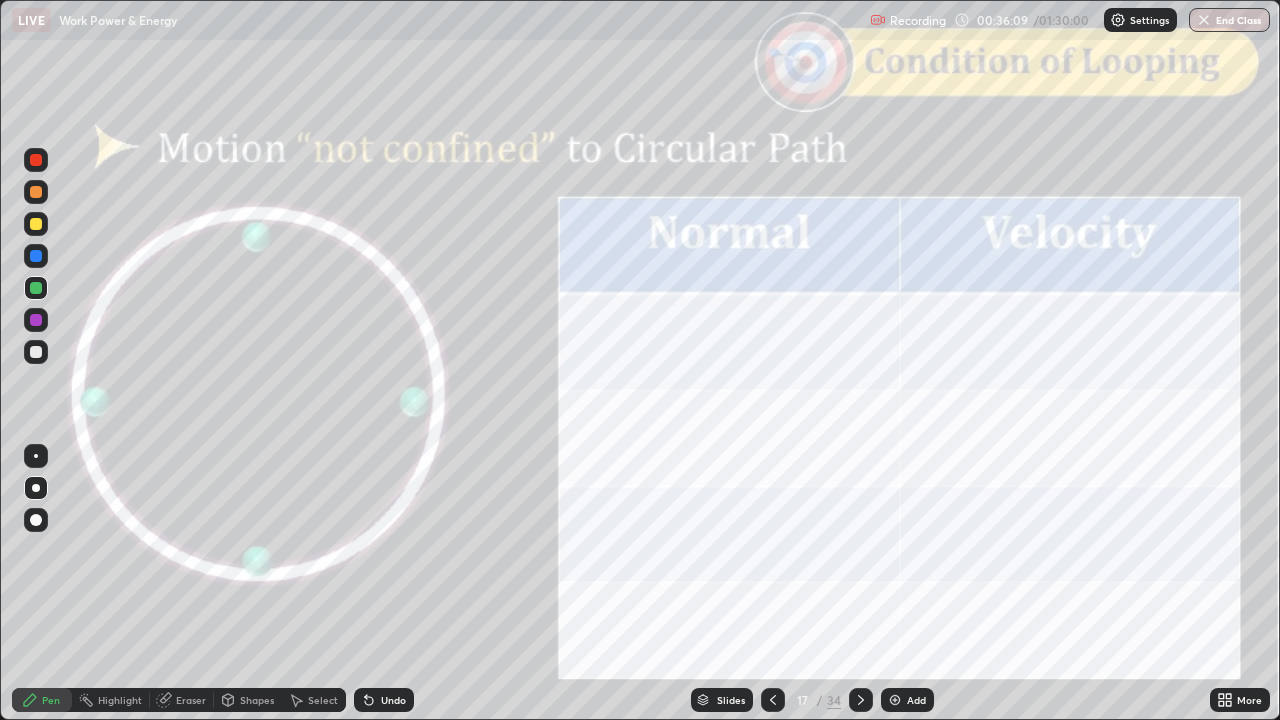 click on "Undo" at bounding box center [384, 700] 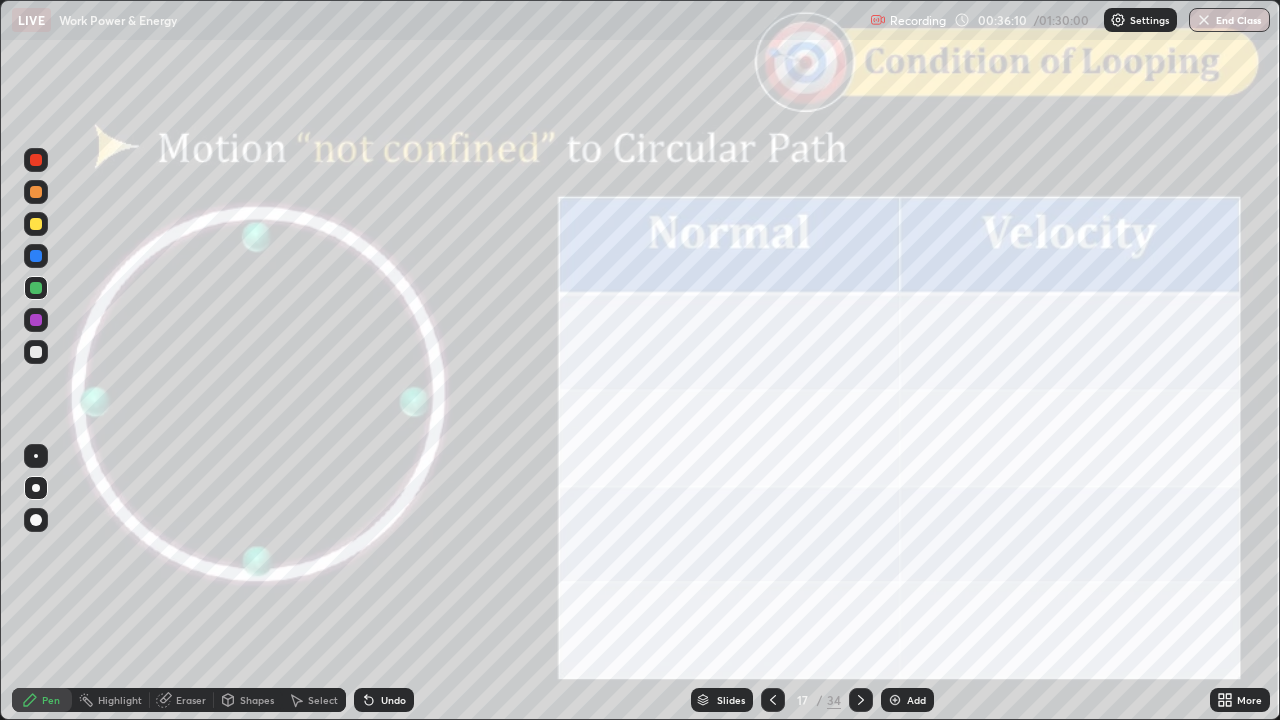 click on "Undo" at bounding box center [393, 700] 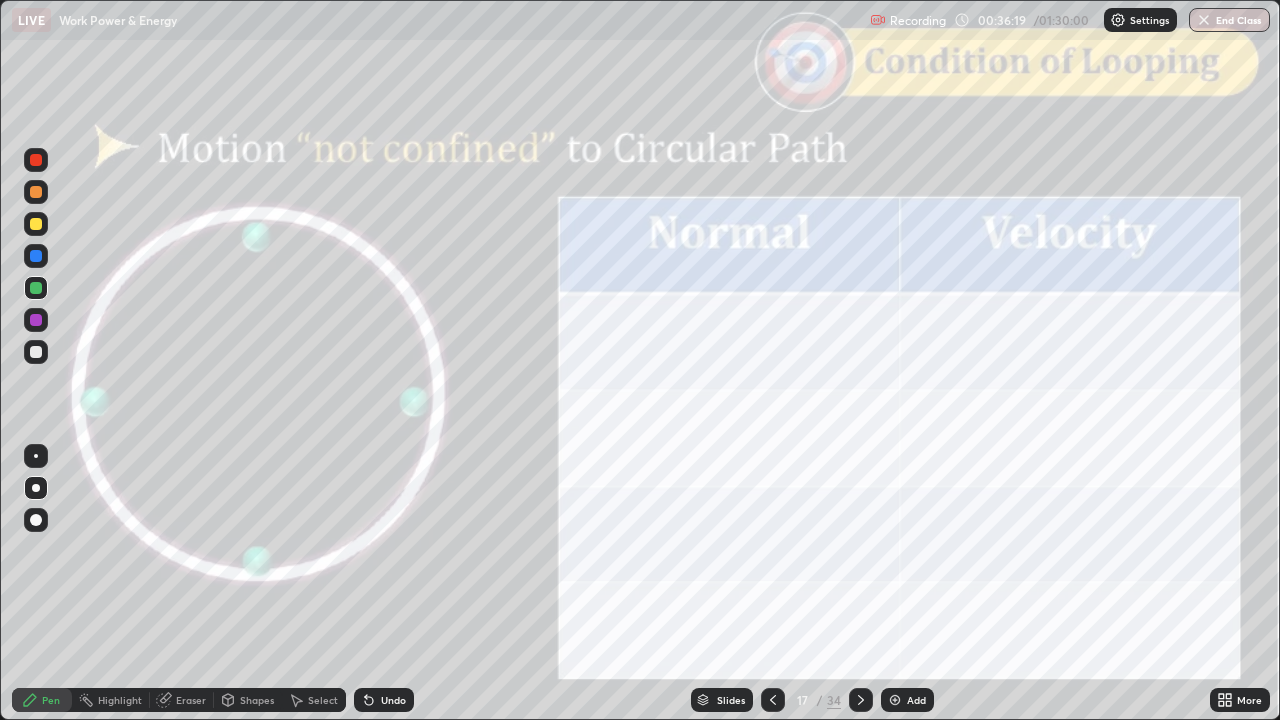 click 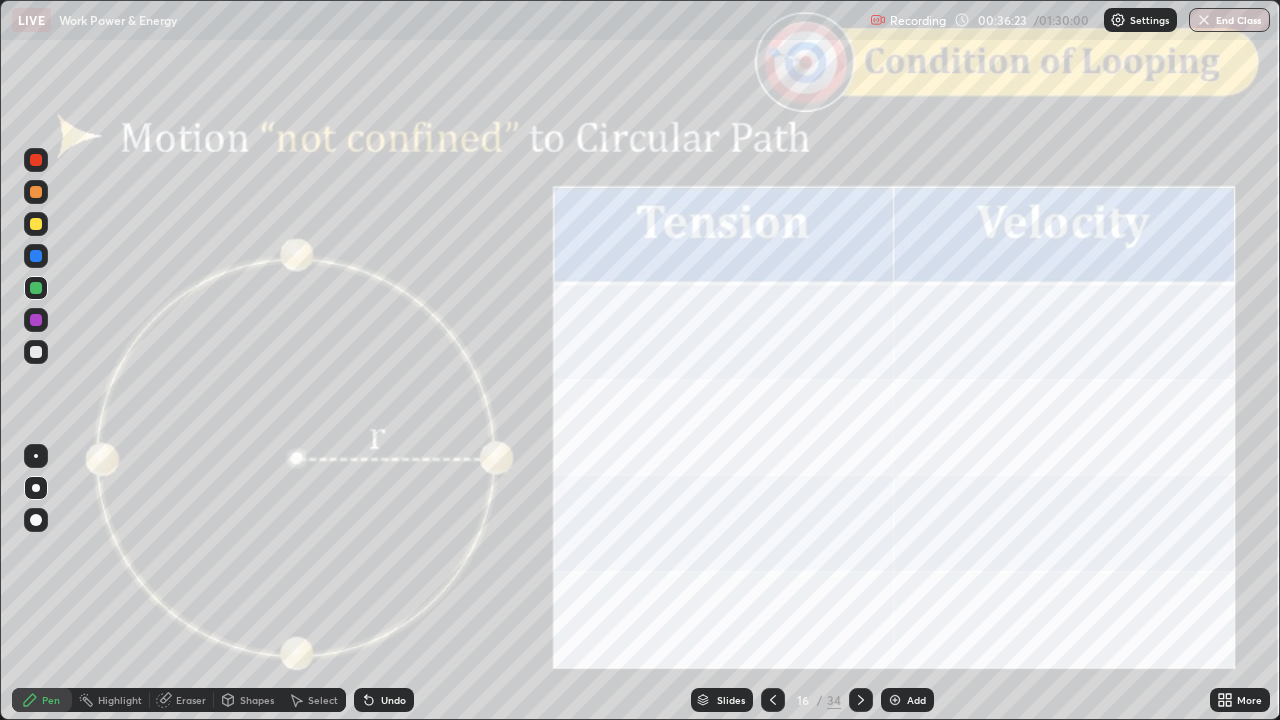 click on "Shapes" at bounding box center [257, 700] 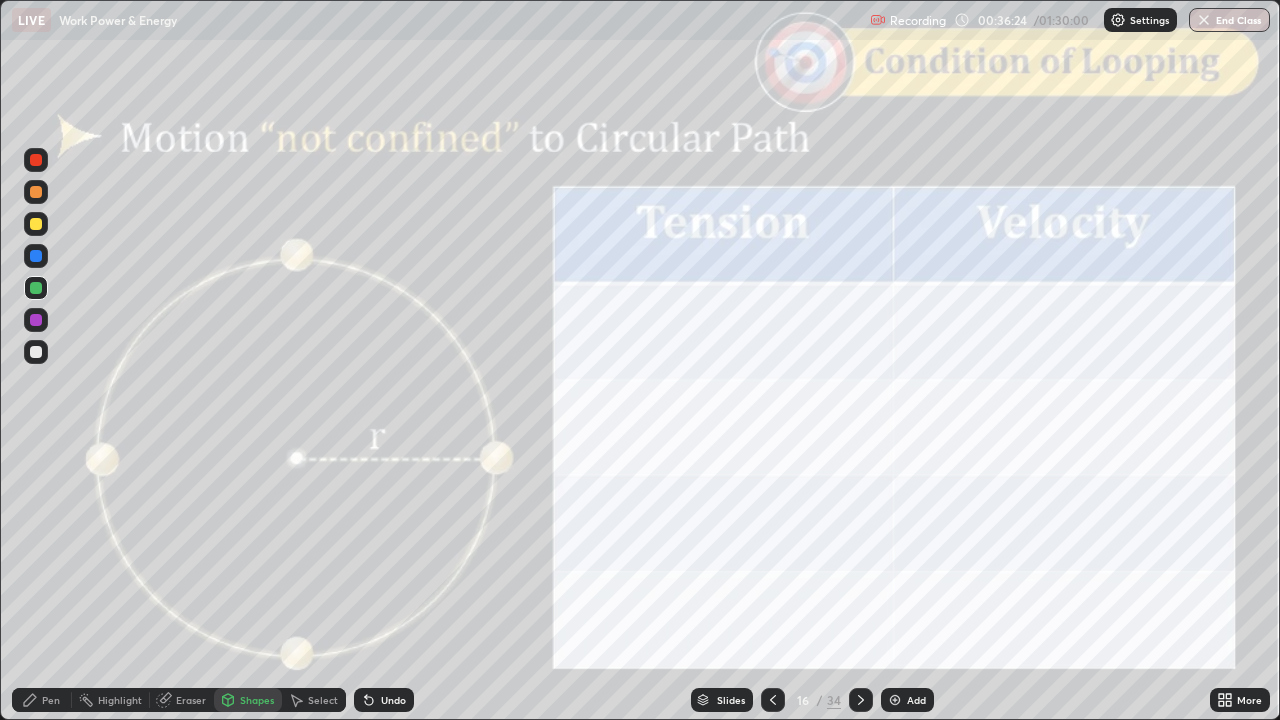 click at bounding box center [36, 412] 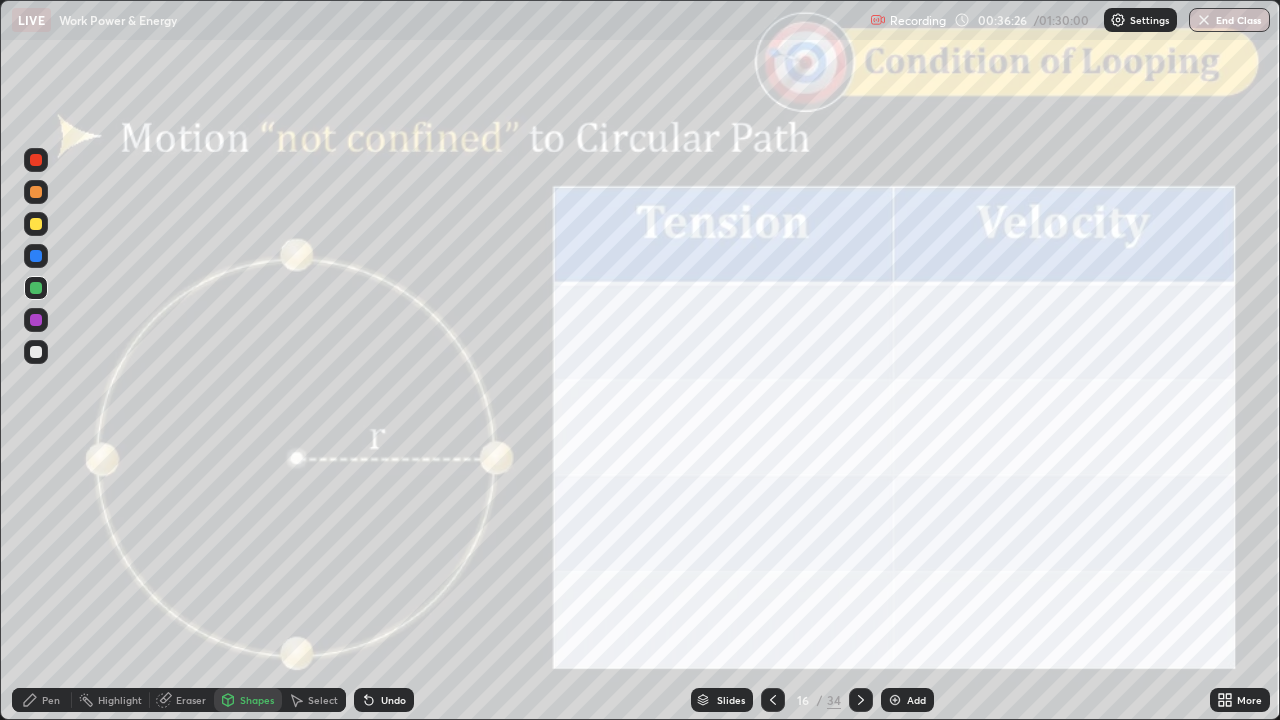click on "Eraser" at bounding box center [191, 700] 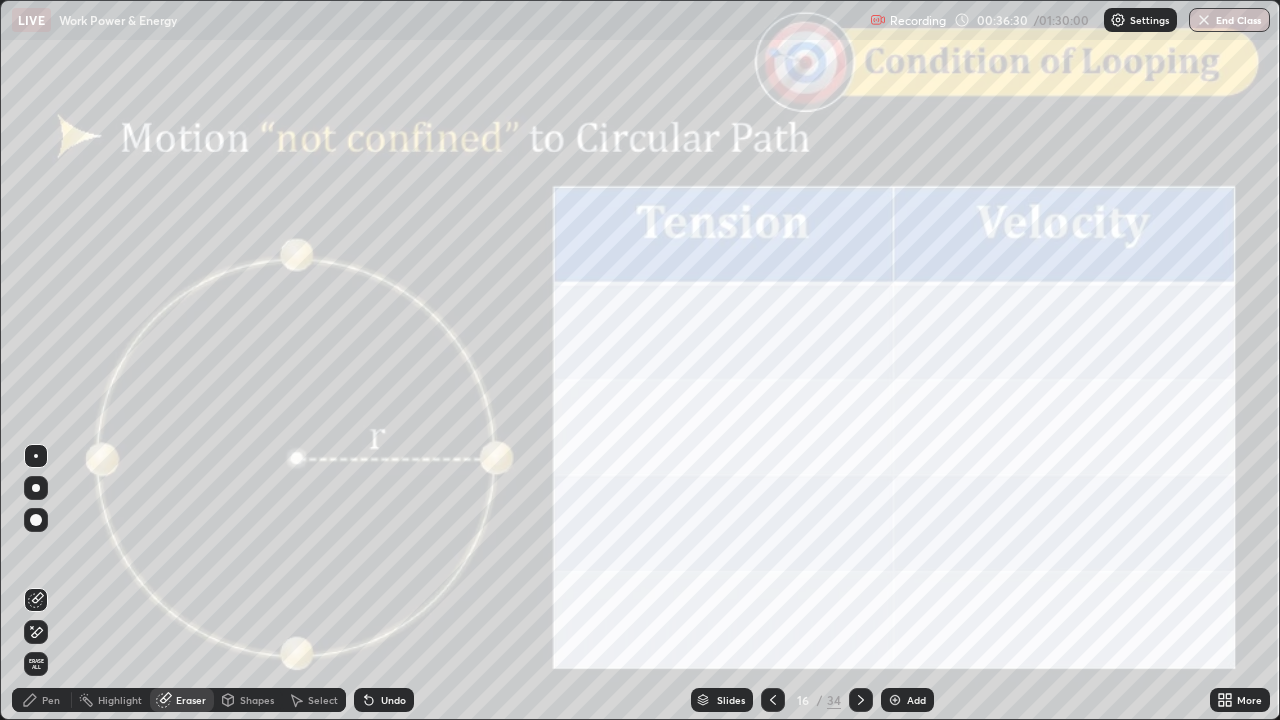 click on "Shapes" at bounding box center [248, 700] 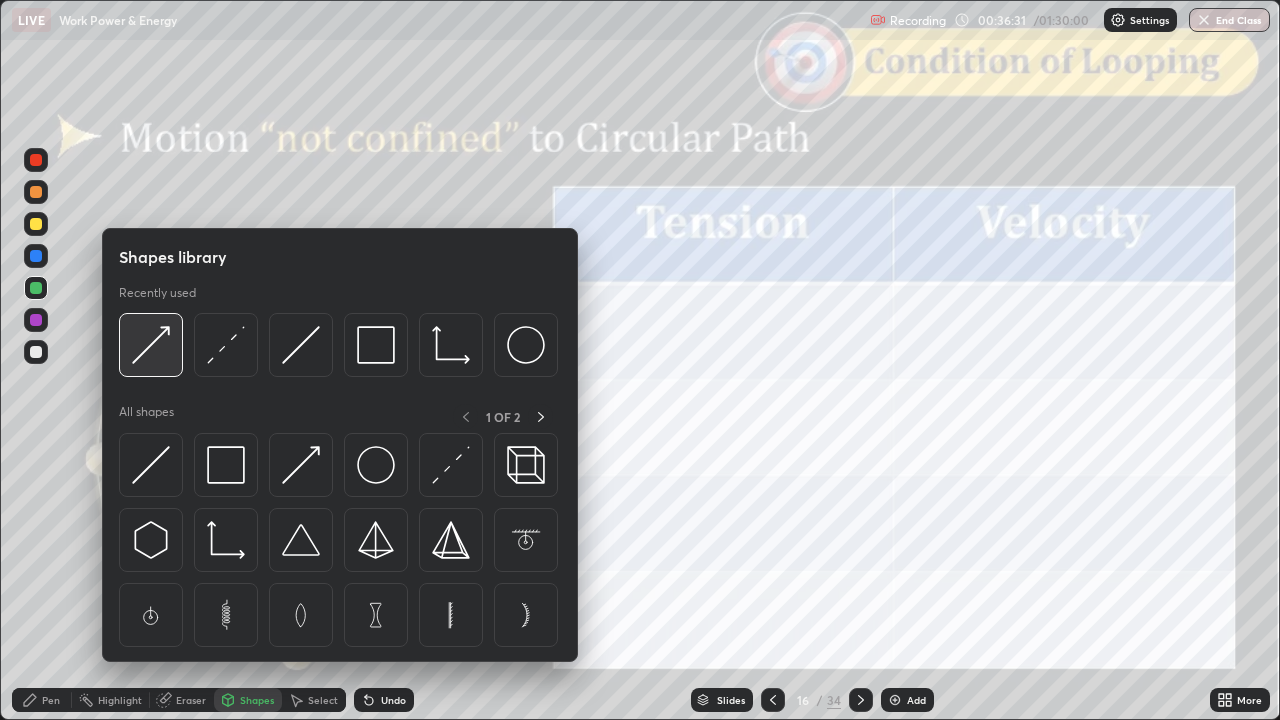 click at bounding box center [151, 345] 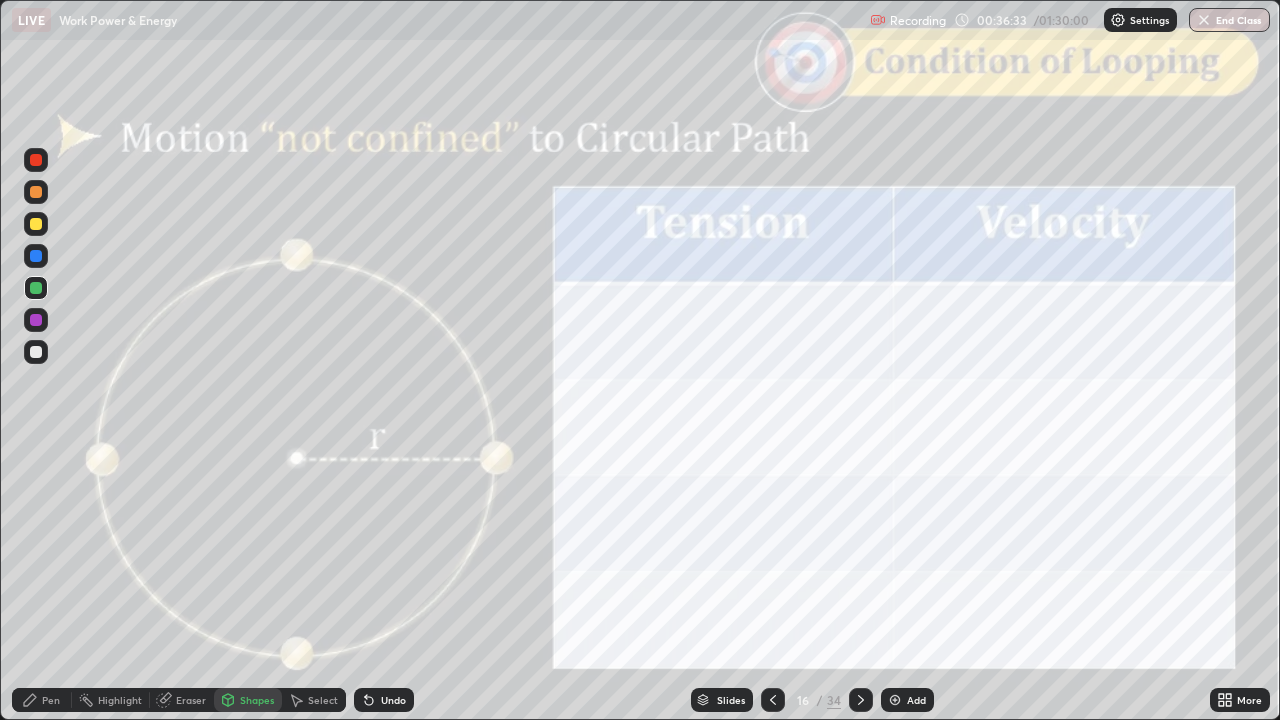 click 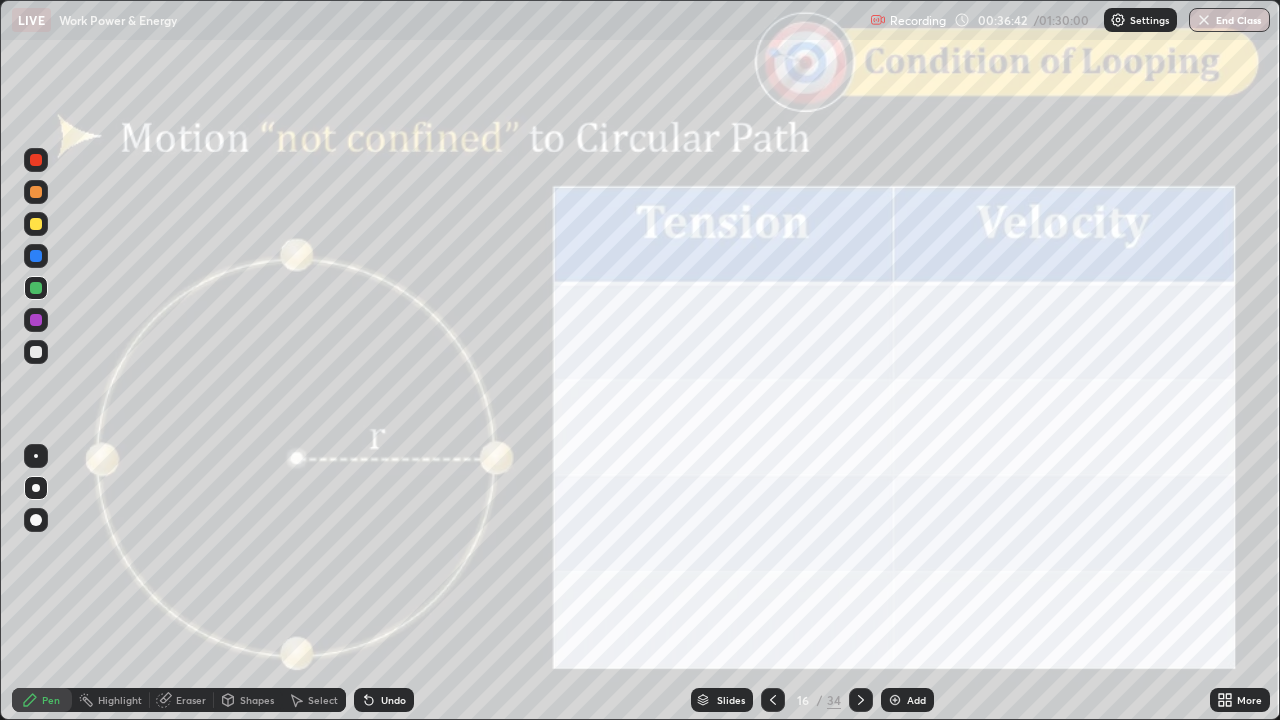 click 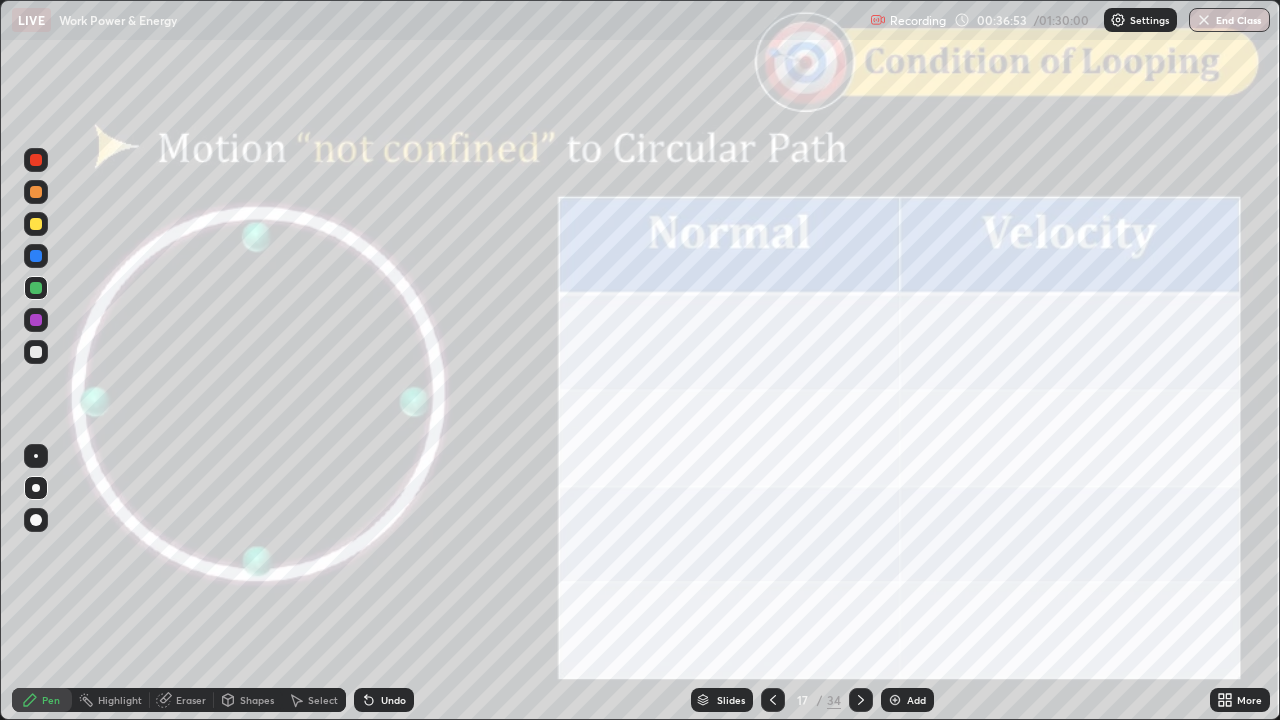 click at bounding box center [36, 352] 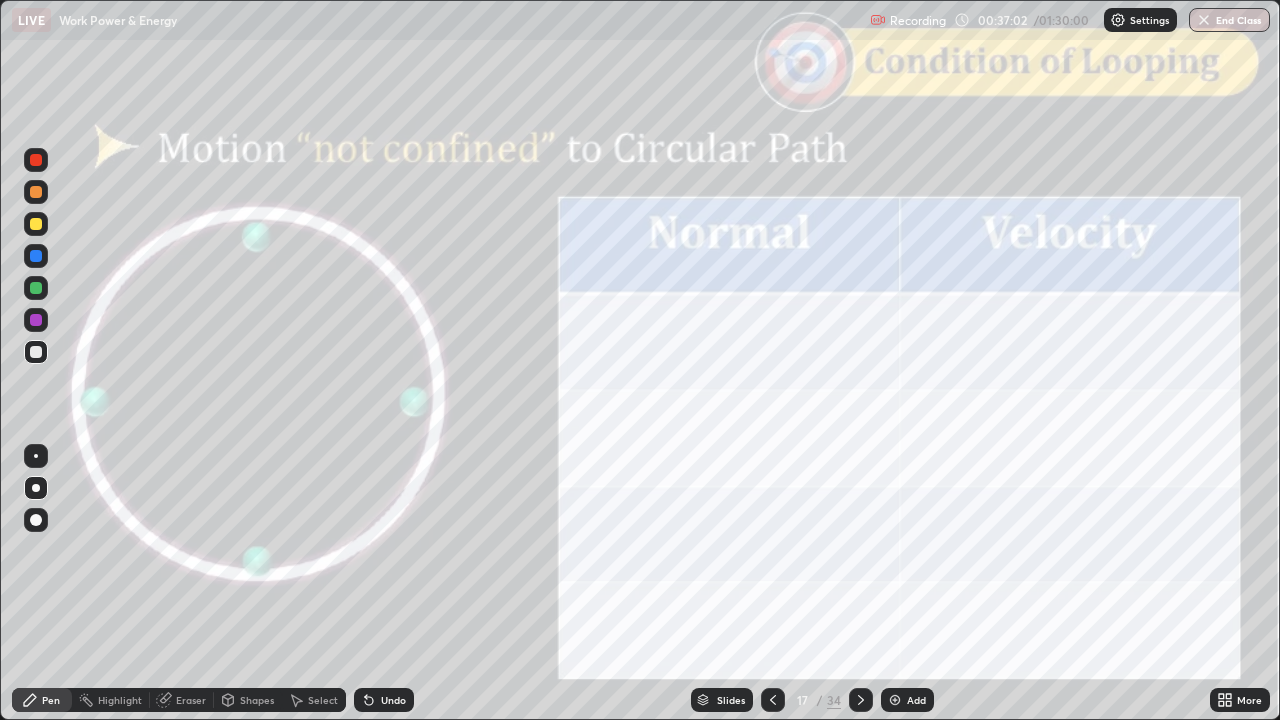 click at bounding box center (36, 160) 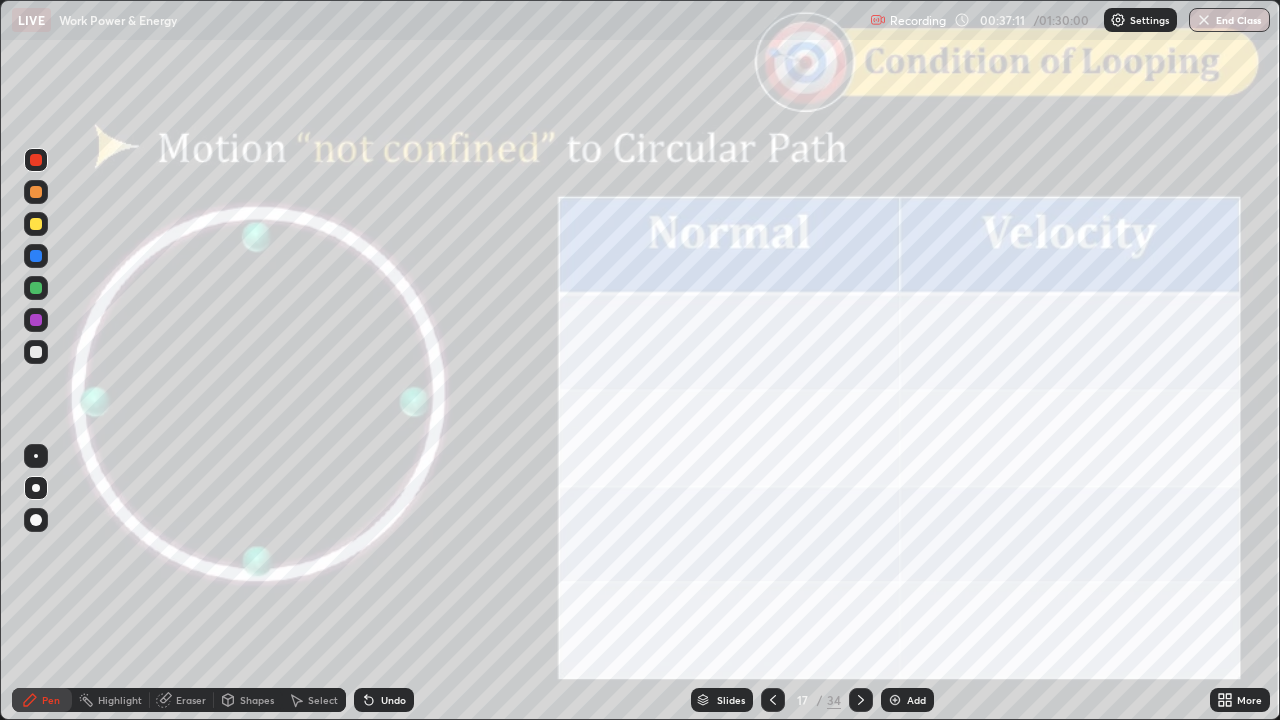 click on "Undo" at bounding box center [393, 700] 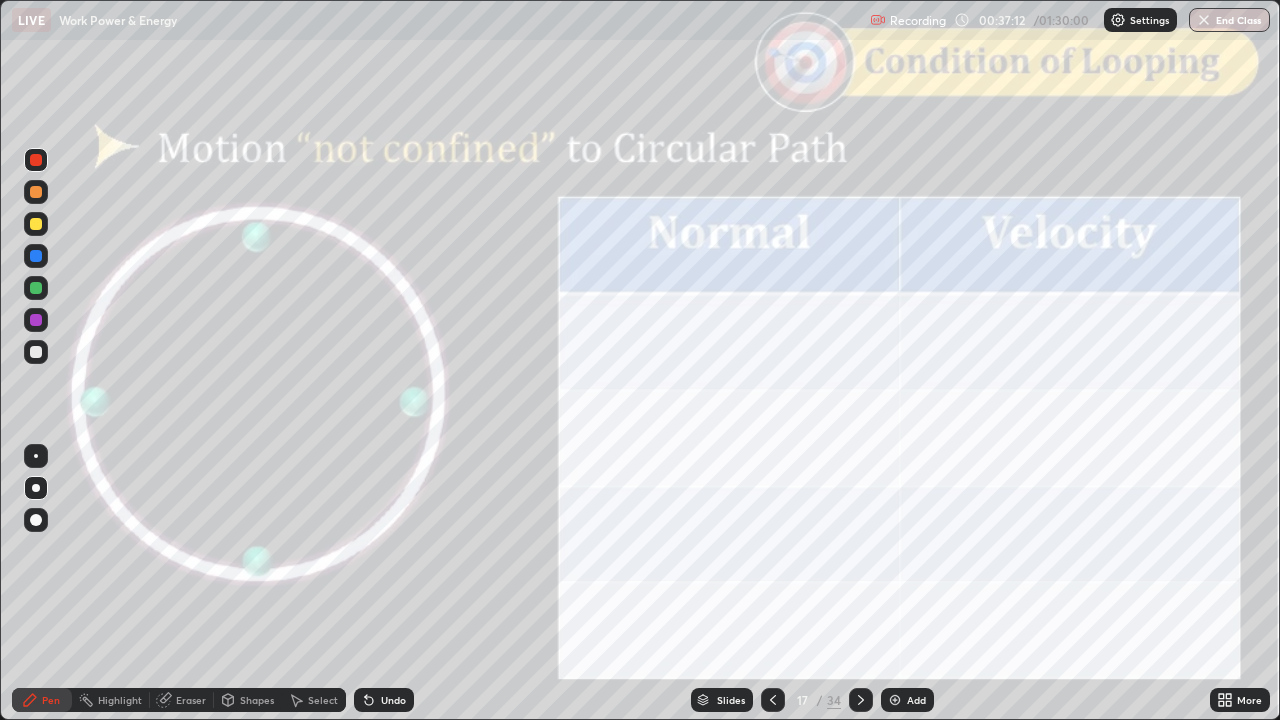 click on "Undo" at bounding box center (393, 700) 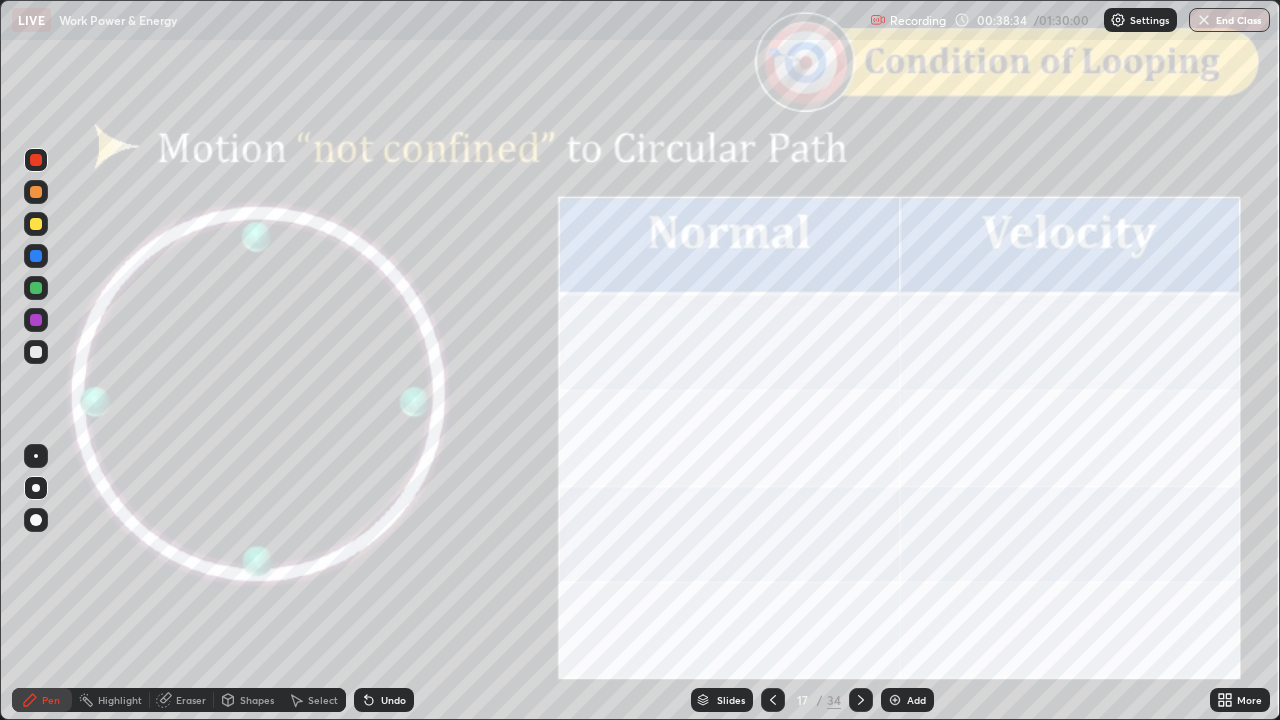 click 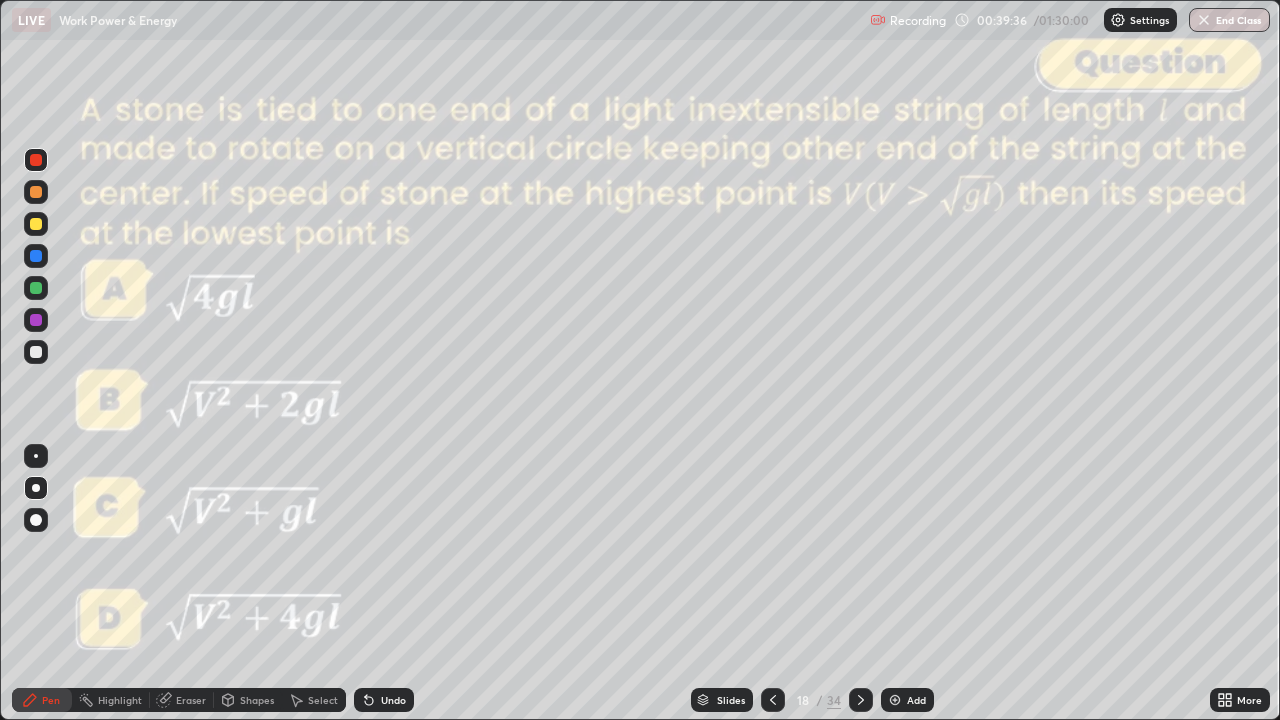 click on "18" at bounding box center (803, 700) 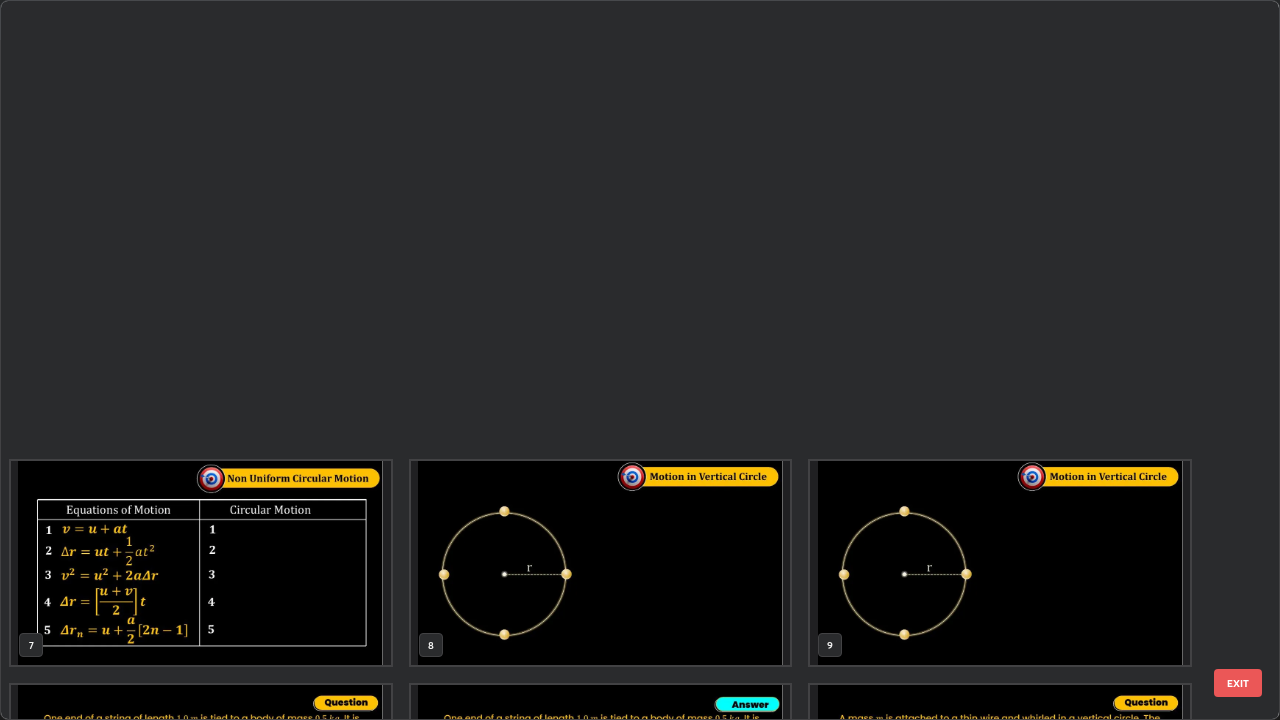 scroll, scrollTop: 712, scrollLeft: 1268, axis: both 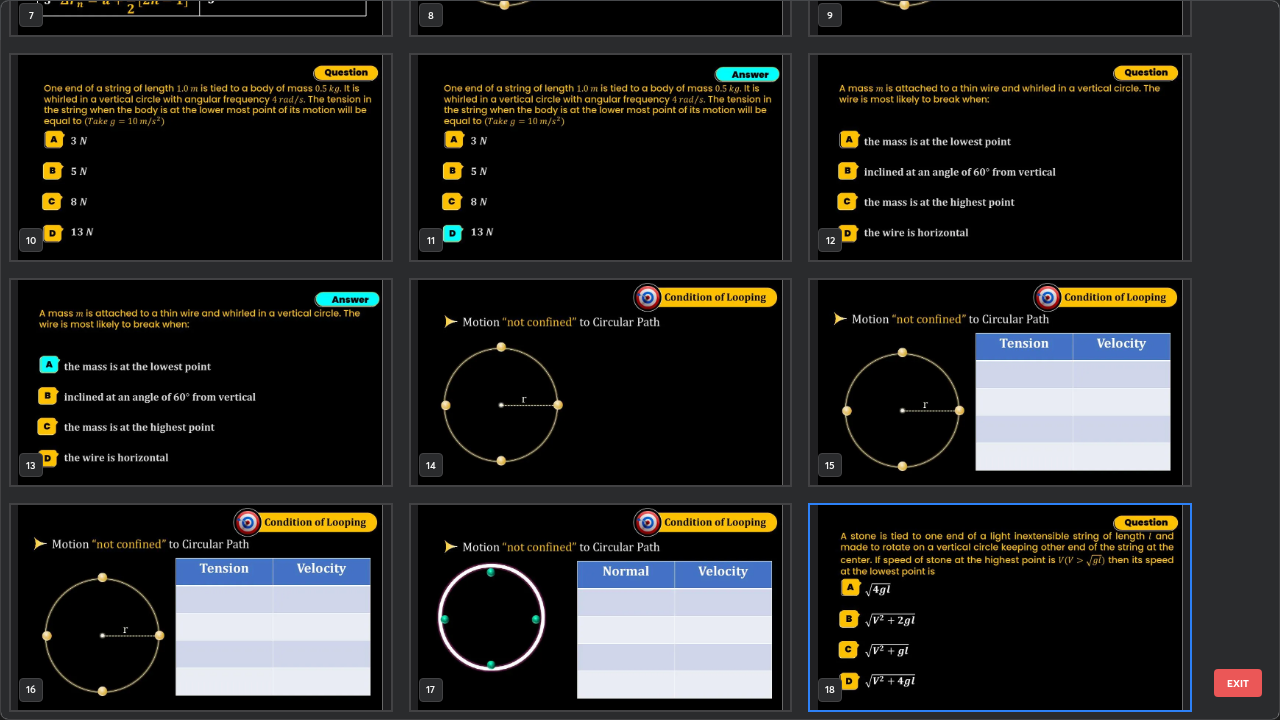 click at bounding box center (601, 607) 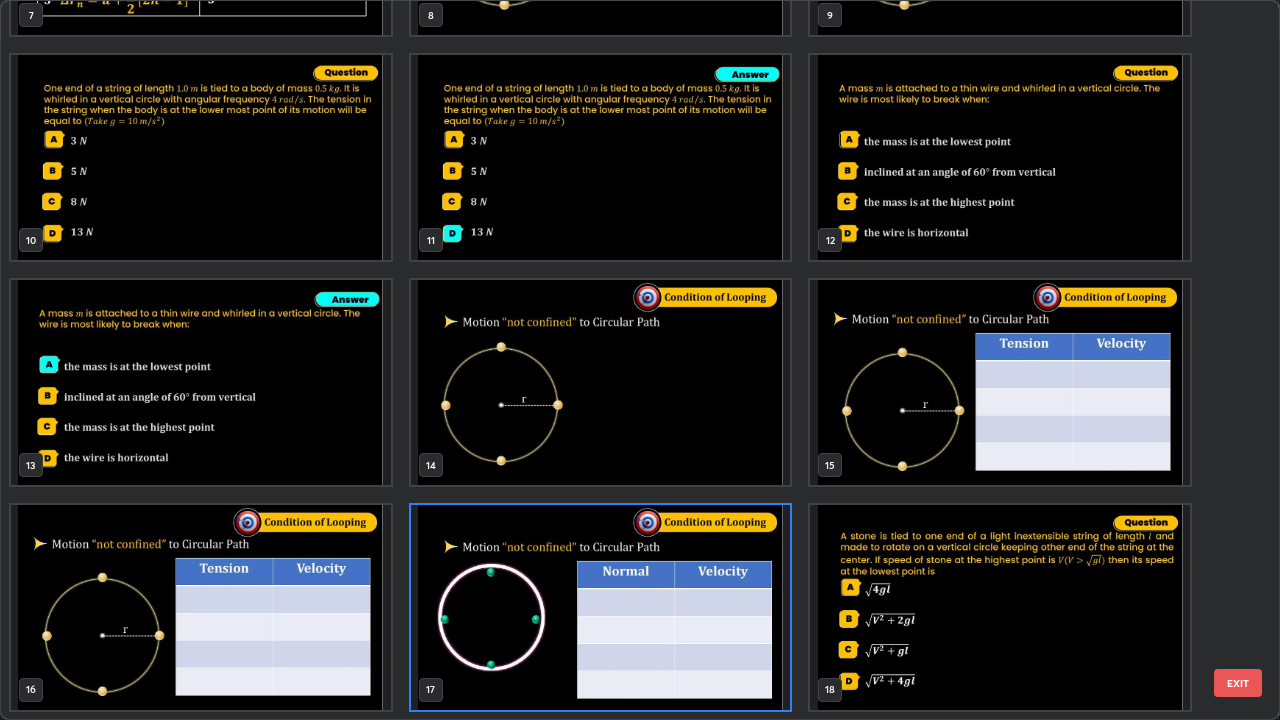 click on "EXIT" at bounding box center (1238, 683) 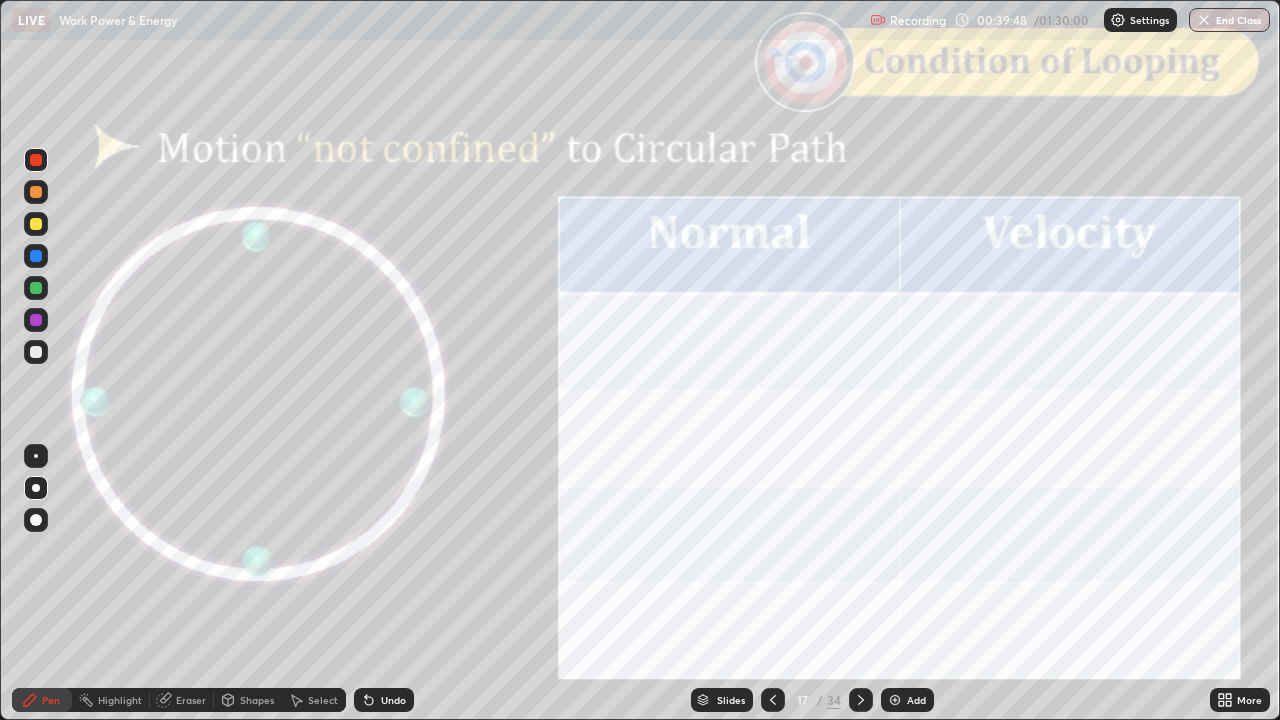 click 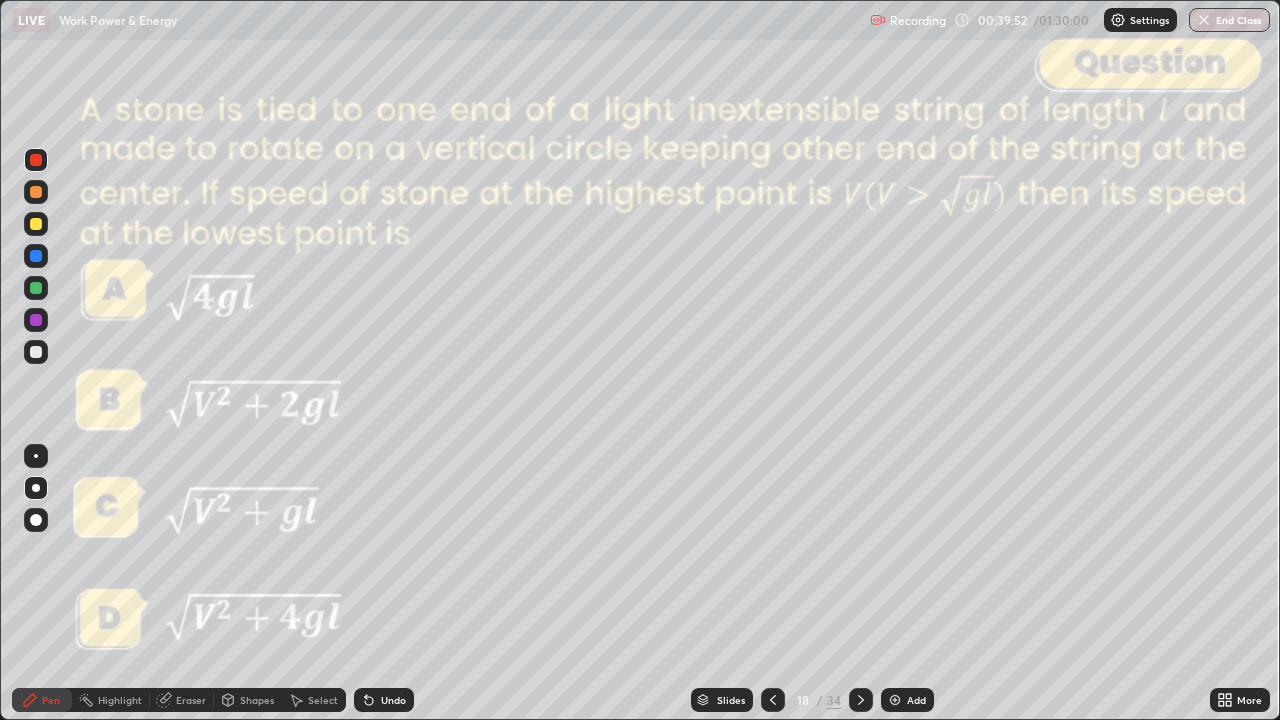 click 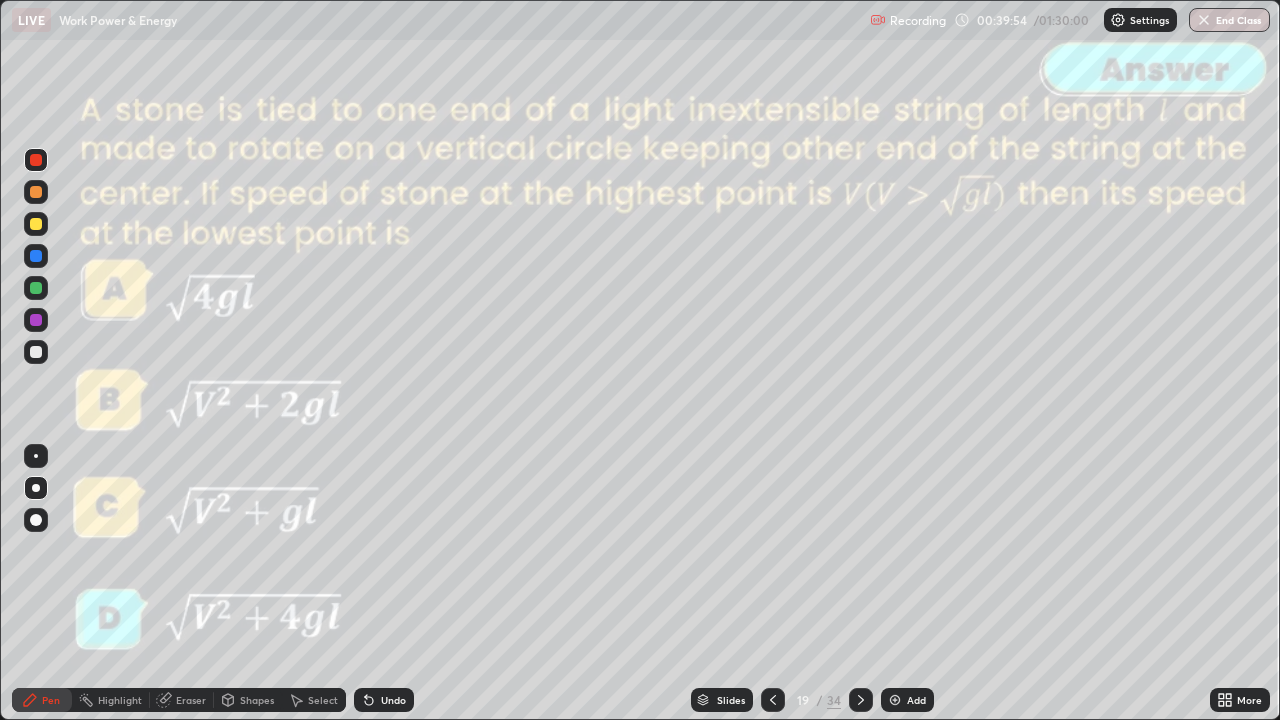 click 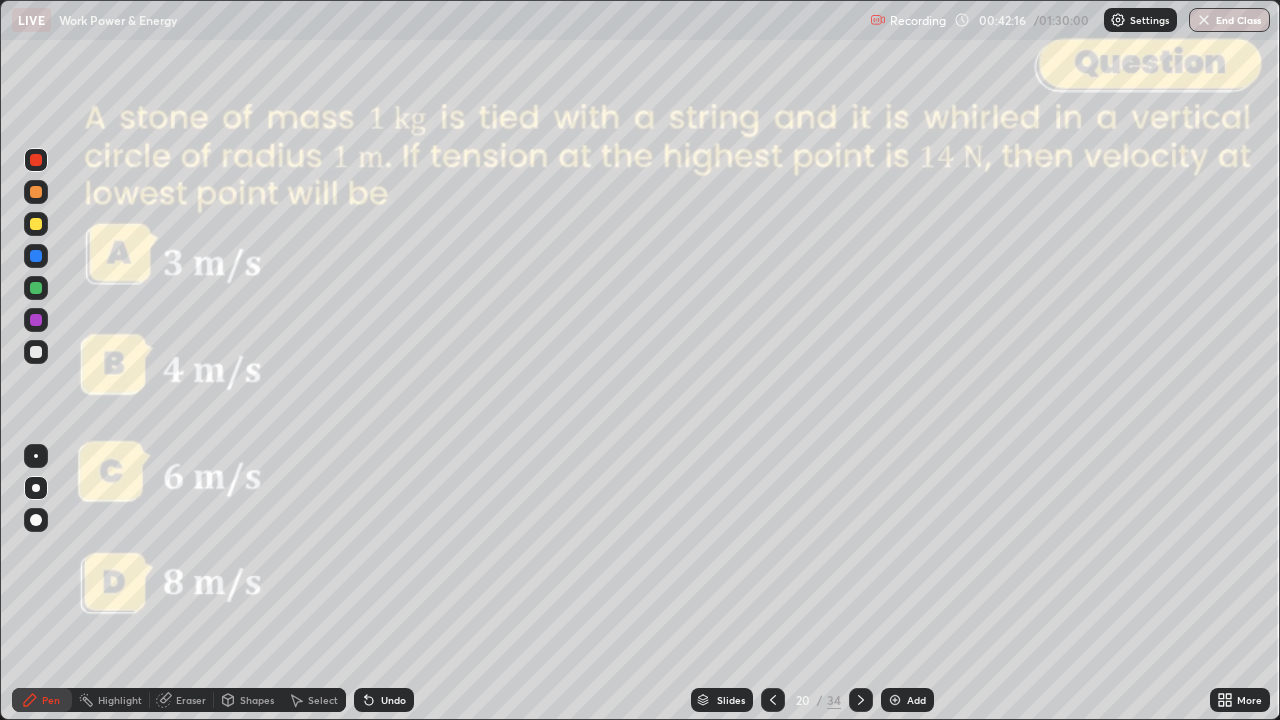 click on "Slides" at bounding box center (731, 700) 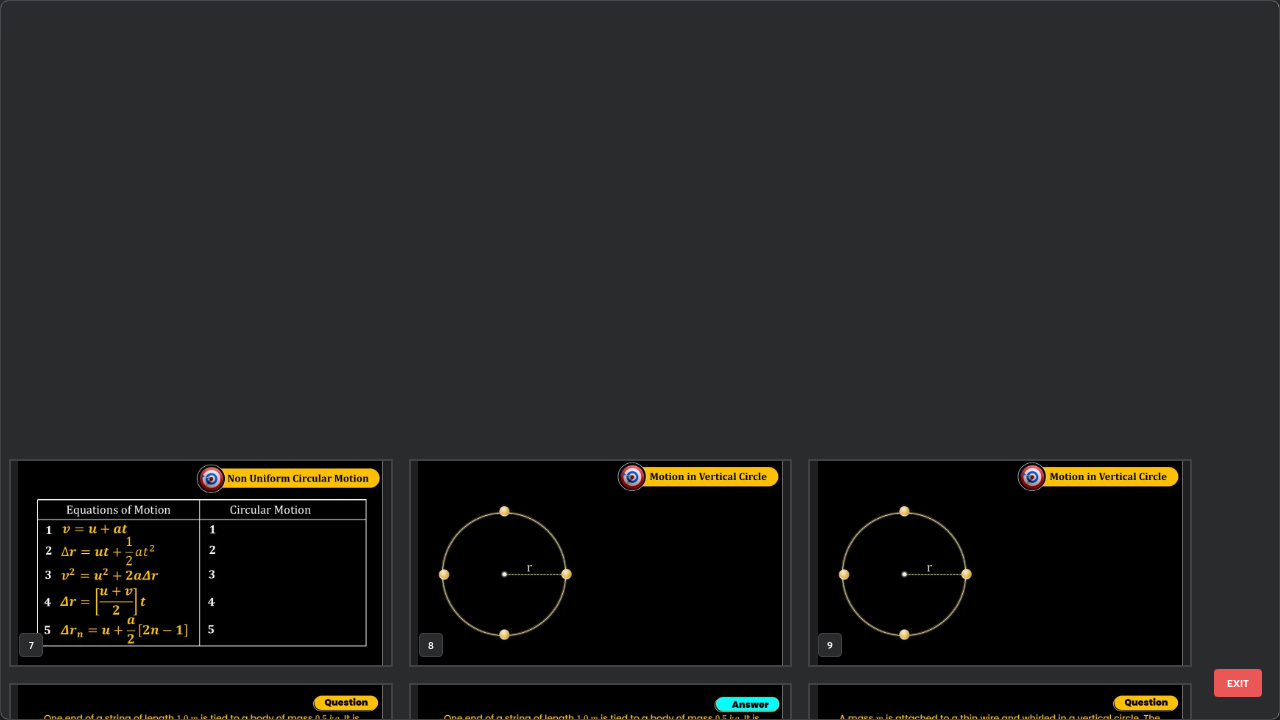 scroll, scrollTop: 854, scrollLeft: 0, axis: vertical 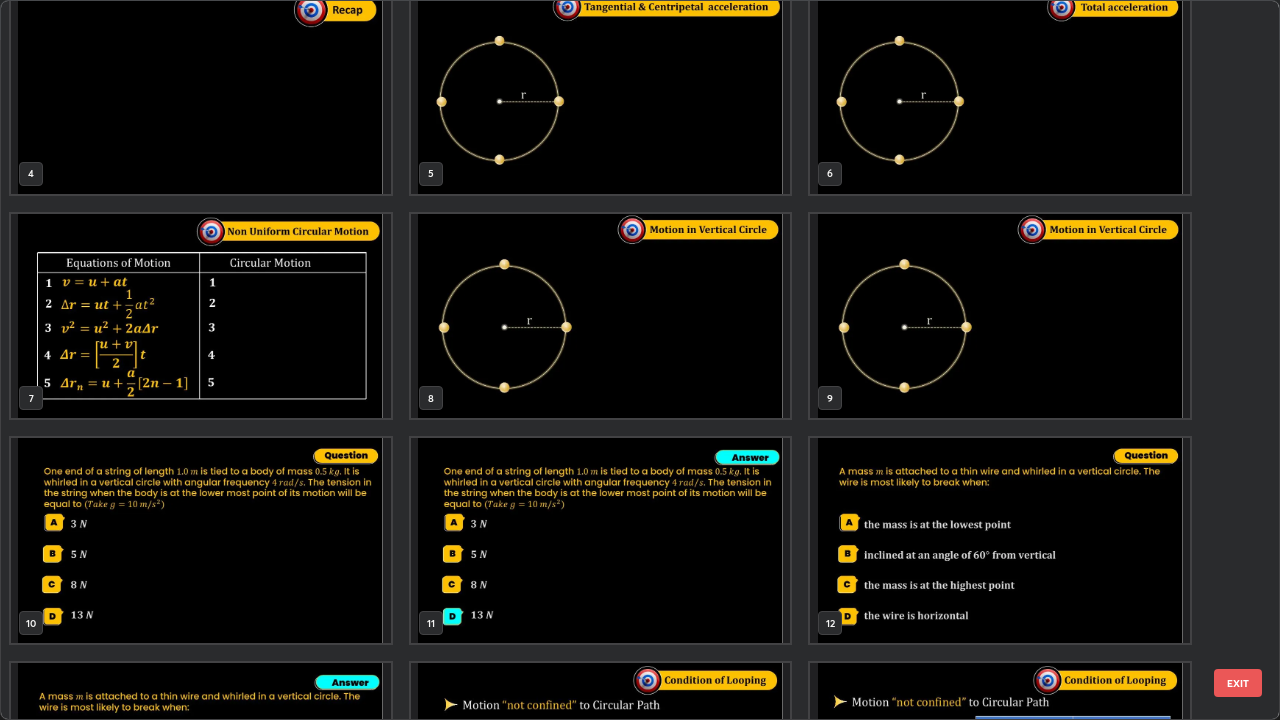 click at bounding box center (601, 316) 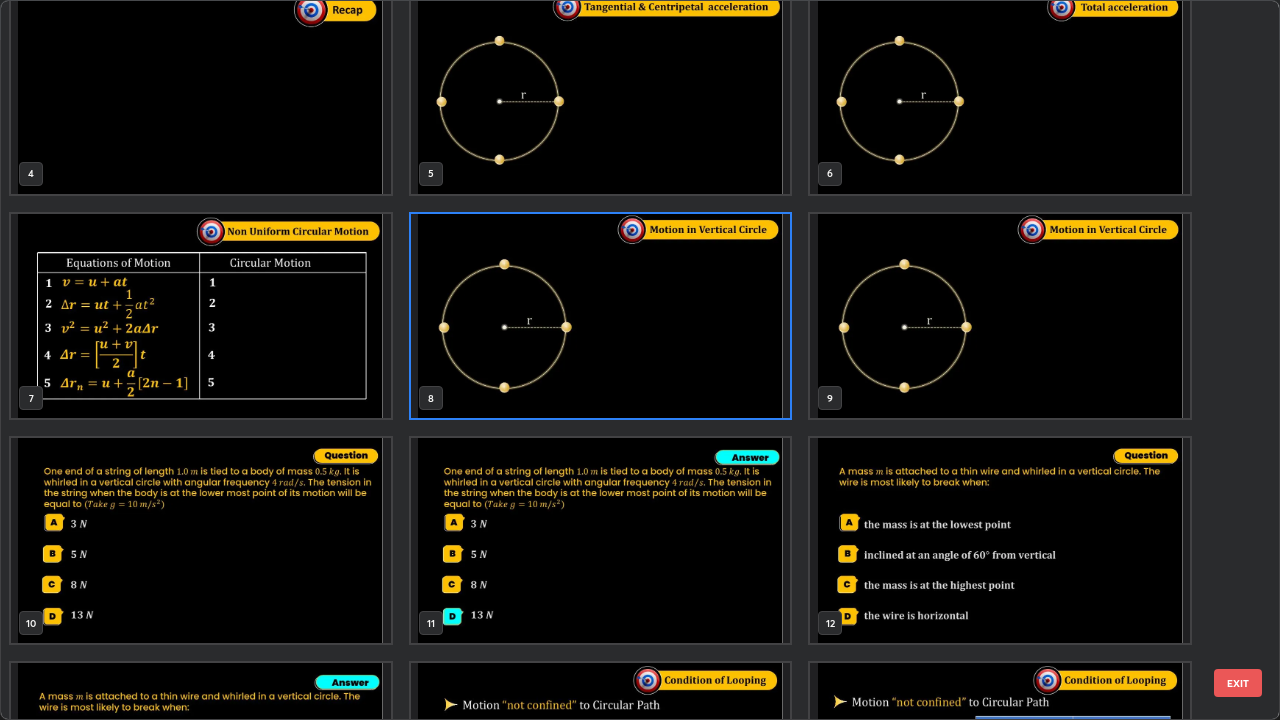 click on "EXIT" at bounding box center [1238, 683] 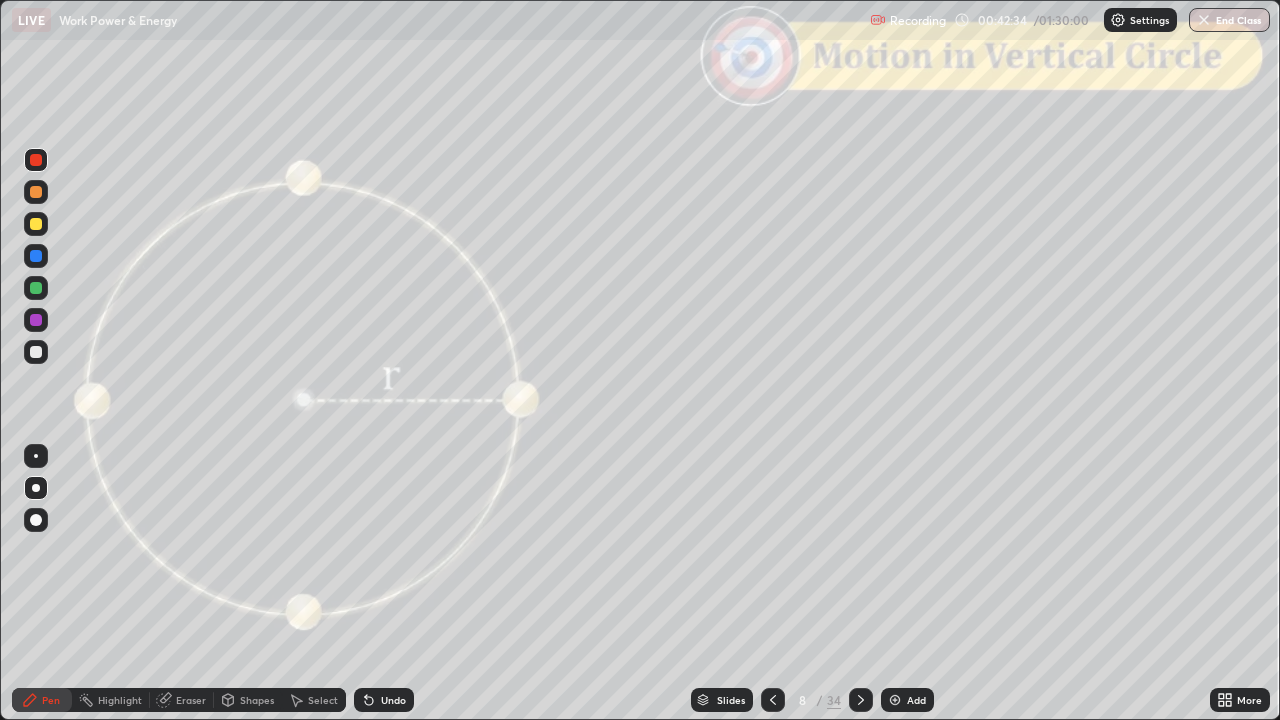 click on "Slides" at bounding box center [731, 700] 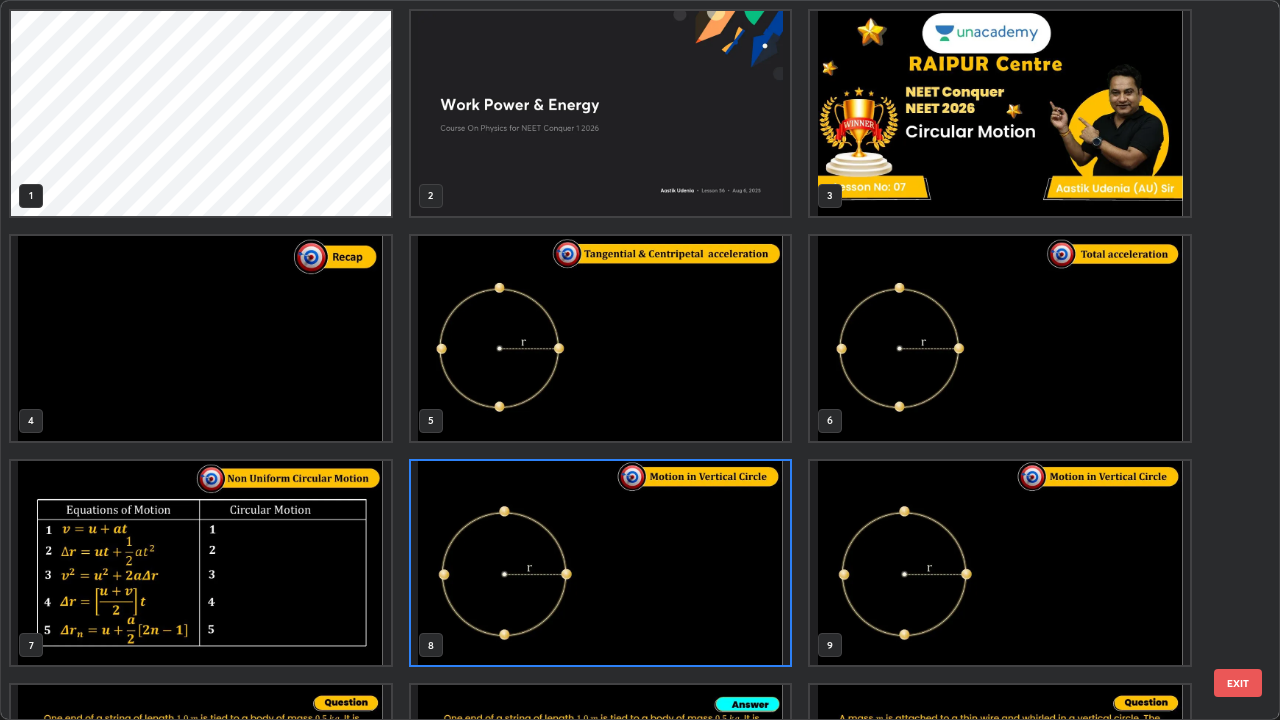 scroll, scrollTop: 7, scrollLeft: 11, axis: both 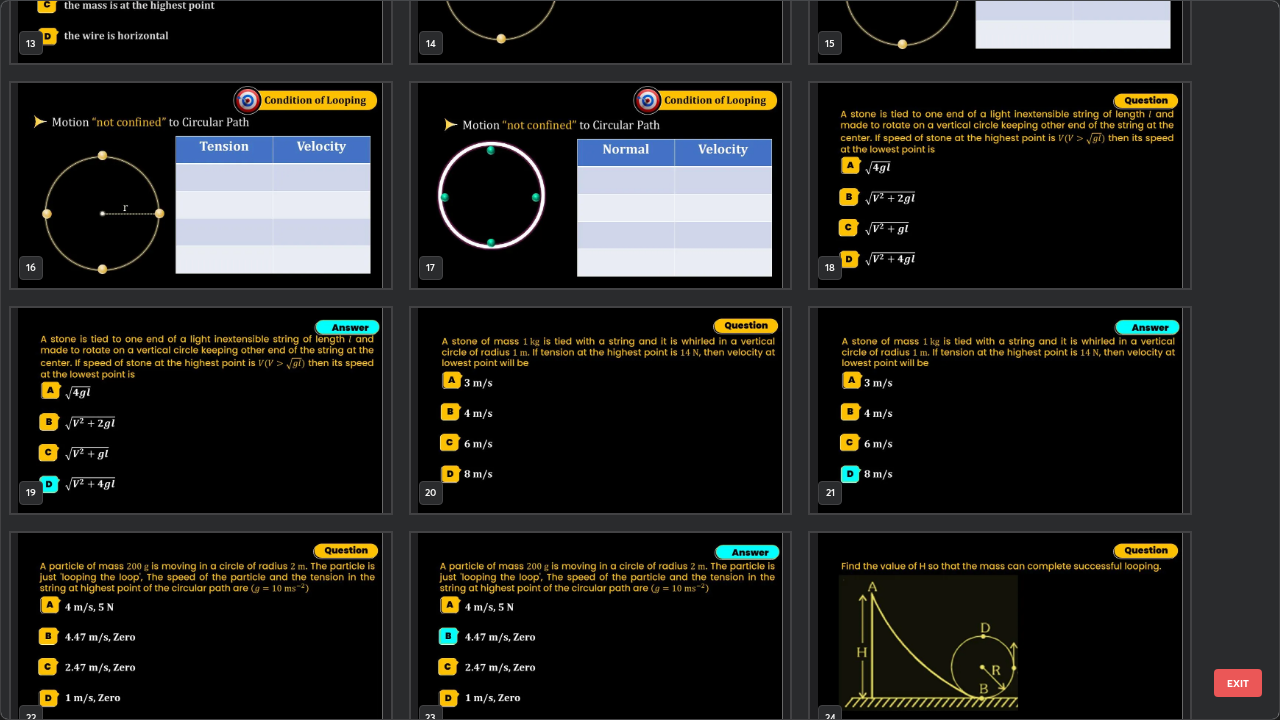 click at bounding box center (601, 410) 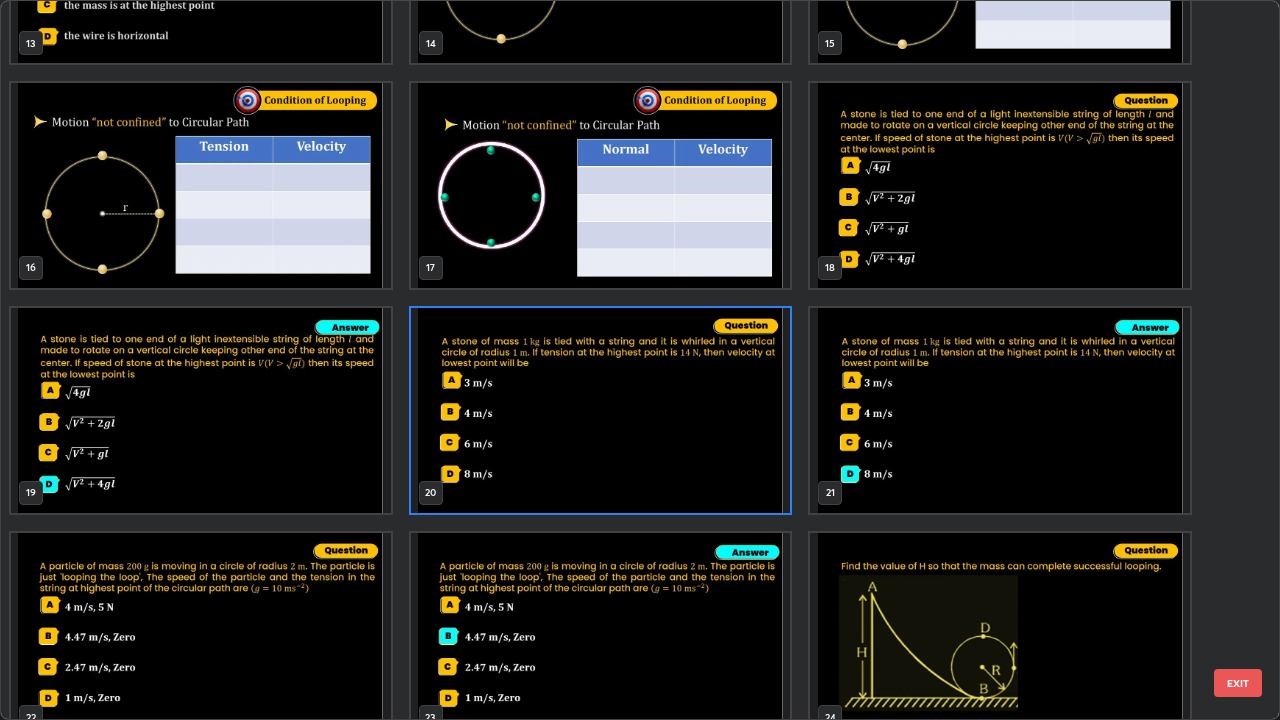 click on "EXIT" at bounding box center [1238, 683] 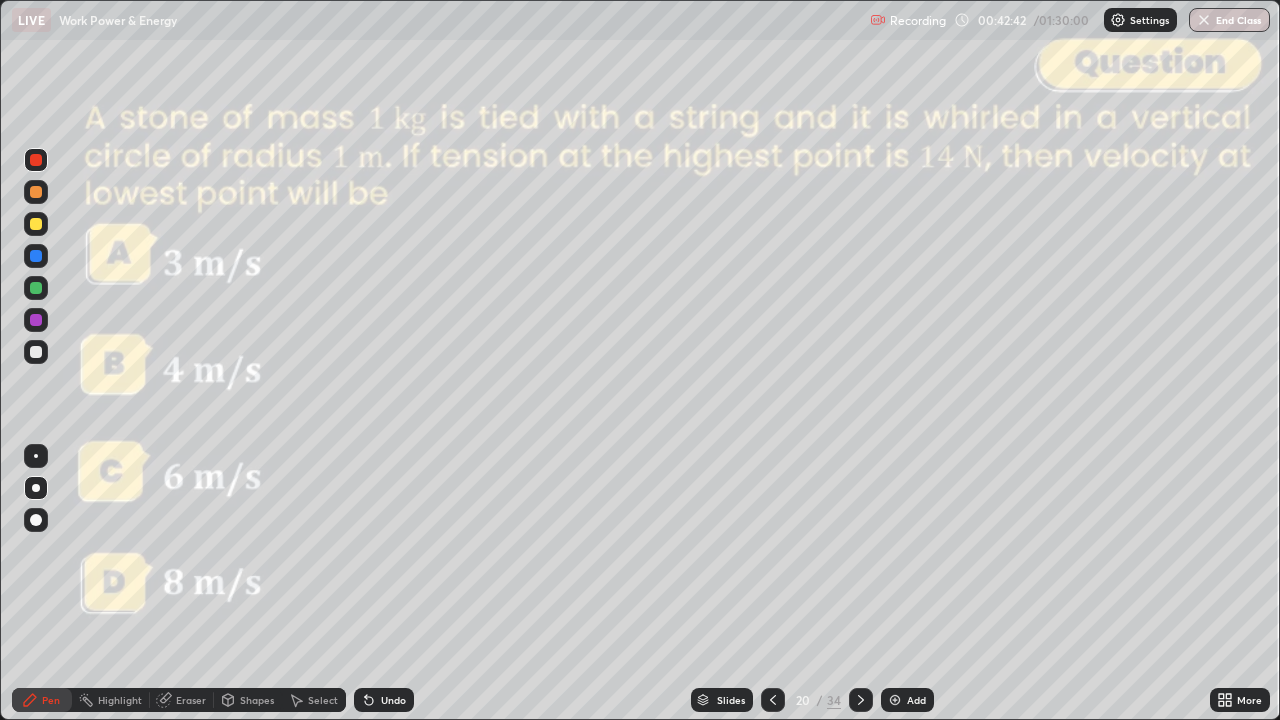 click at bounding box center (36, 352) 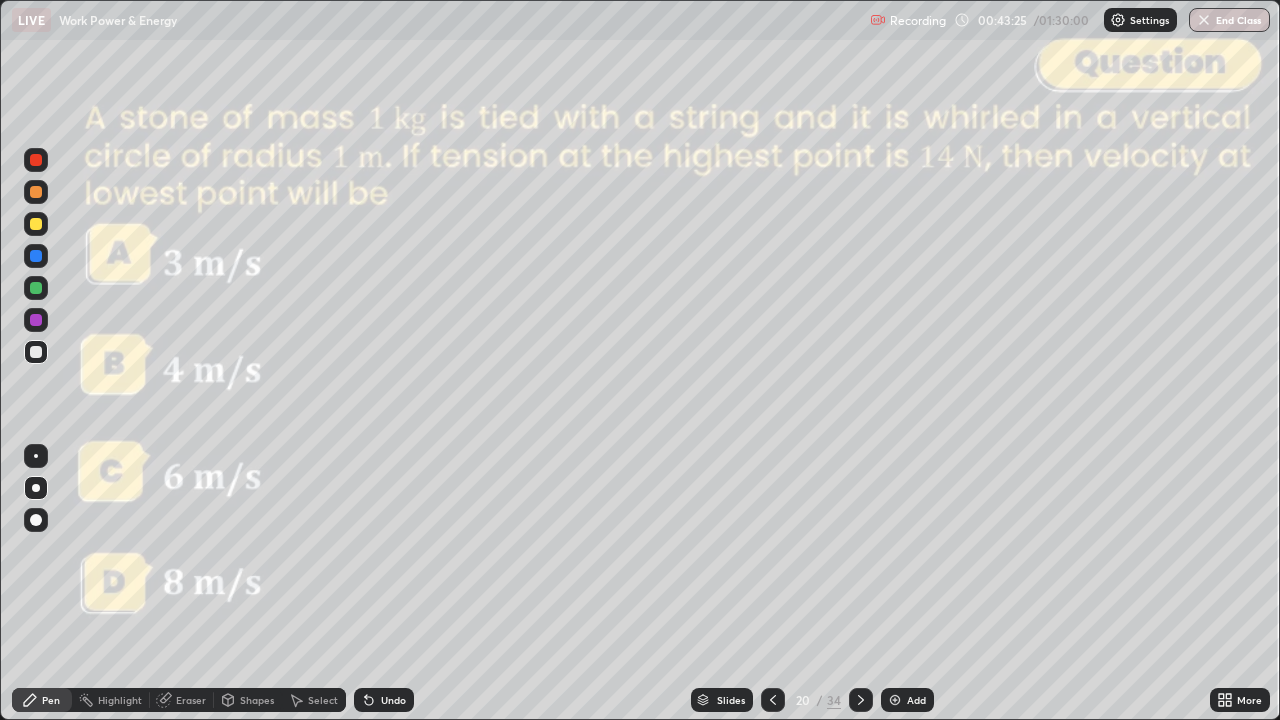 click on "Undo" at bounding box center (393, 700) 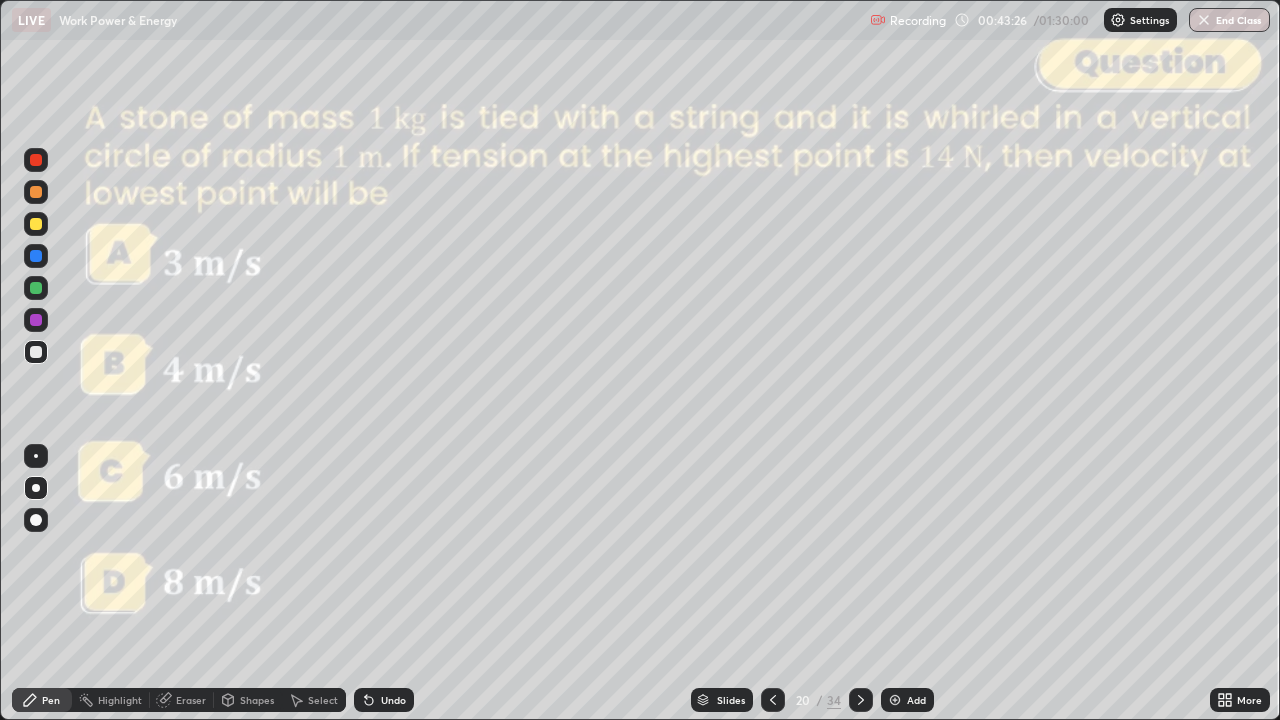 click on "Undo" at bounding box center [384, 700] 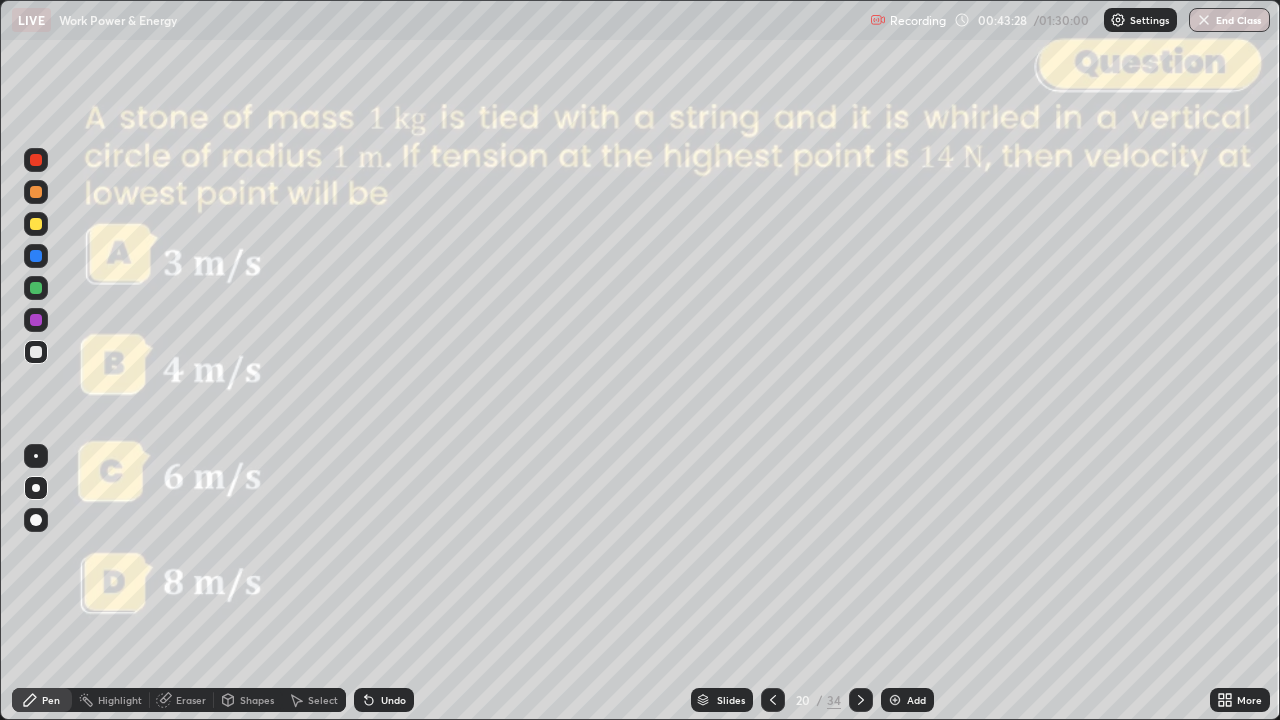 click on "Undo" at bounding box center [393, 700] 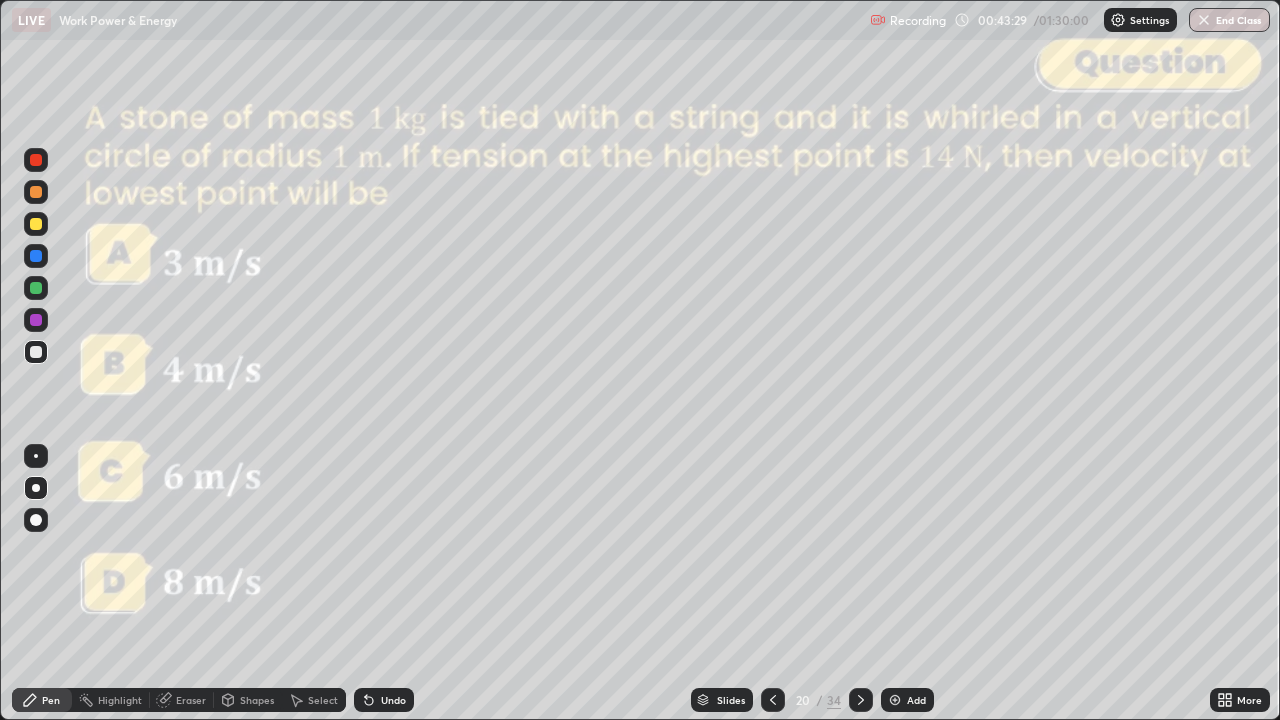 click on "Undo" at bounding box center (393, 700) 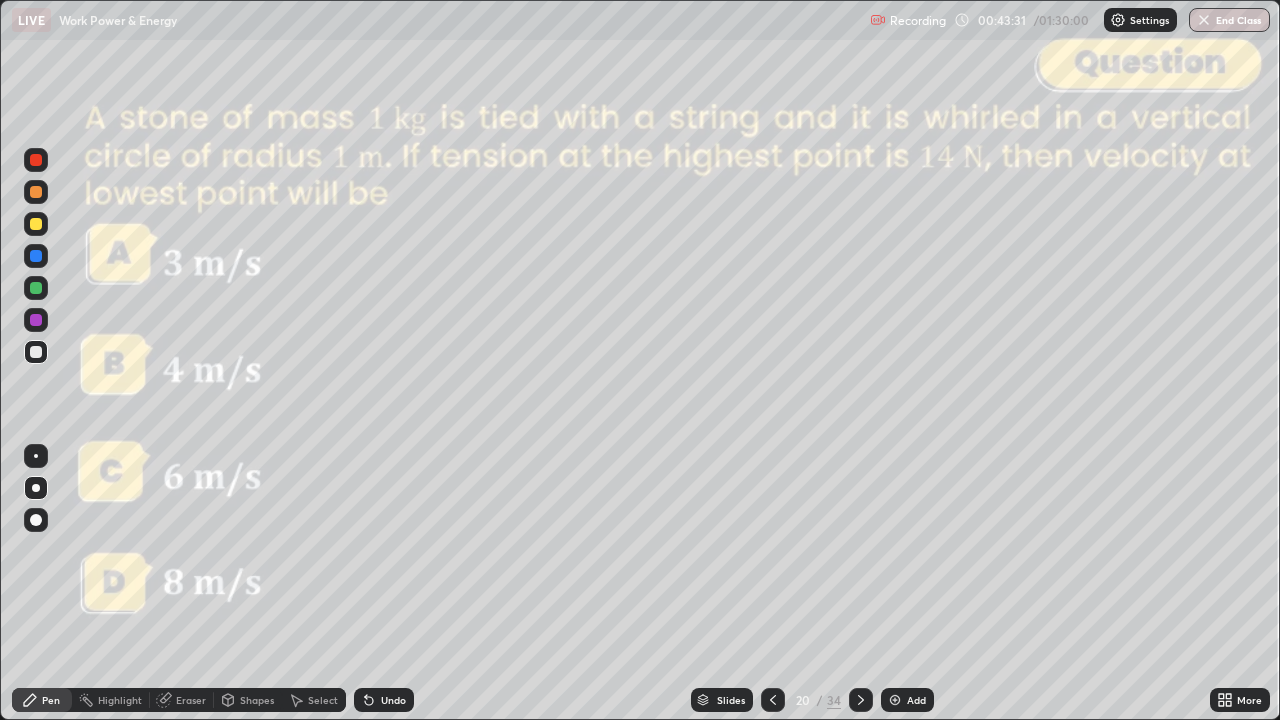 click on "Eraser" at bounding box center [191, 700] 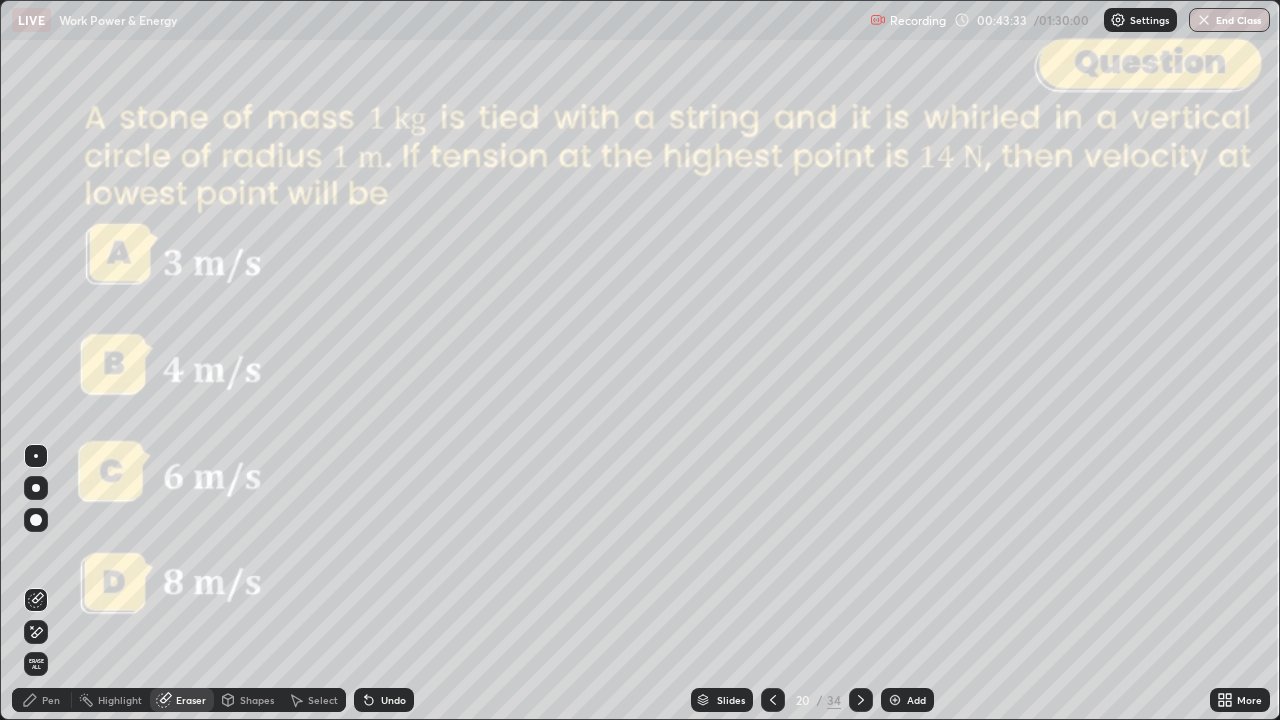 click on "Pen" at bounding box center (51, 700) 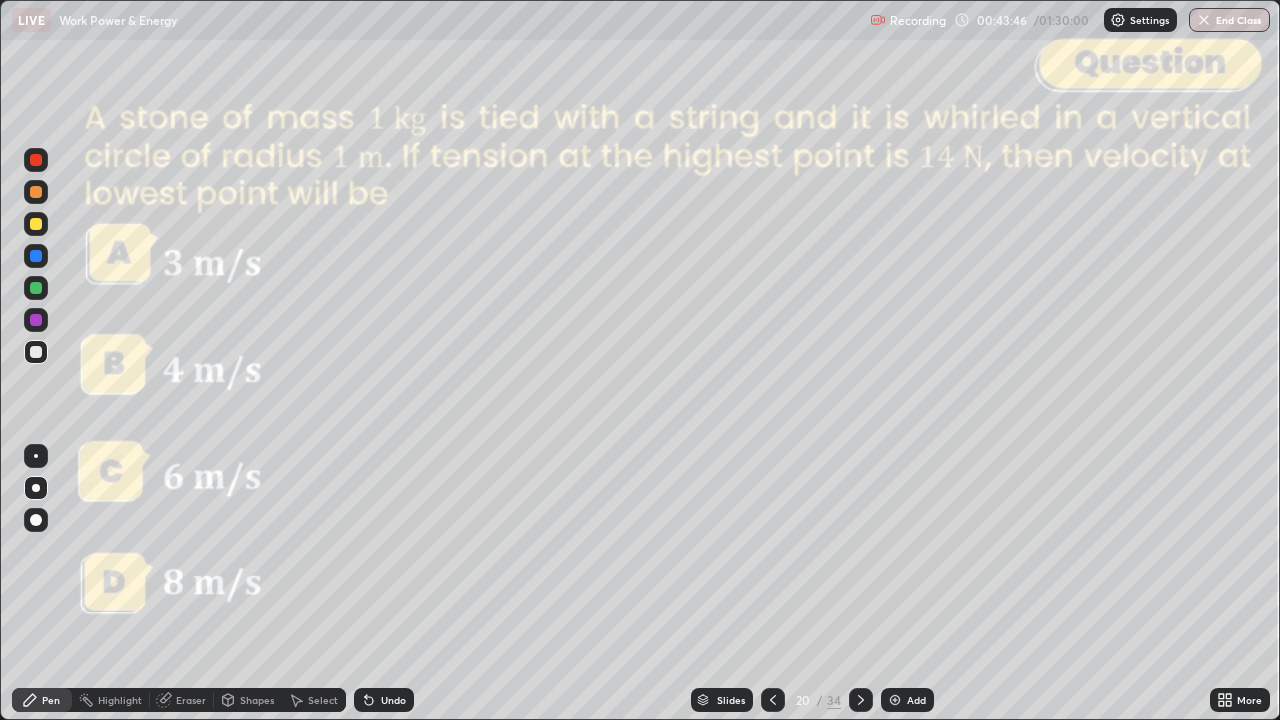 click 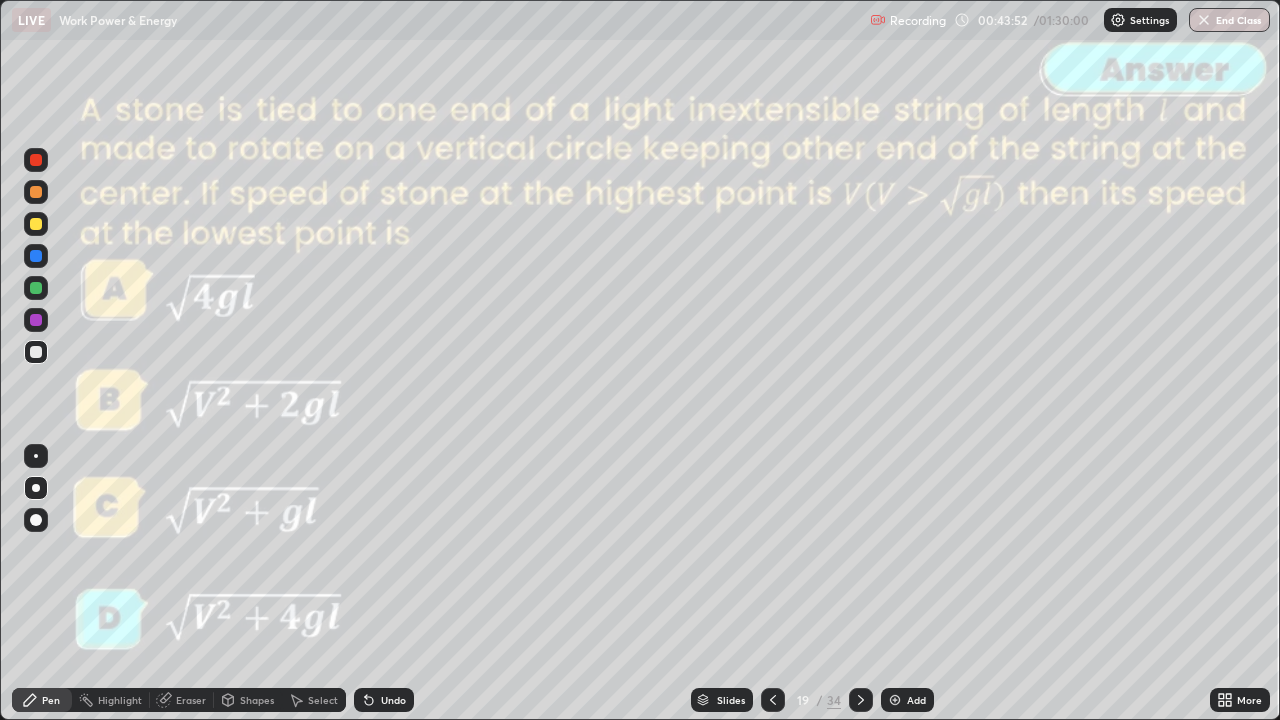 click at bounding box center (861, 700) 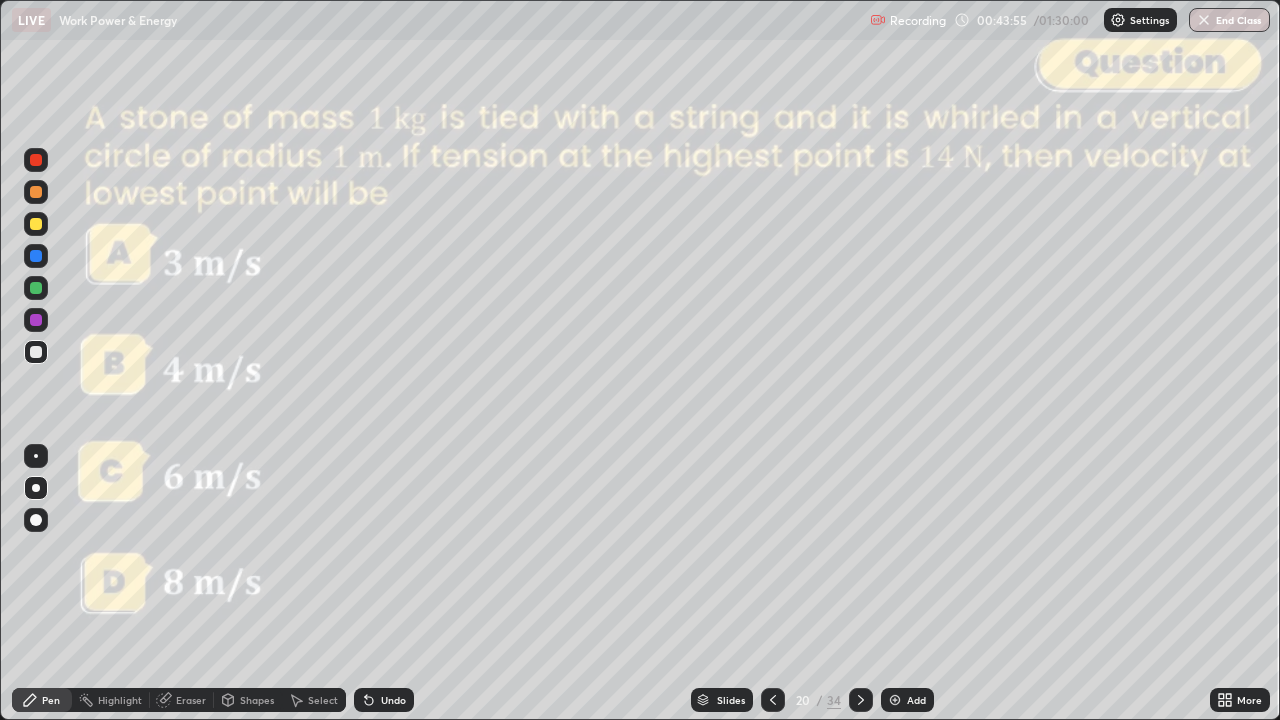 click on "Shapes" at bounding box center (257, 700) 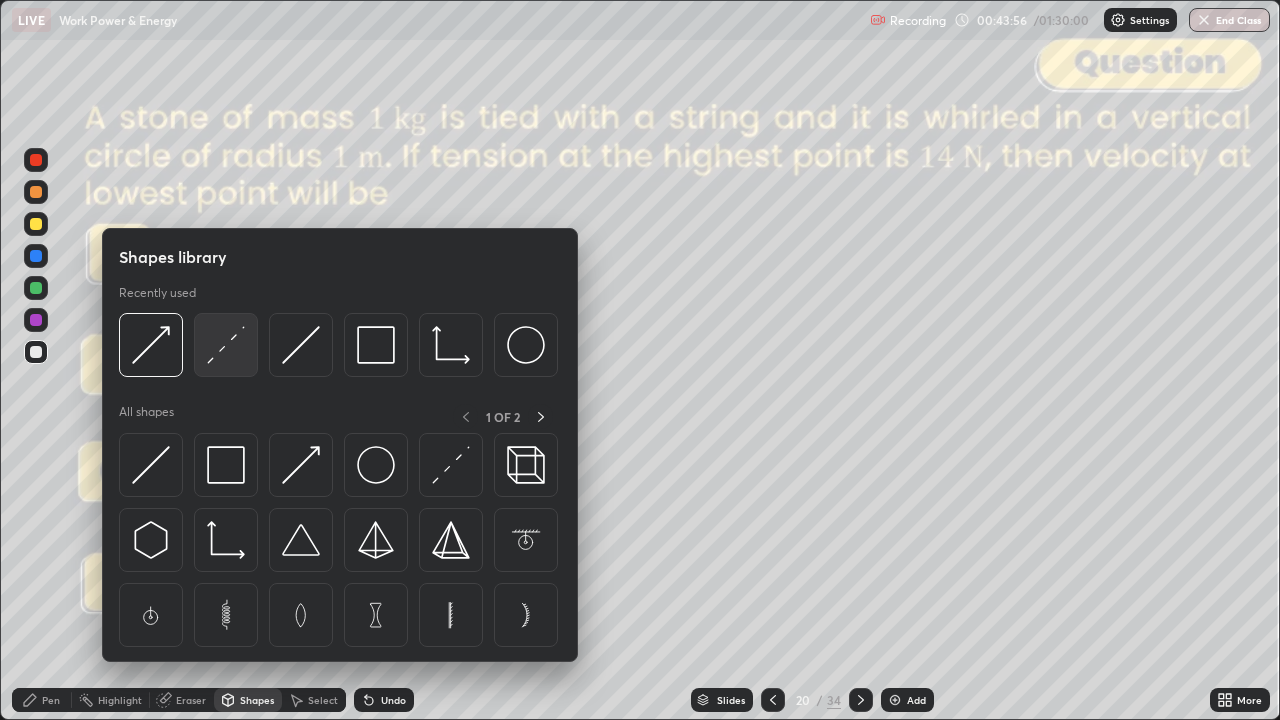 click at bounding box center (226, 345) 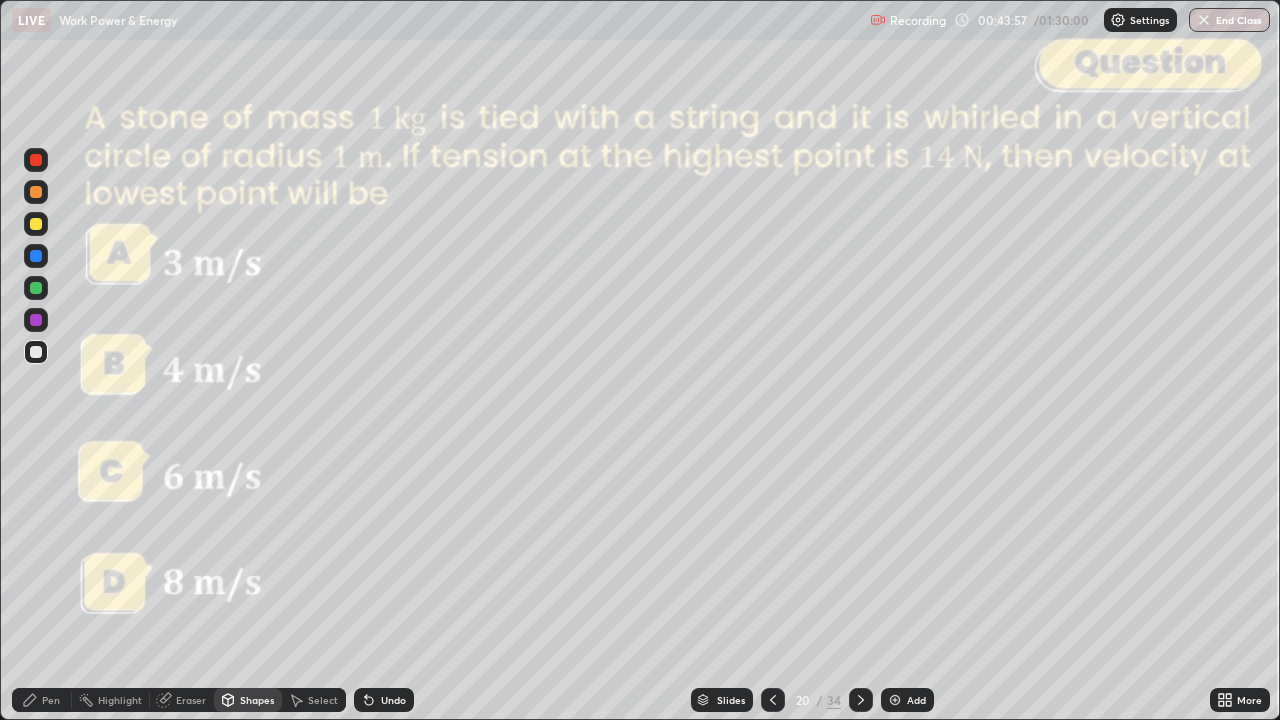 click at bounding box center (36, 160) 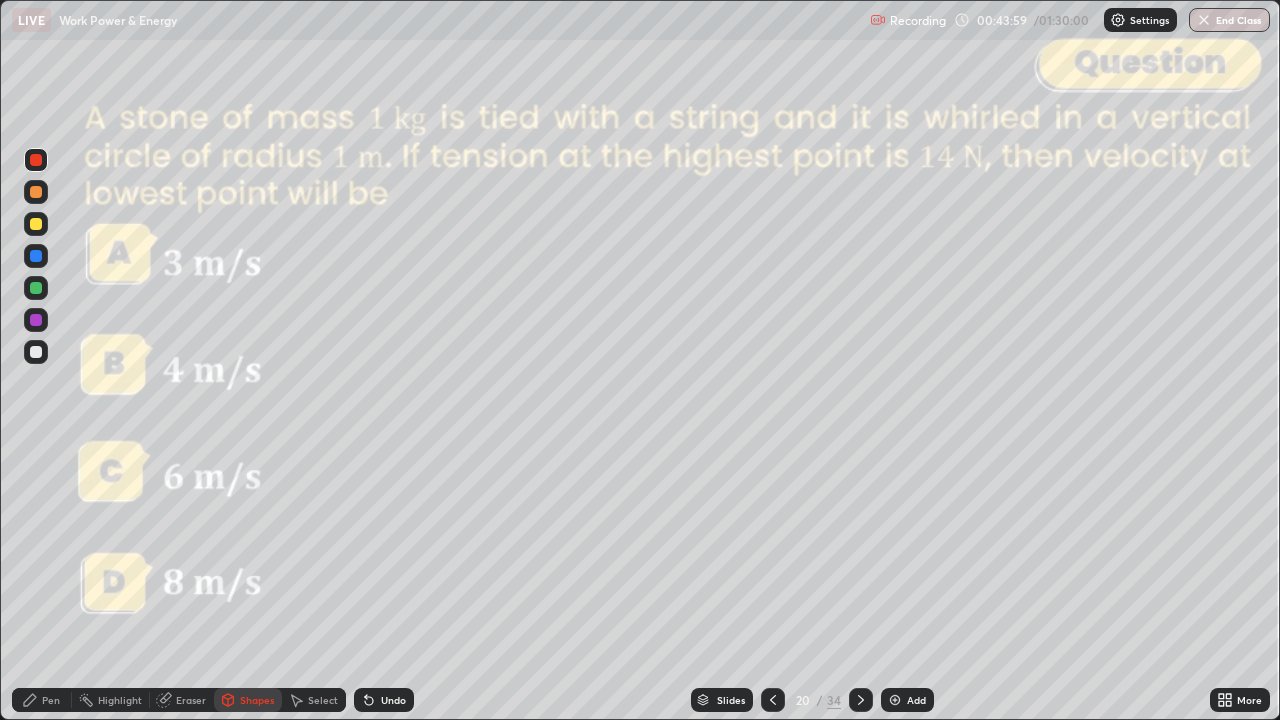 click on "Pen" at bounding box center (42, 700) 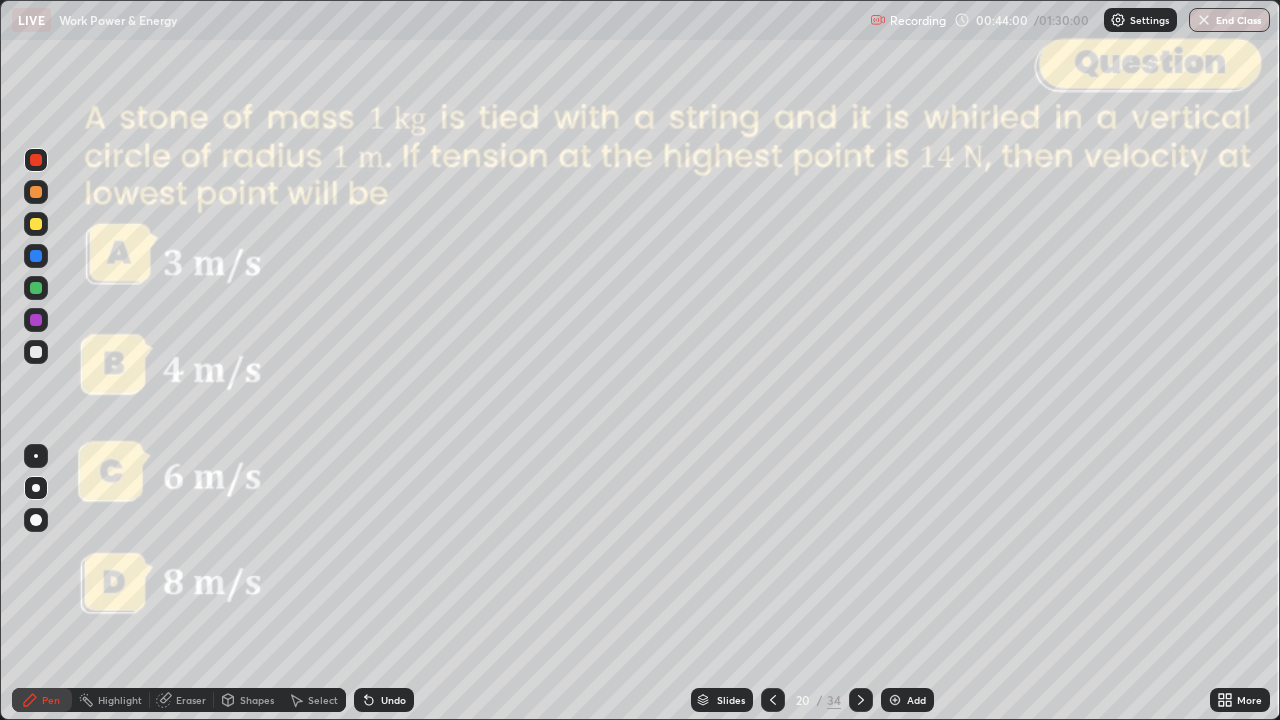 click at bounding box center (36, 288) 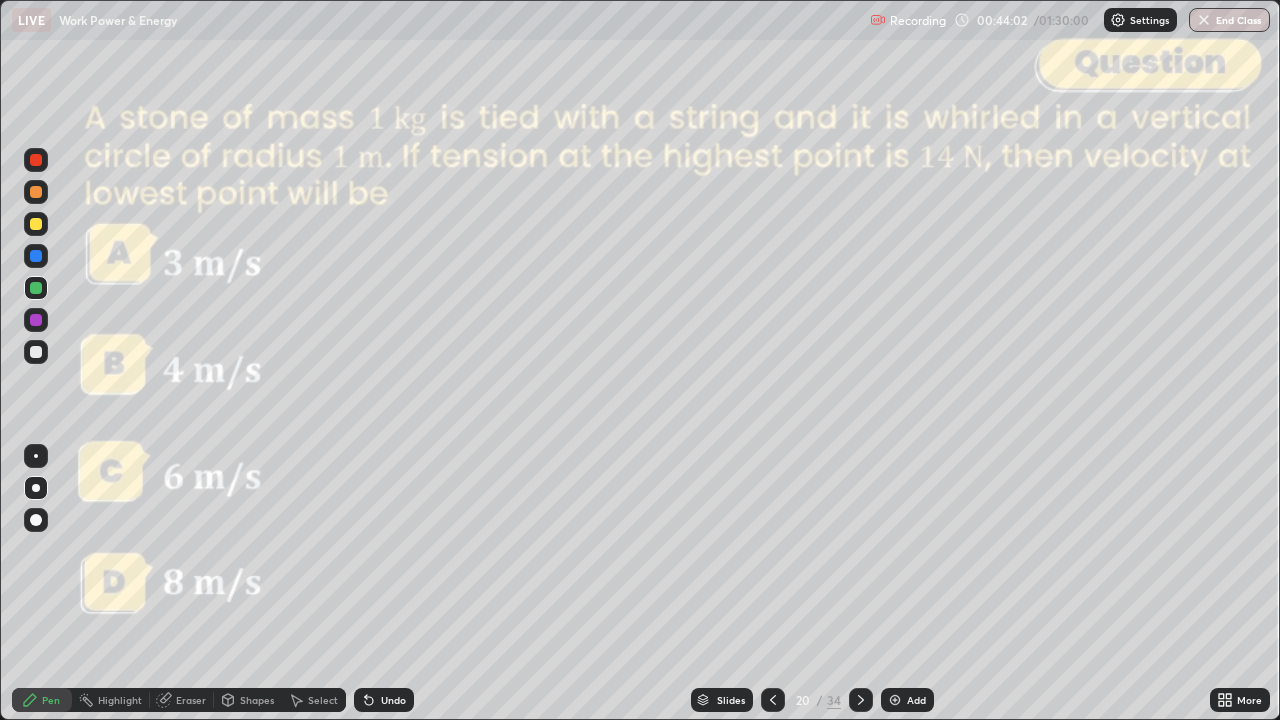 click 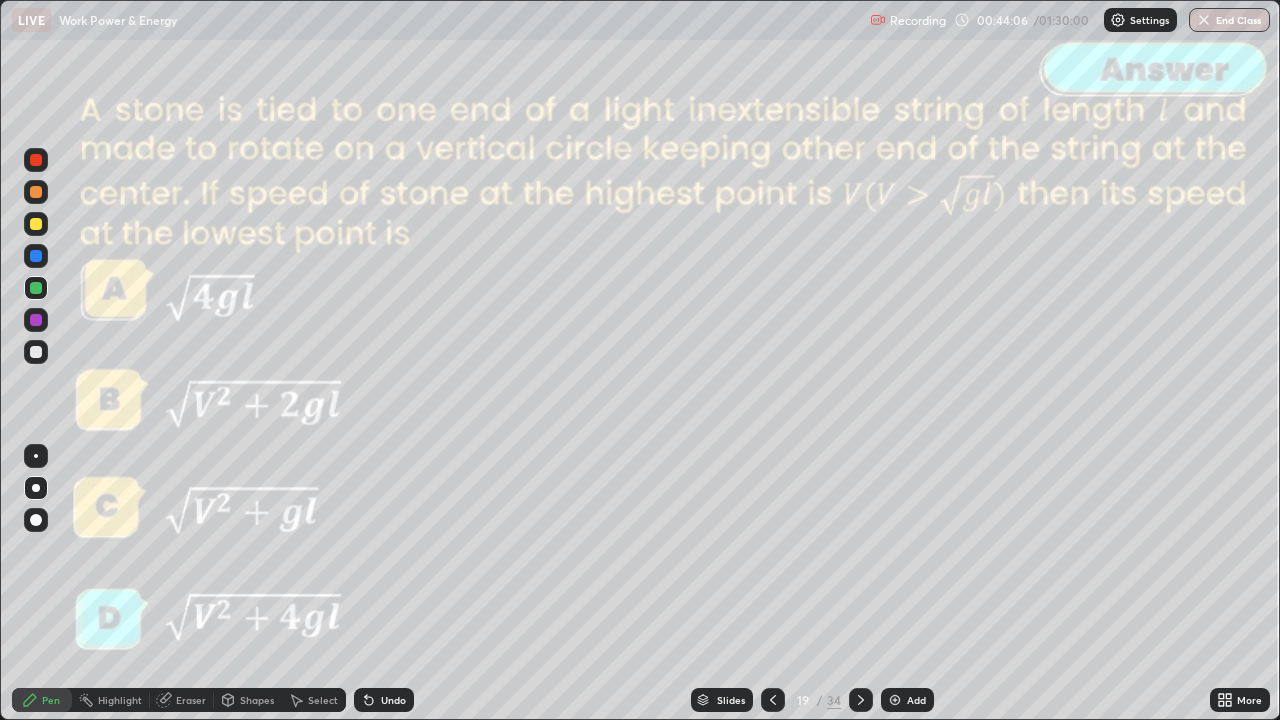 click 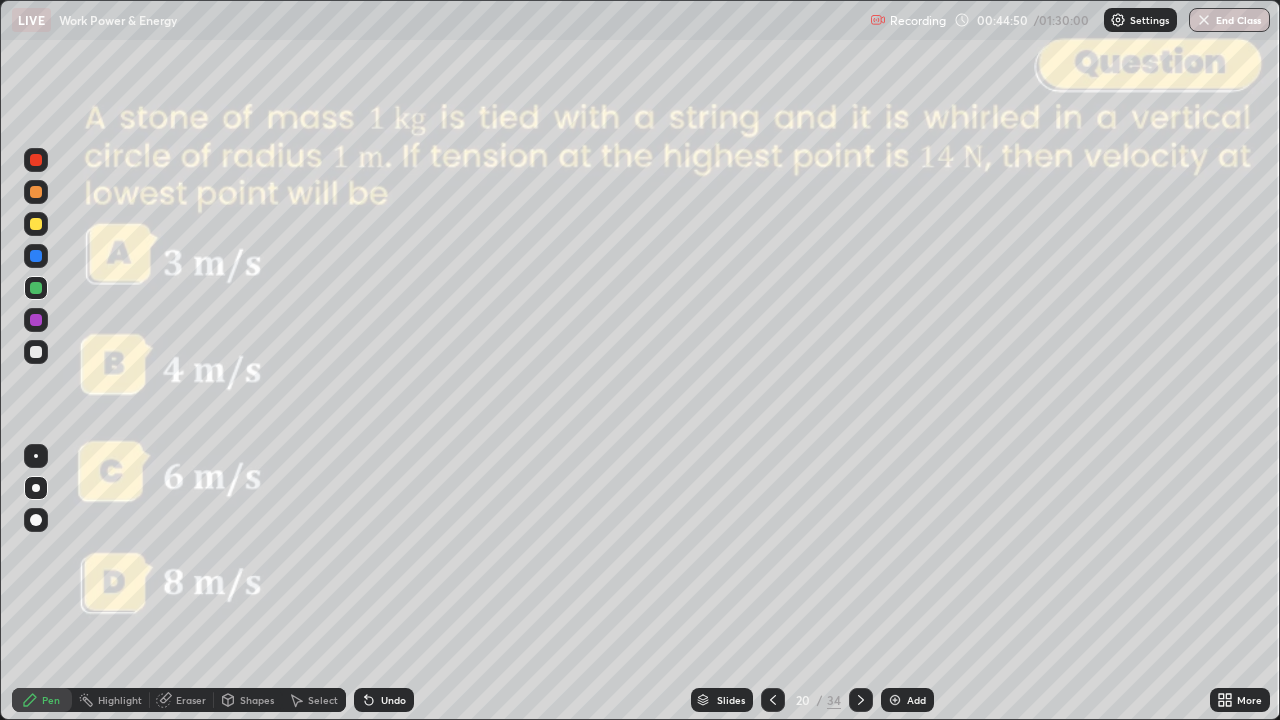 click on "Slides" at bounding box center [731, 700] 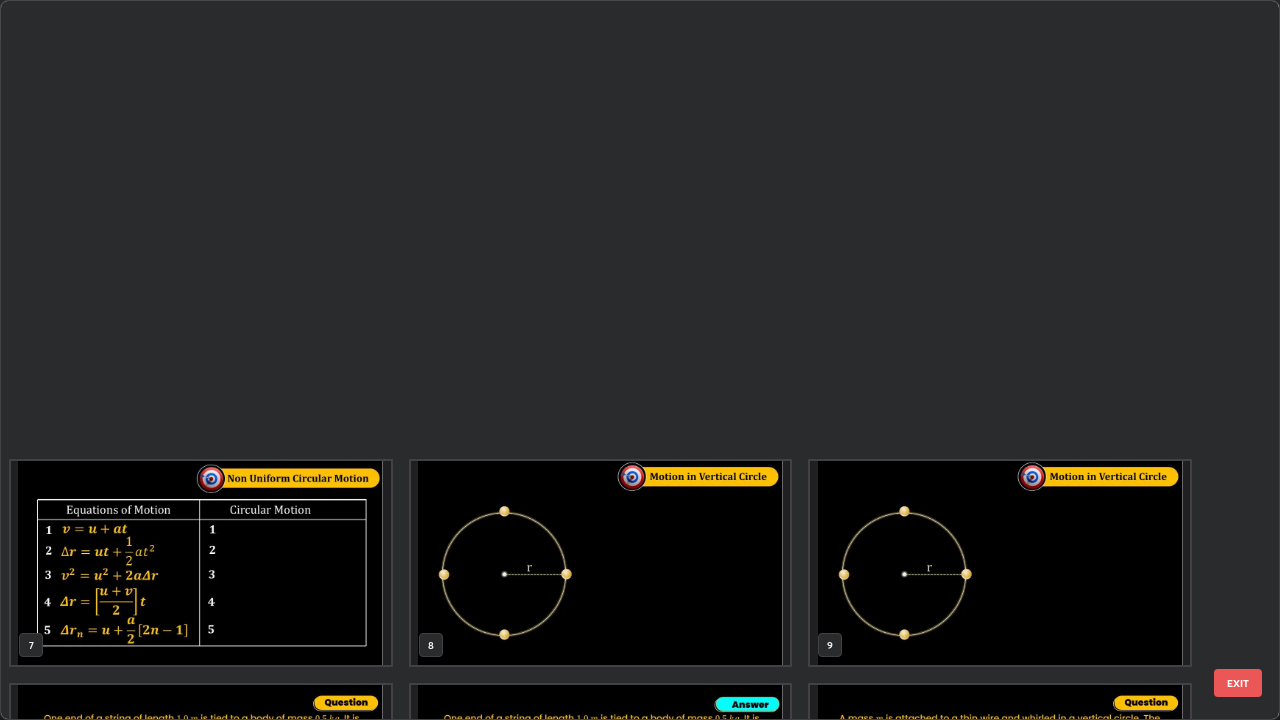 scroll, scrollTop: 854, scrollLeft: 0, axis: vertical 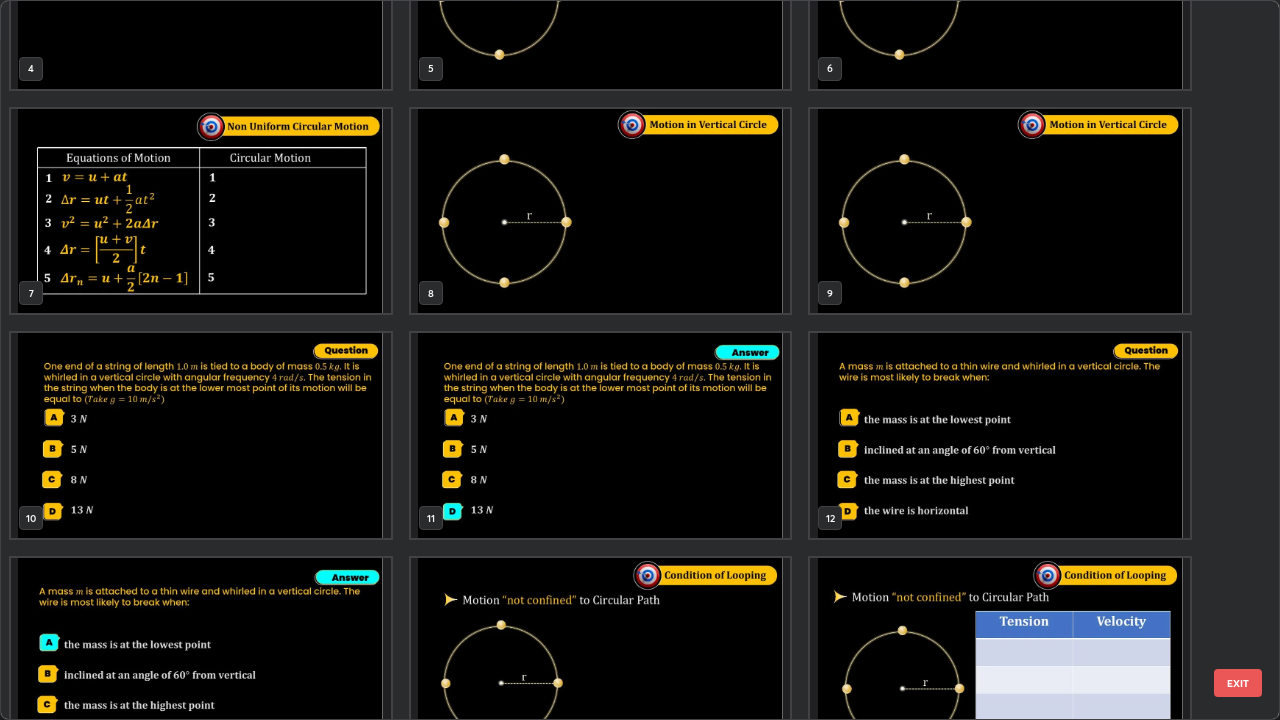 click at bounding box center [601, 211] 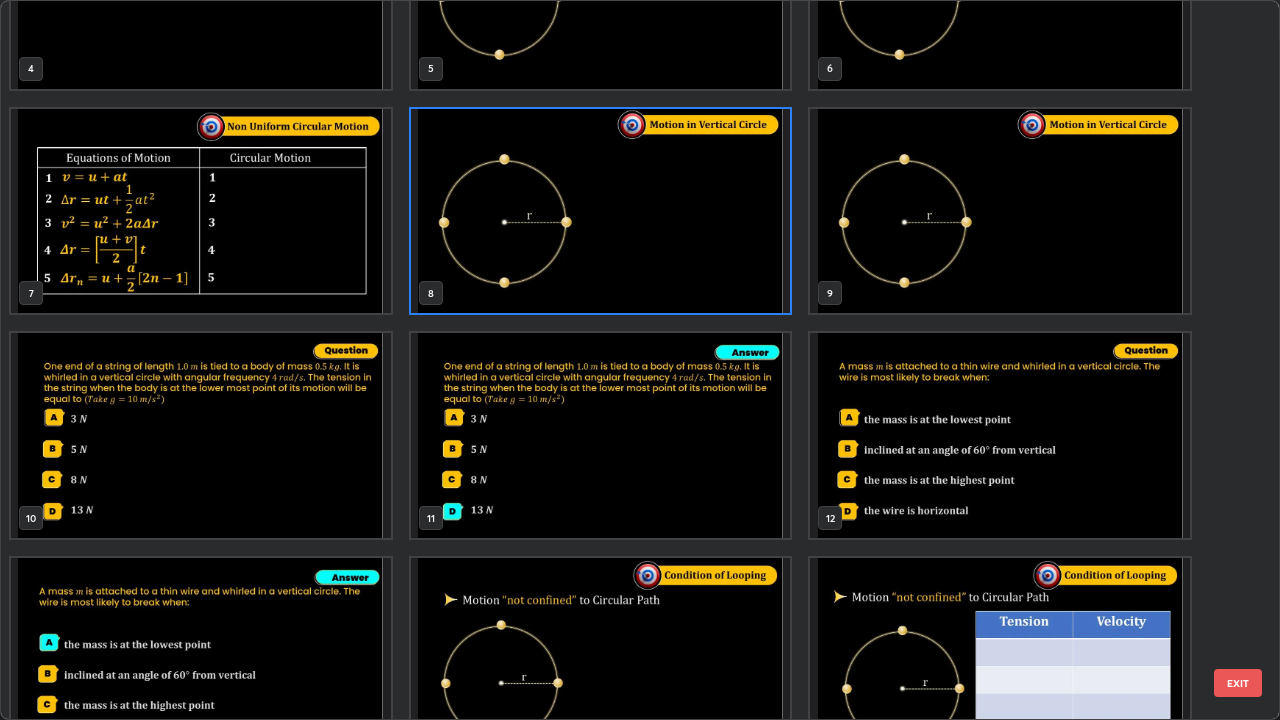 click on "EXIT" at bounding box center (1238, 683) 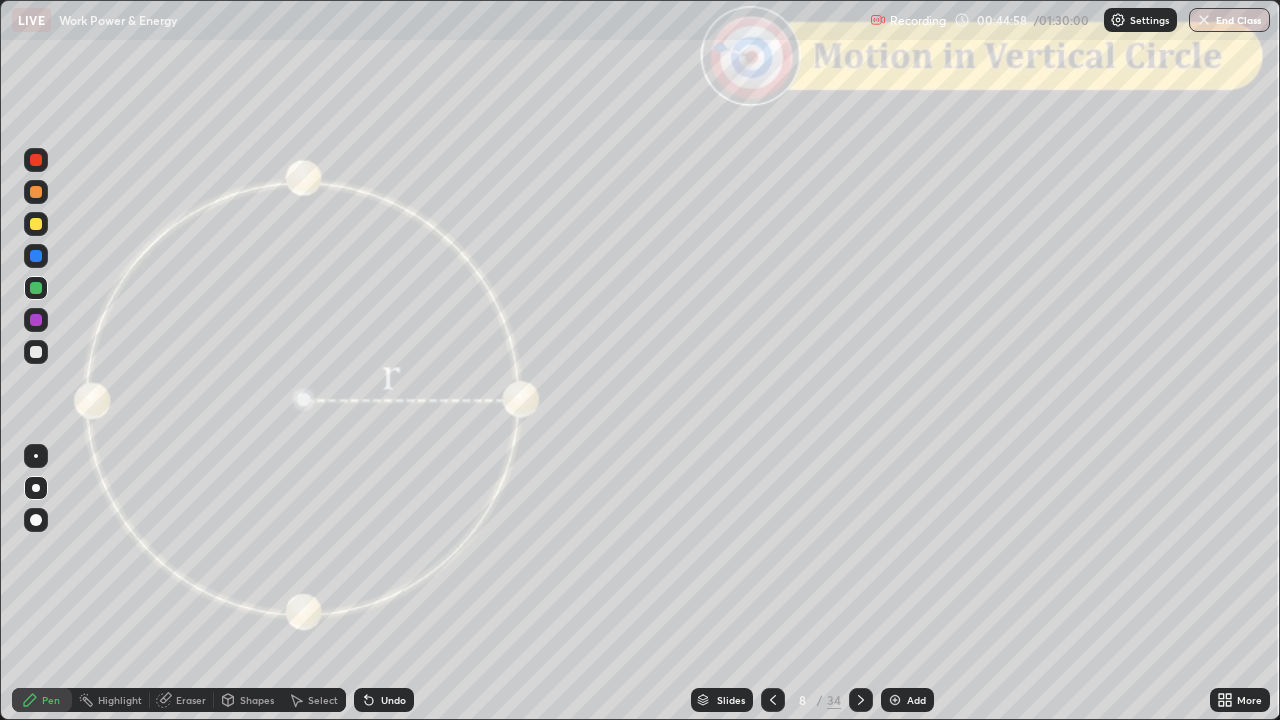 click 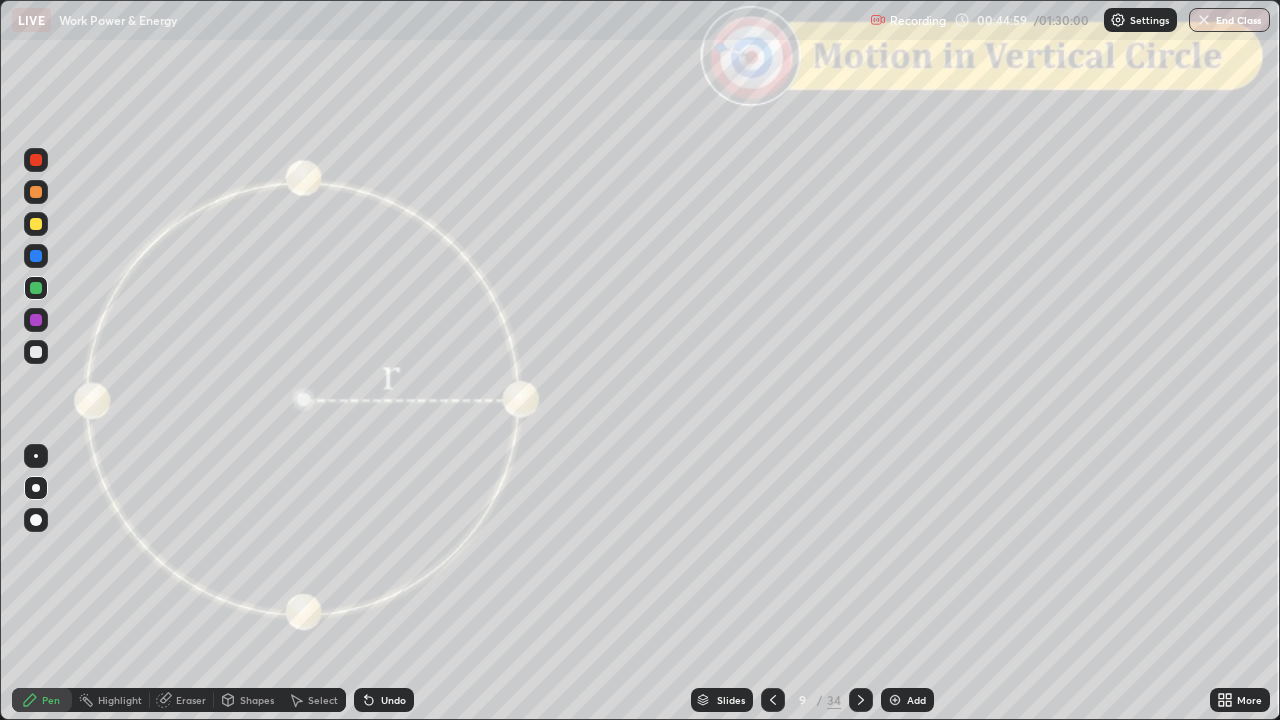 click at bounding box center [861, 700] 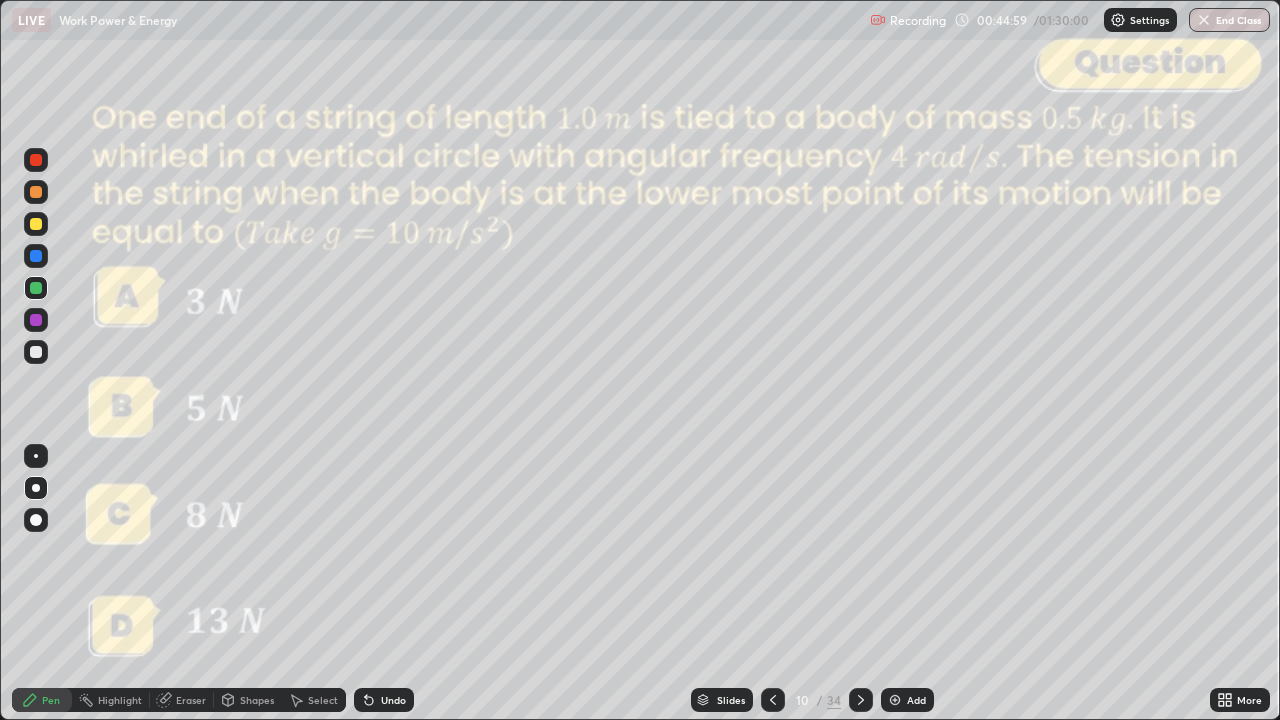 click 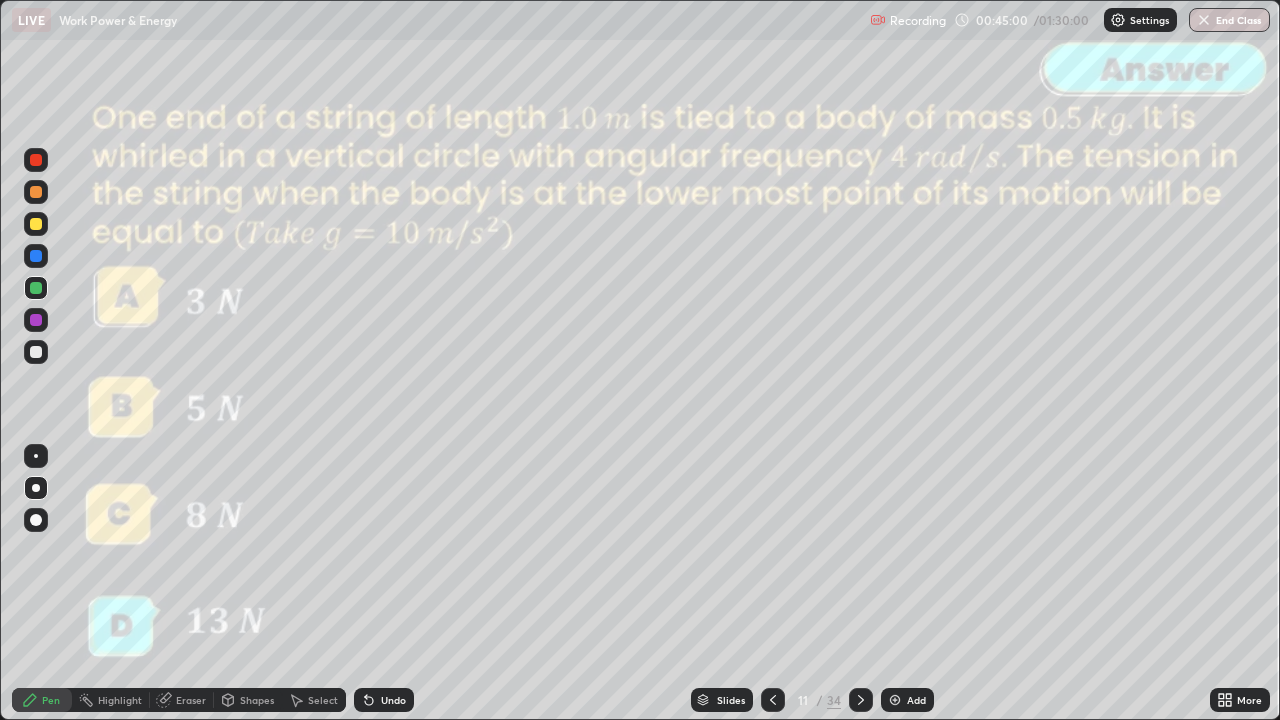click 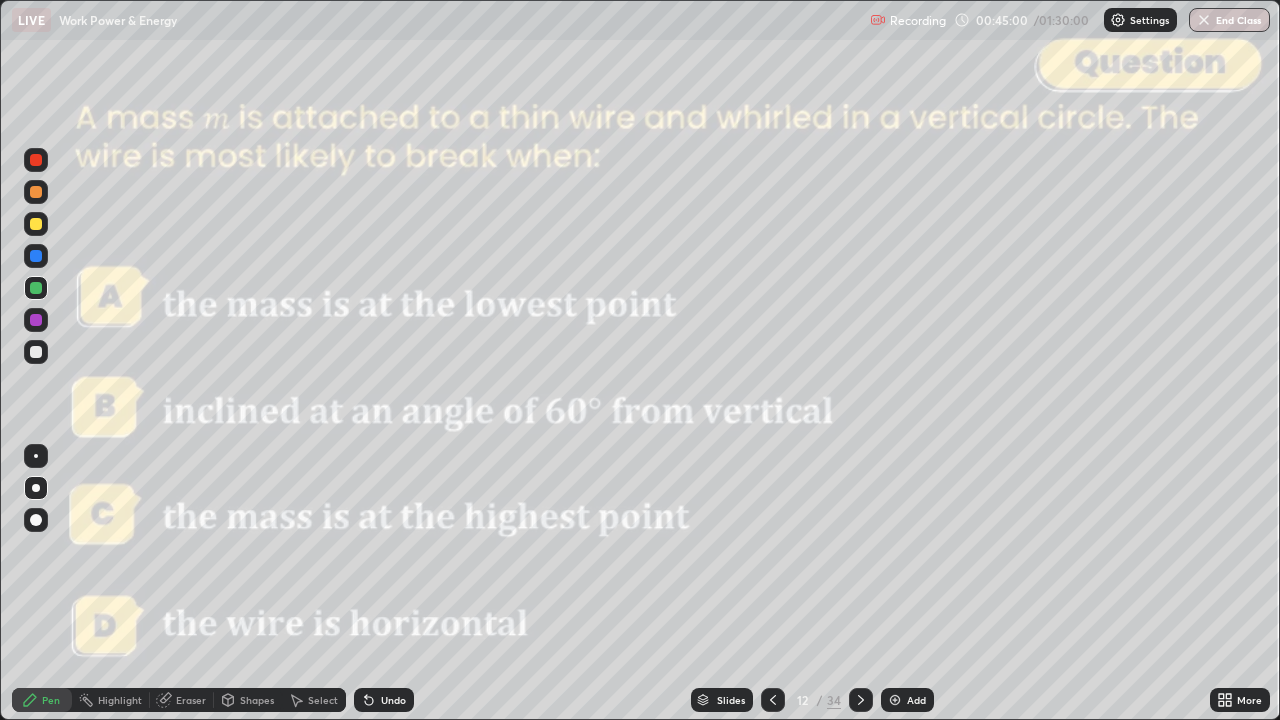 click 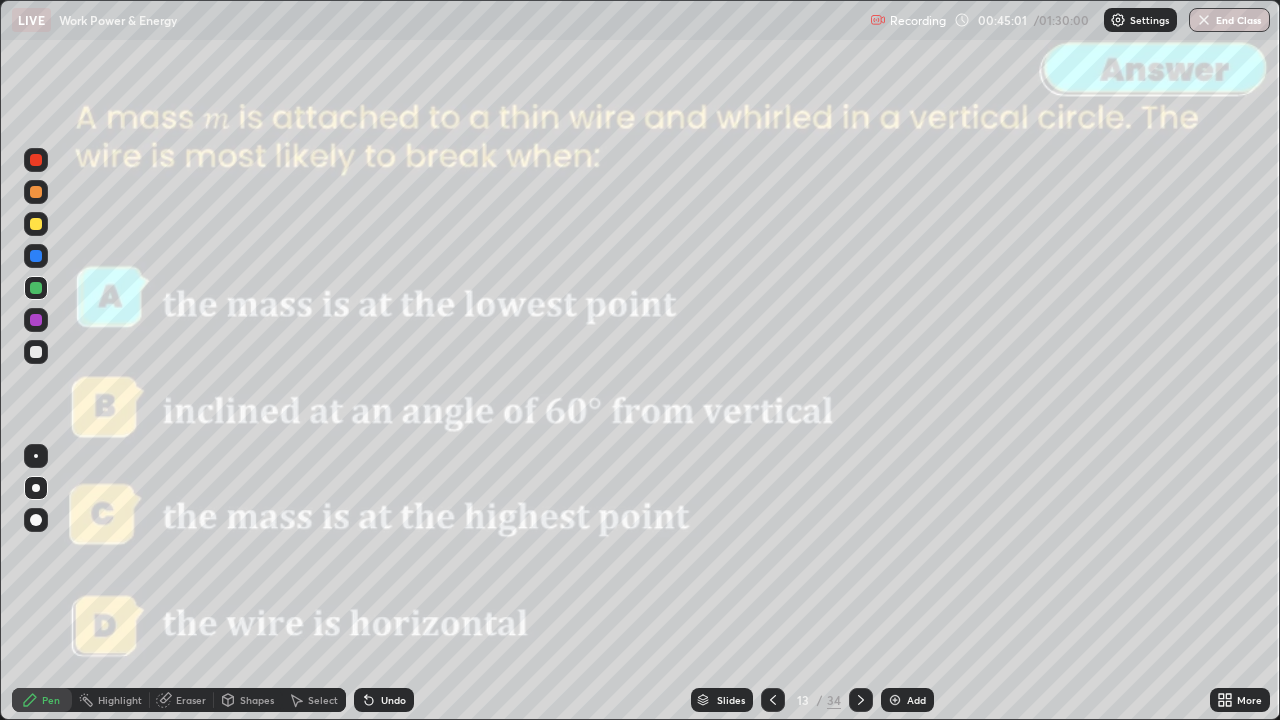 click 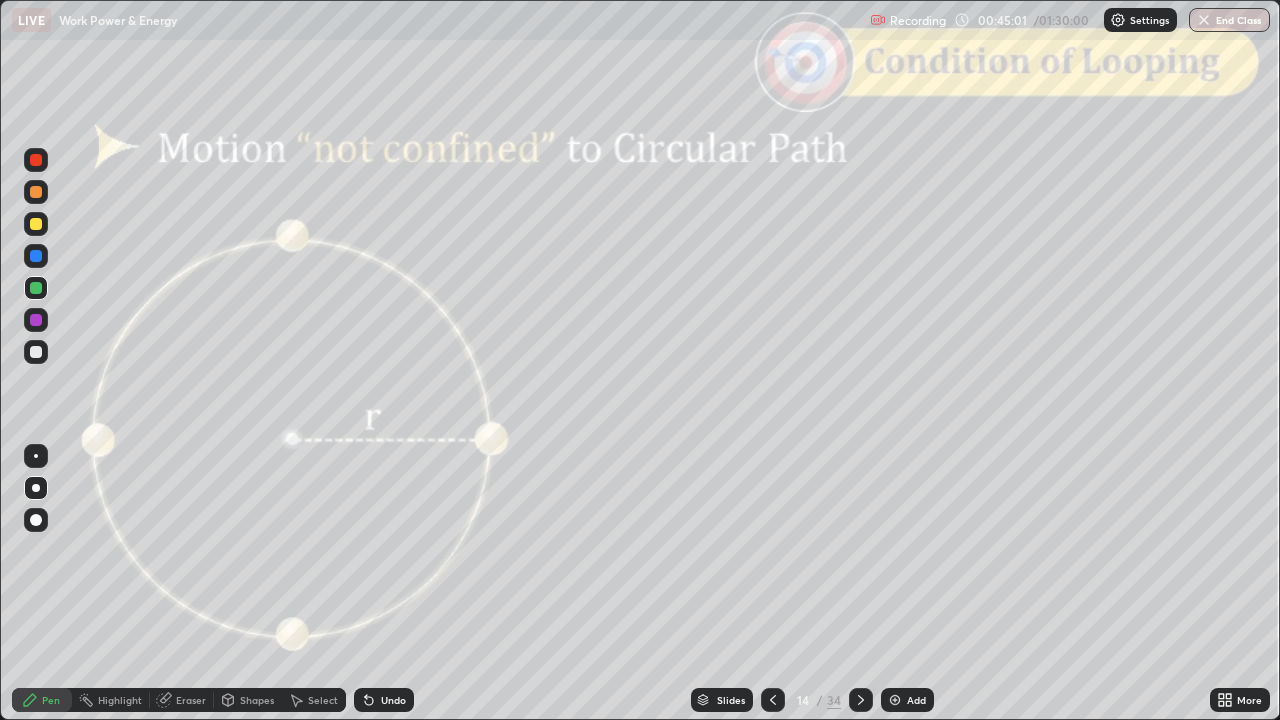click at bounding box center (861, 700) 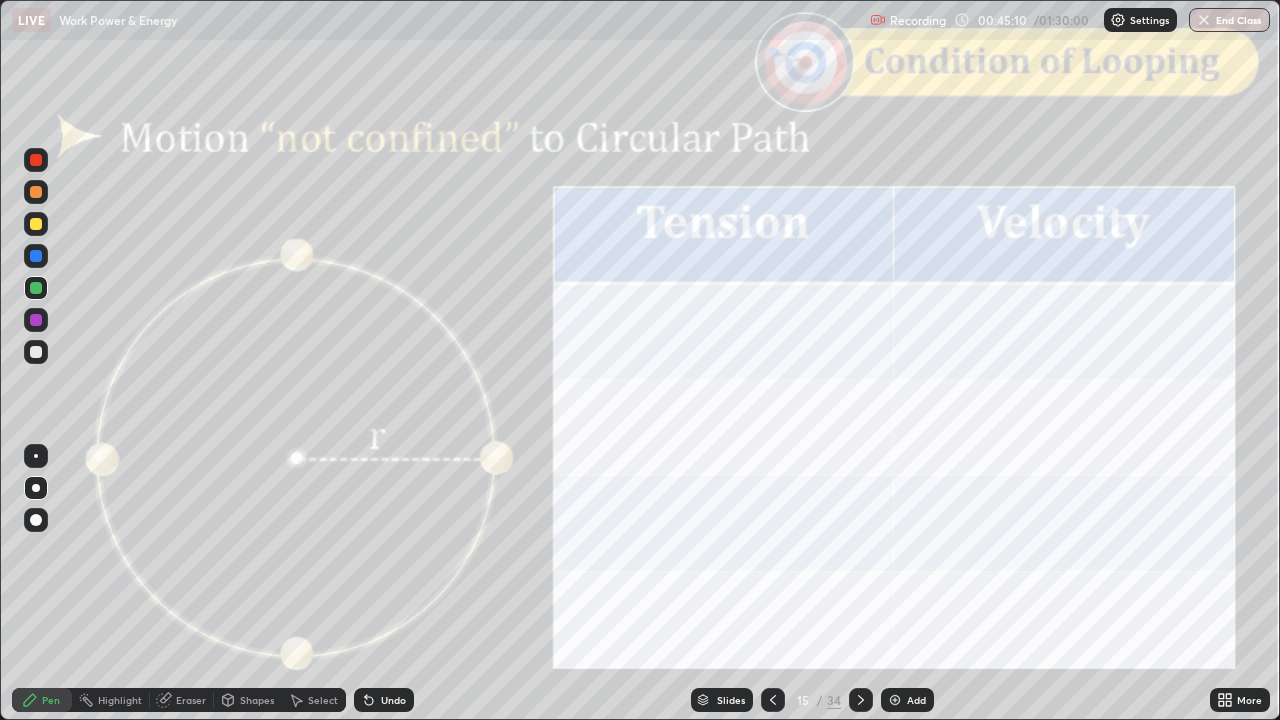 click 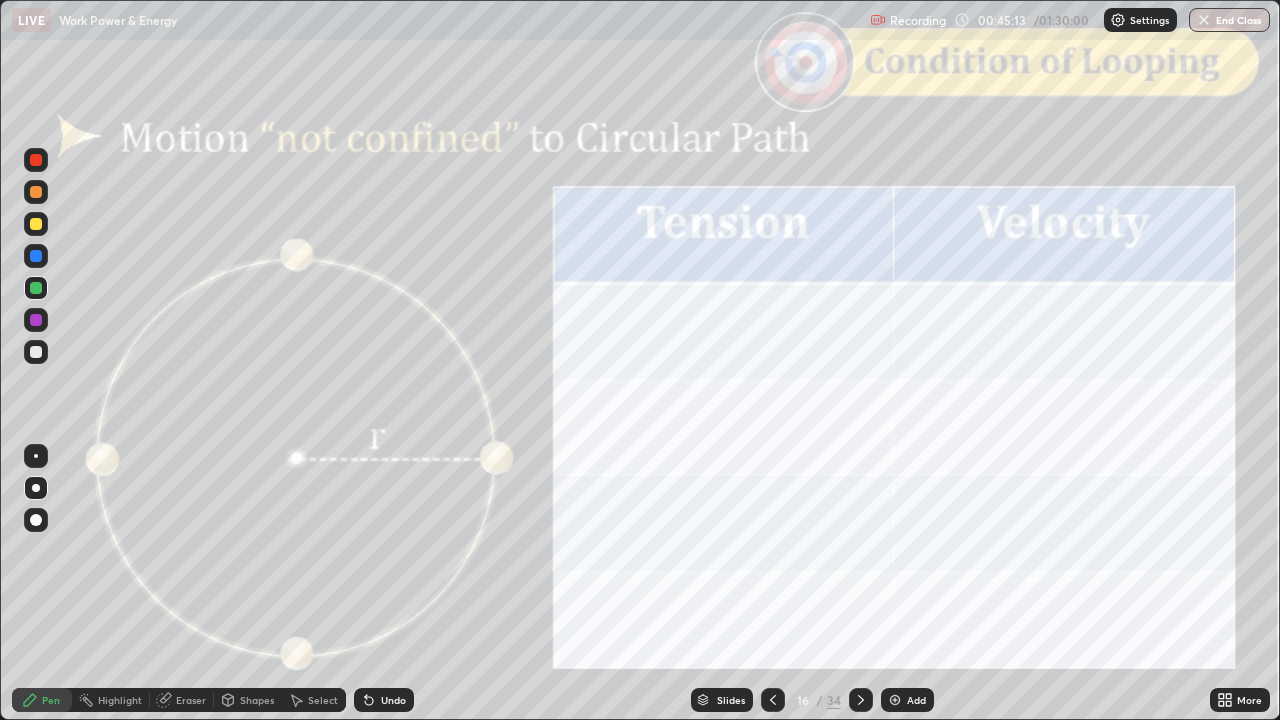 click at bounding box center (861, 700) 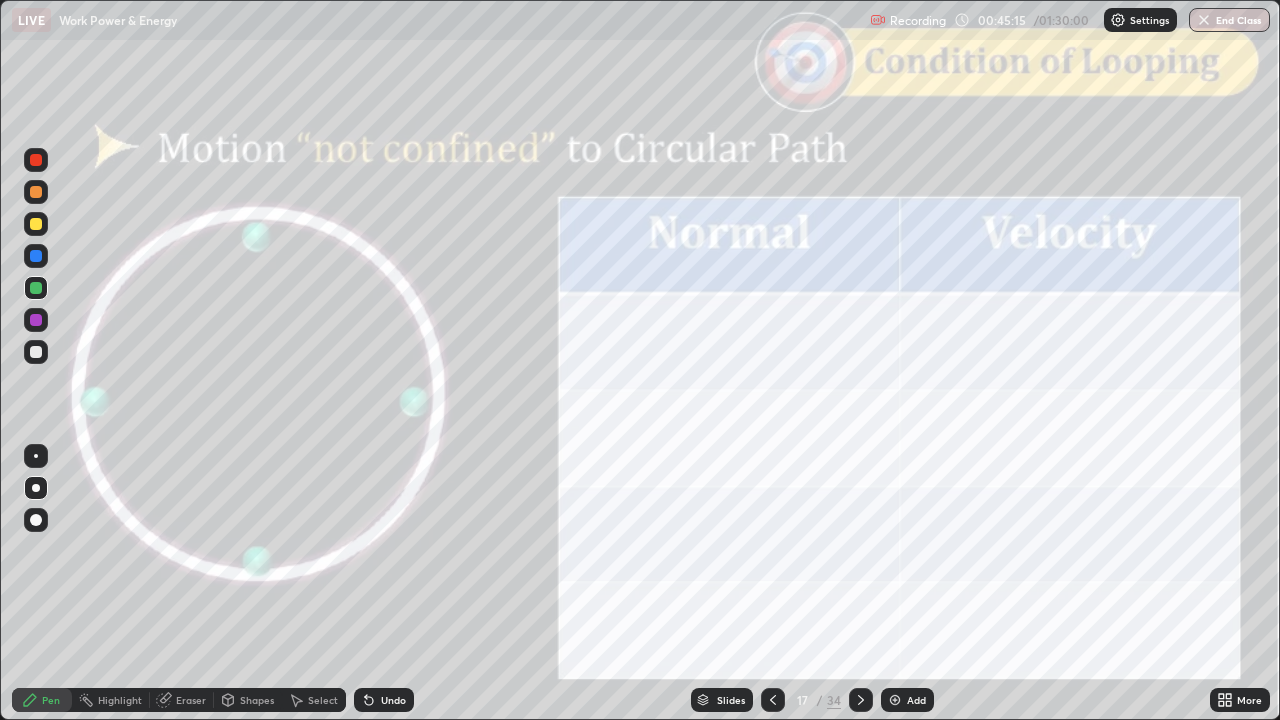 click at bounding box center (861, 700) 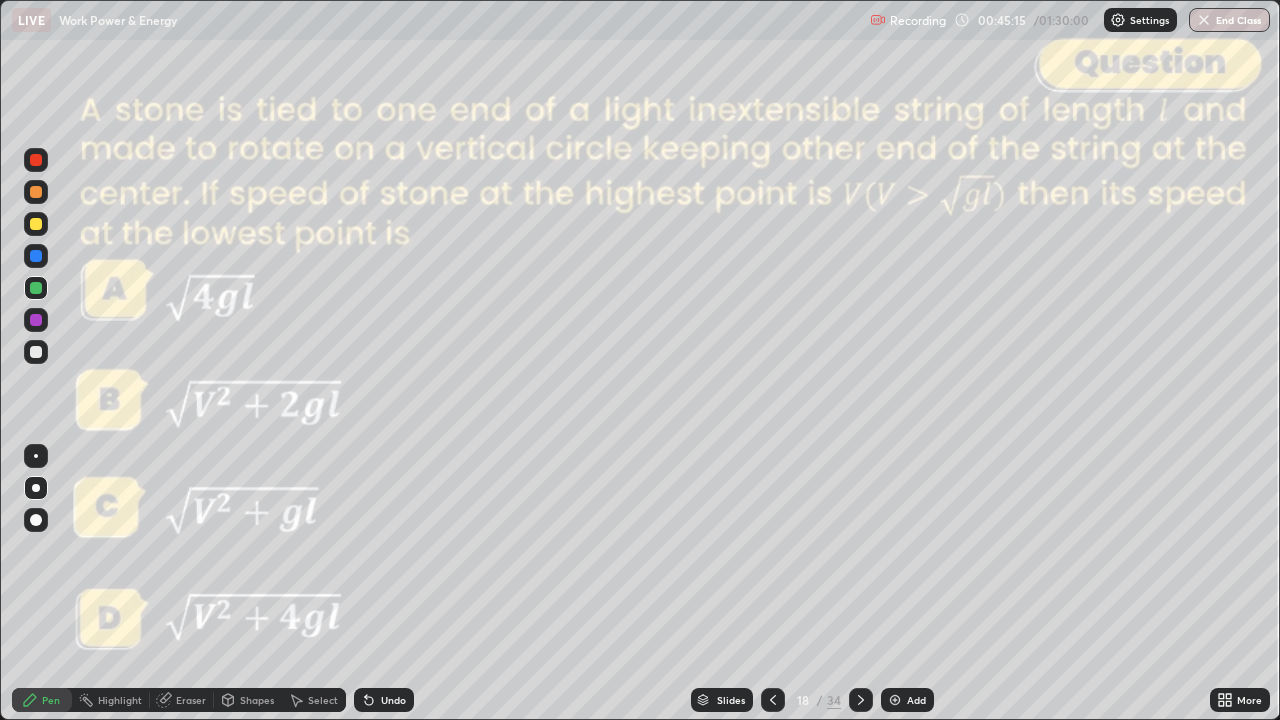 click at bounding box center [861, 700] 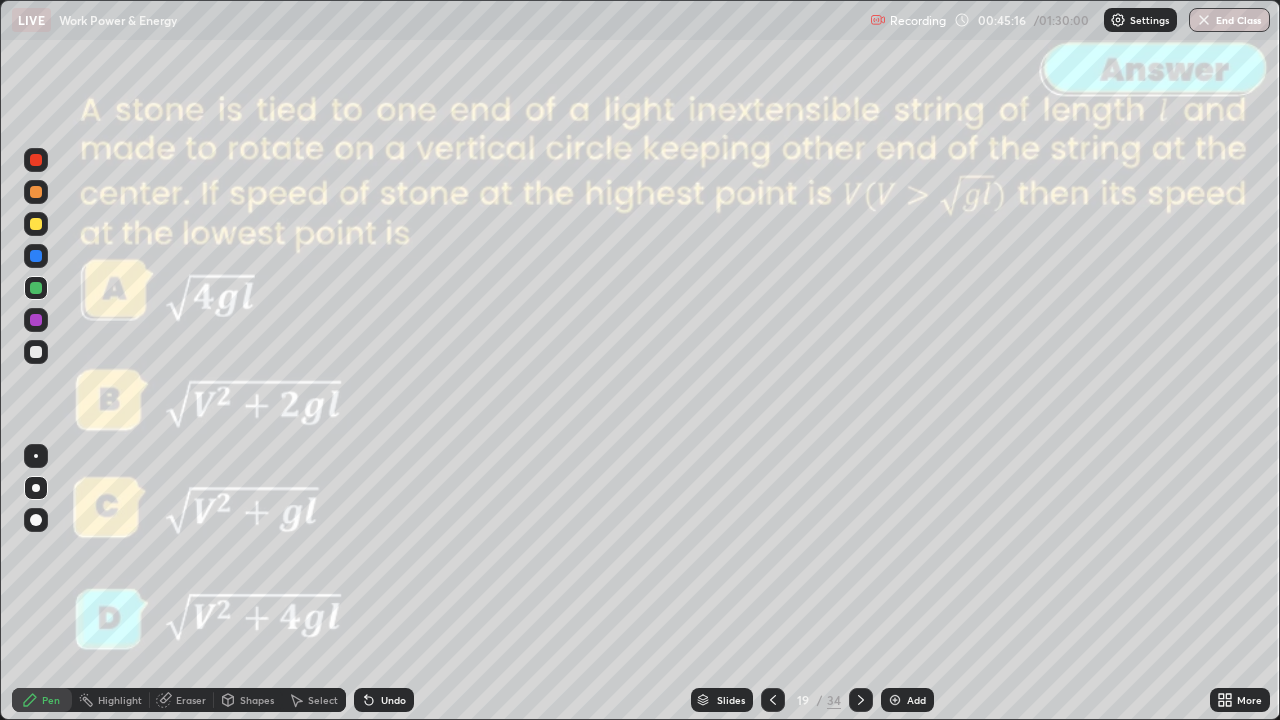 click 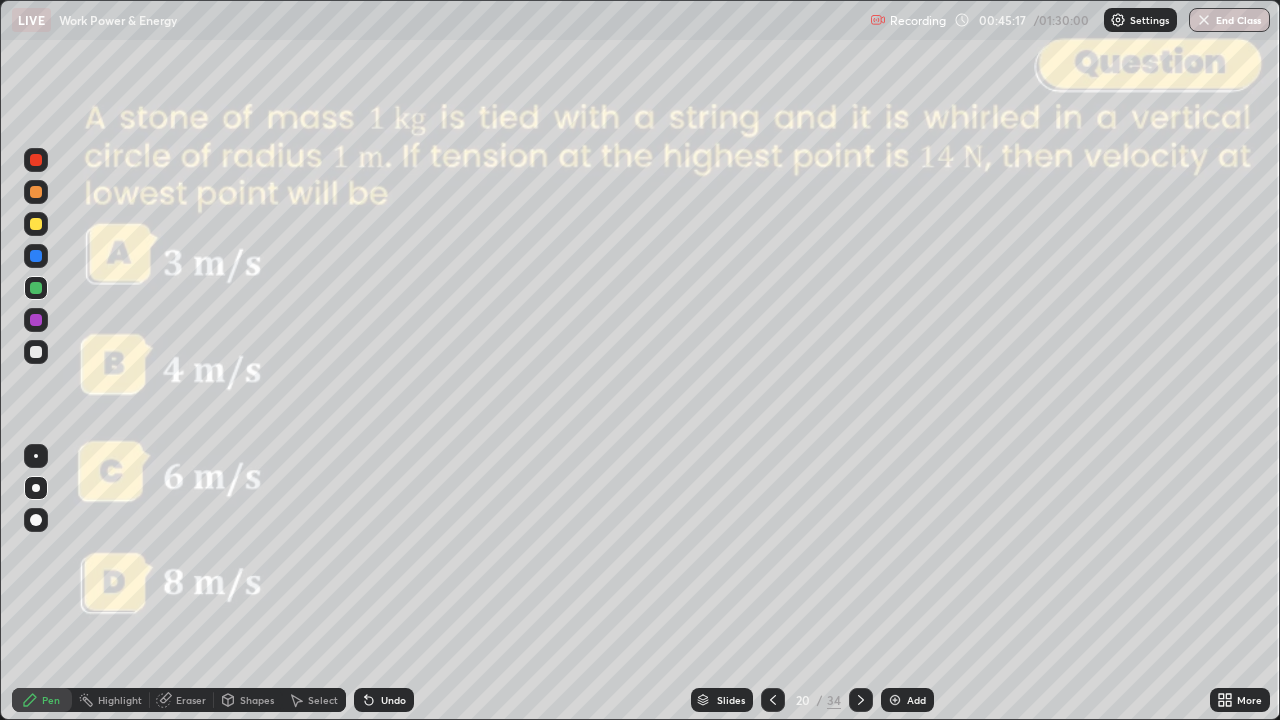 click 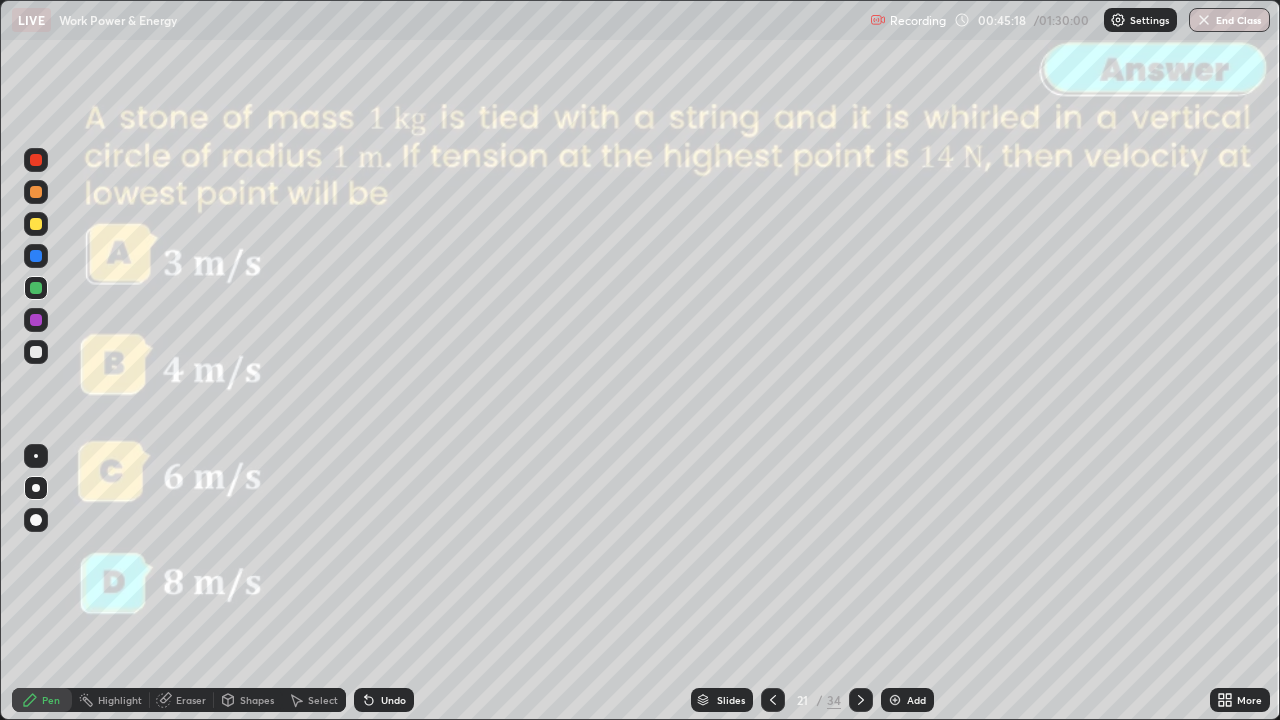 click 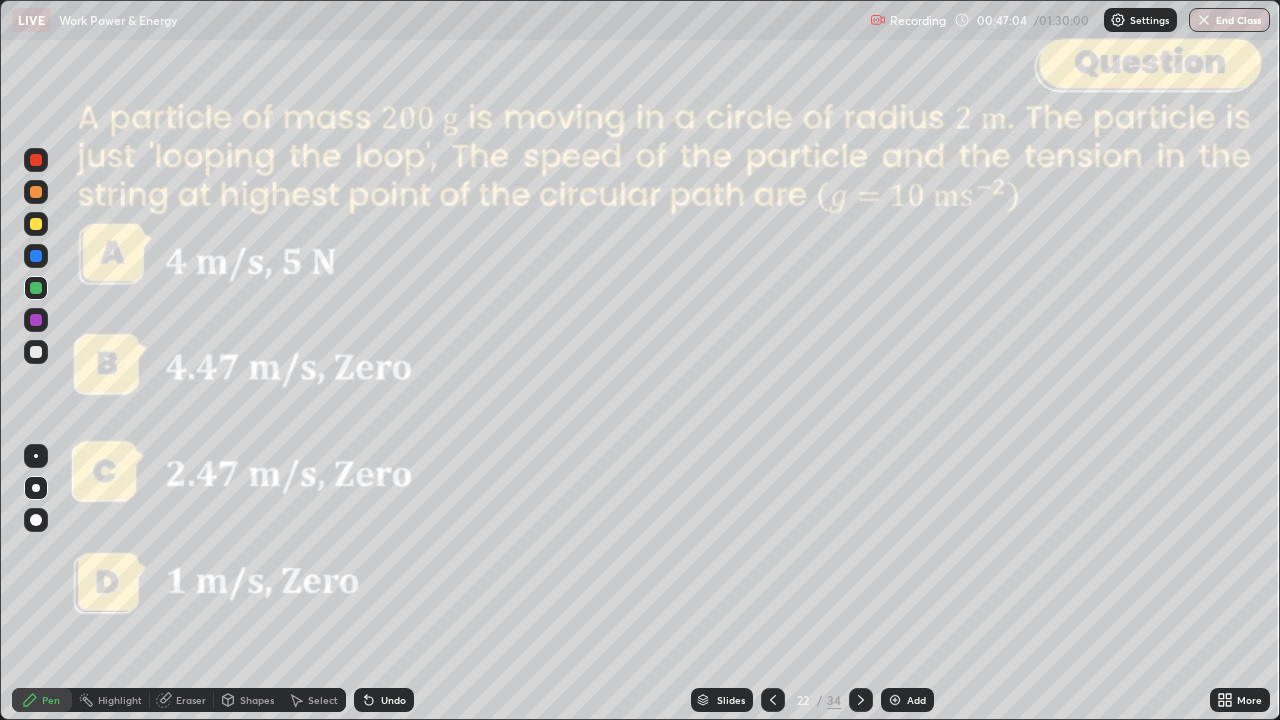 click 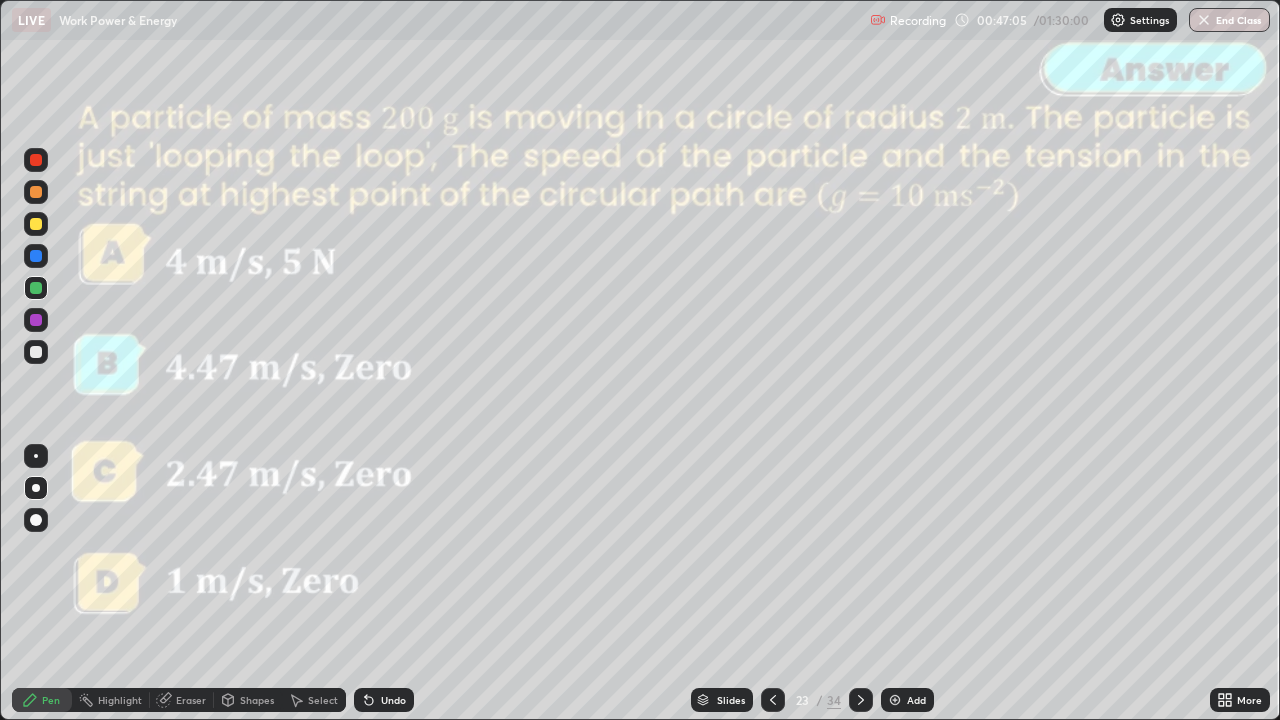 click 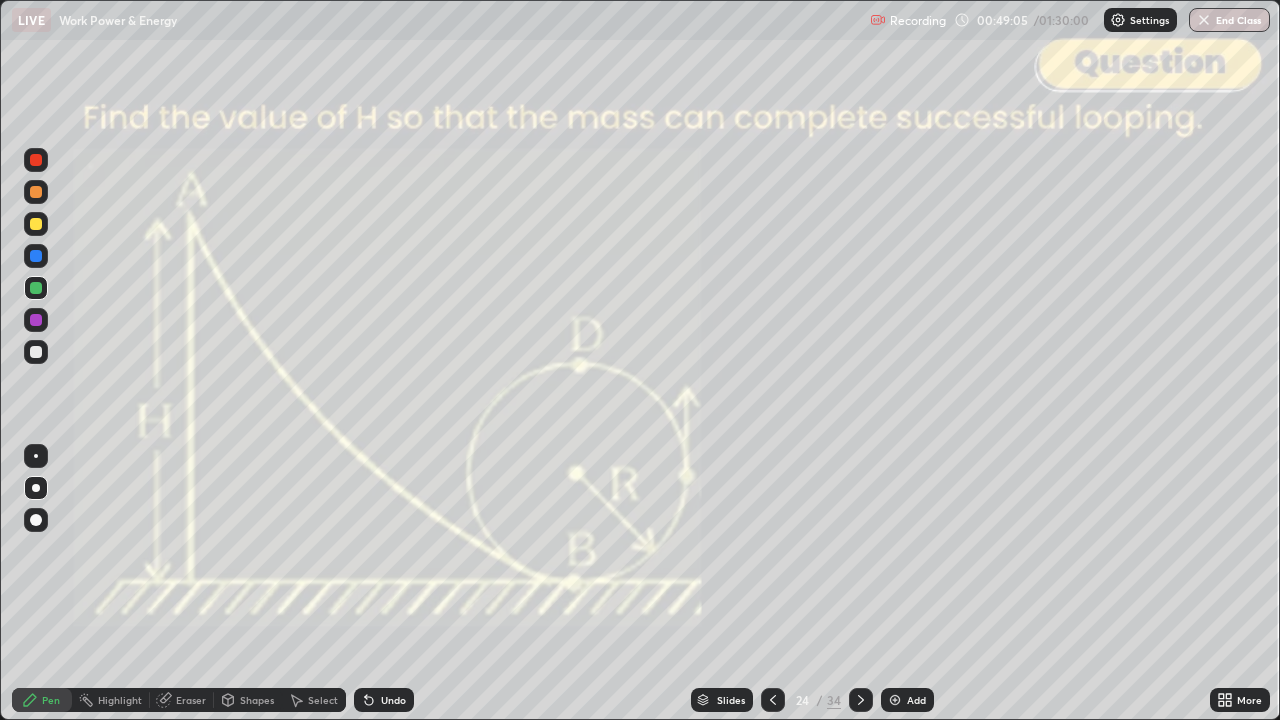 click on "Shapes" at bounding box center [257, 700] 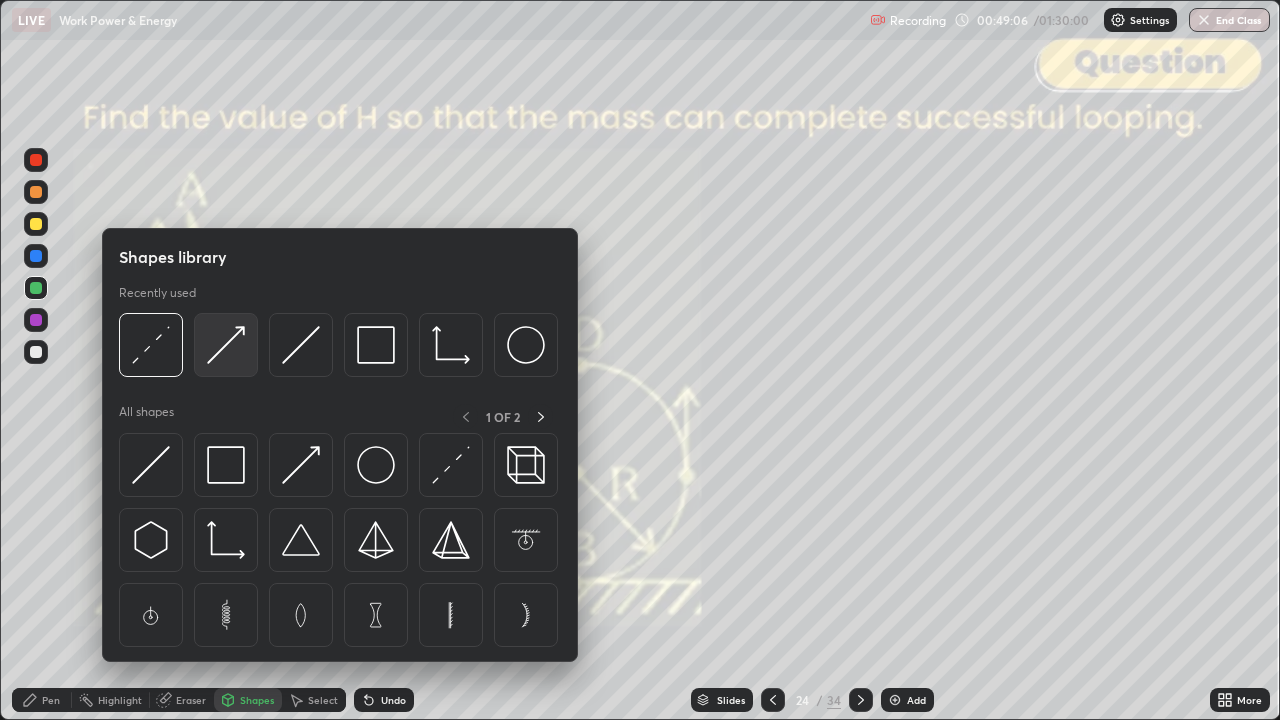 click at bounding box center [226, 345] 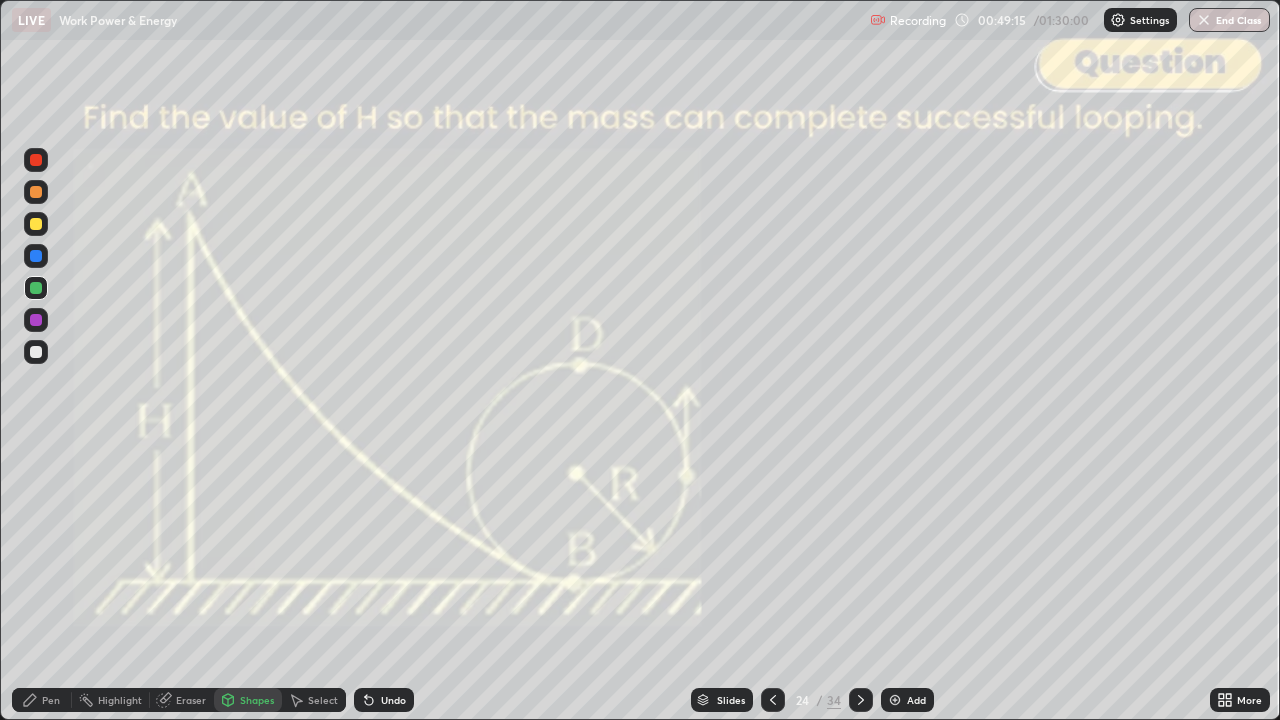 click on "Shapes" at bounding box center [257, 700] 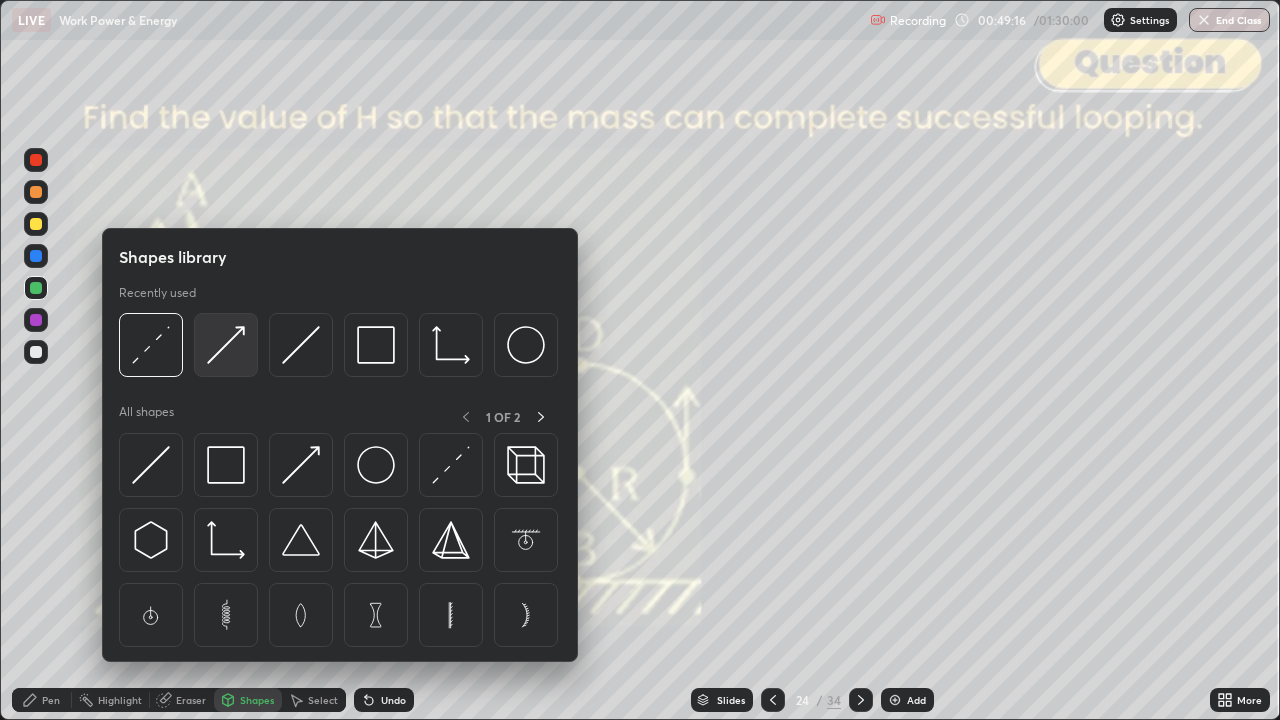 click at bounding box center (226, 345) 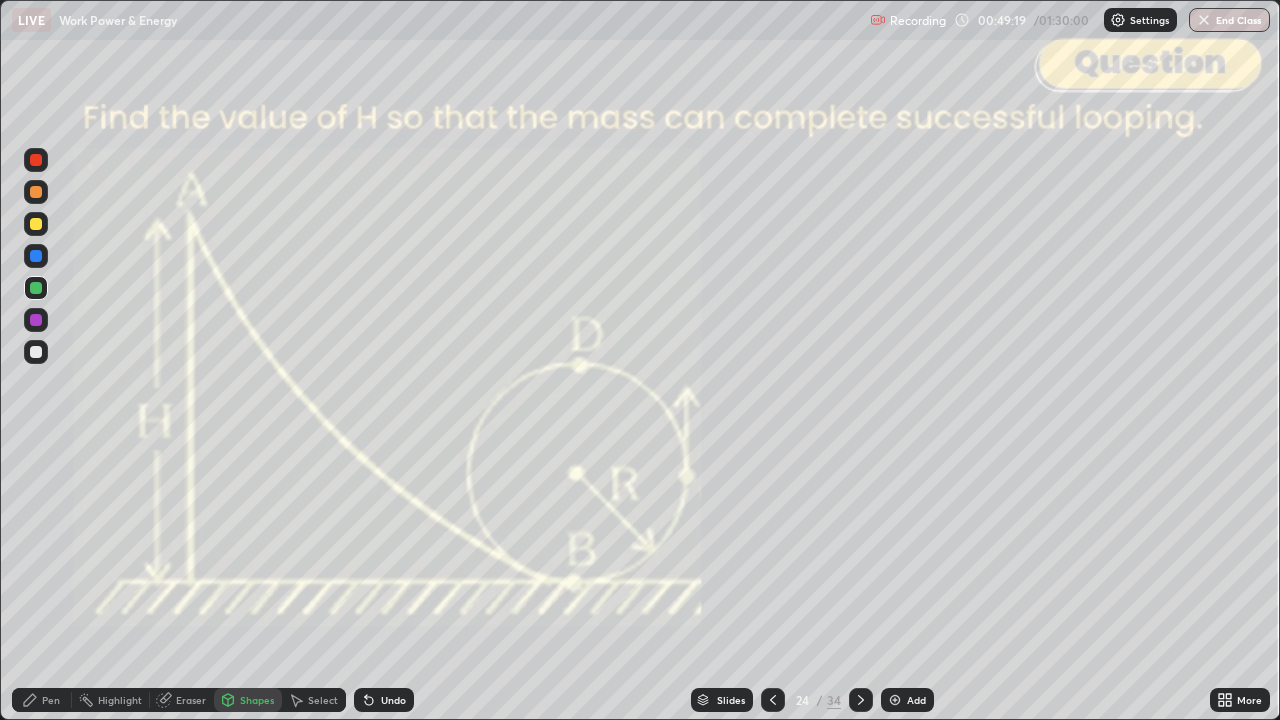 click 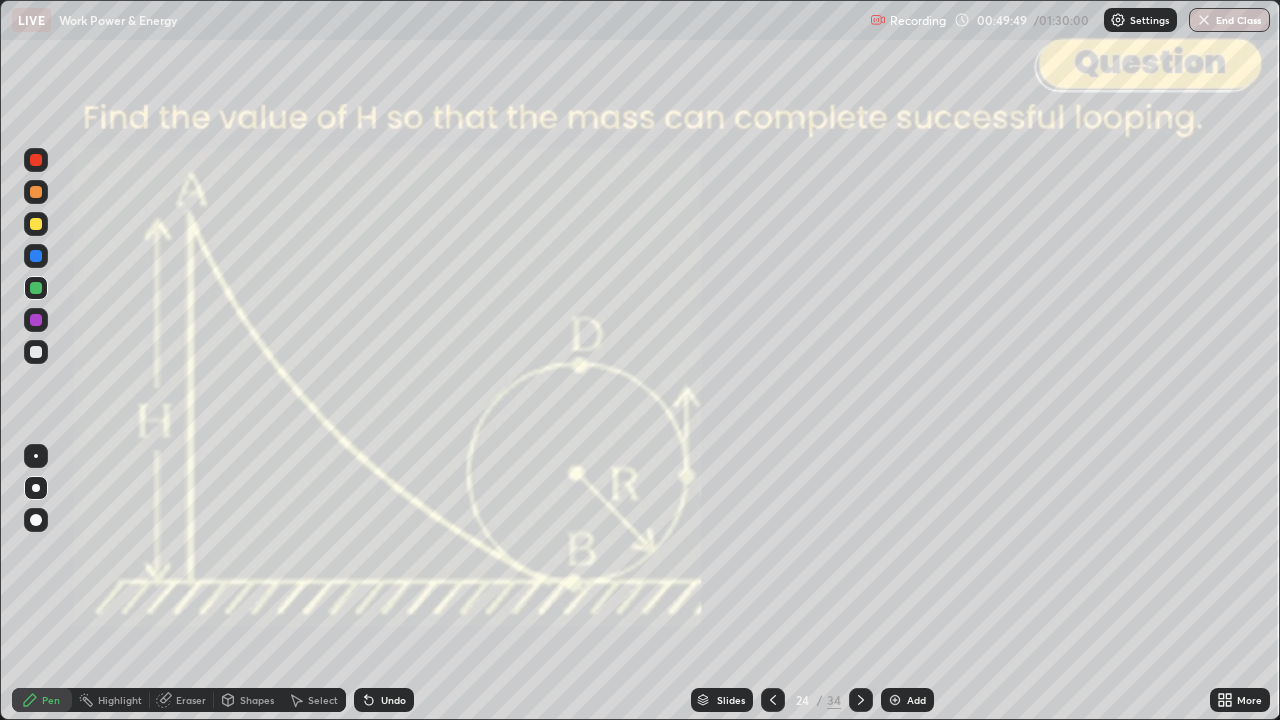 click at bounding box center (36, 192) 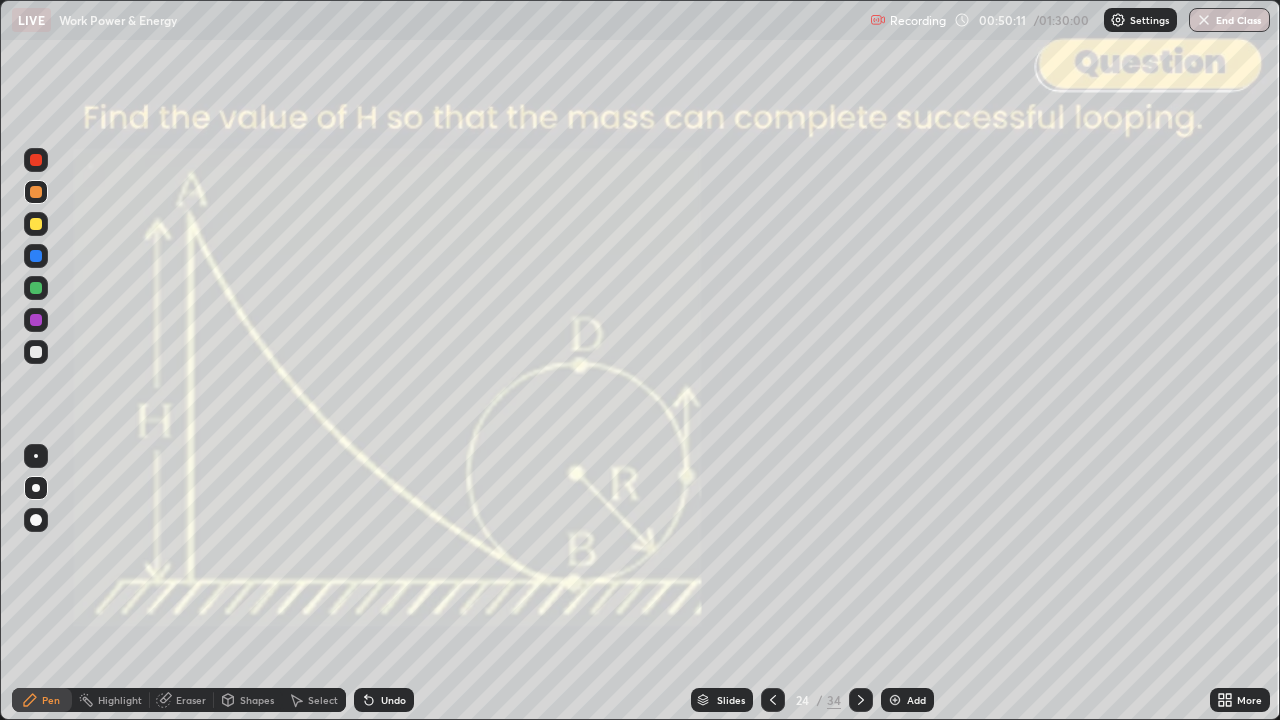 click on "Eraser" at bounding box center [191, 700] 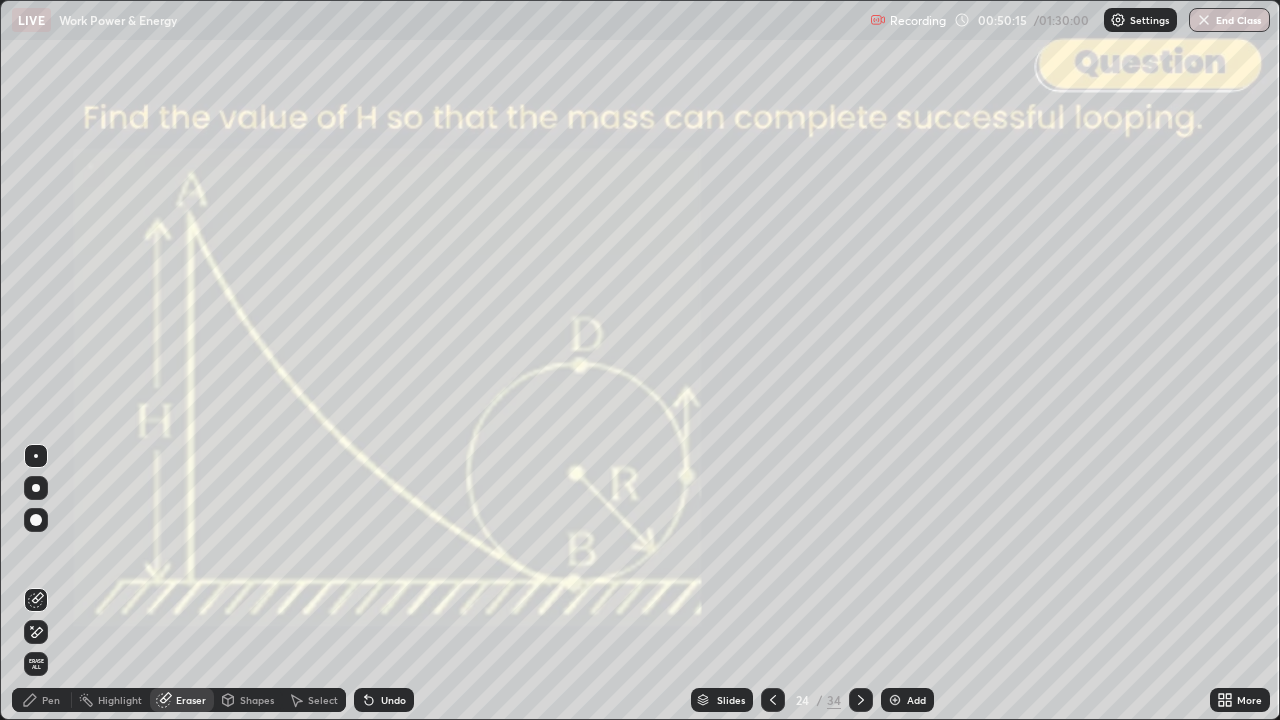click on "Pen" at bounding box center (51, 700) 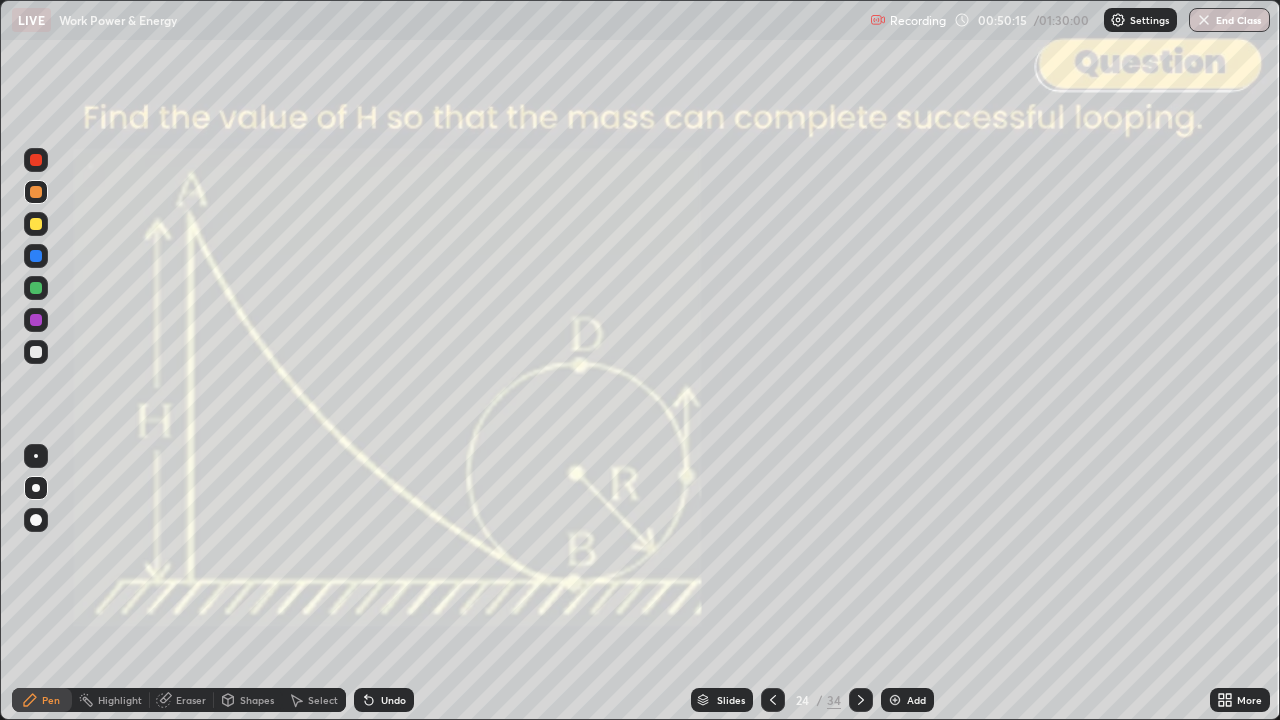 click at bounding box center (36, 288) 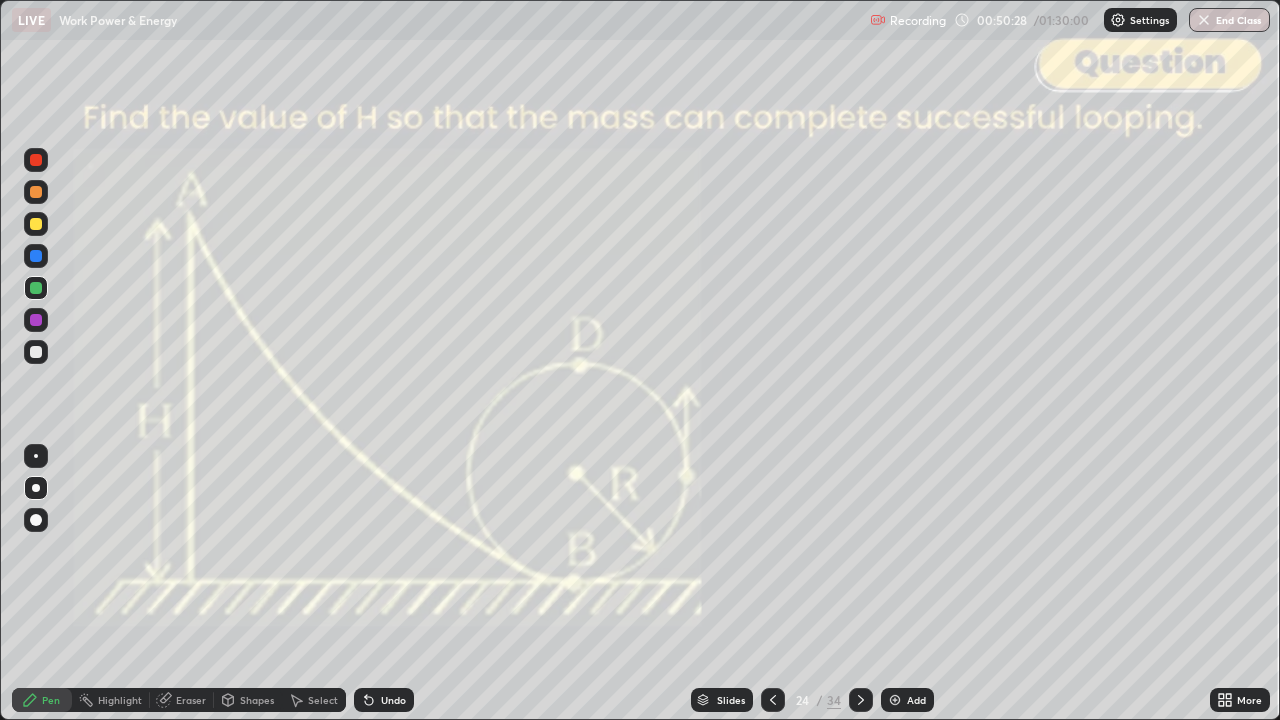 click at bounding box center [36, 192] 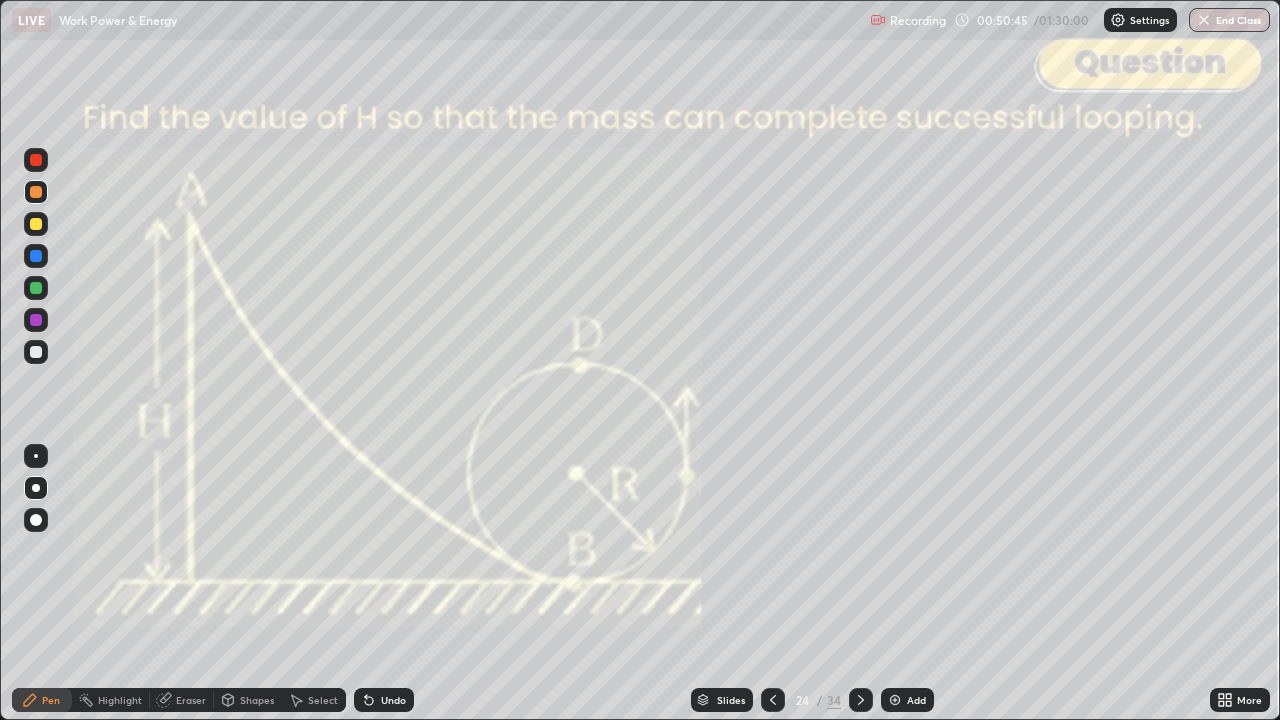 click at bounding box center (36, 288) 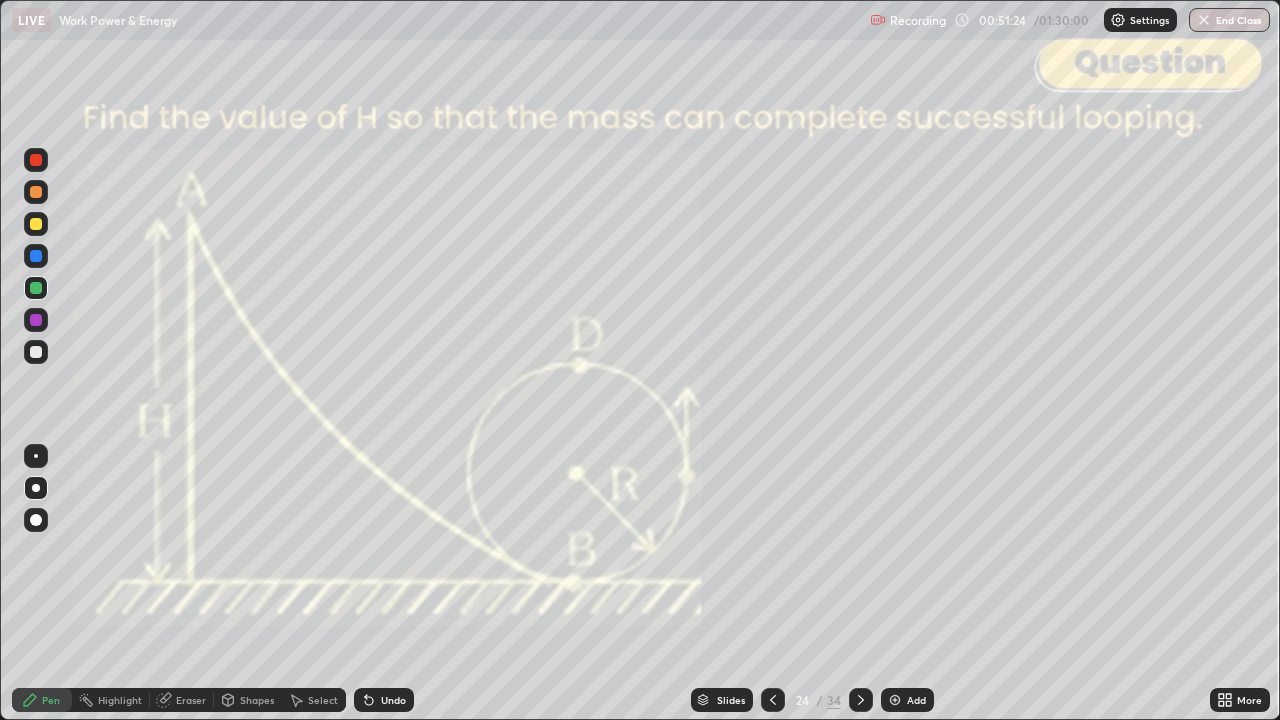 click on "Shapes" at bounding box center [257, 700] 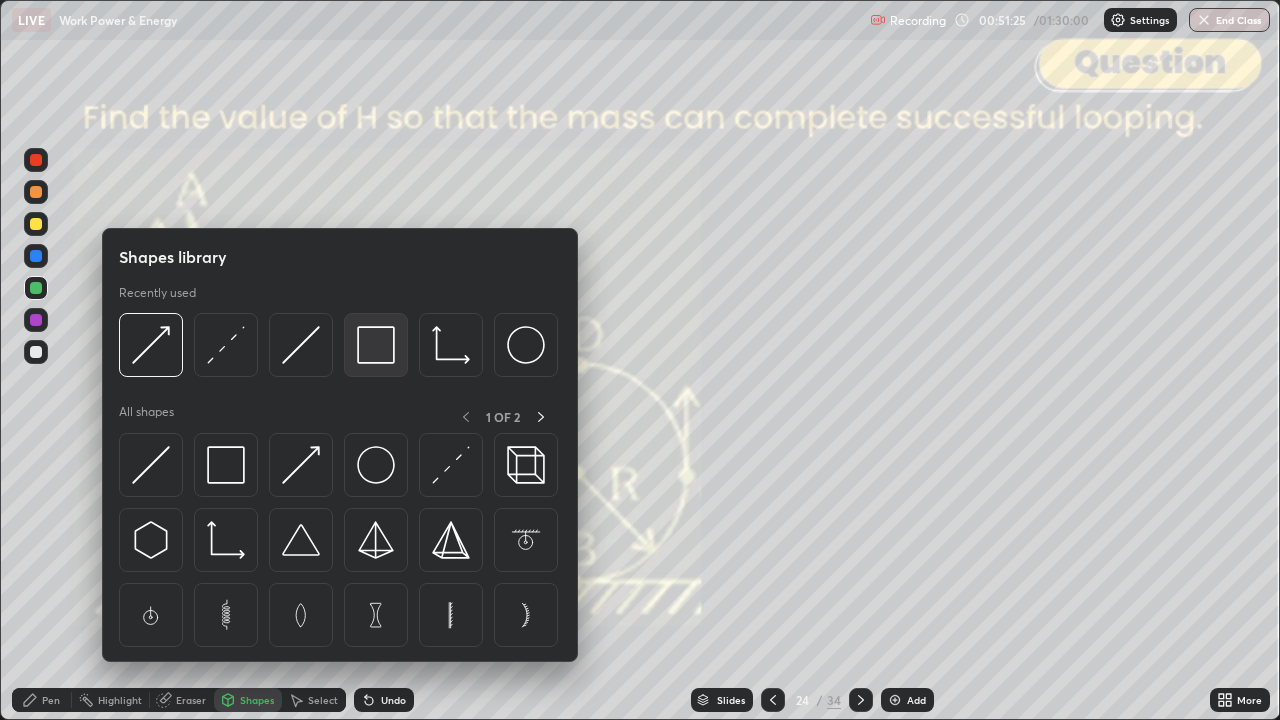 click at bounding box center [376, 345] 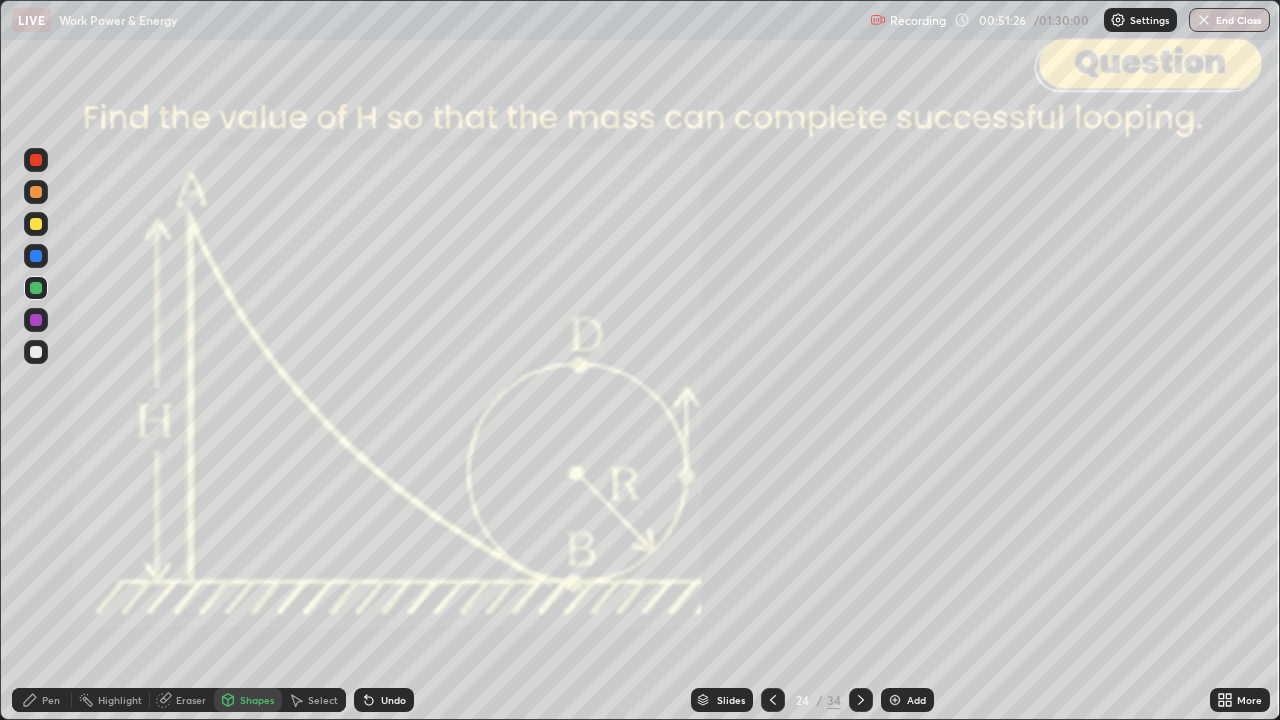 click at bounding box center (36, 160) 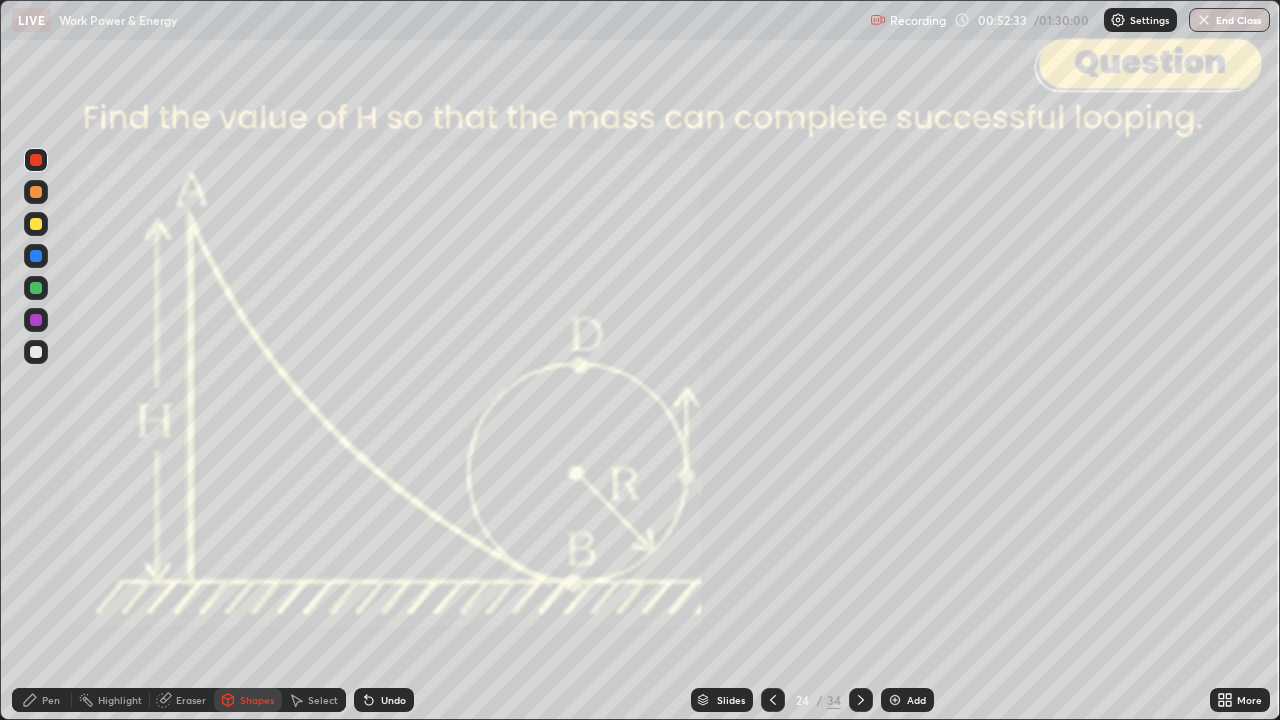 click 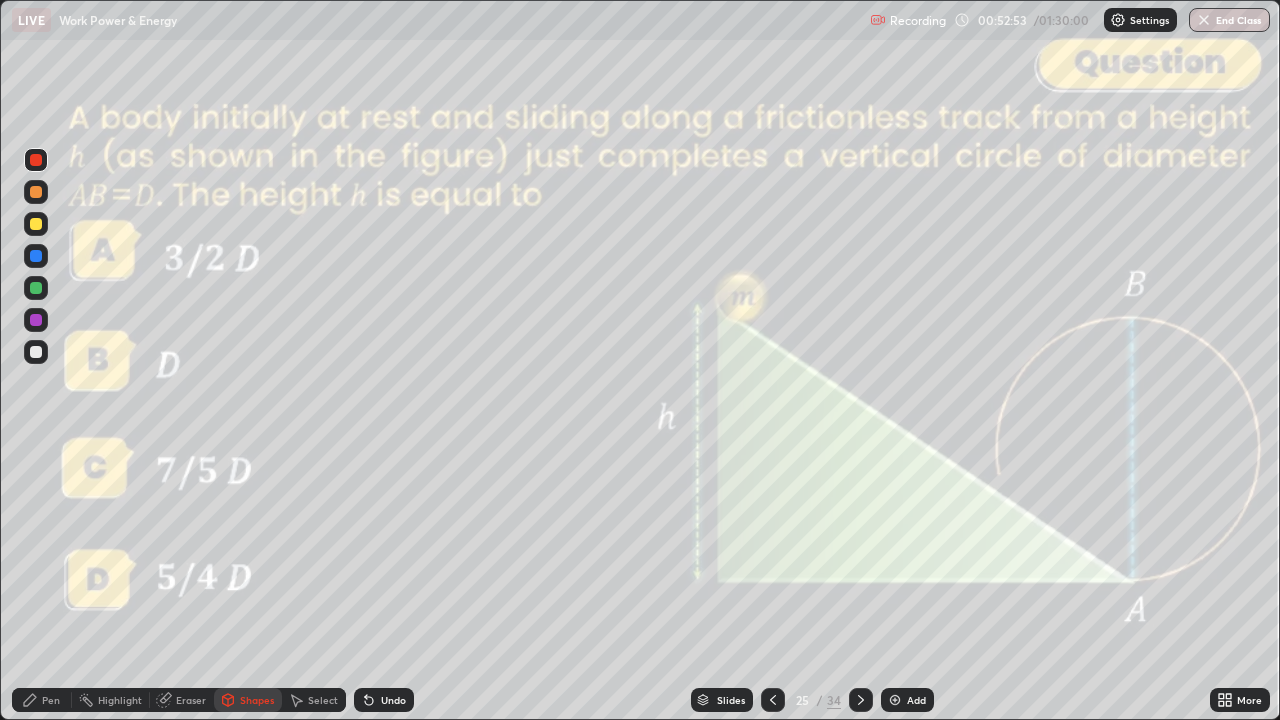 click 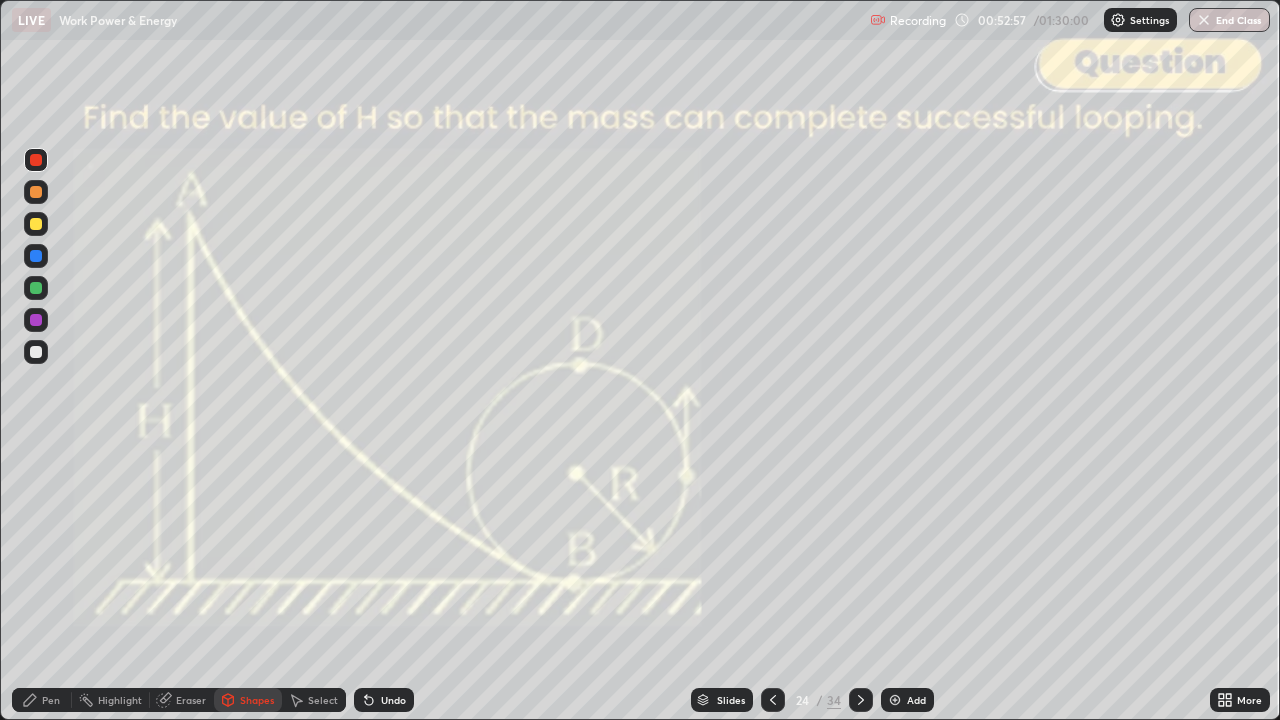 click 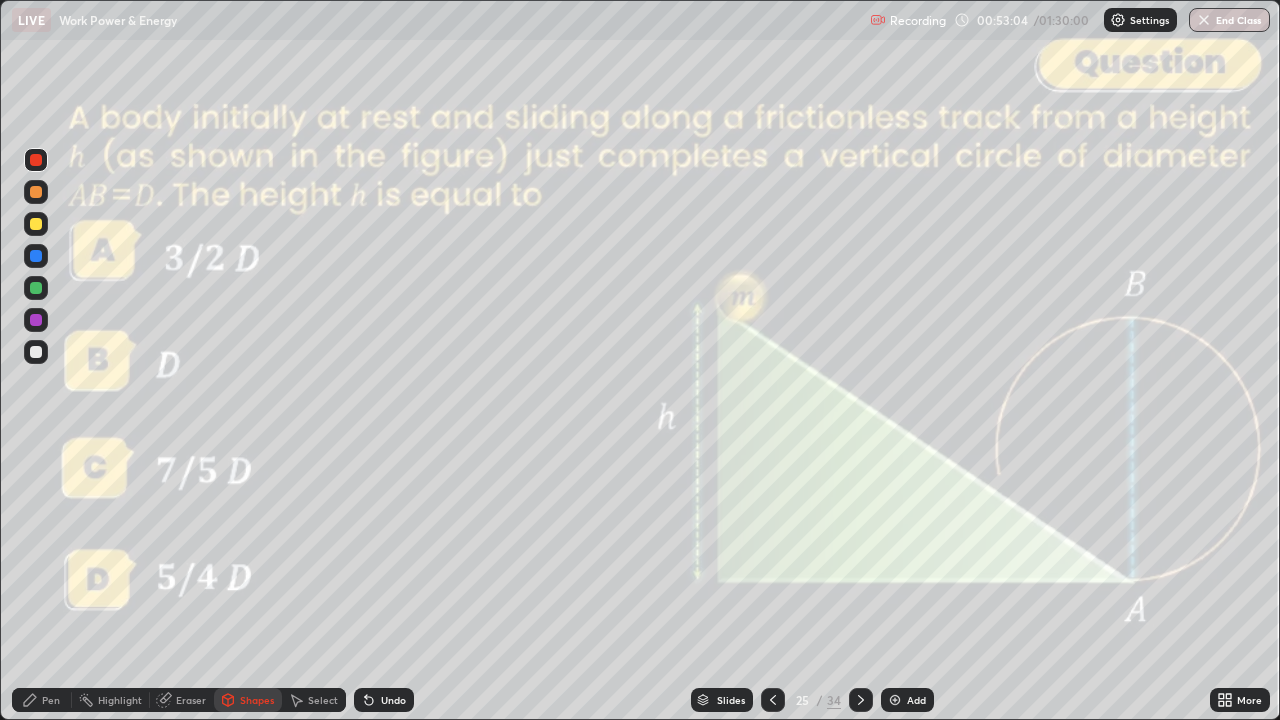 click on "Pen" at bounding box center [51, 700] 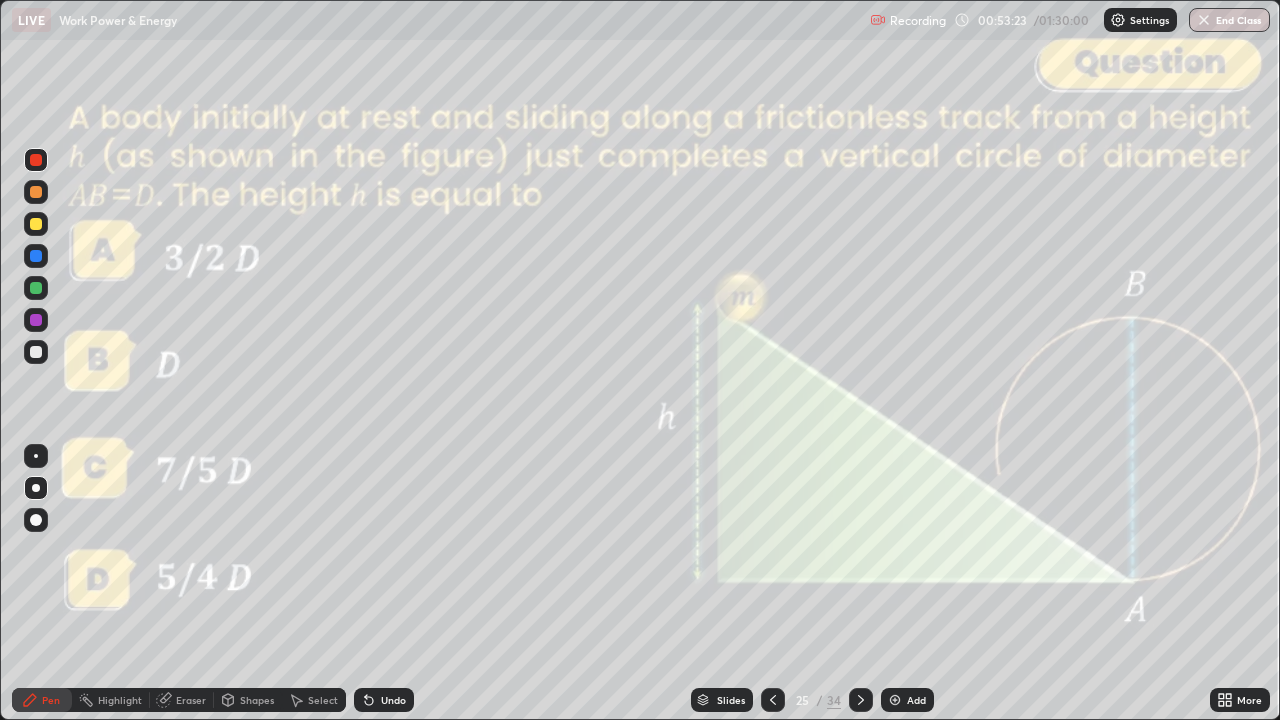click 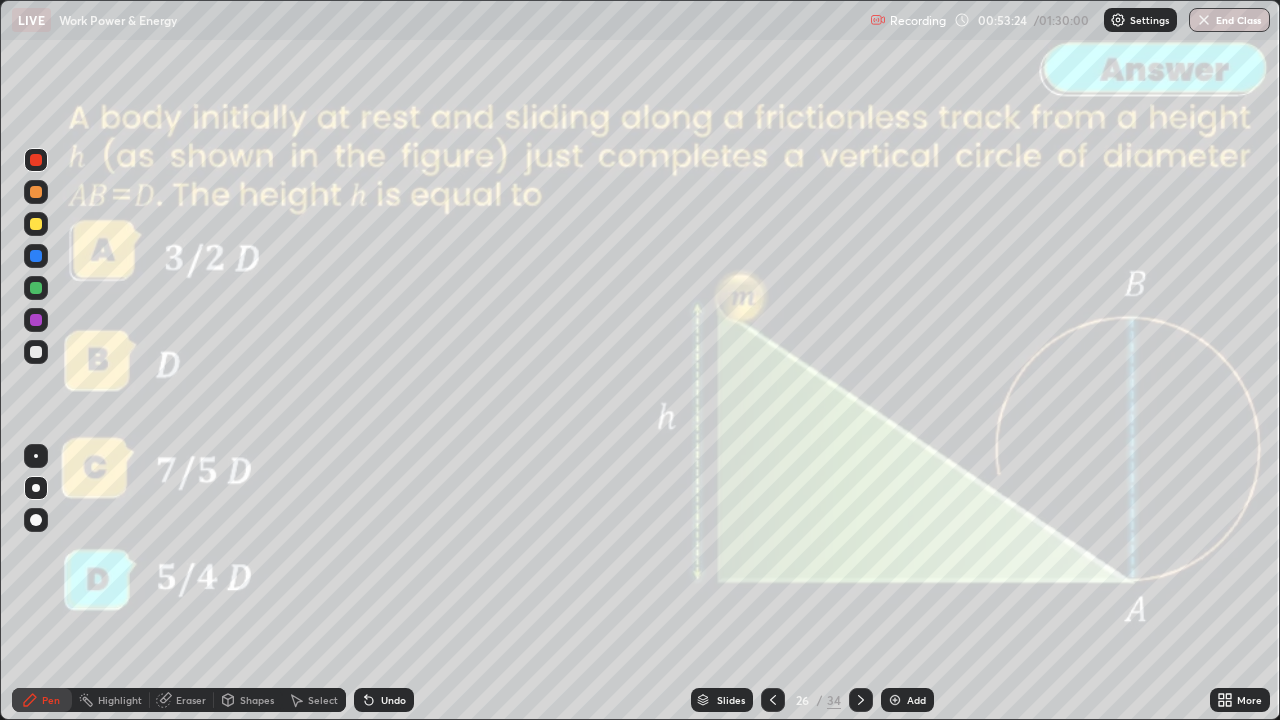 click 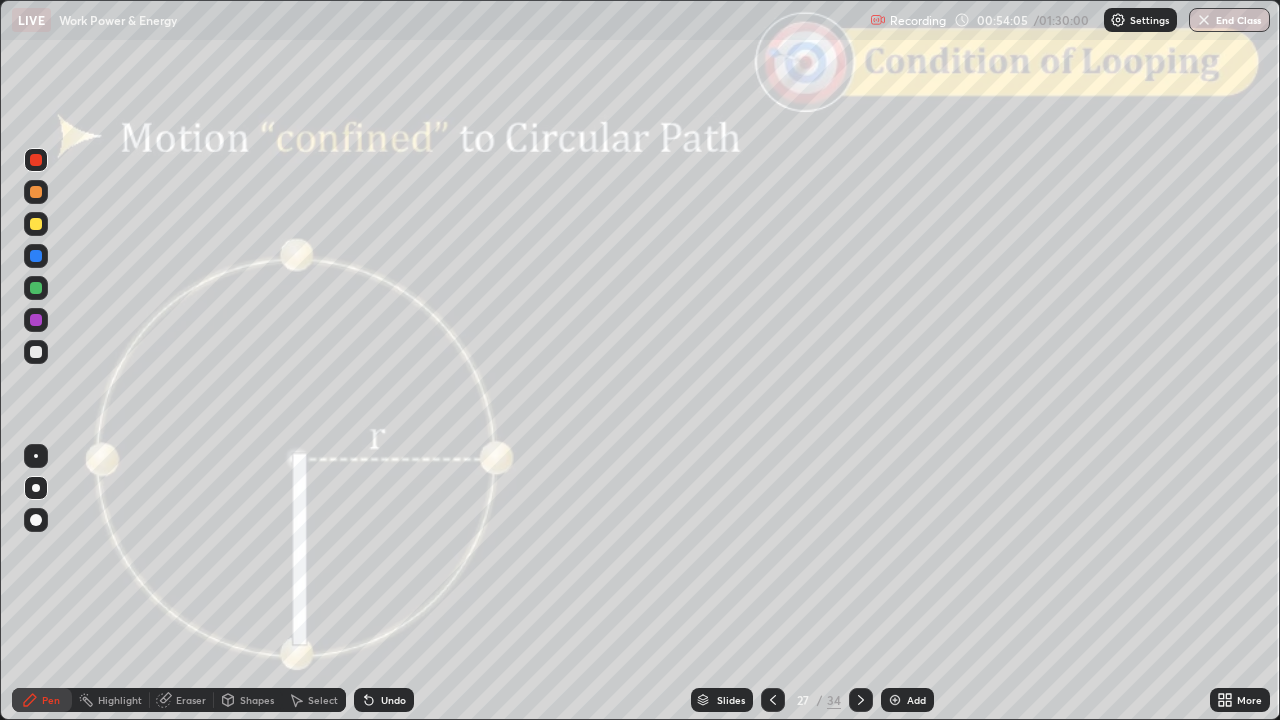 click at bounding box center (36, 352) 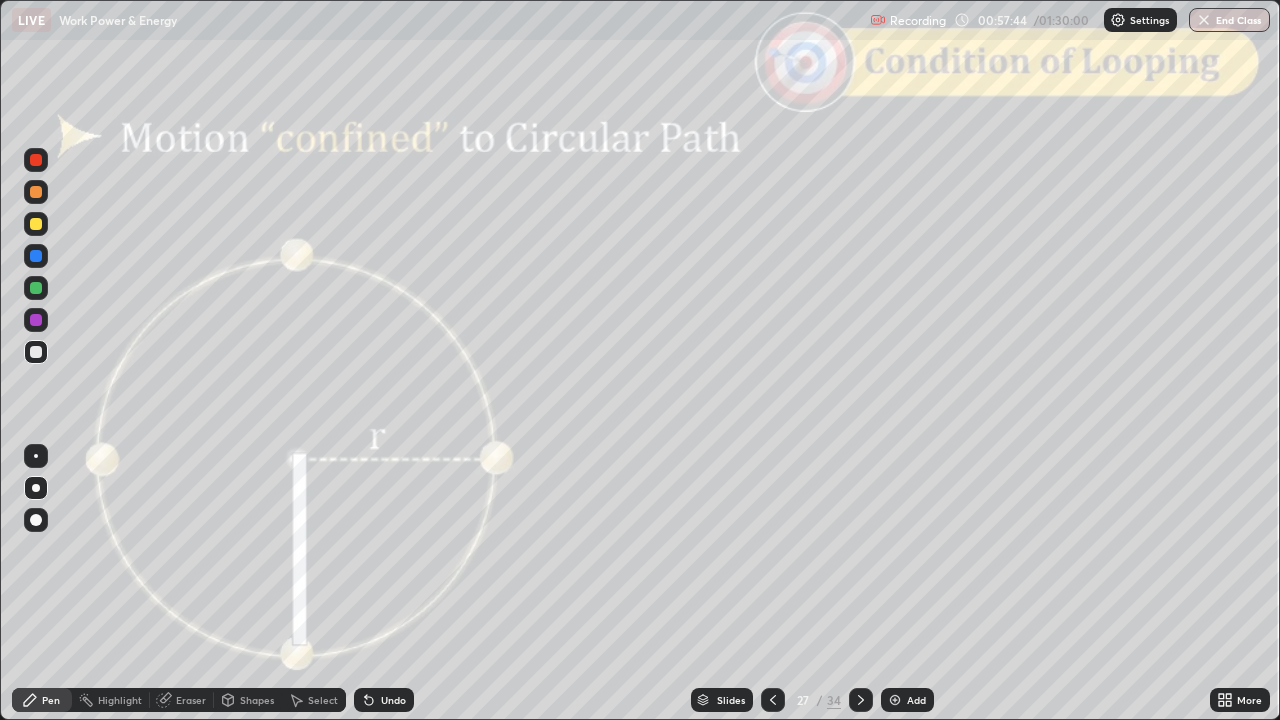 click 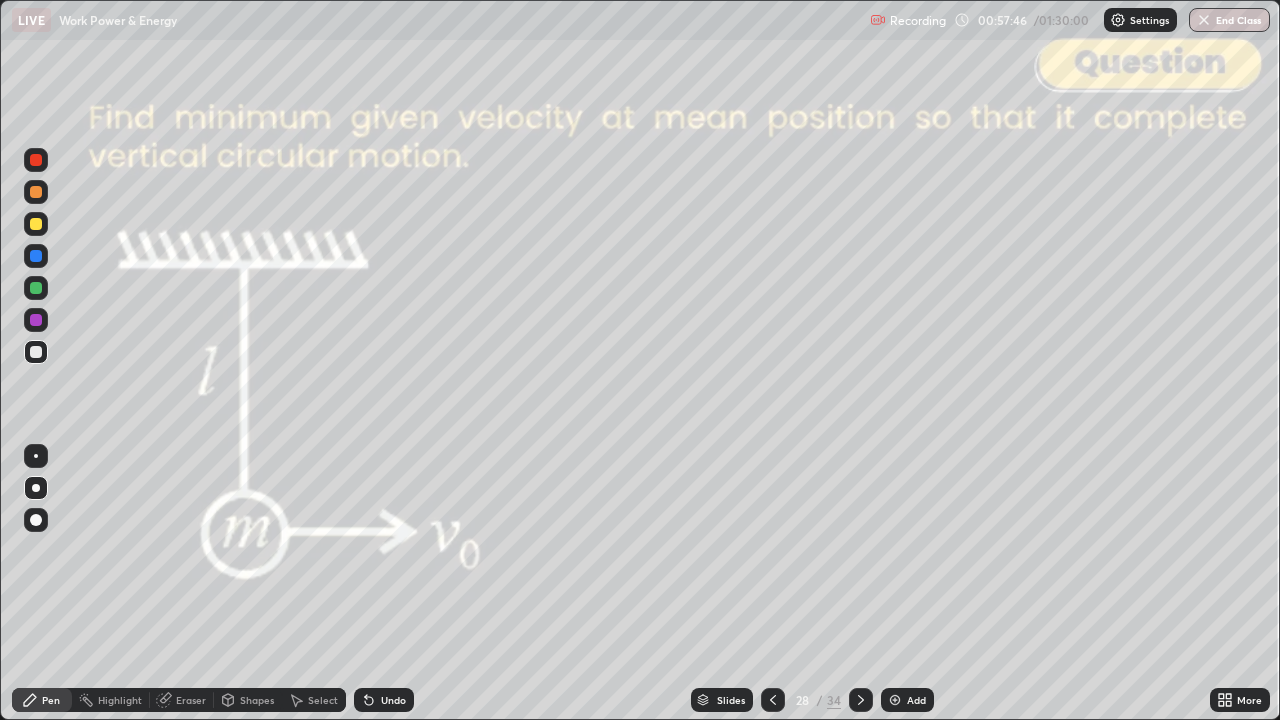 click 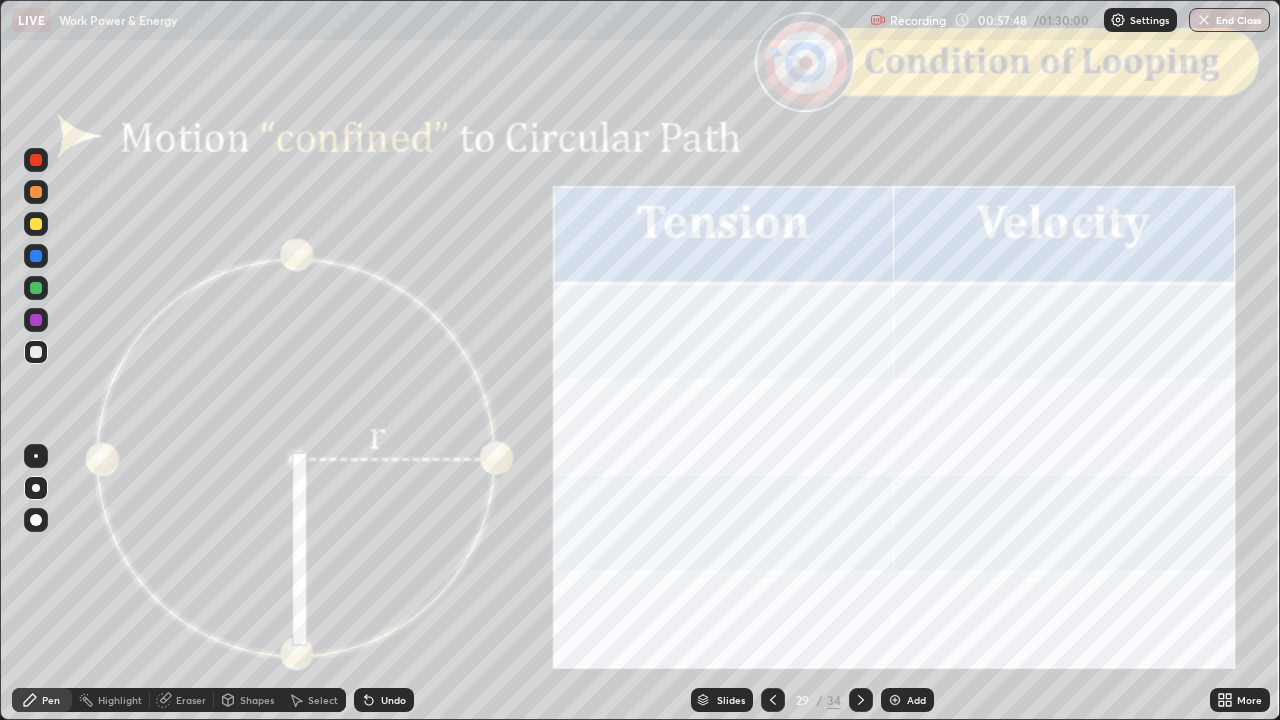 click 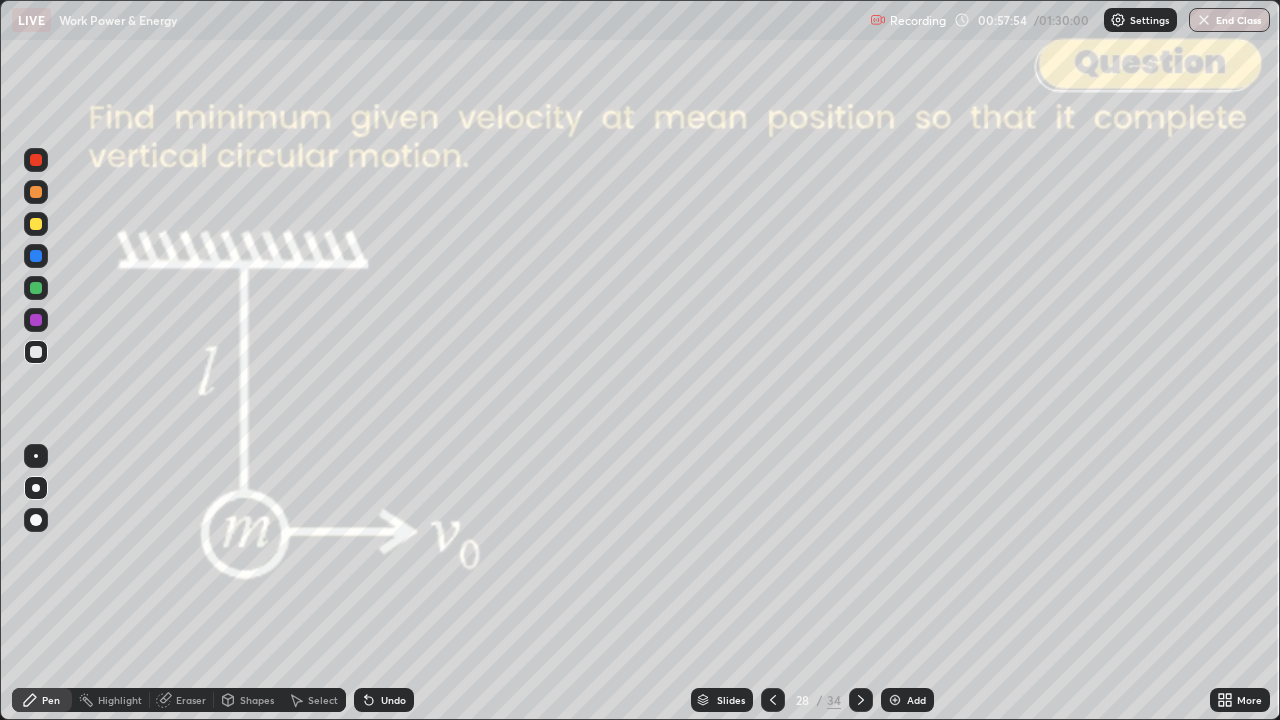 click 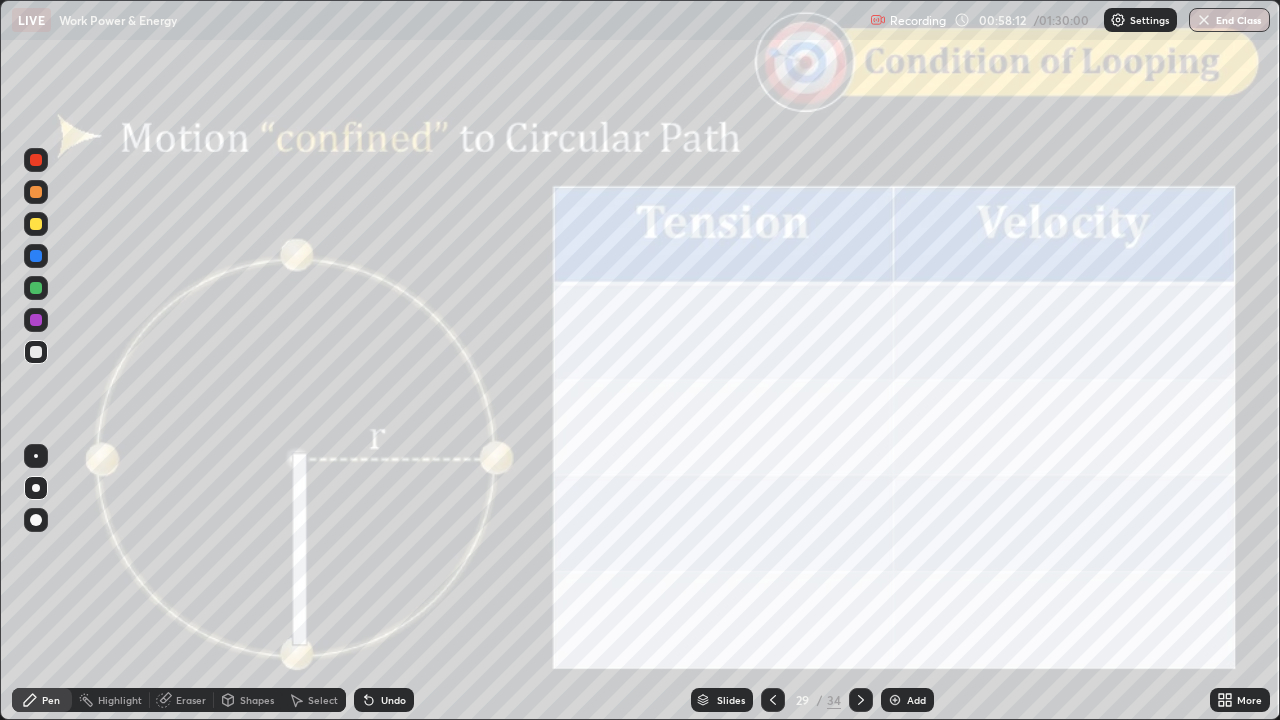 click at bounding box center (36, 160) 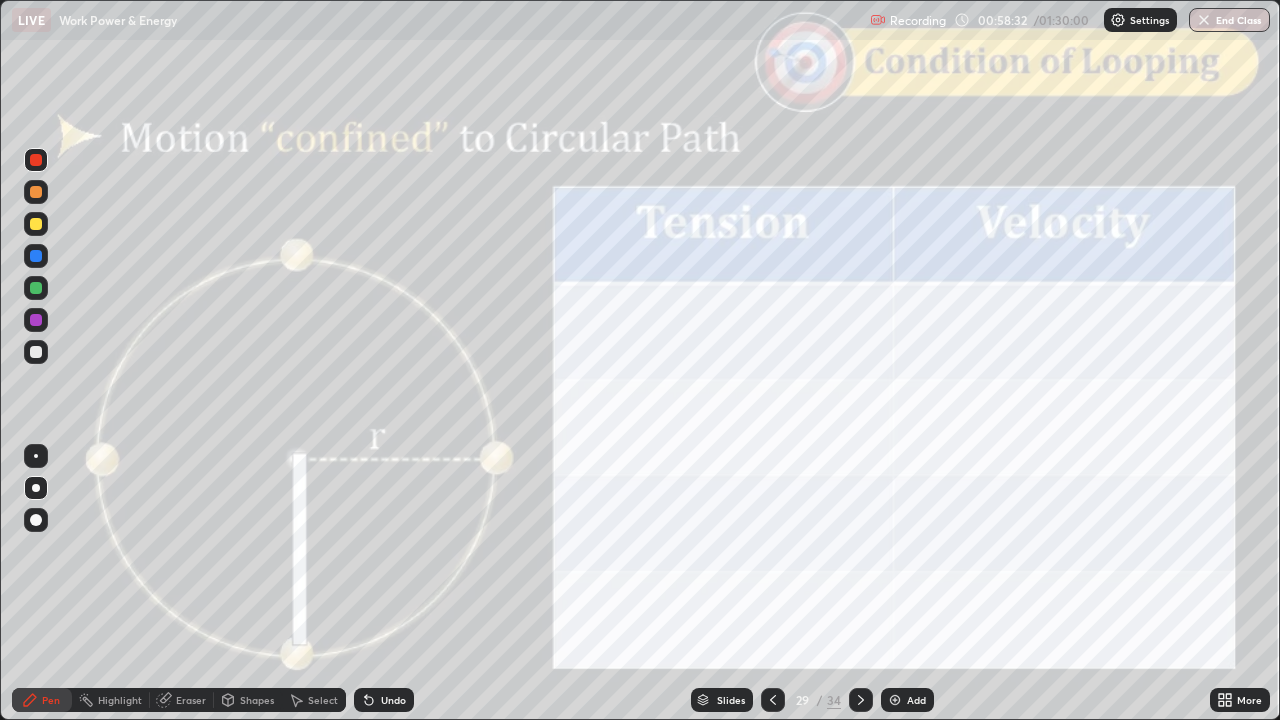 click on "Shapes" at bounding box center (257, 700) 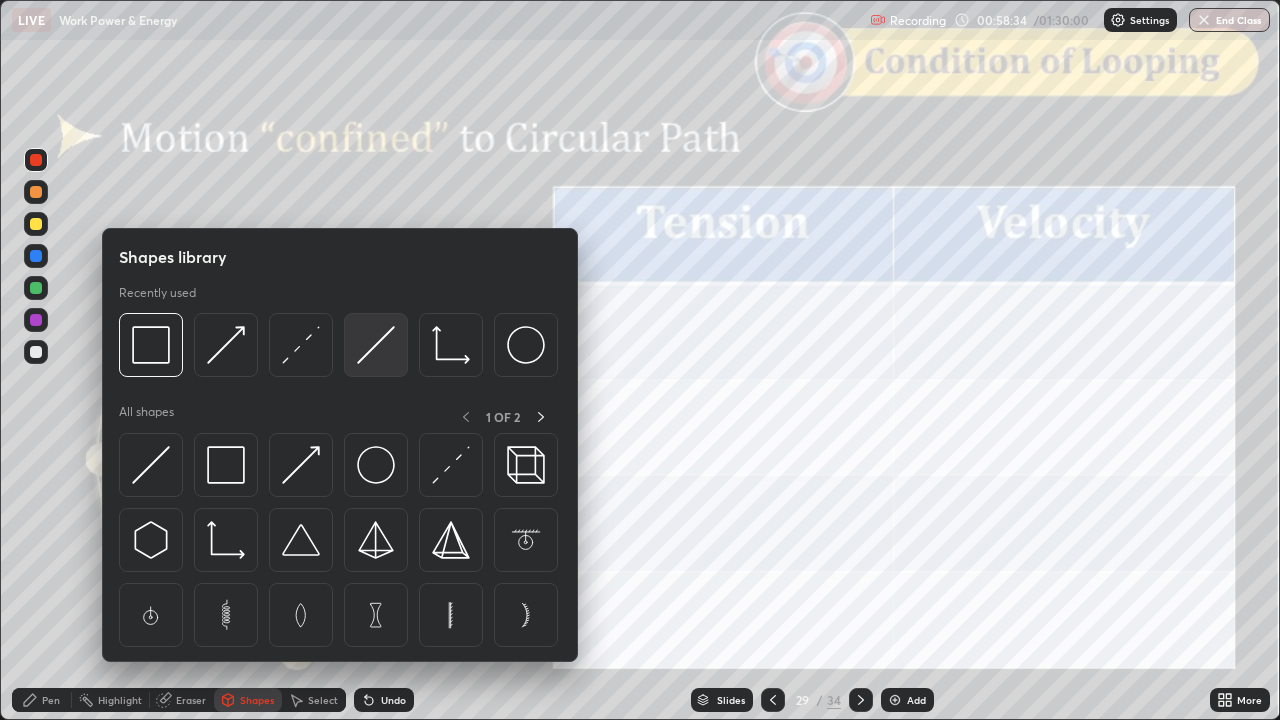 click at bounding box center (376, 345) 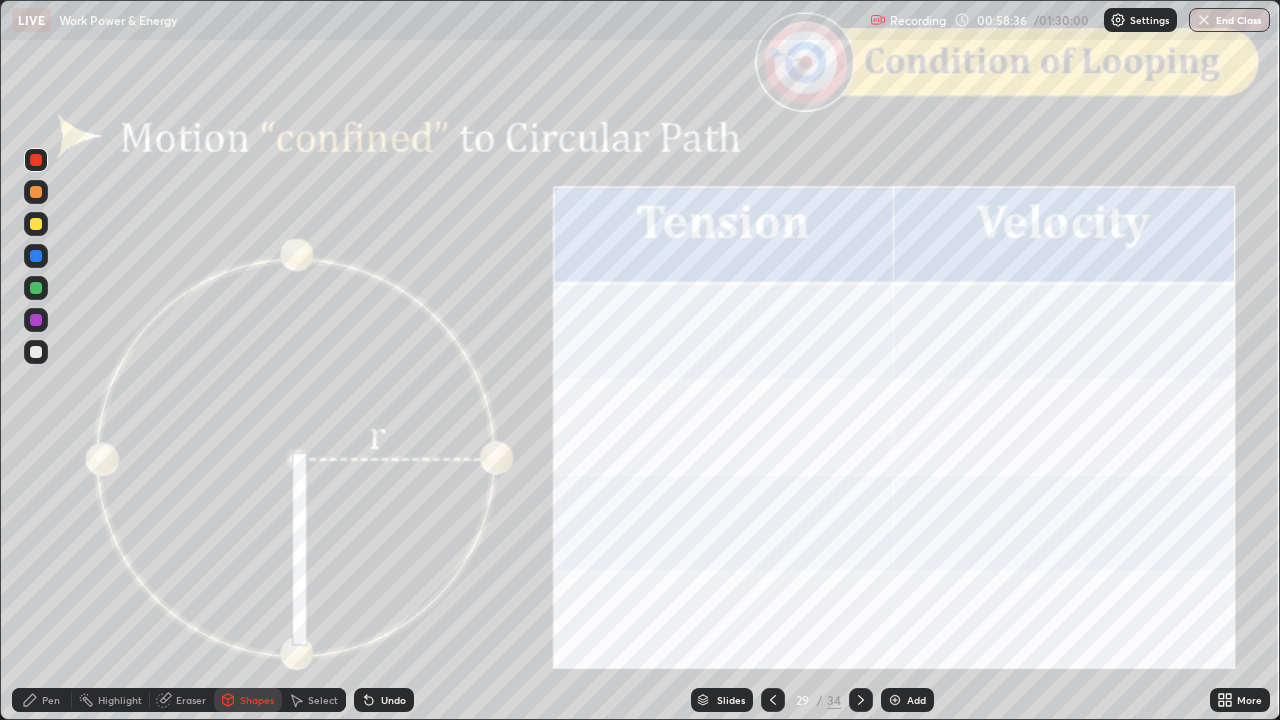 click on "Undo" at bounding box center (384, 700) 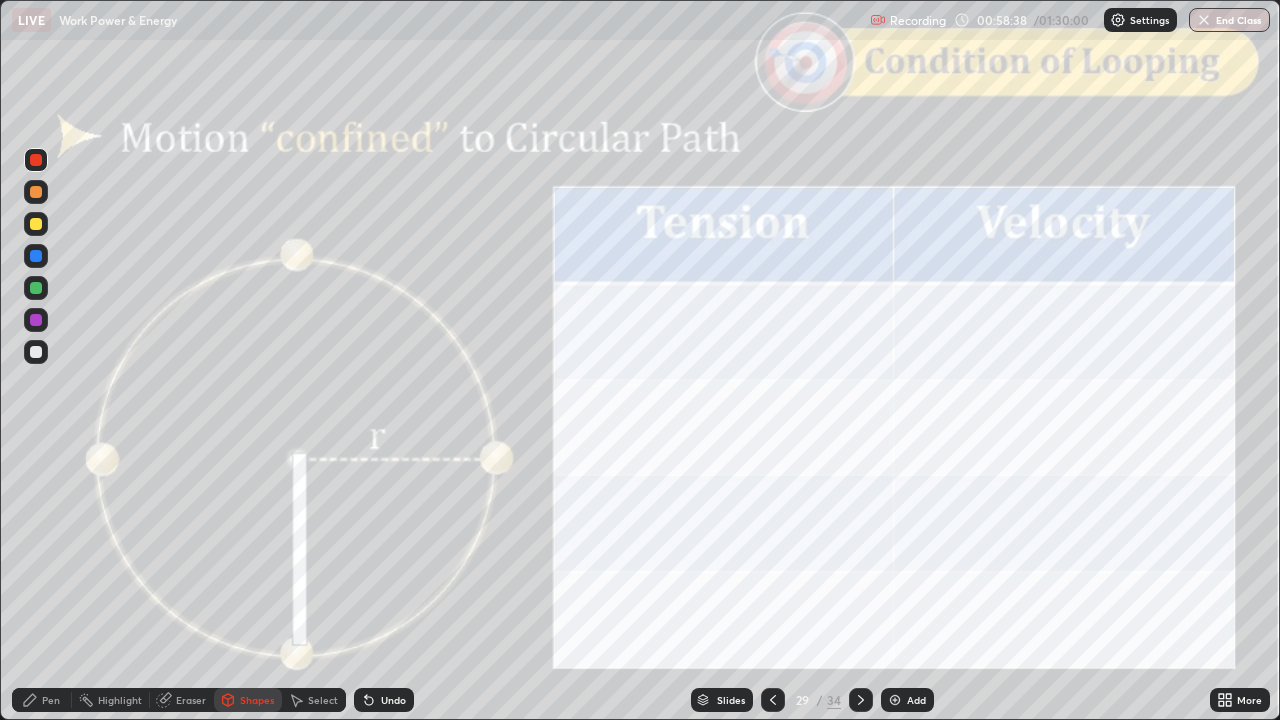 click on "Shapes" at bounding box center (257, 700) 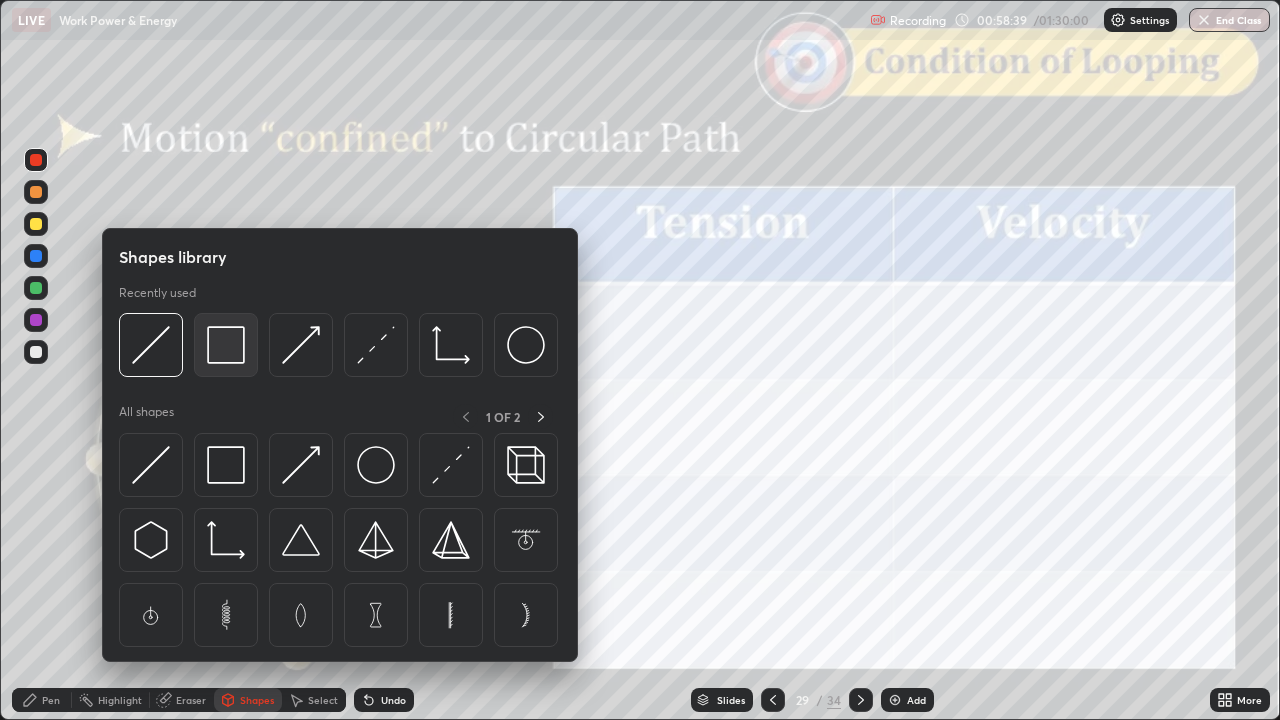 click at bounding box center [226, 345] 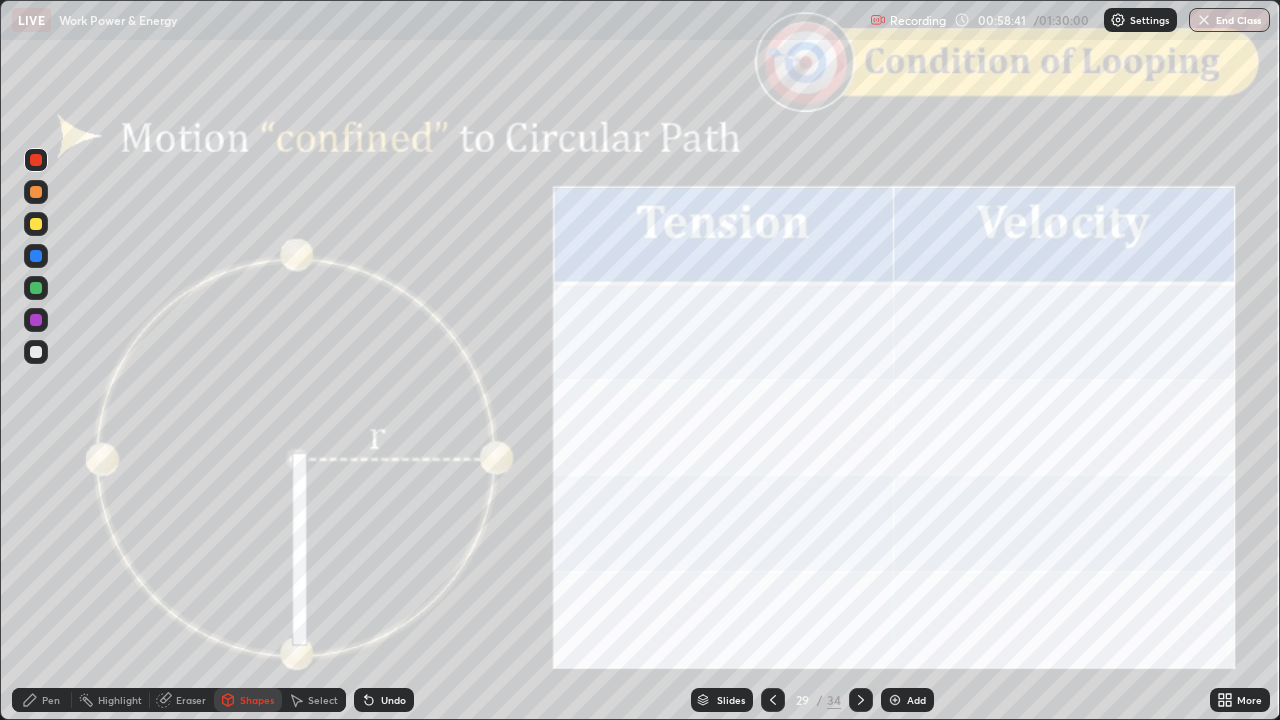 click at bounding box center [36, 352] 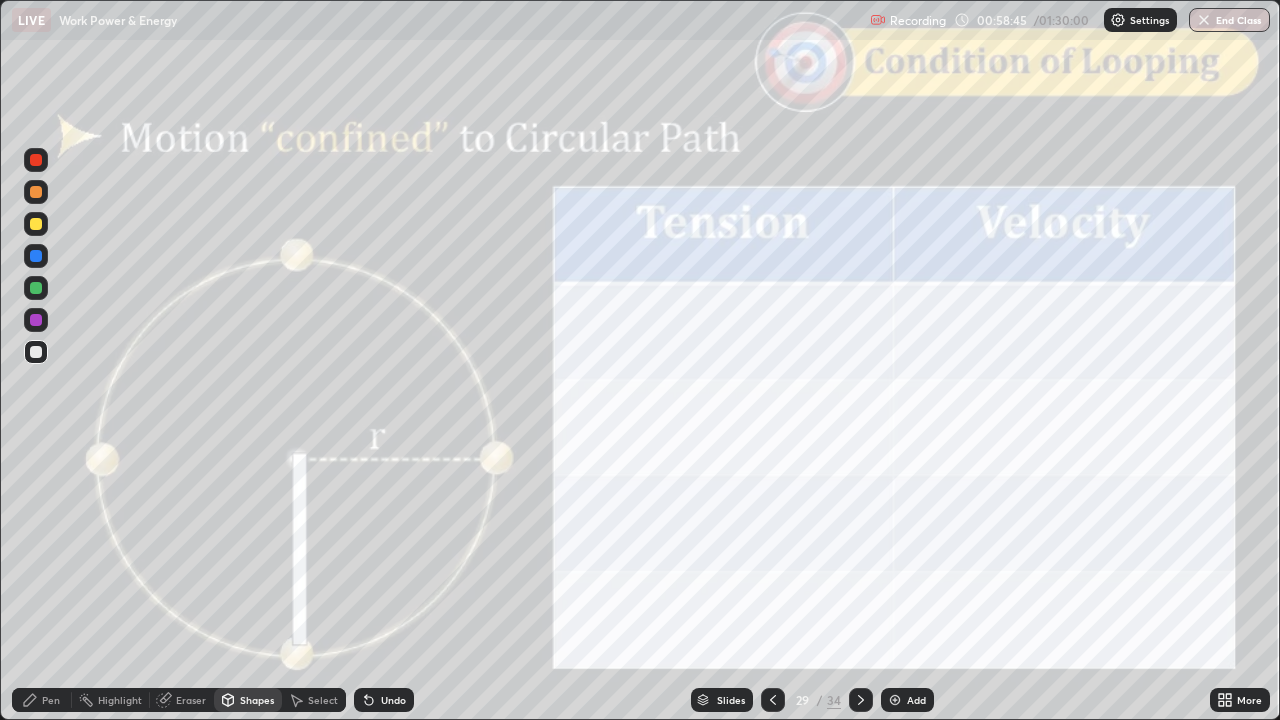 click 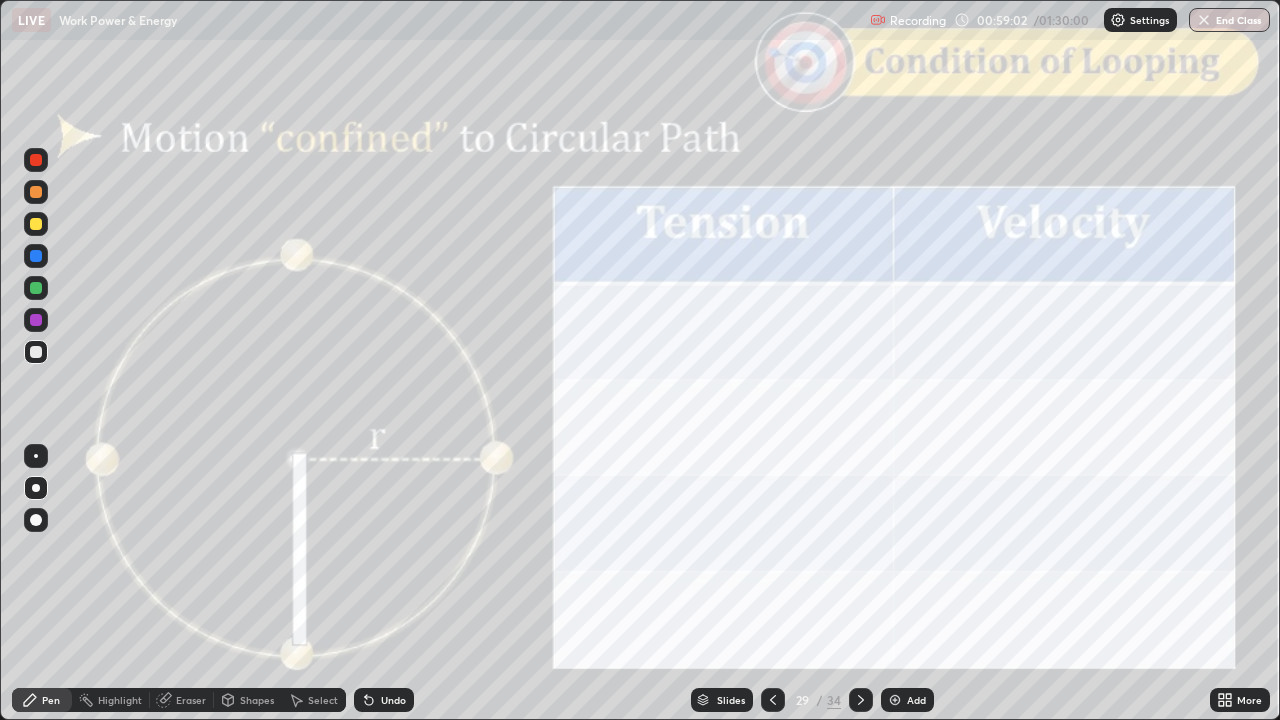 click on "Shapes" at bounding box center (248, 700) 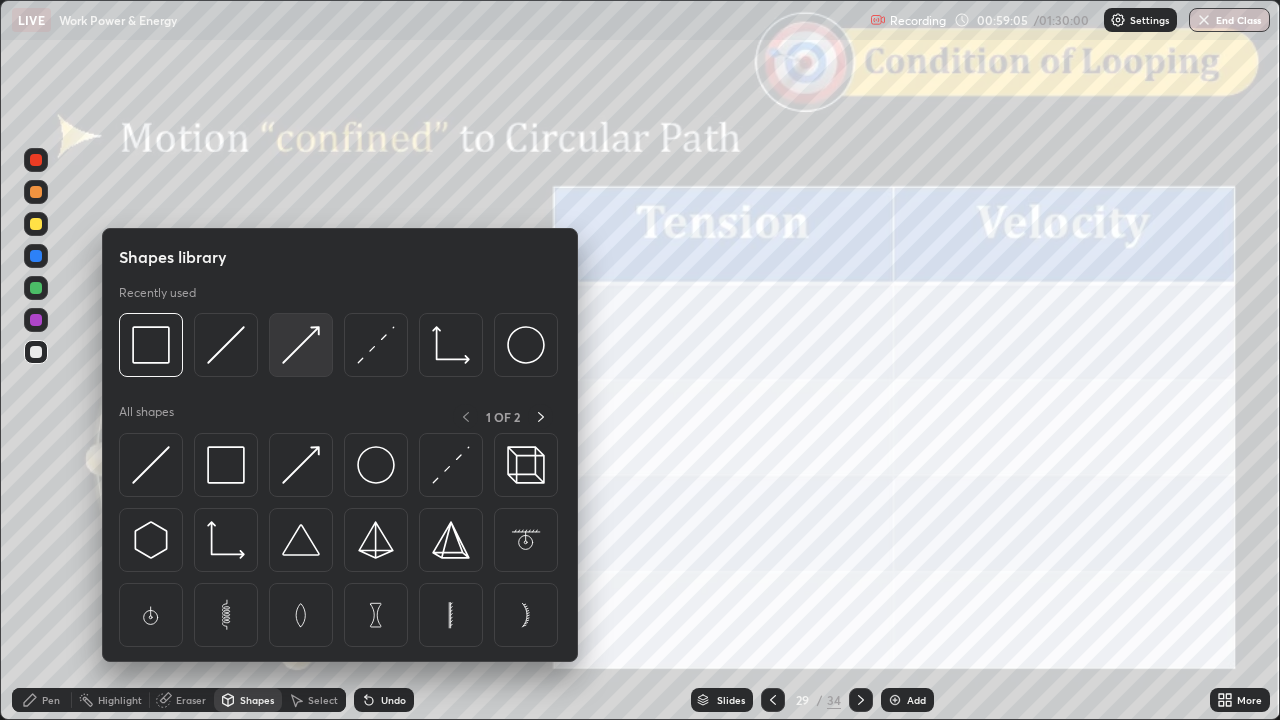 click at bounding box center (301, 345) 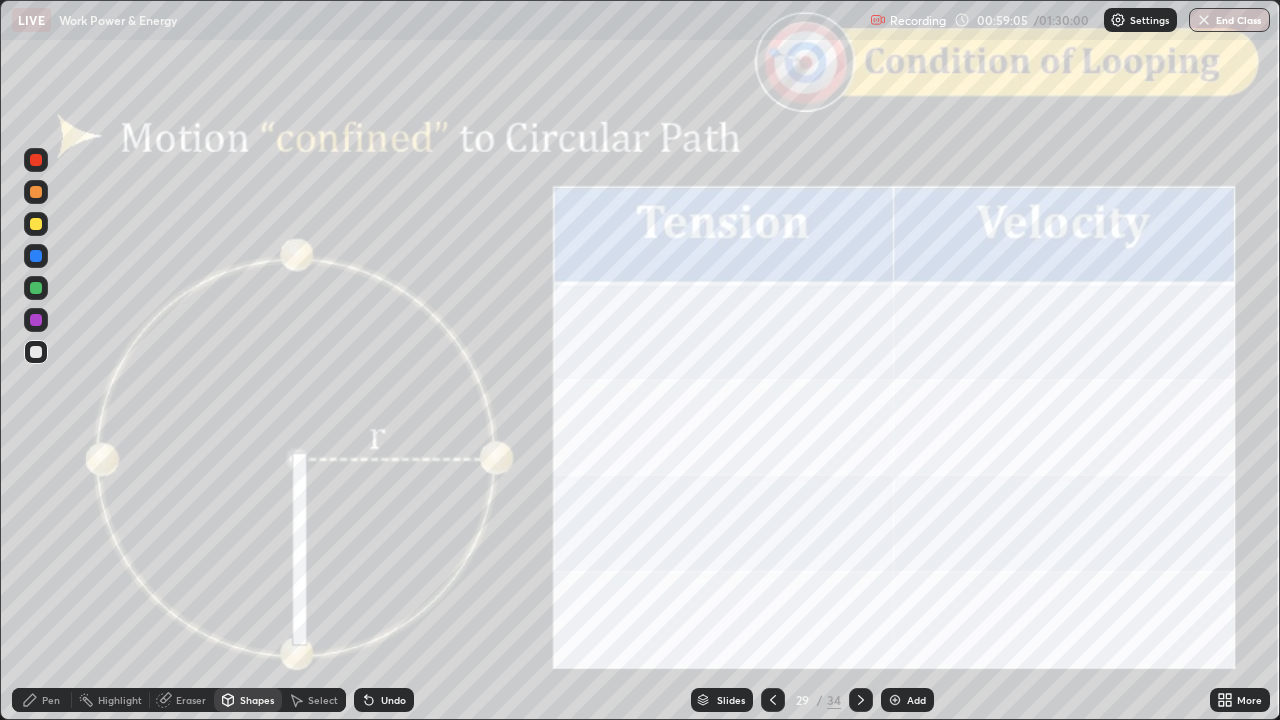 click at bounding box center [36, 192] 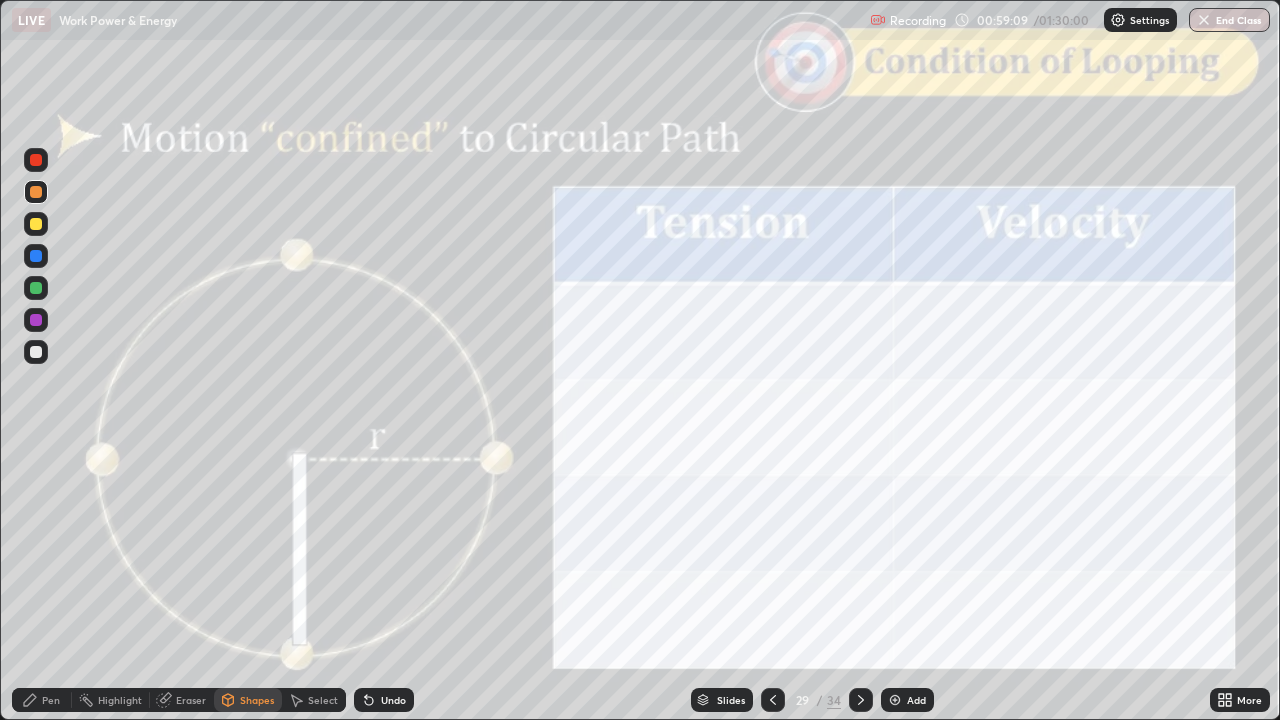 click on "Pen" at bounding box center (42, 700) 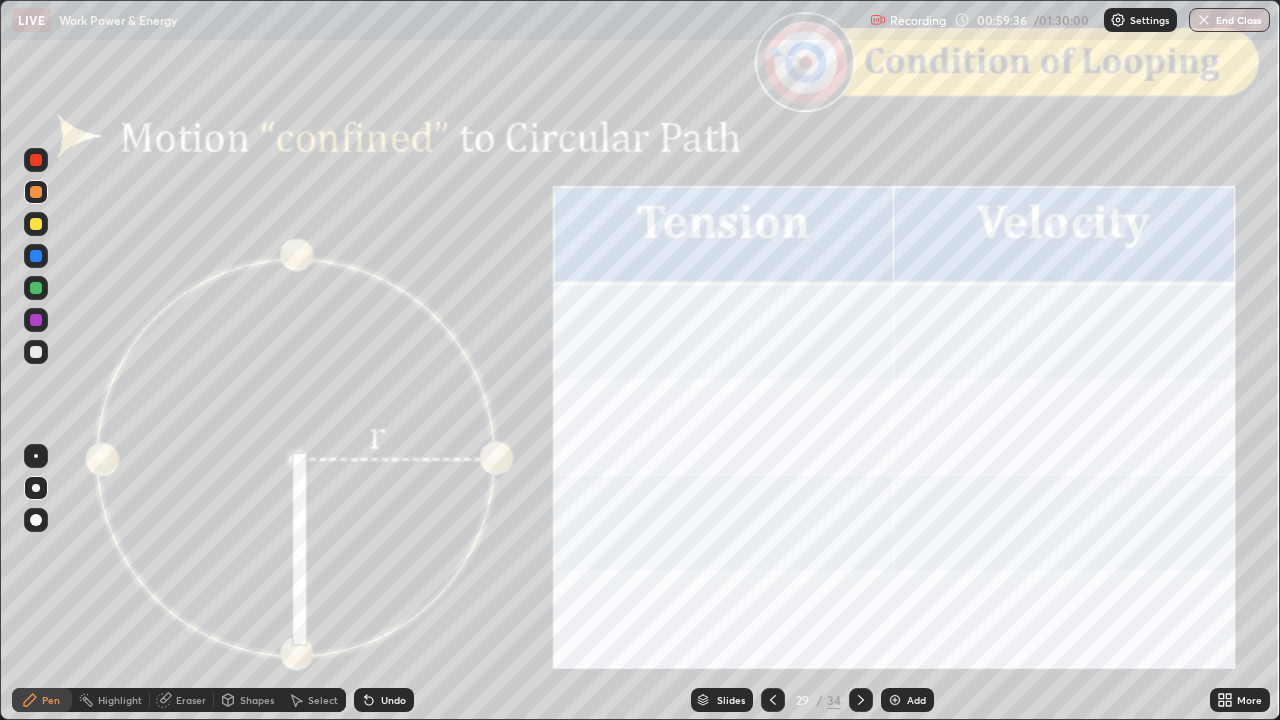 click at bounding box center [36, 160] 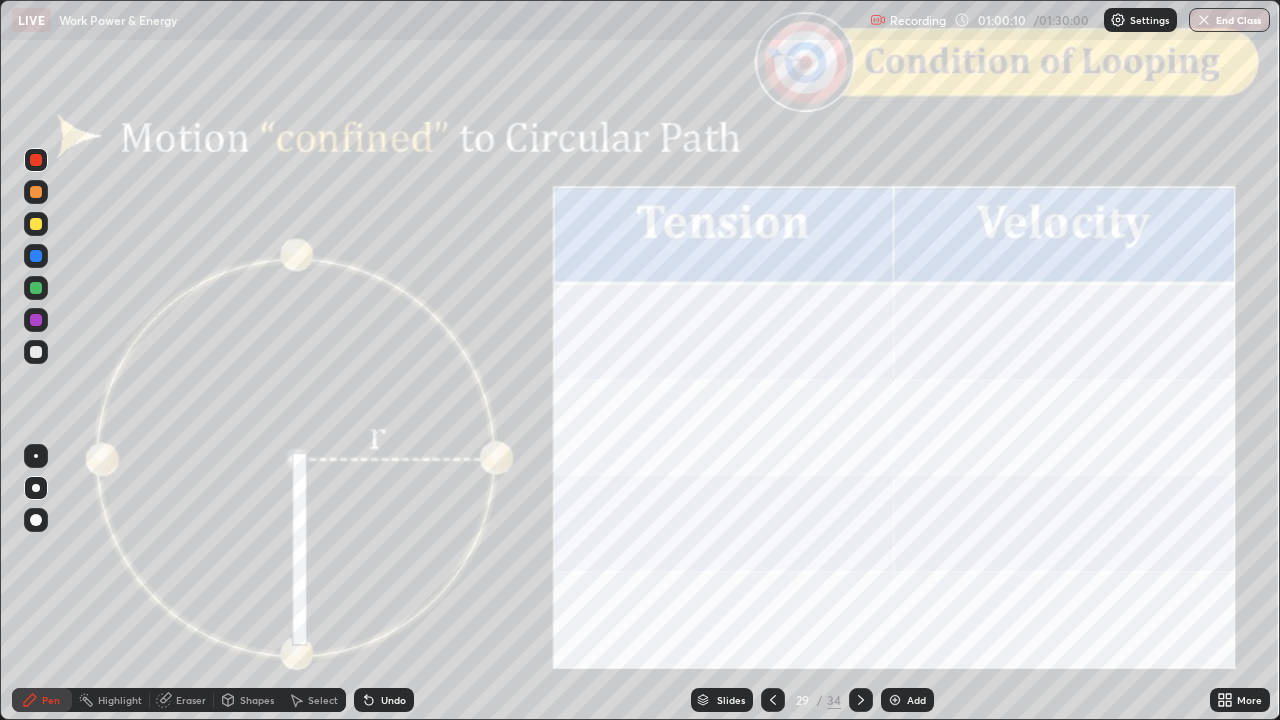click on "Undo" at bounding box center [384, 700] 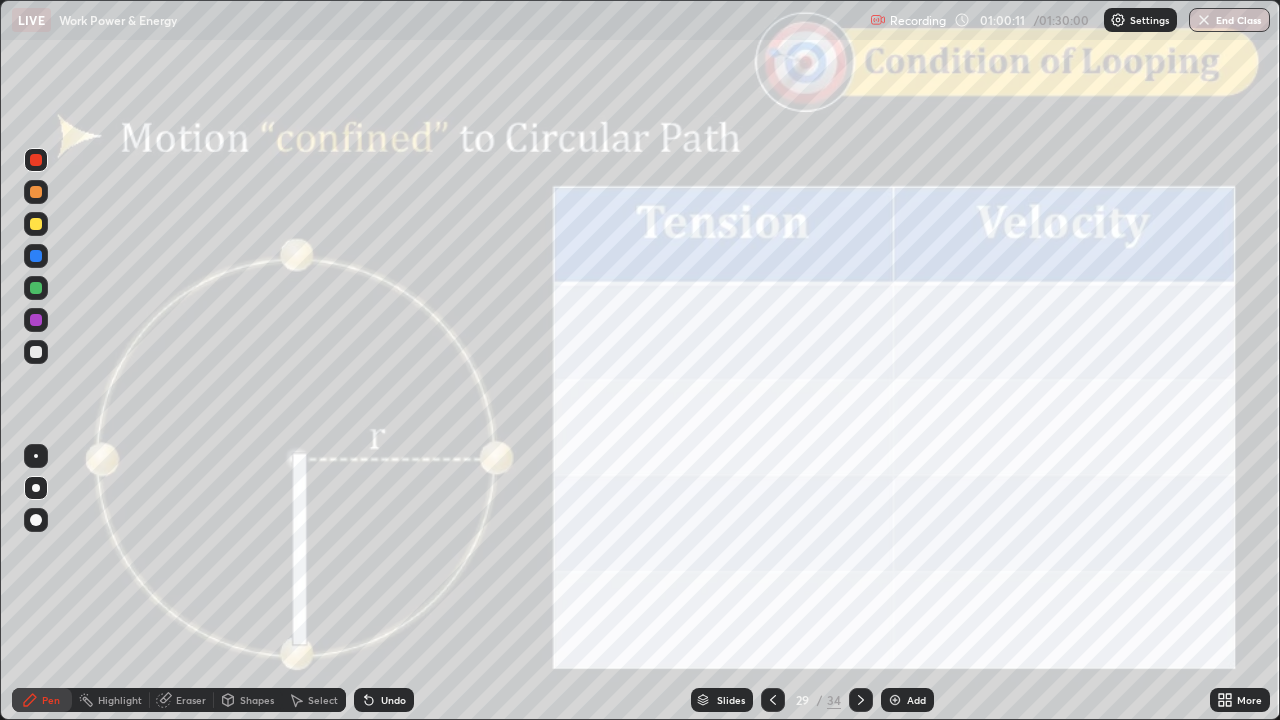 click on "Undo" at bounding box center (393, 700) 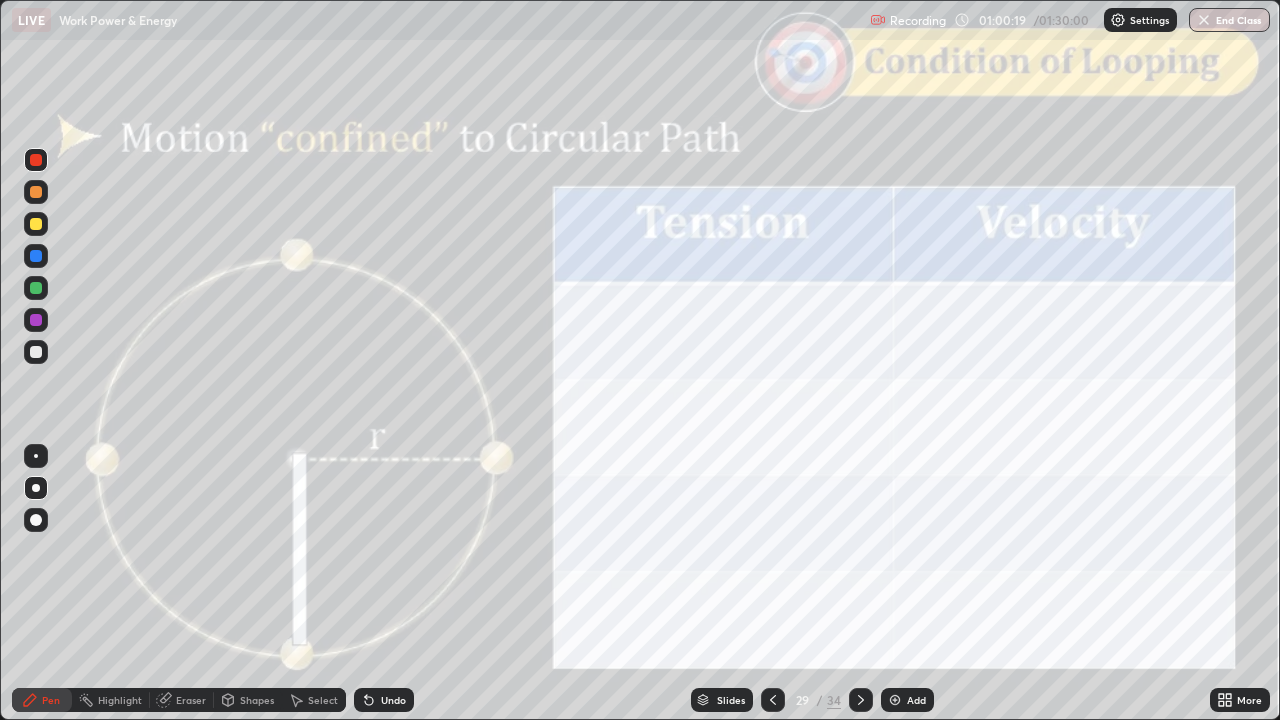 click on "Shapes" at bounding box center (257, 700) 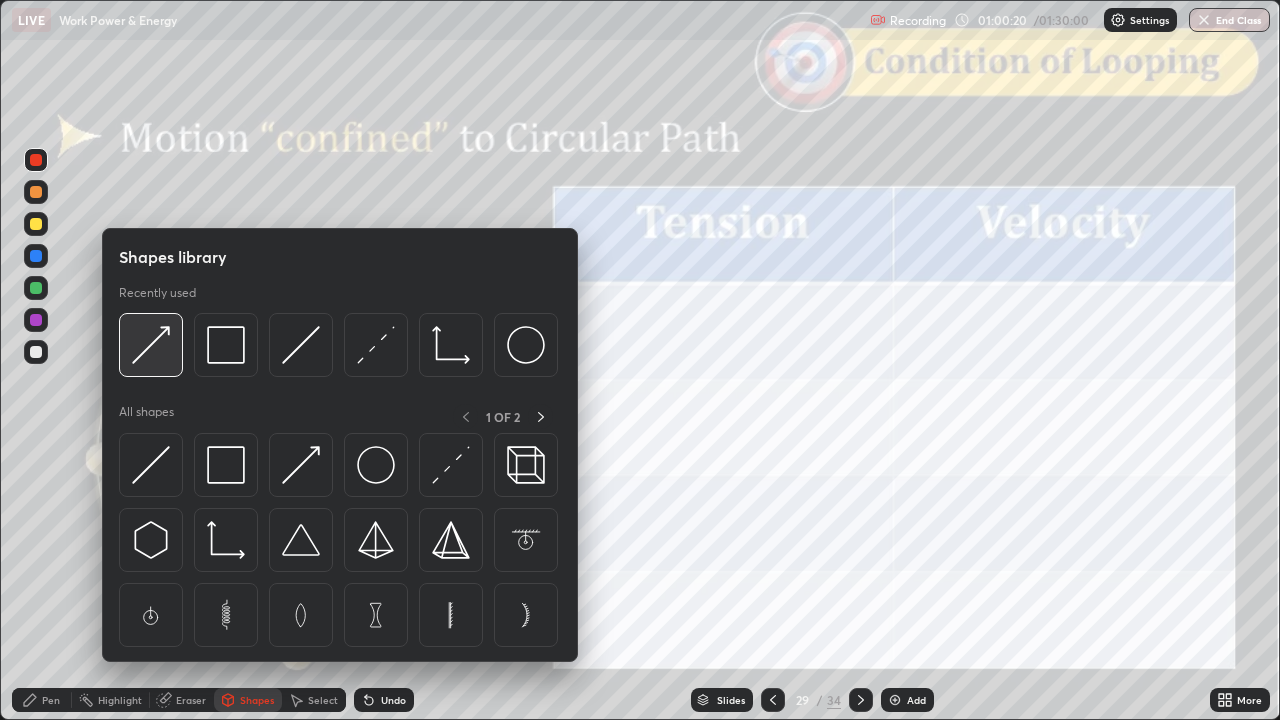 click at bounding box center (151, 345) 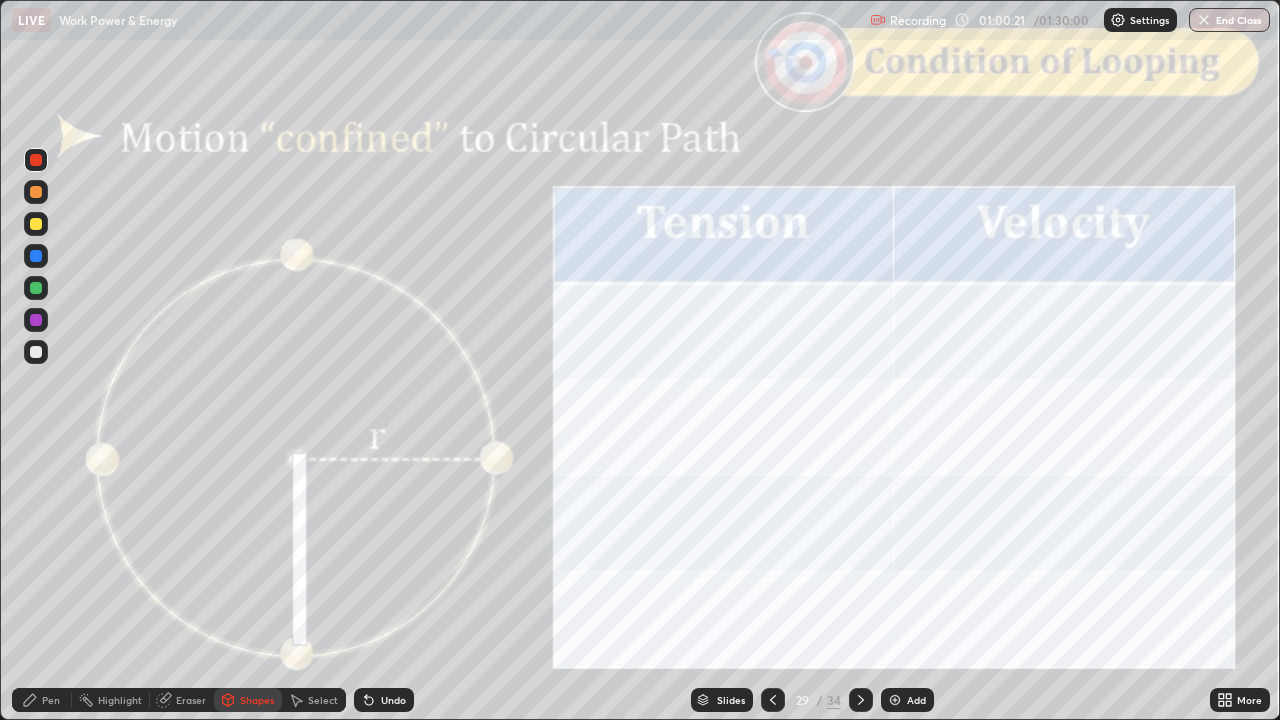 click at bounding box center (36, 192) 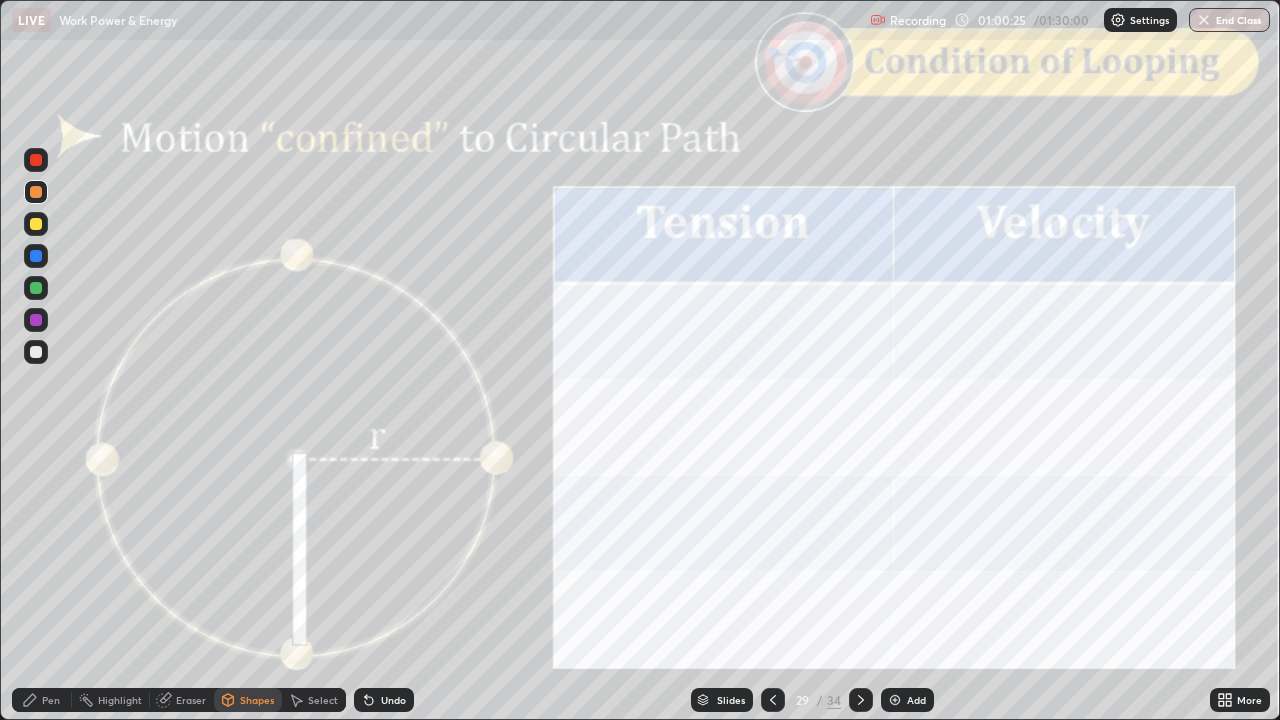 click on "Pen" at bounding box center (42, 700) 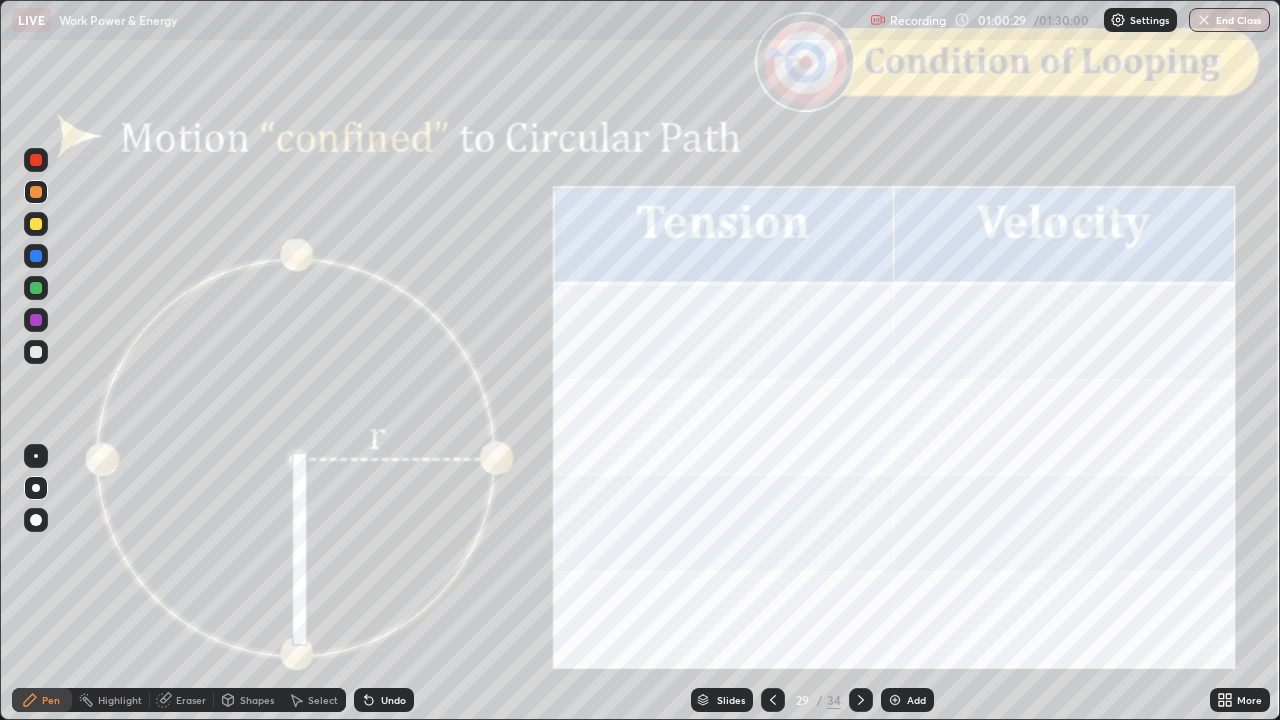 click on "Shapes" at bounding box center (257, 700) 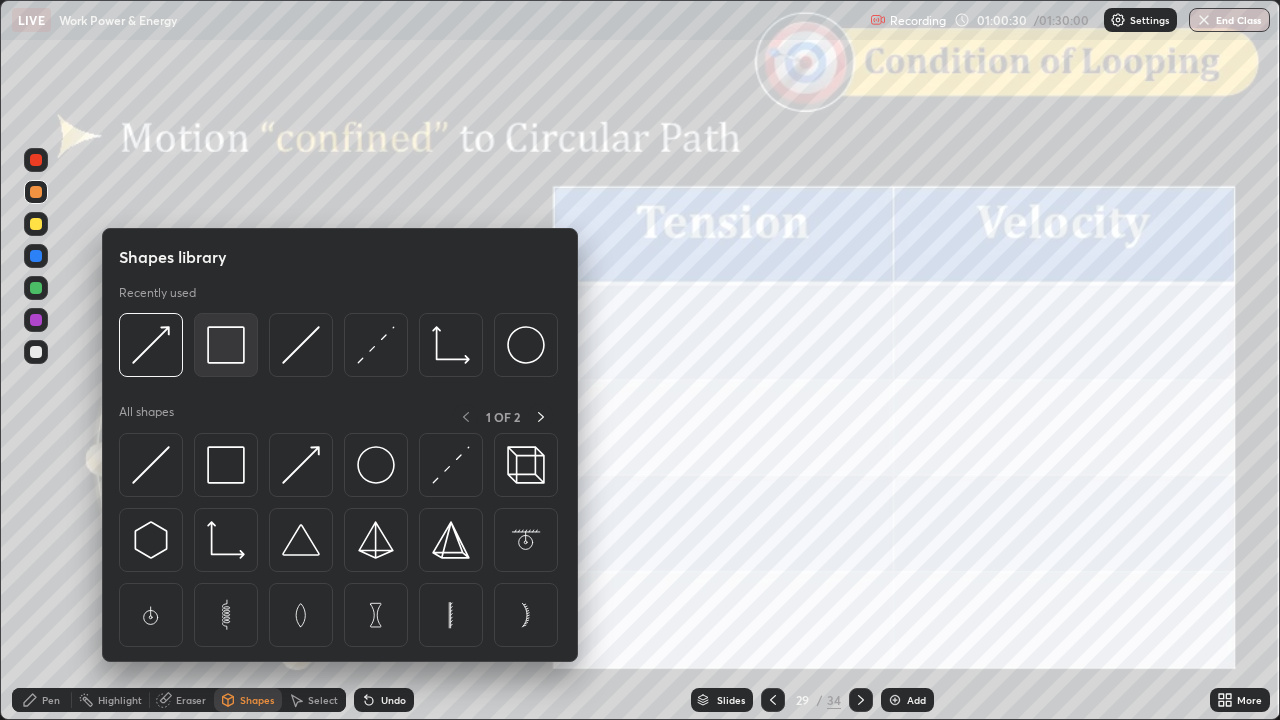 click at bounding box center (226, 345) 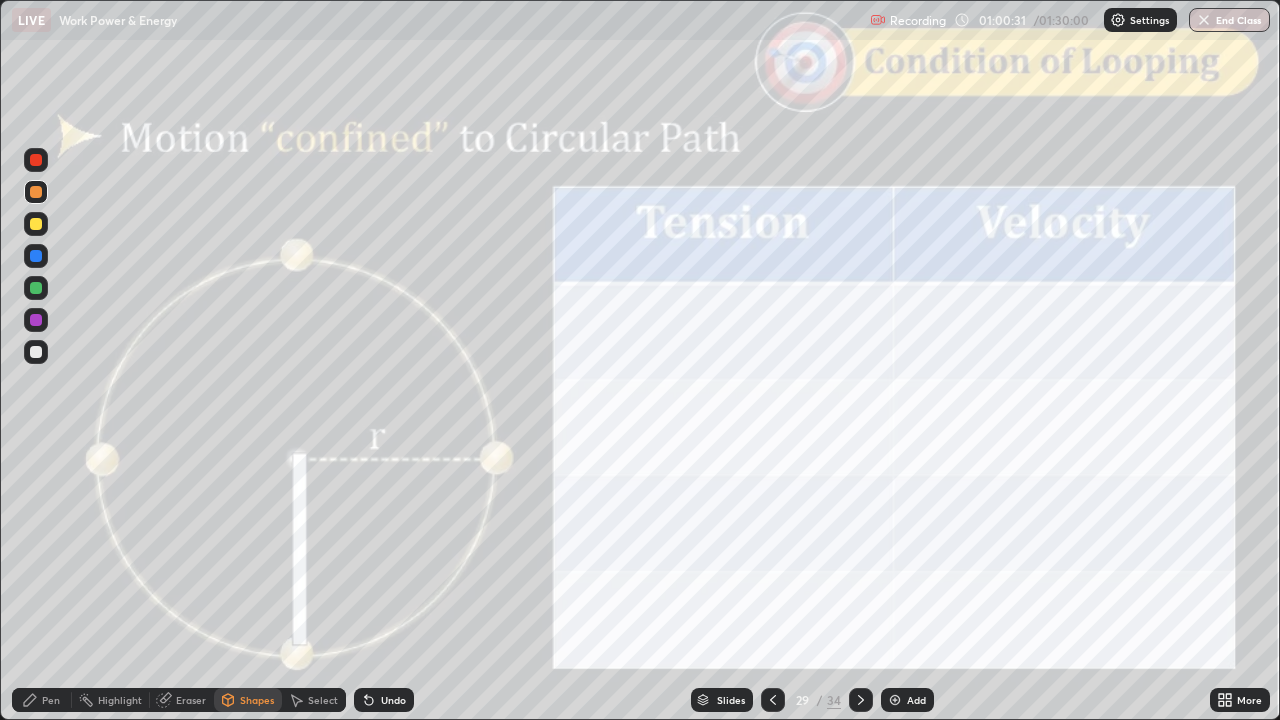 click at bounding box center (36, 352) 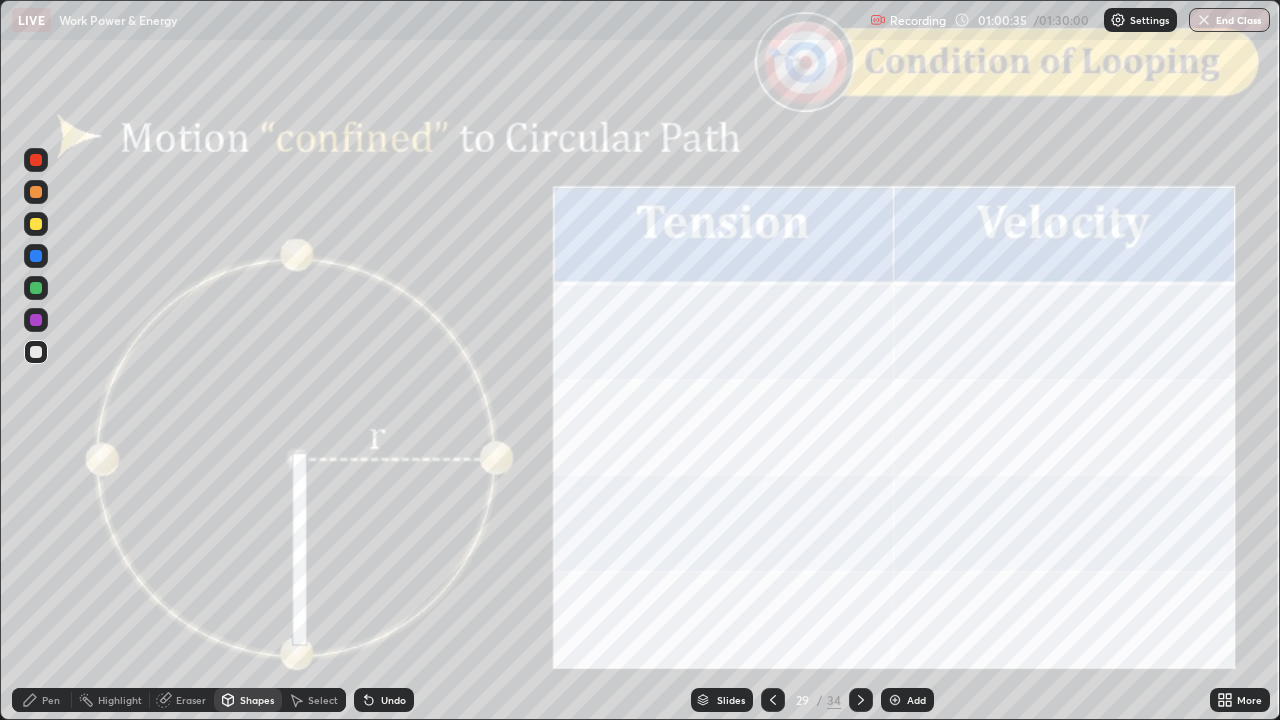 click 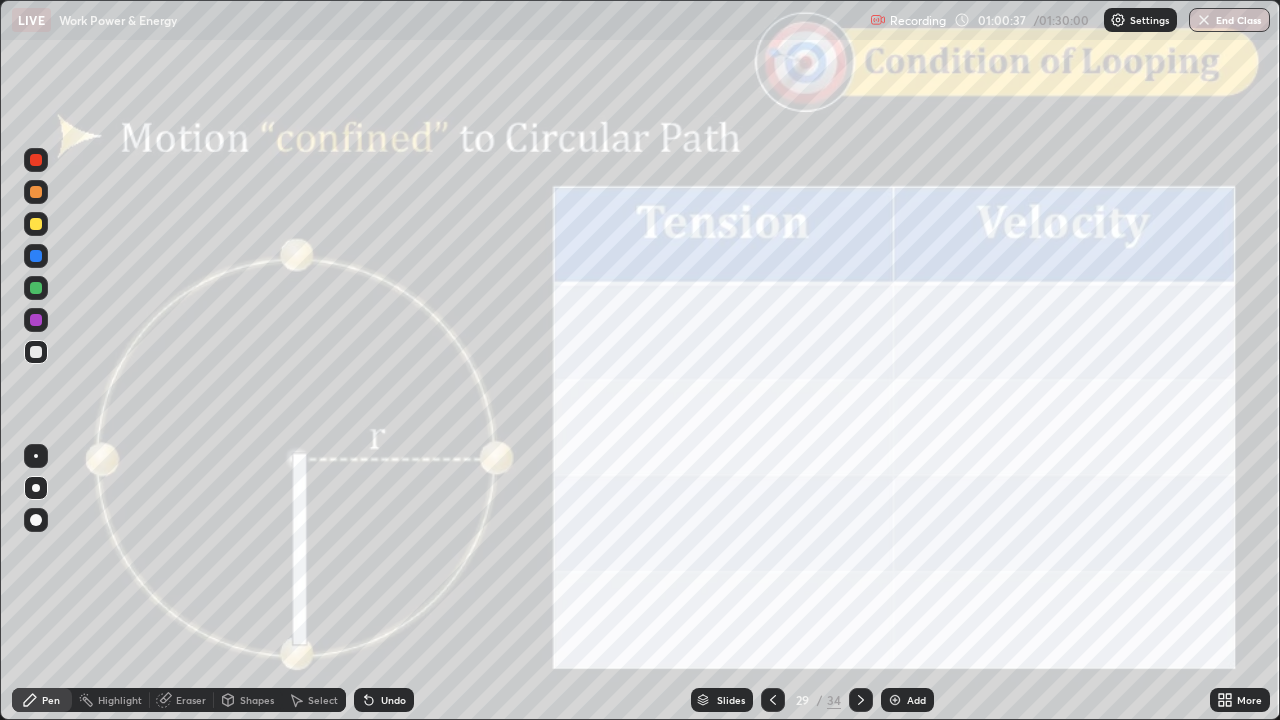 click on "Shapes" at bounding box center [257, 700] 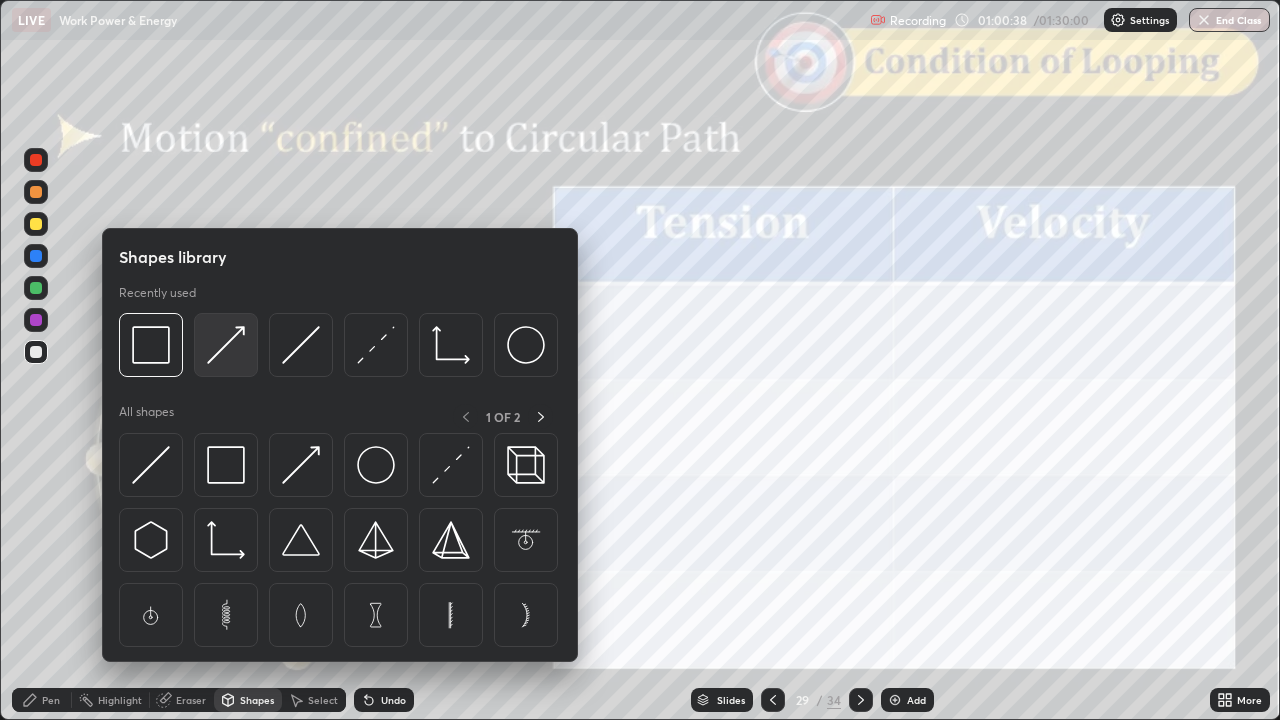 click at bounding box center (226, 345) 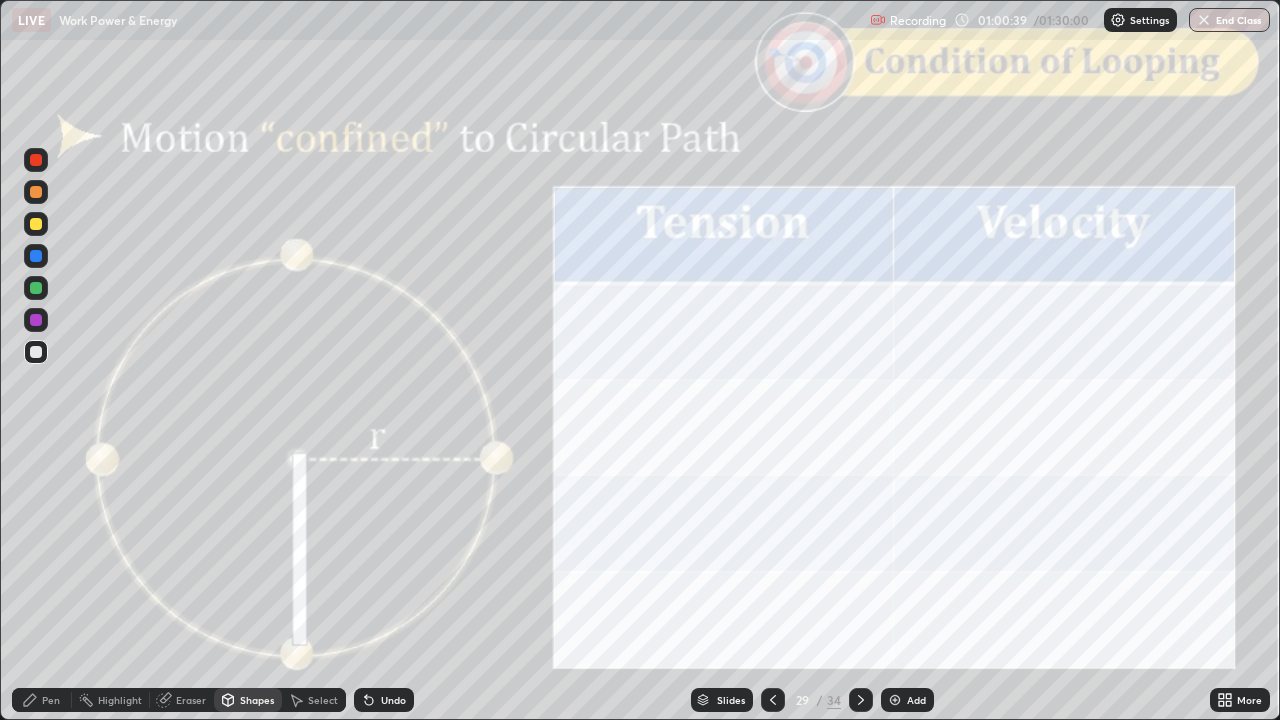 click at bounding box center (36, 192) 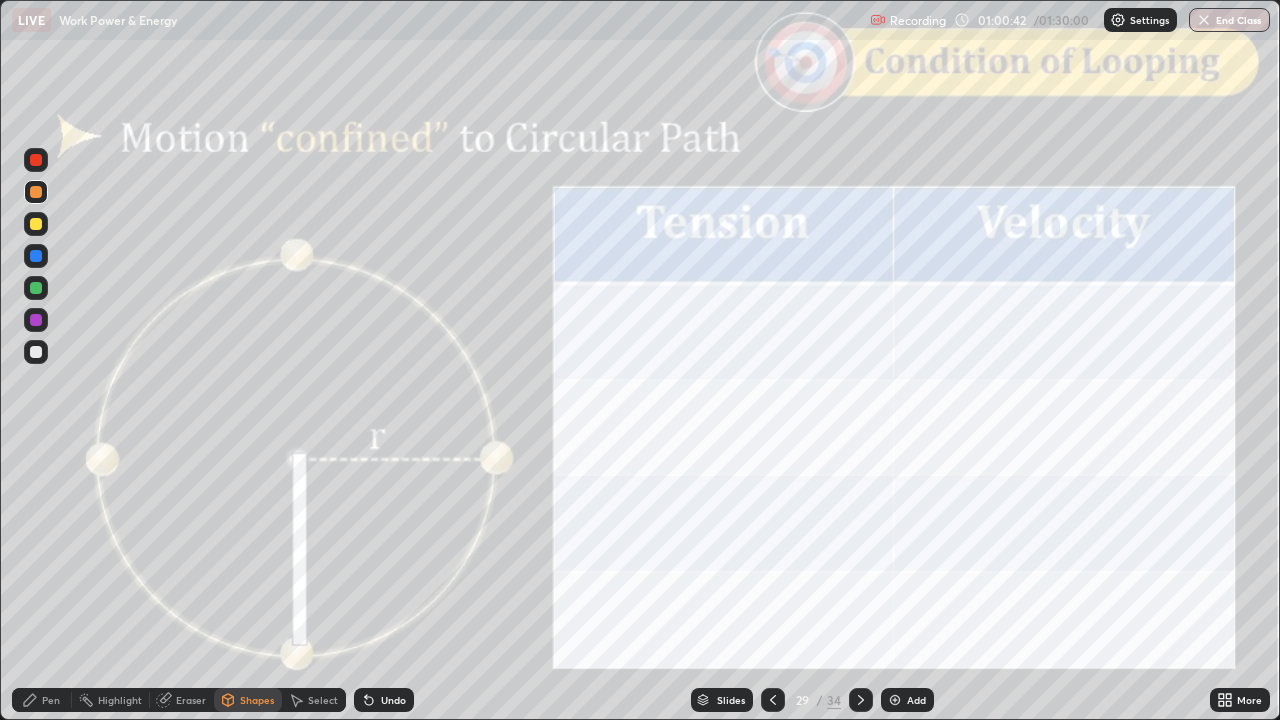click on "Pen" at bounding box center (42, 700) 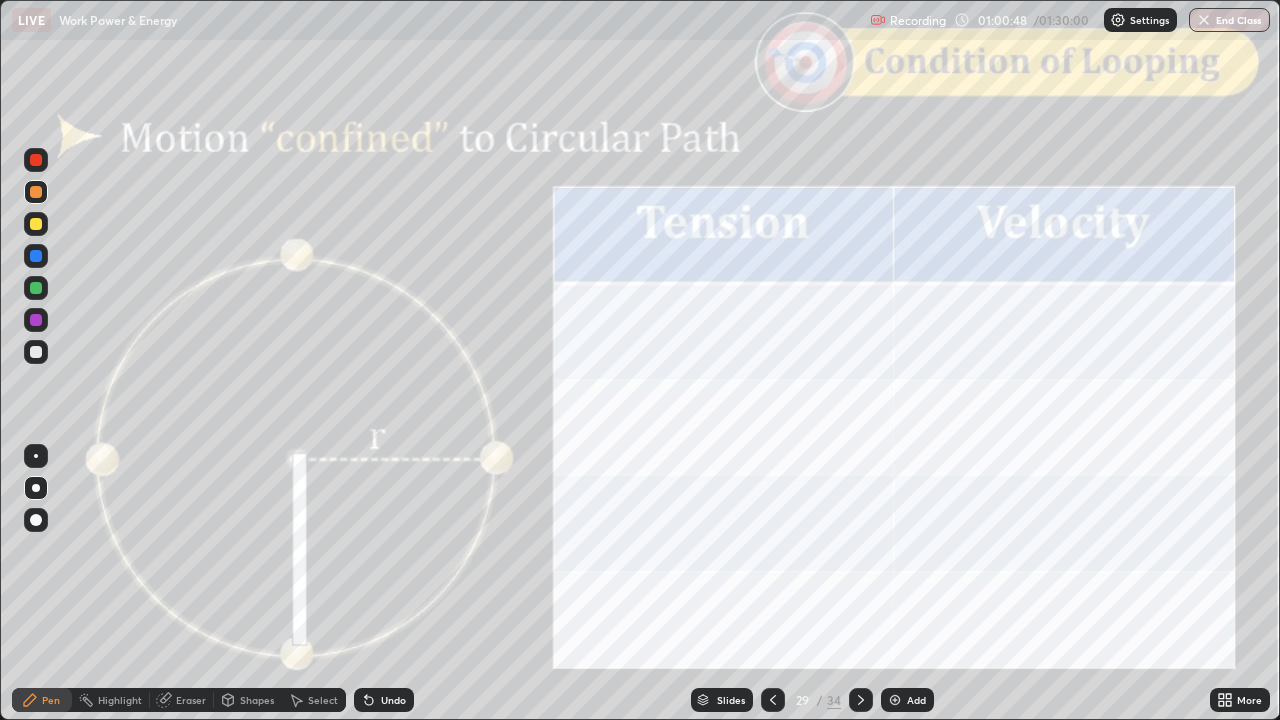 click at bounding box center (36, 160) 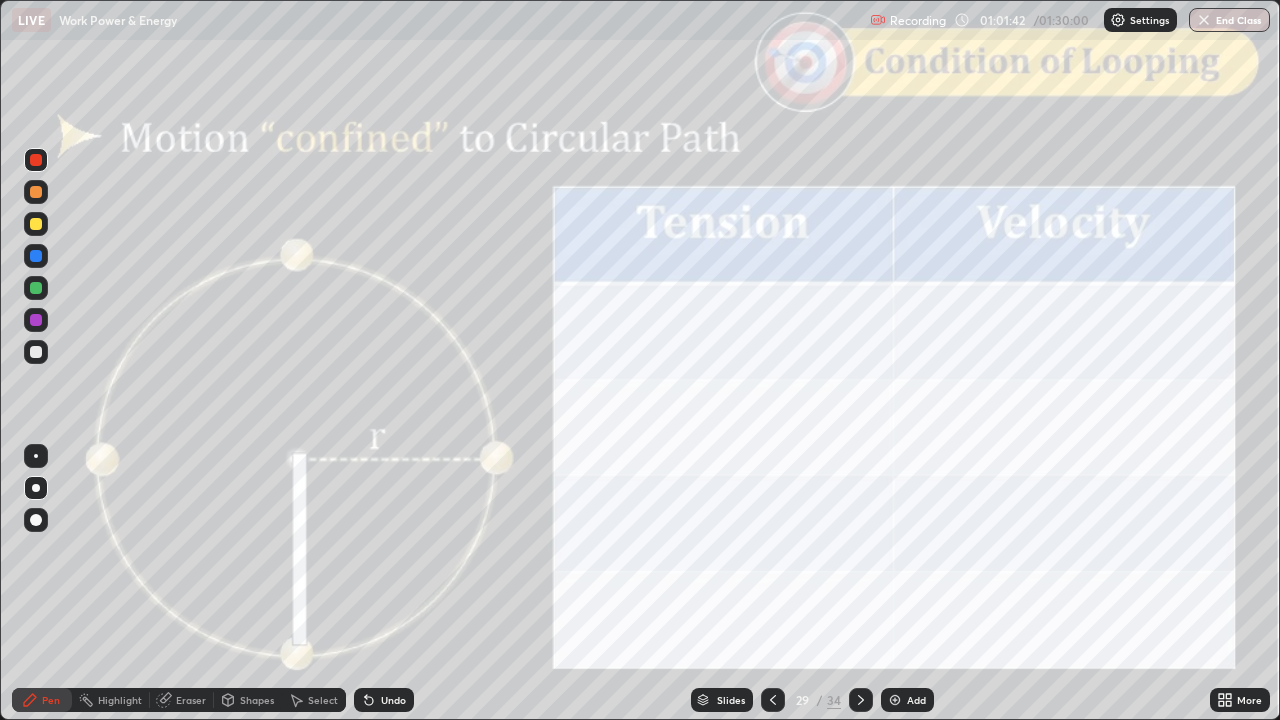 click 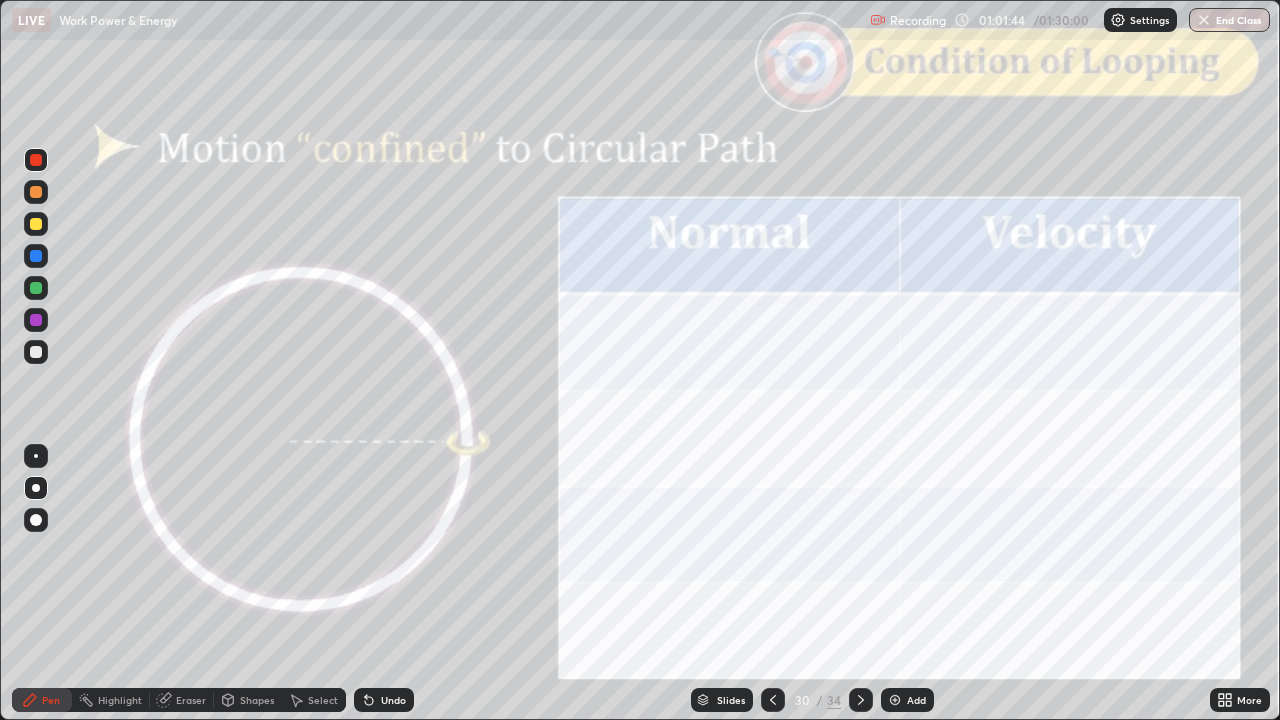 click 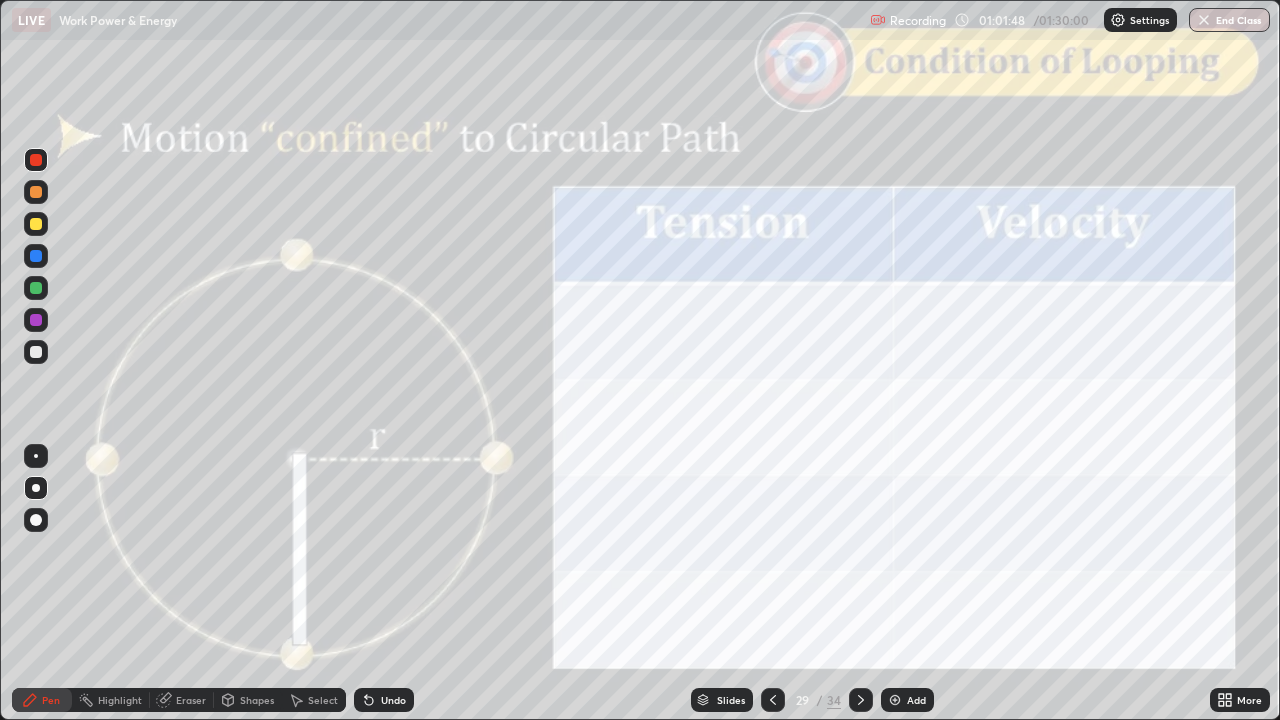 click at bounding box center [861, 700] 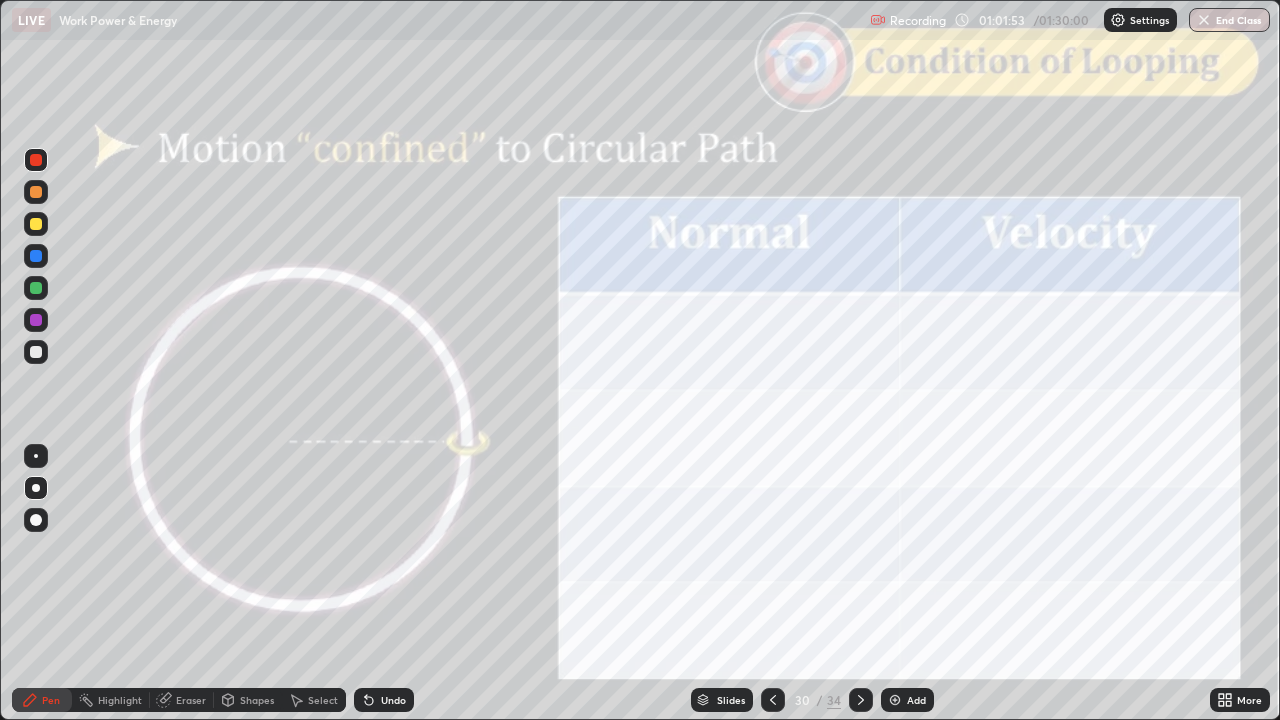 click 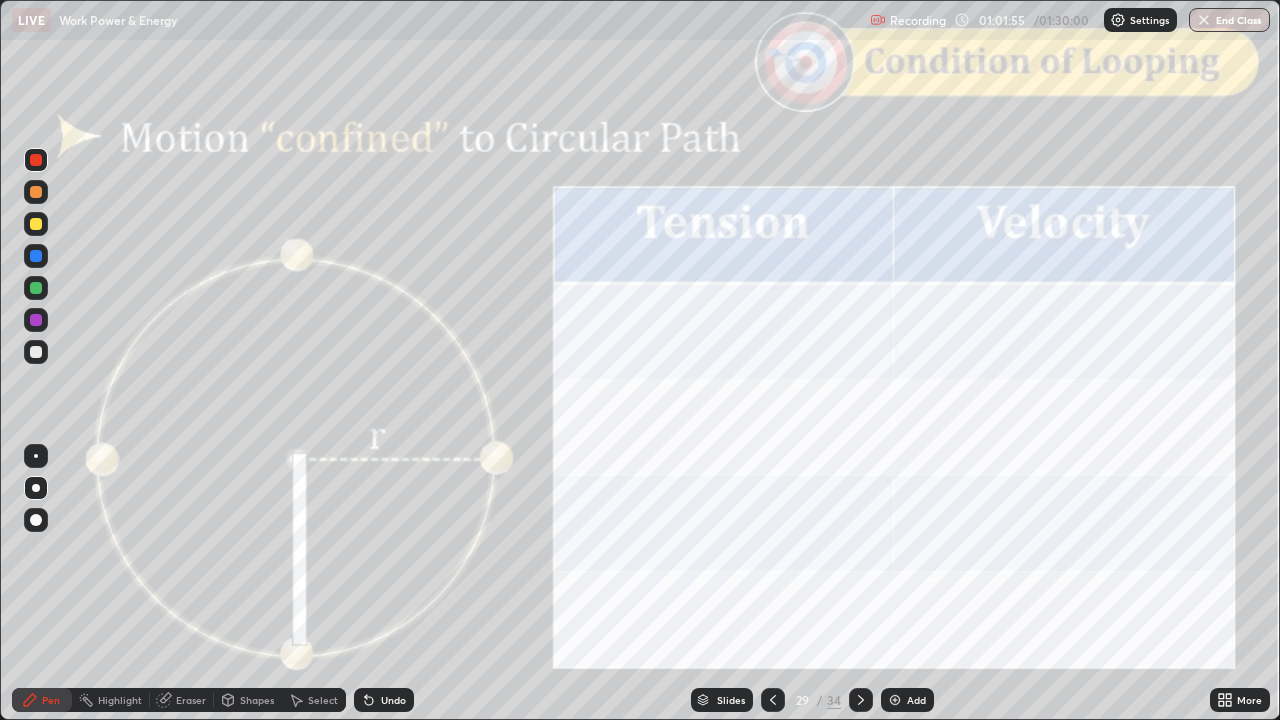 click at bounding box center [861, 700] 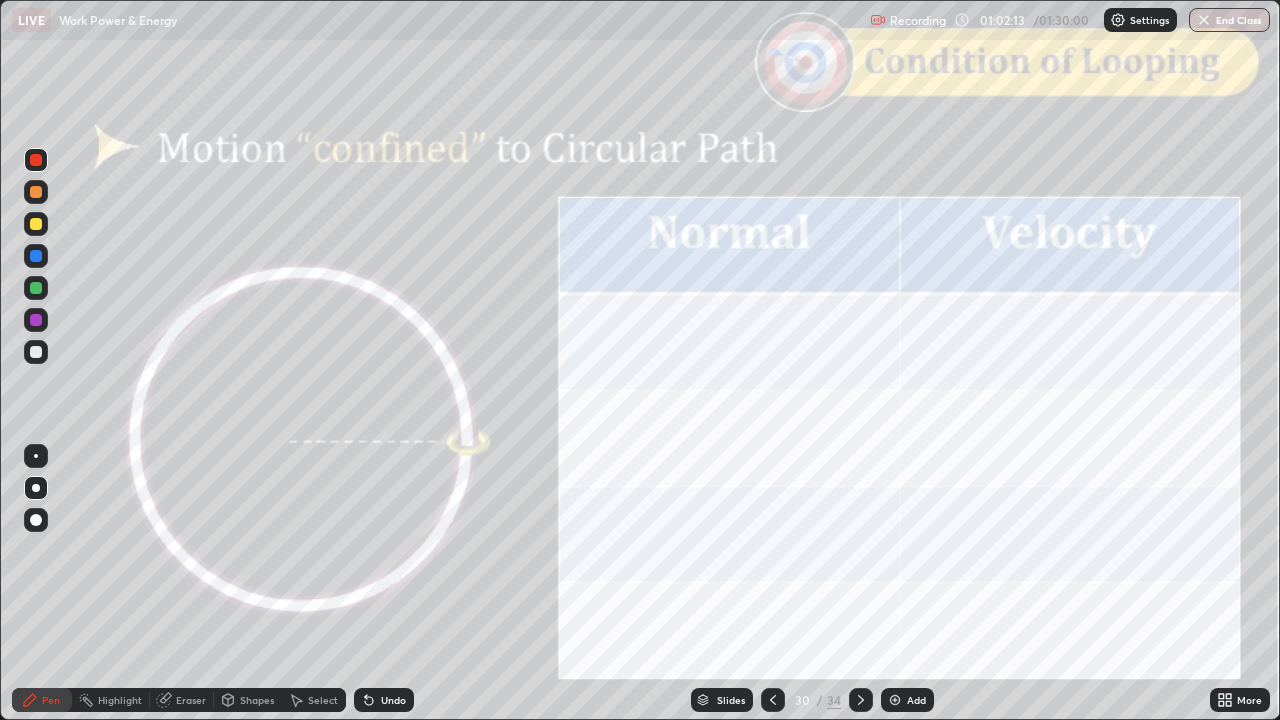 click 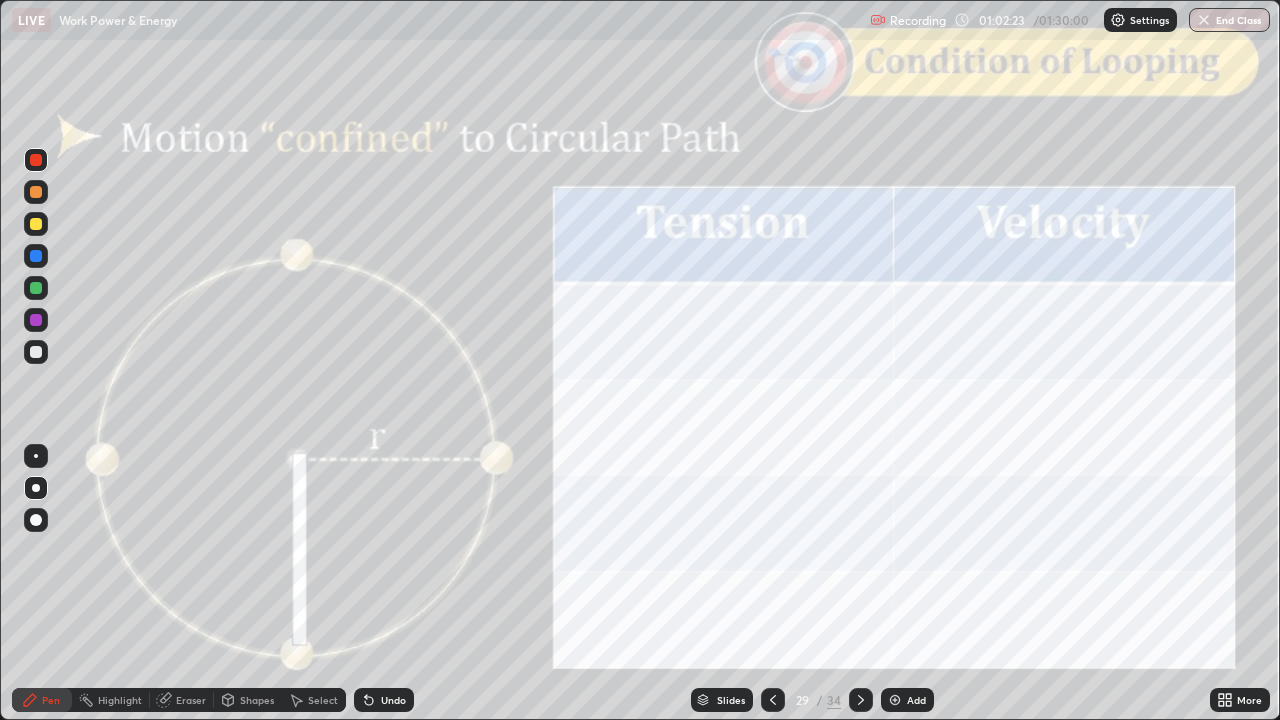 click 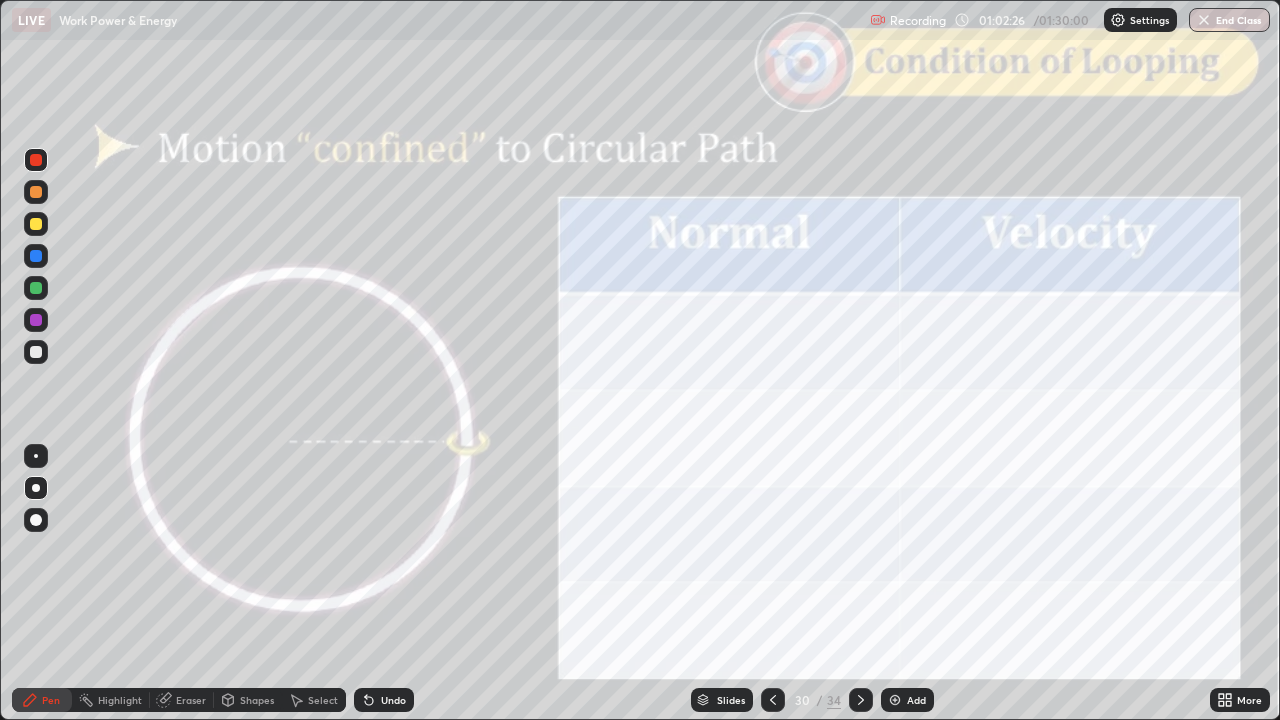 click at bounding box center [861, 700] 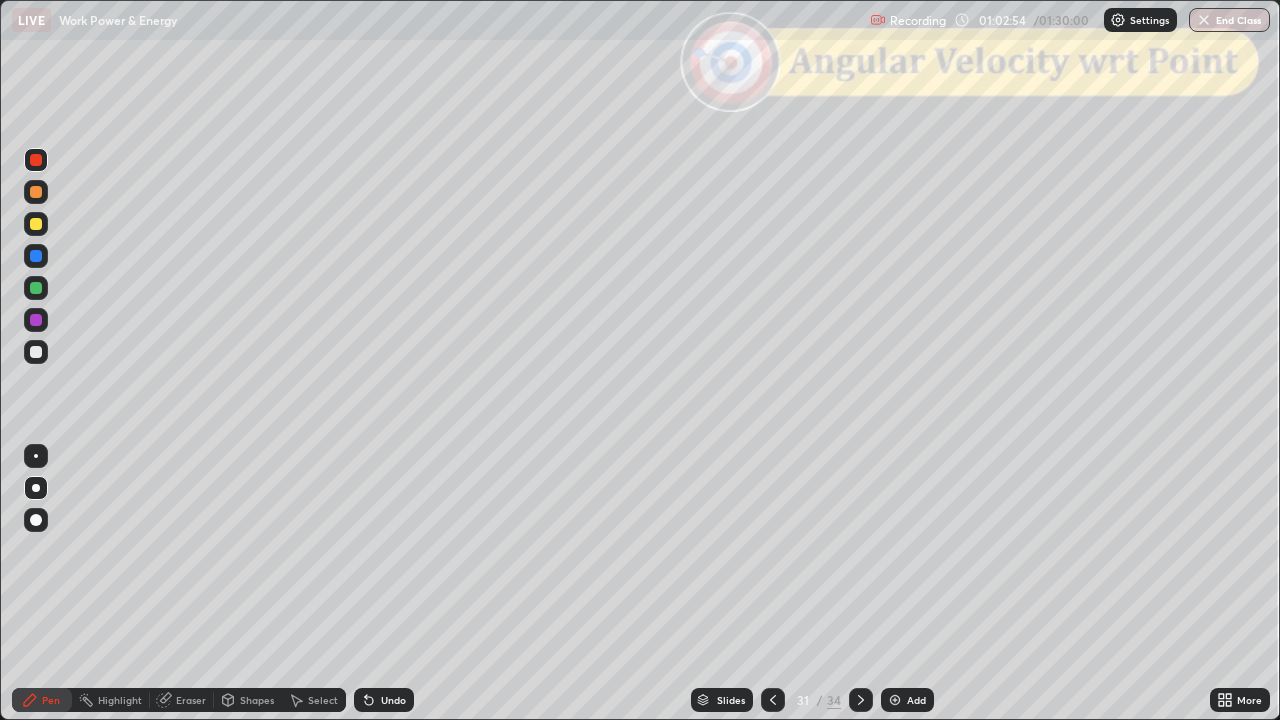 click at bounding box center (773, 700) 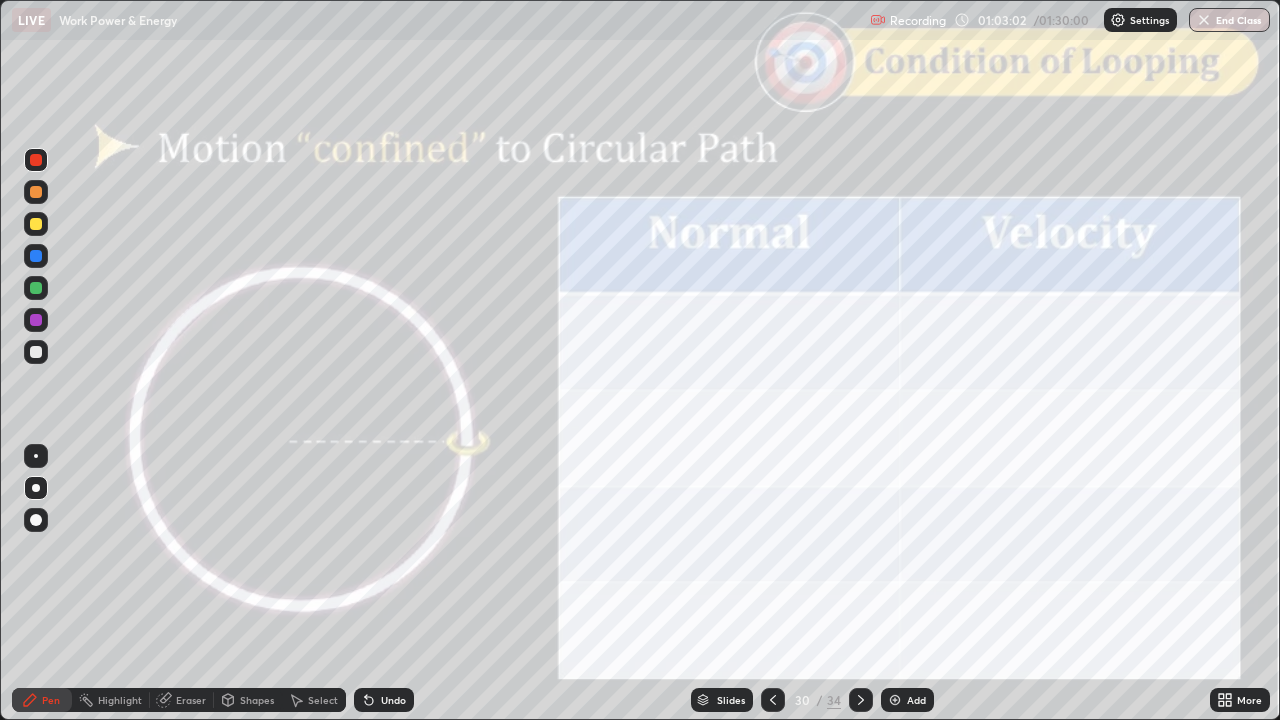 click on "Shapes" at bounding box center (257, 700) 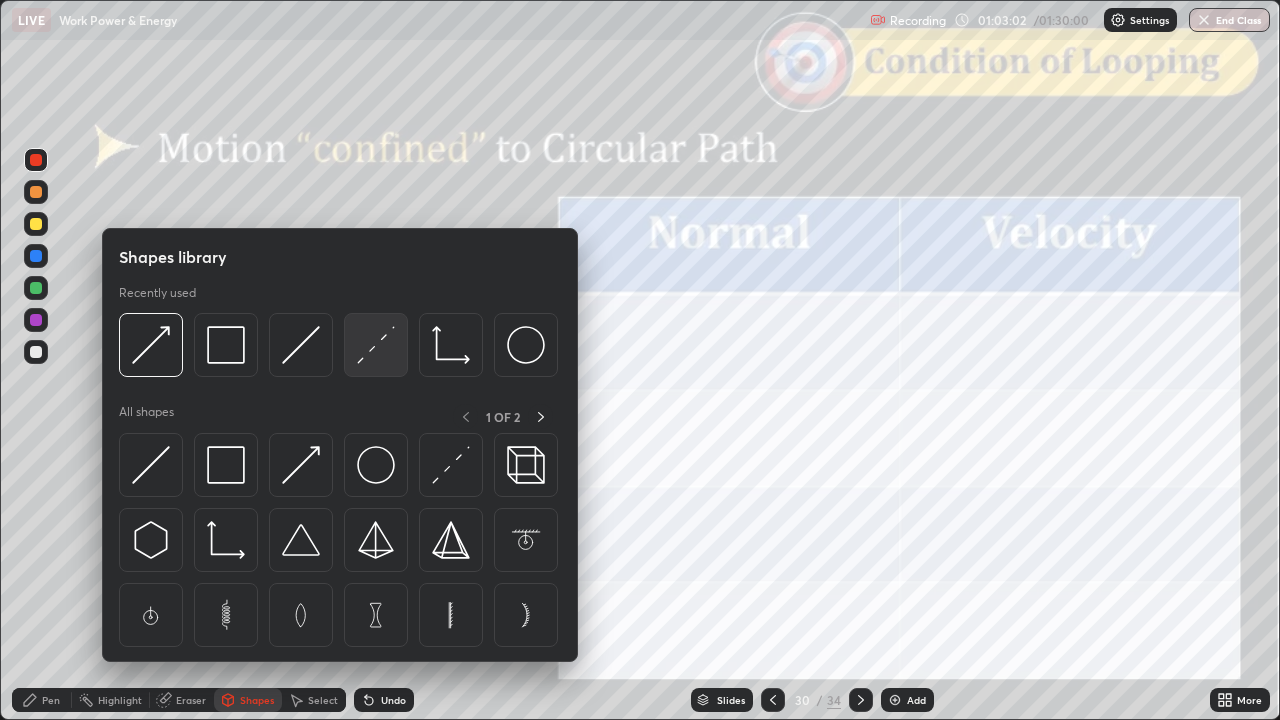 click at bounding box center (376, 345) 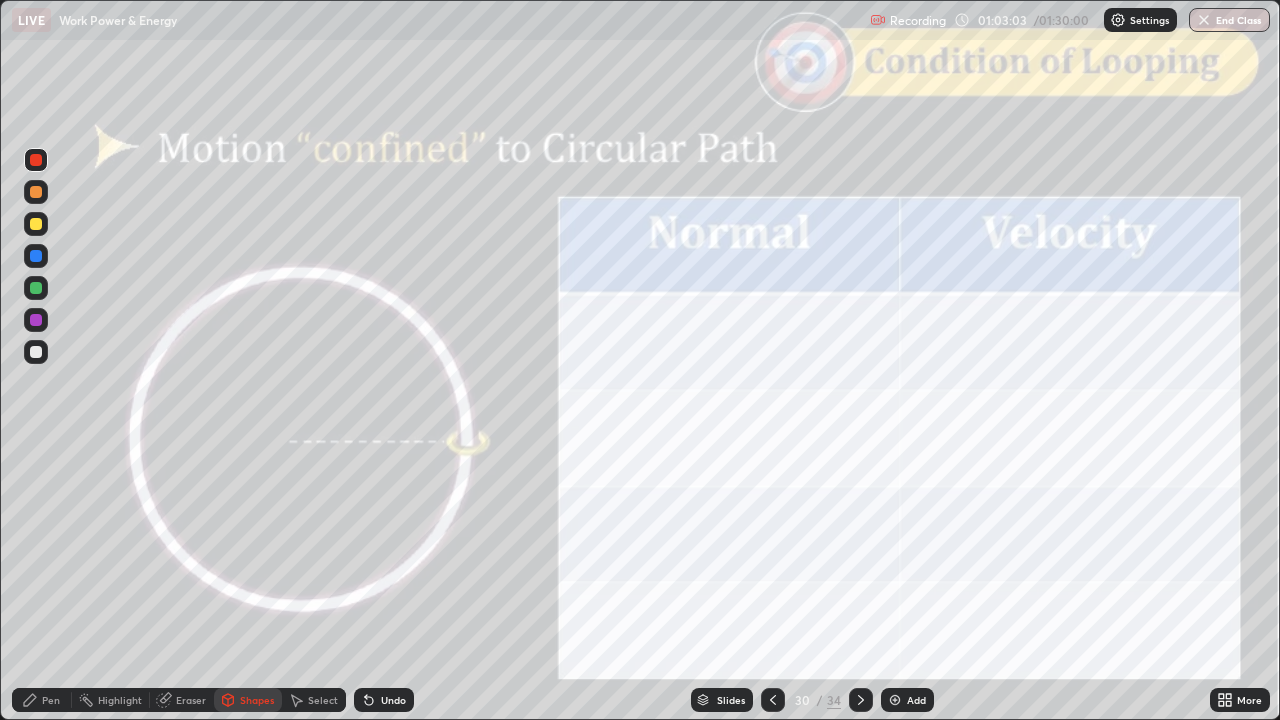 click at bounding box center (36, 352) 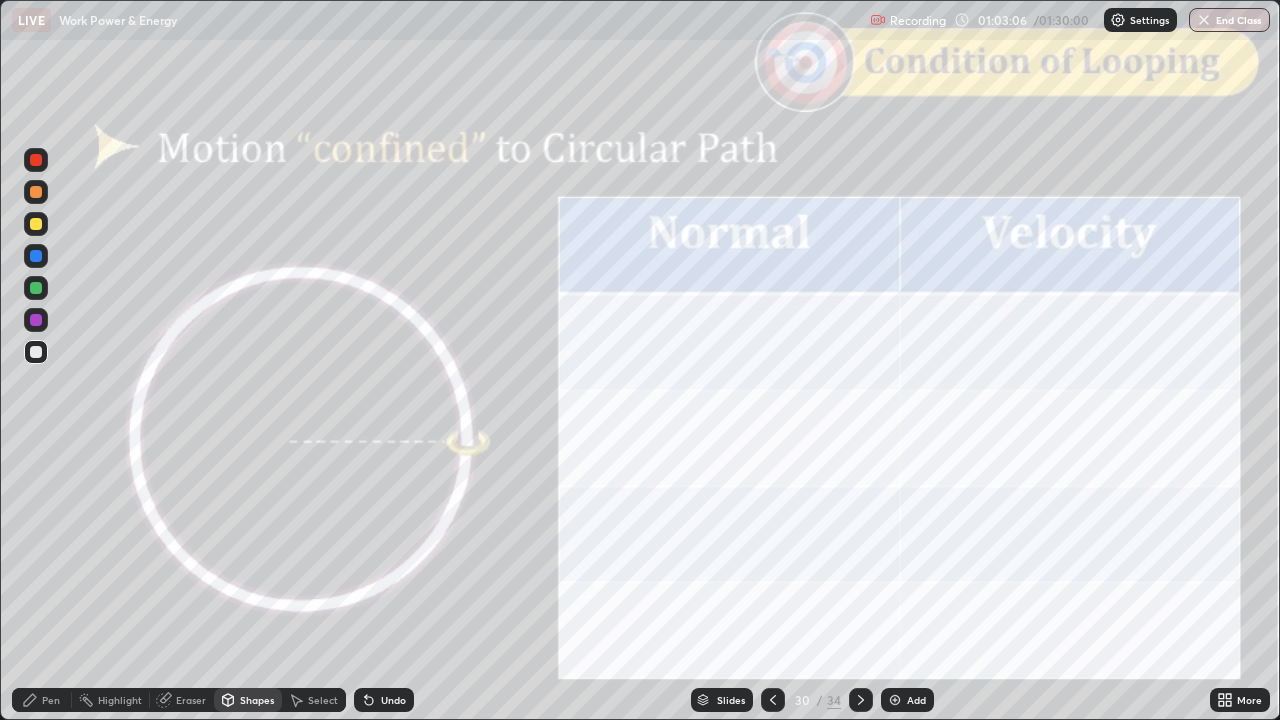 click on "Pen" at bounding box center (42, 700) 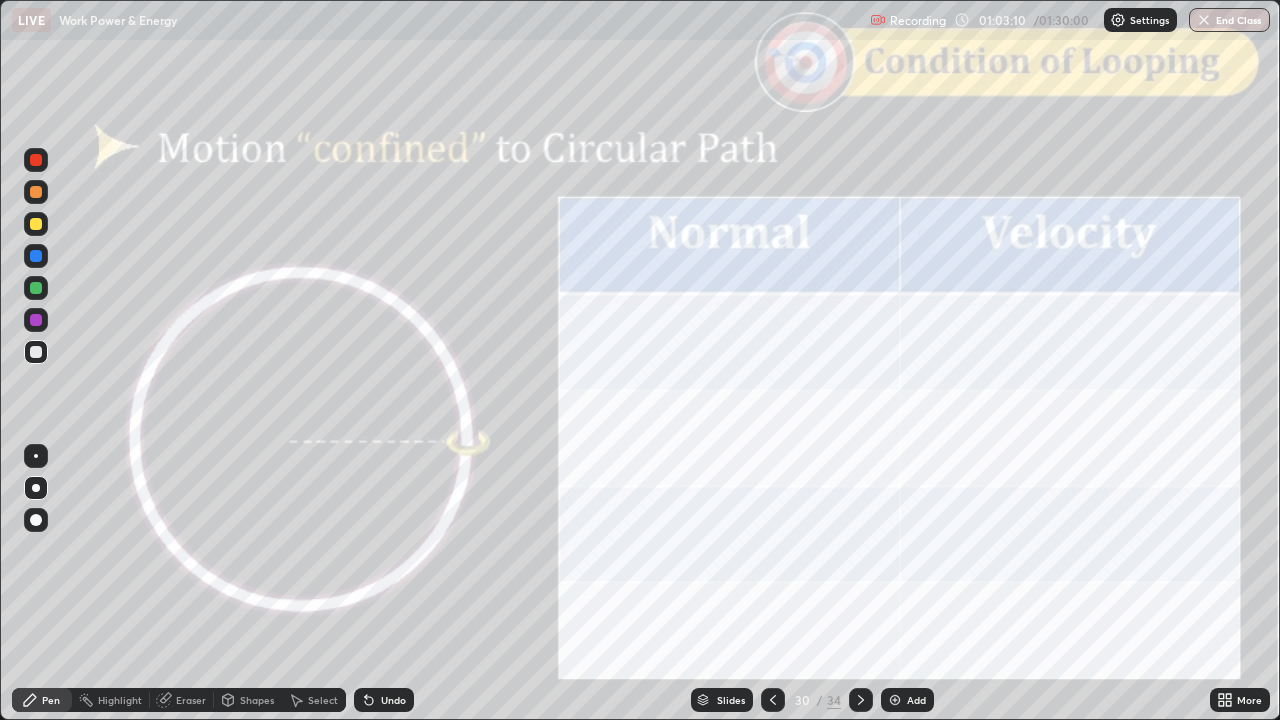 click at bounding box center (36, 224) 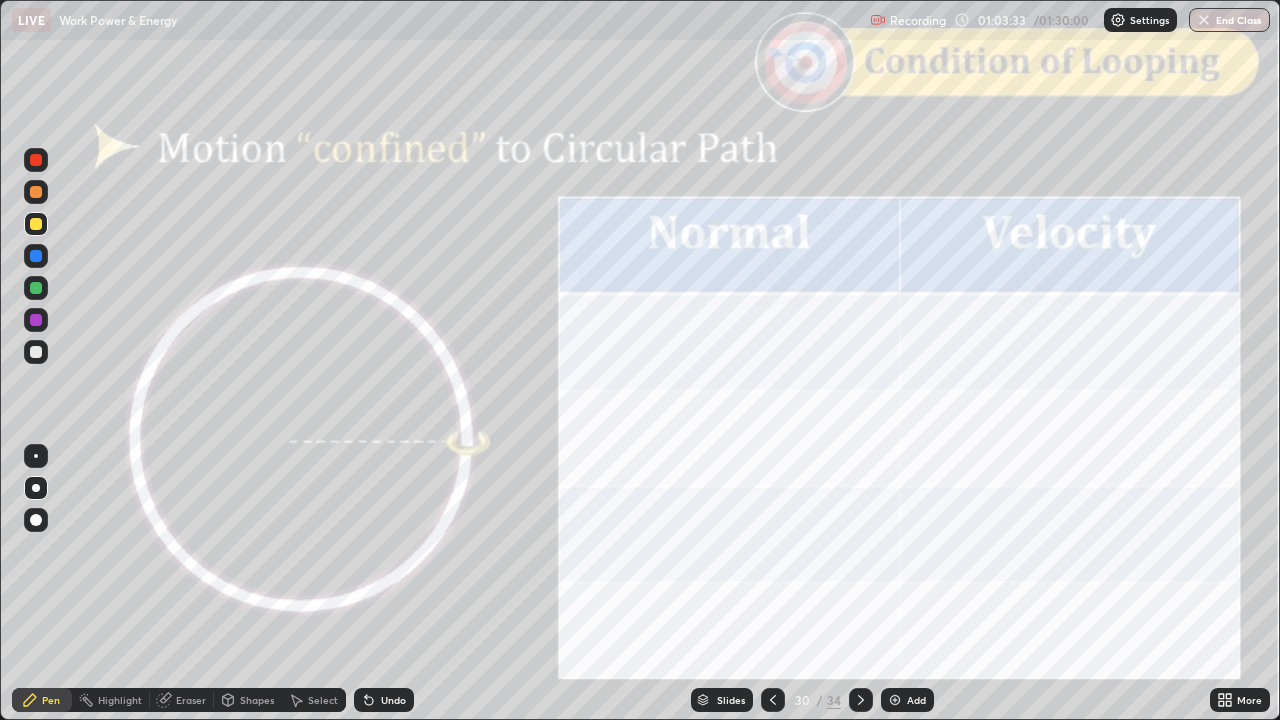 click at bounding box center [36, 192] 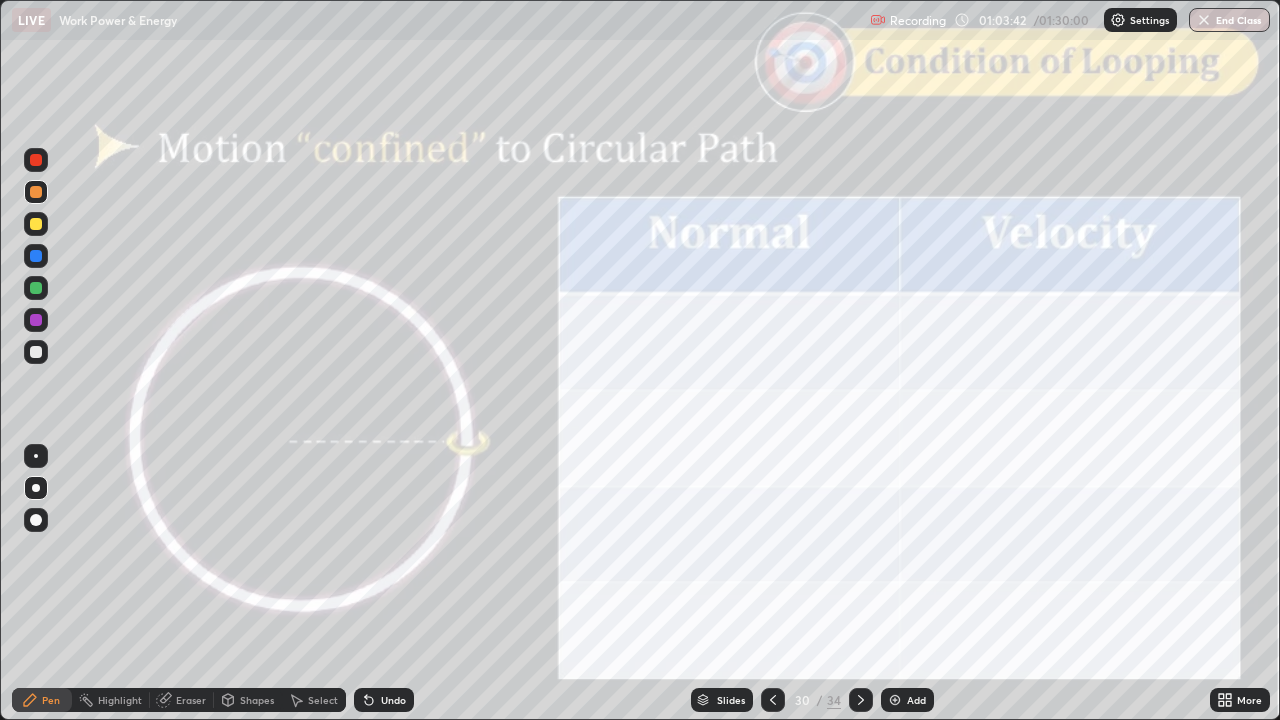 click on "Undo" at bounding box center [393, 700] 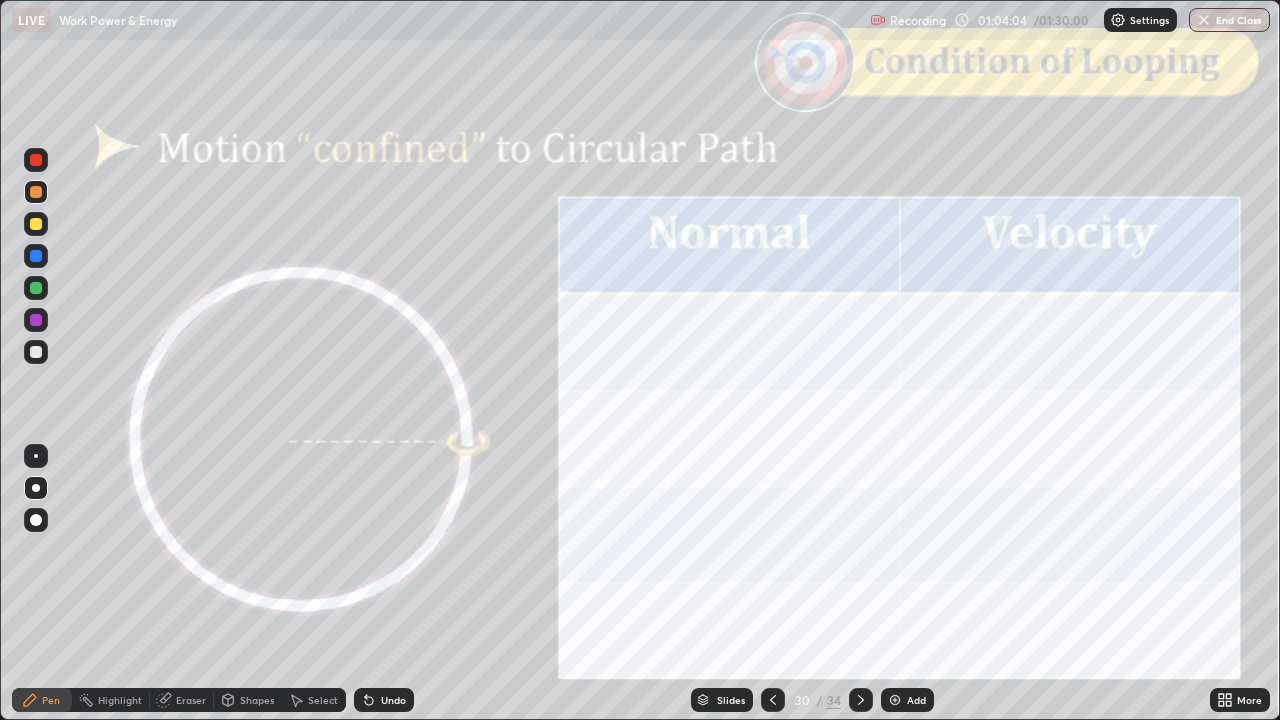 click 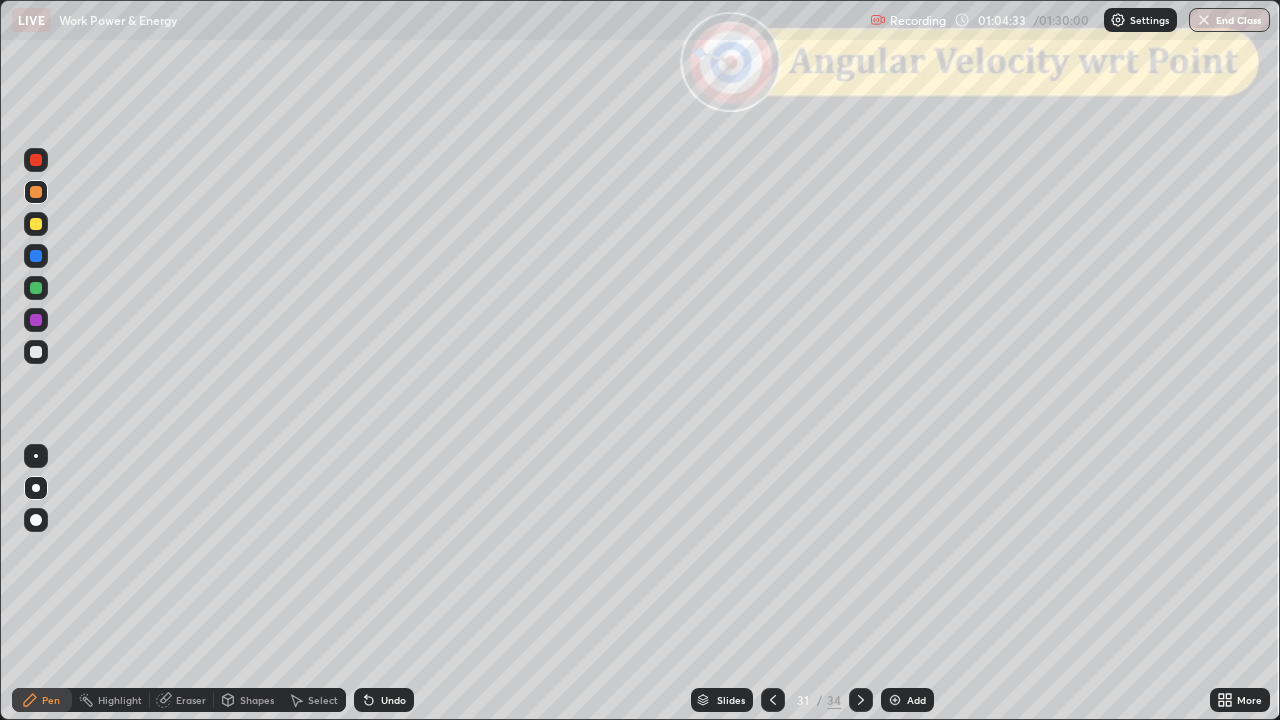 click 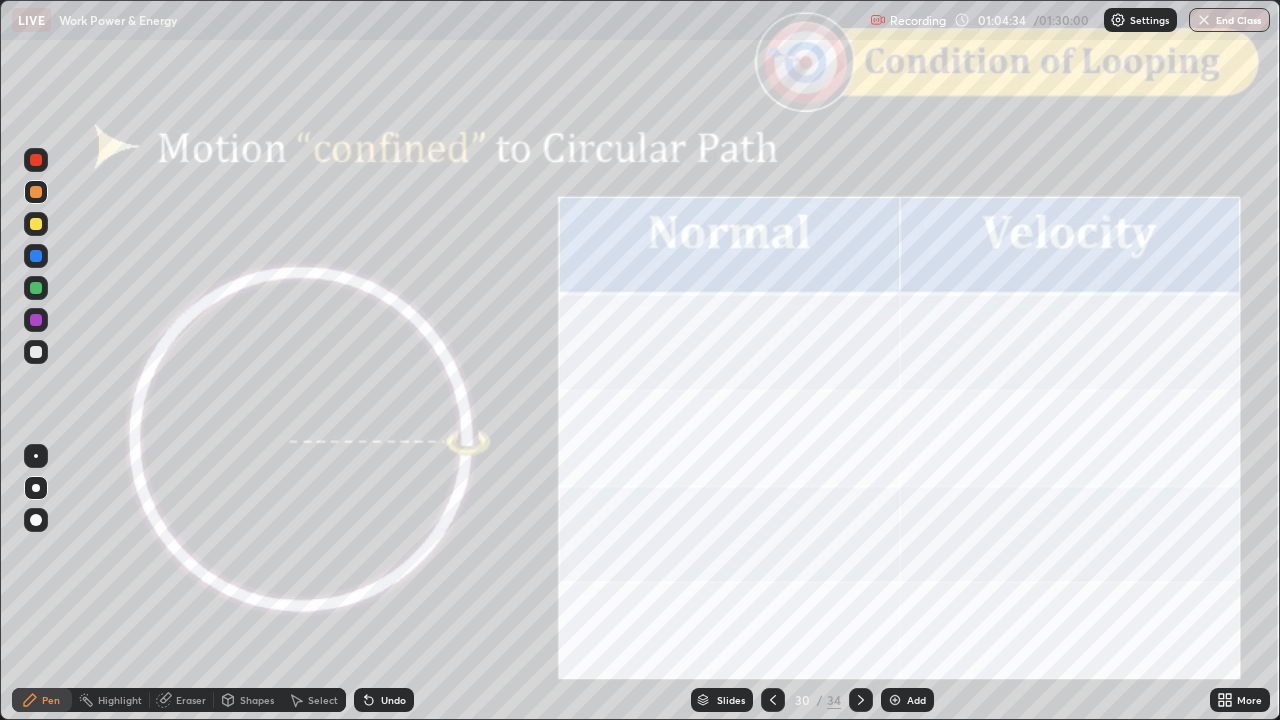 click at bounding box center [773, 700] 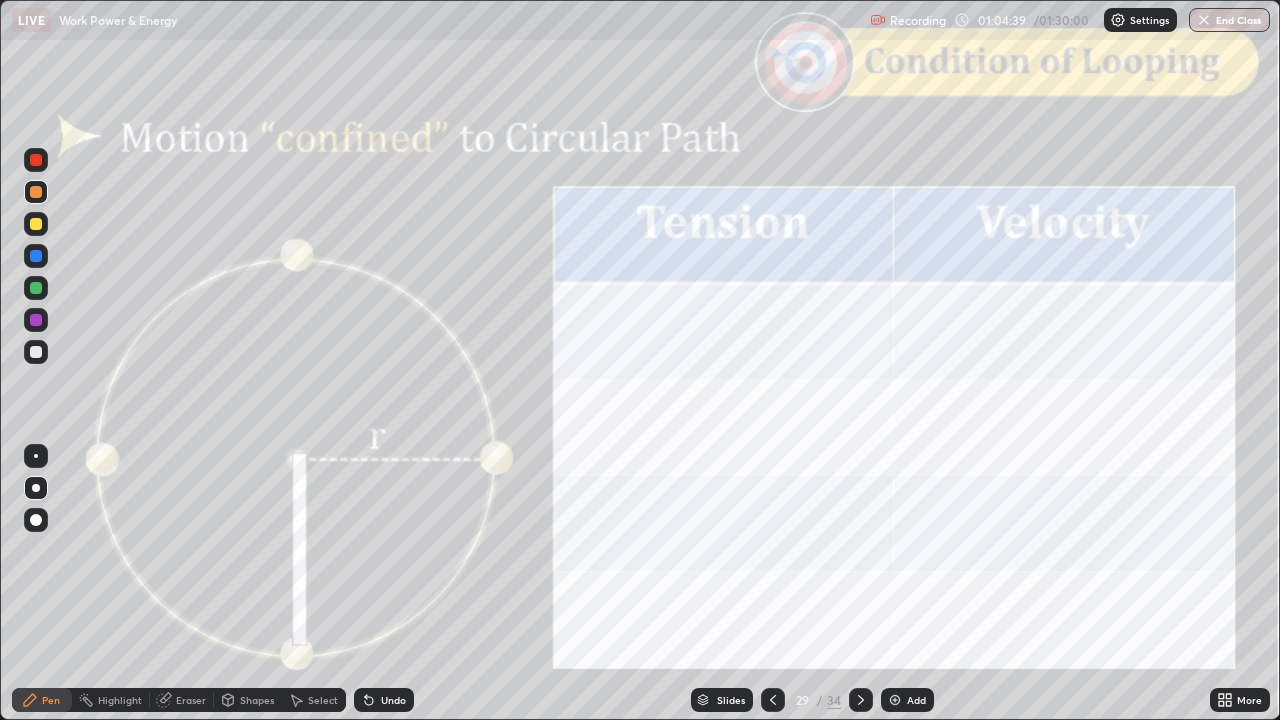 click 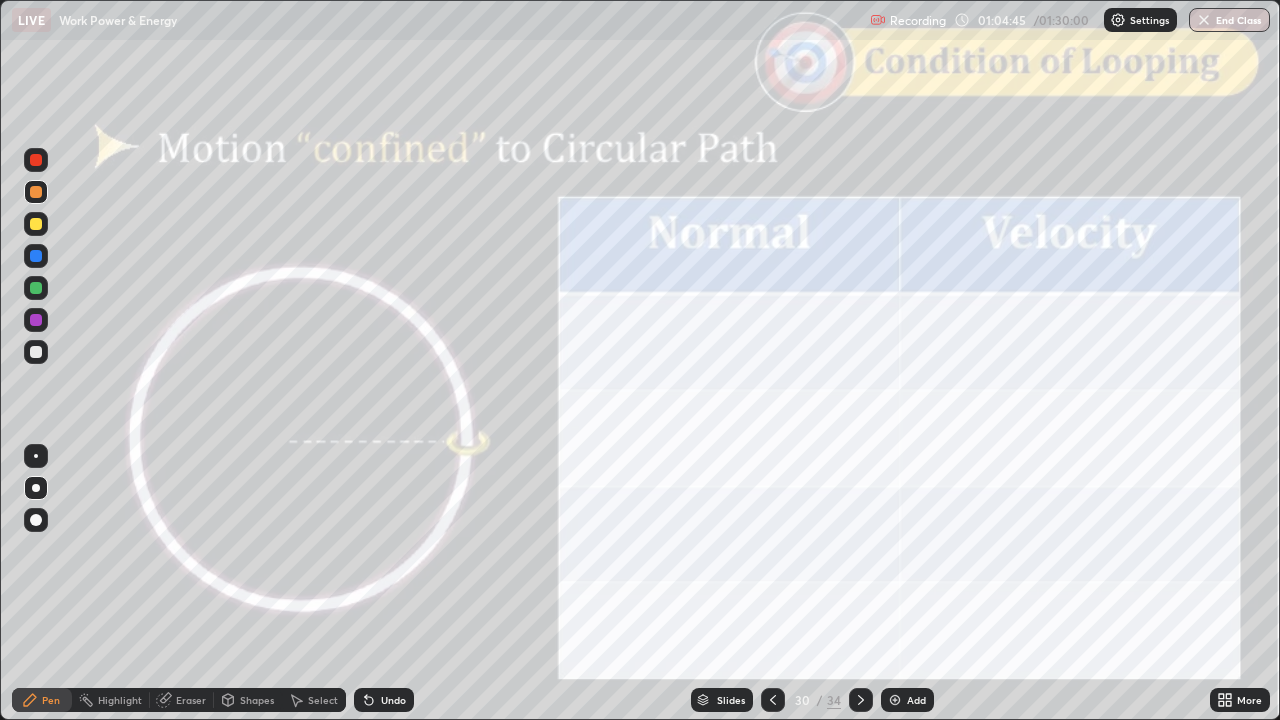 click at bounding box center [861, 700] 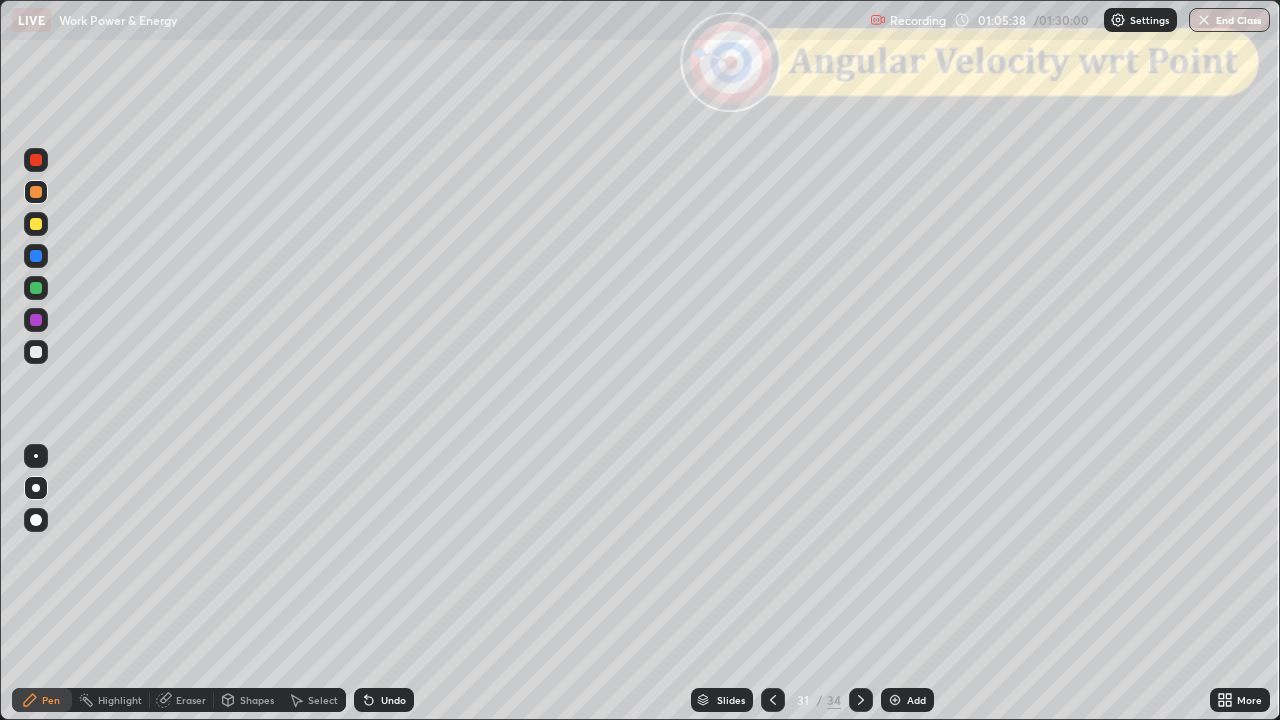 click on "Shapes" at bounding box center (257, 700) 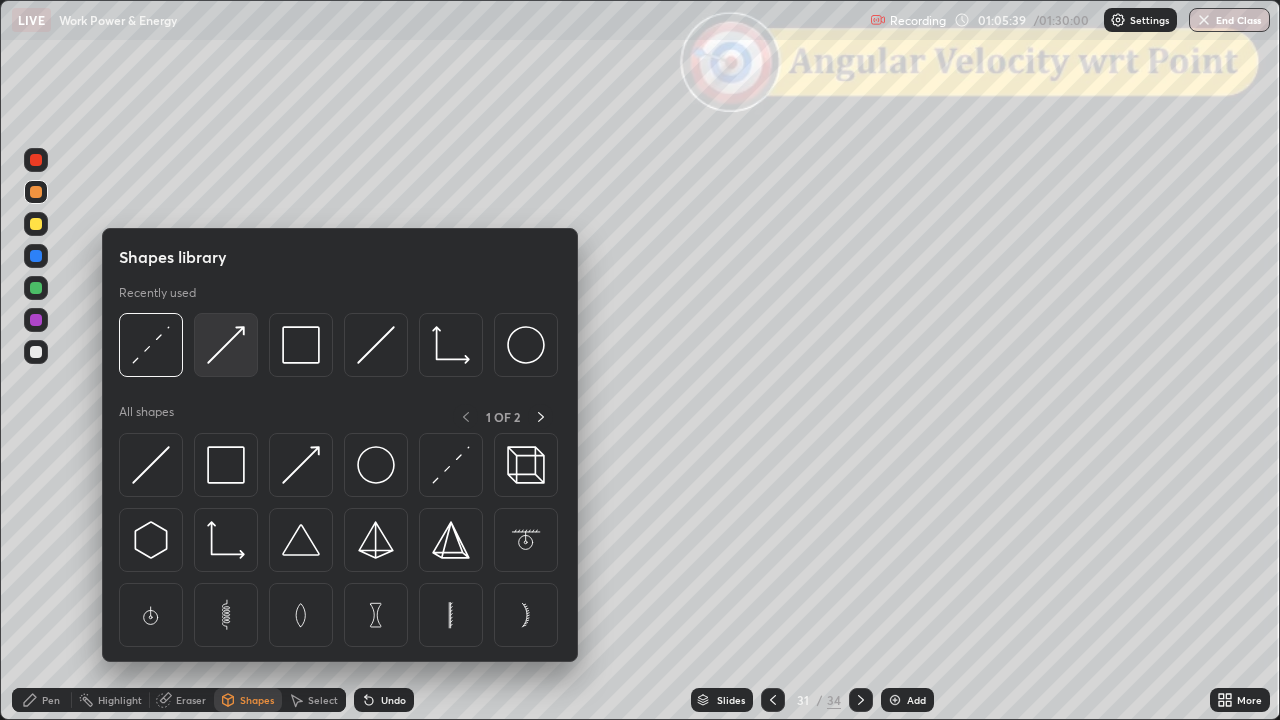 click at bounding box center [226, 345] 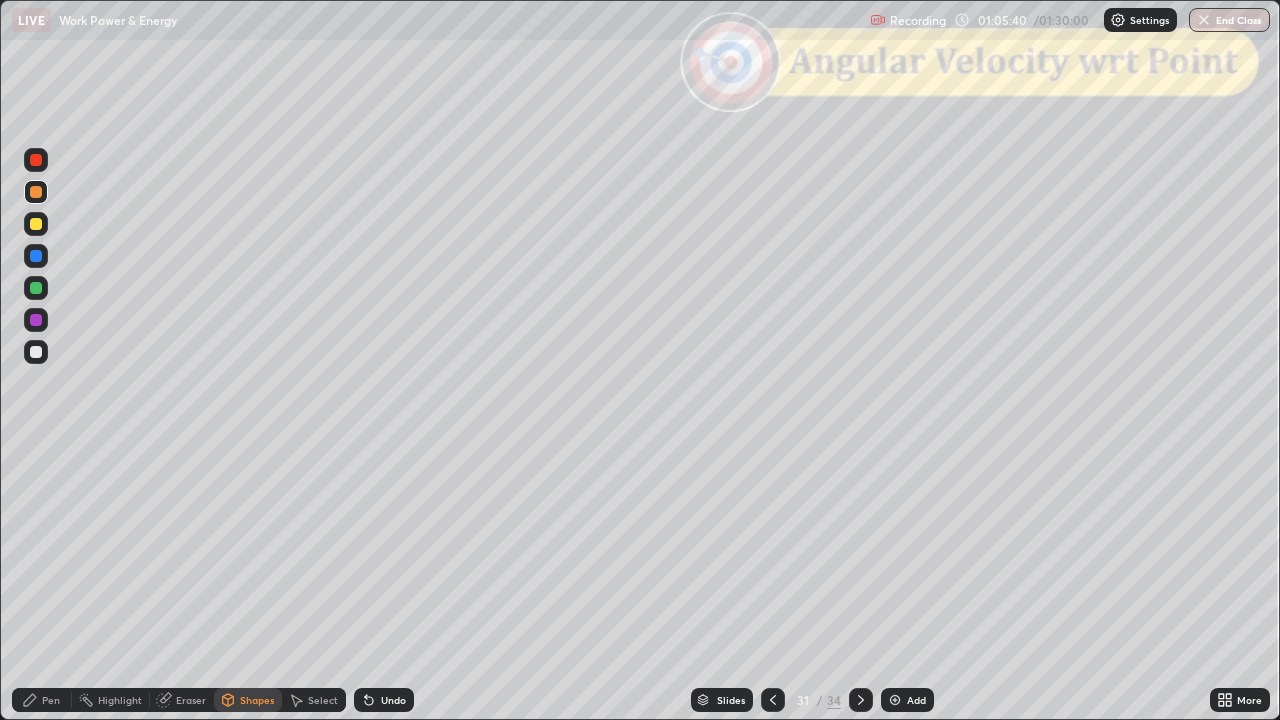 click at bounding box center (36, 352) 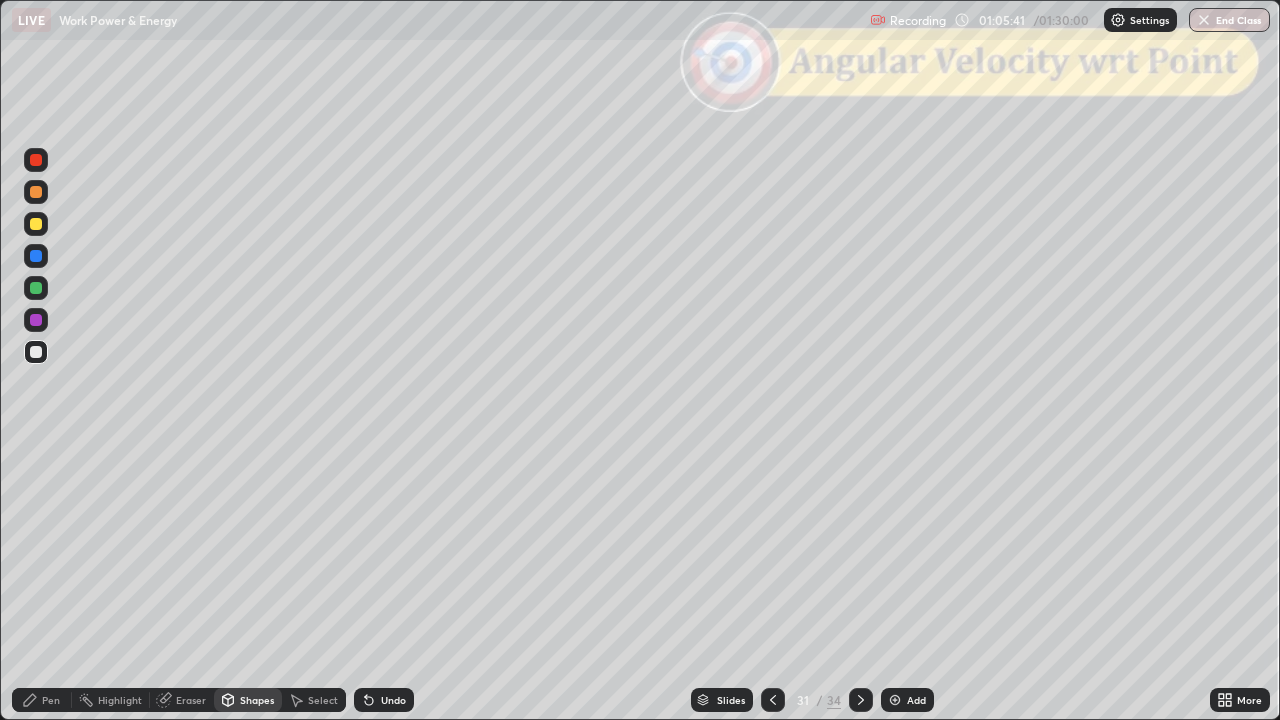 click on "Shapes" at bounding box center [257, 700] 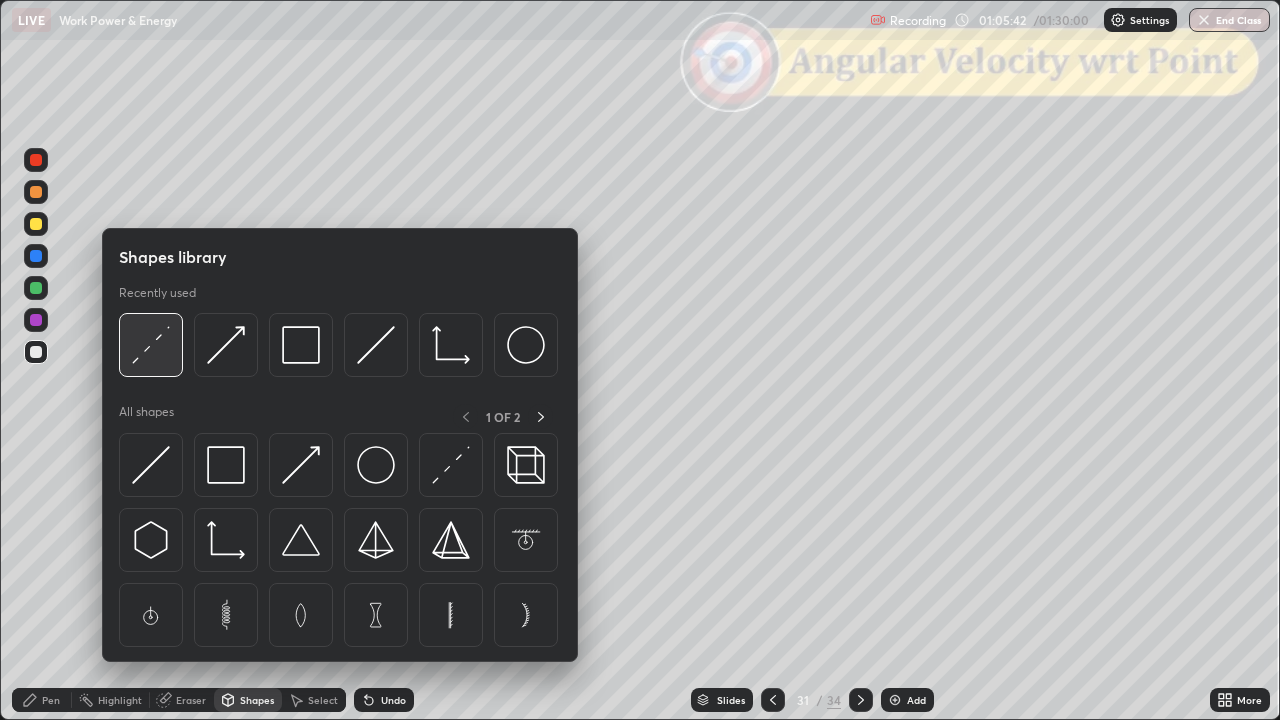 click at bounding box center (151, 345) 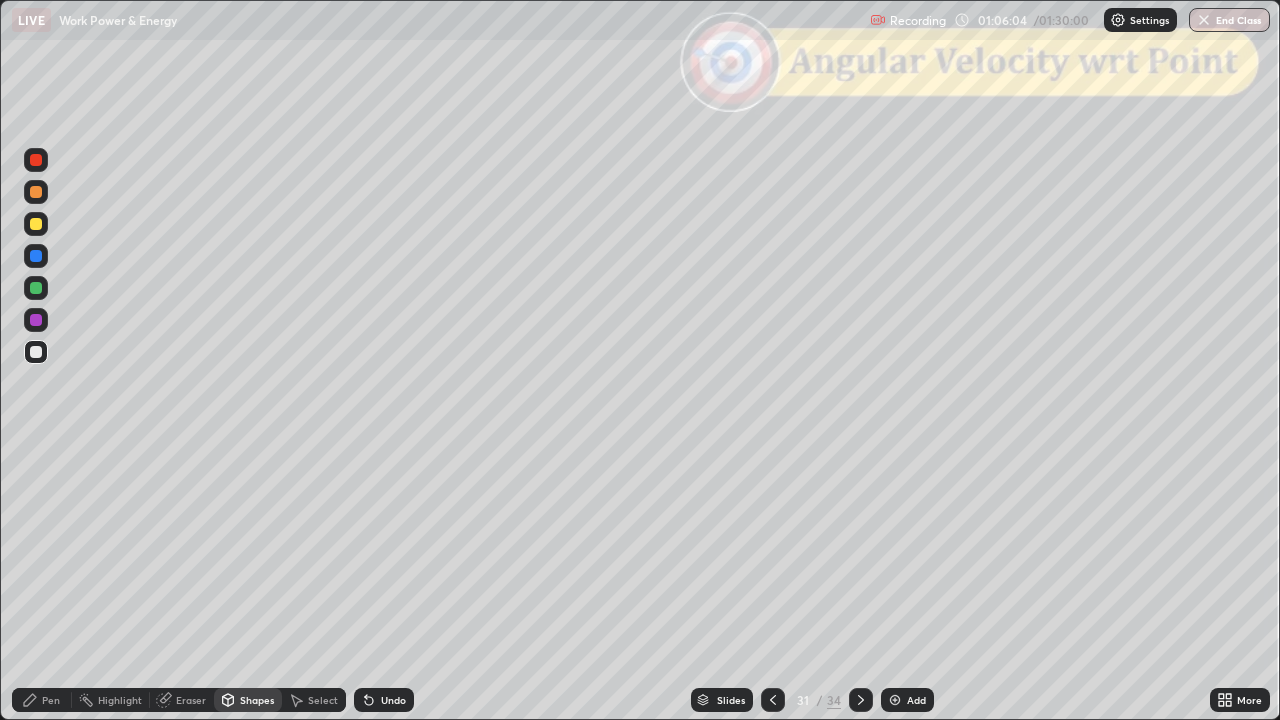 click on "Shapes" at bounding box center (257, 700) 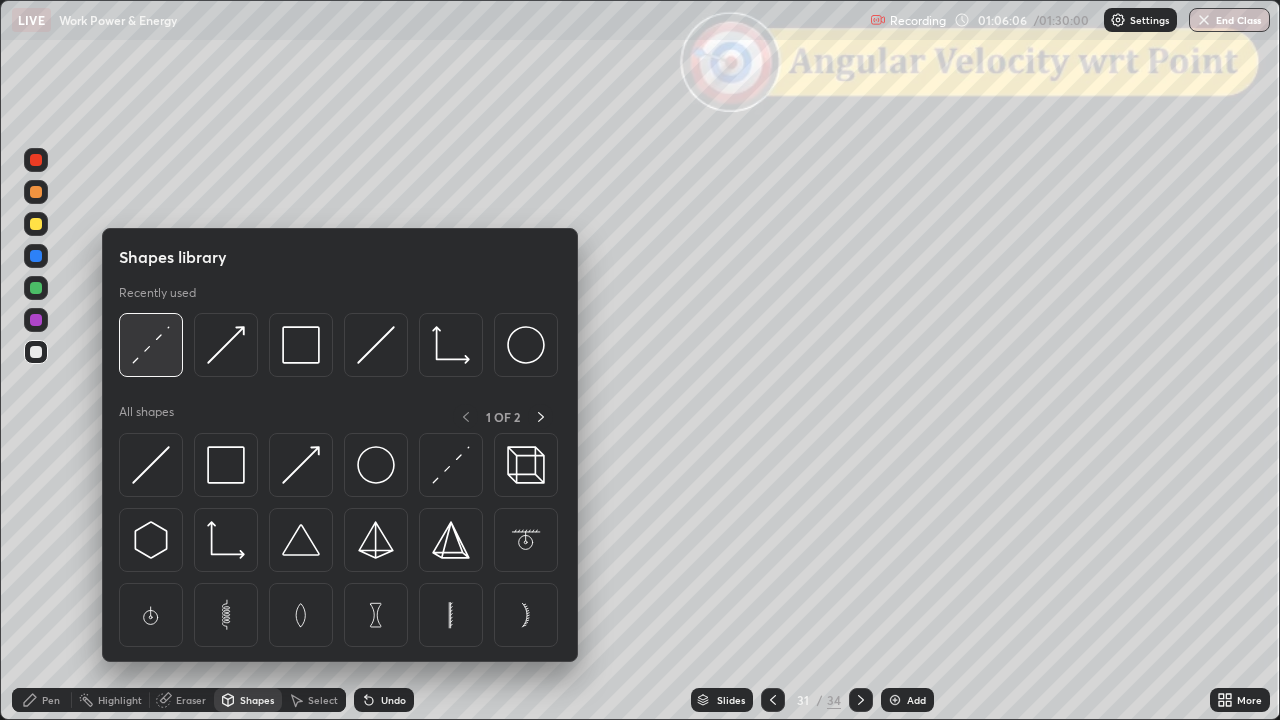 click at bounding box center [151, 345] 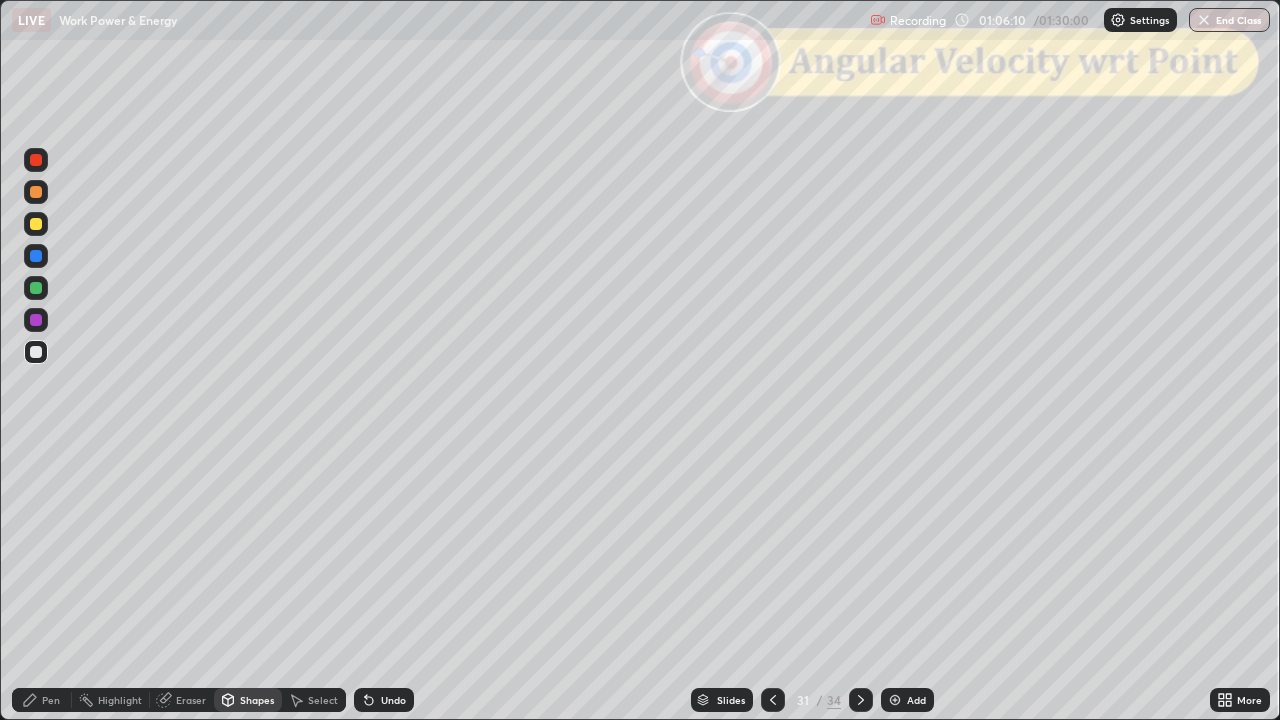 click on "Pen" at bounding box center [51, 700] 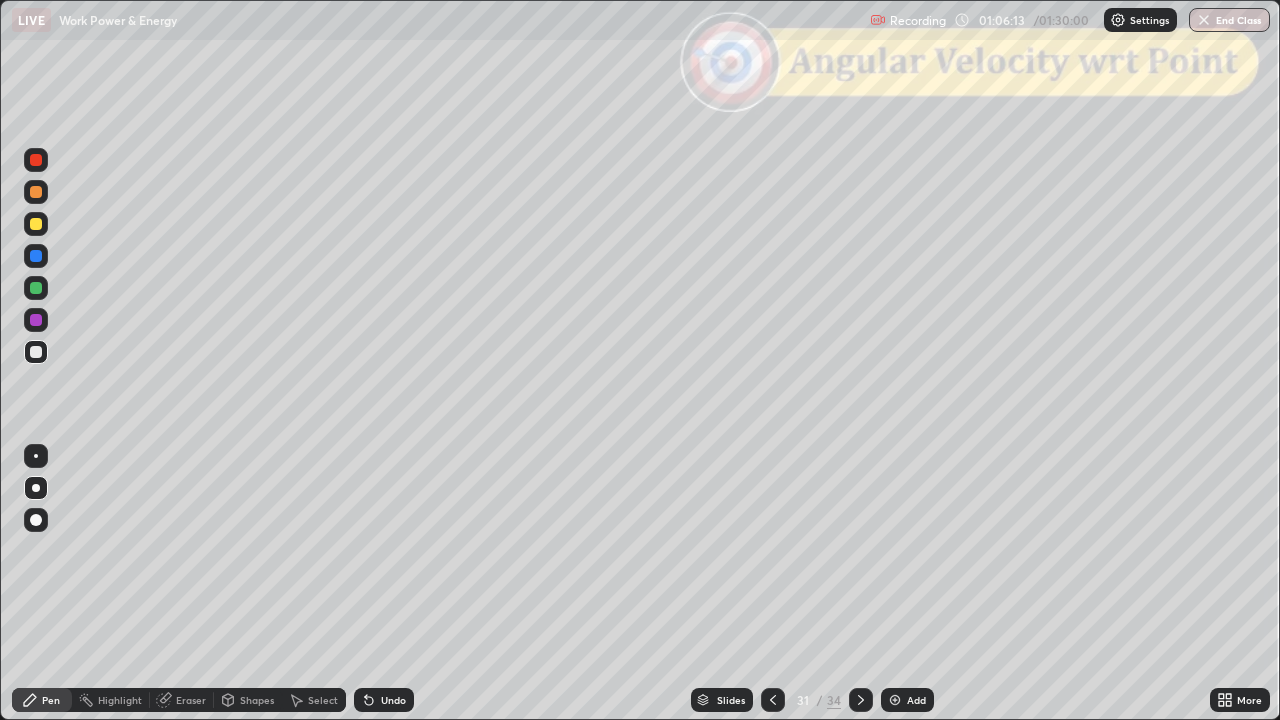 click on "Undo" at bounding box center [384, 700] 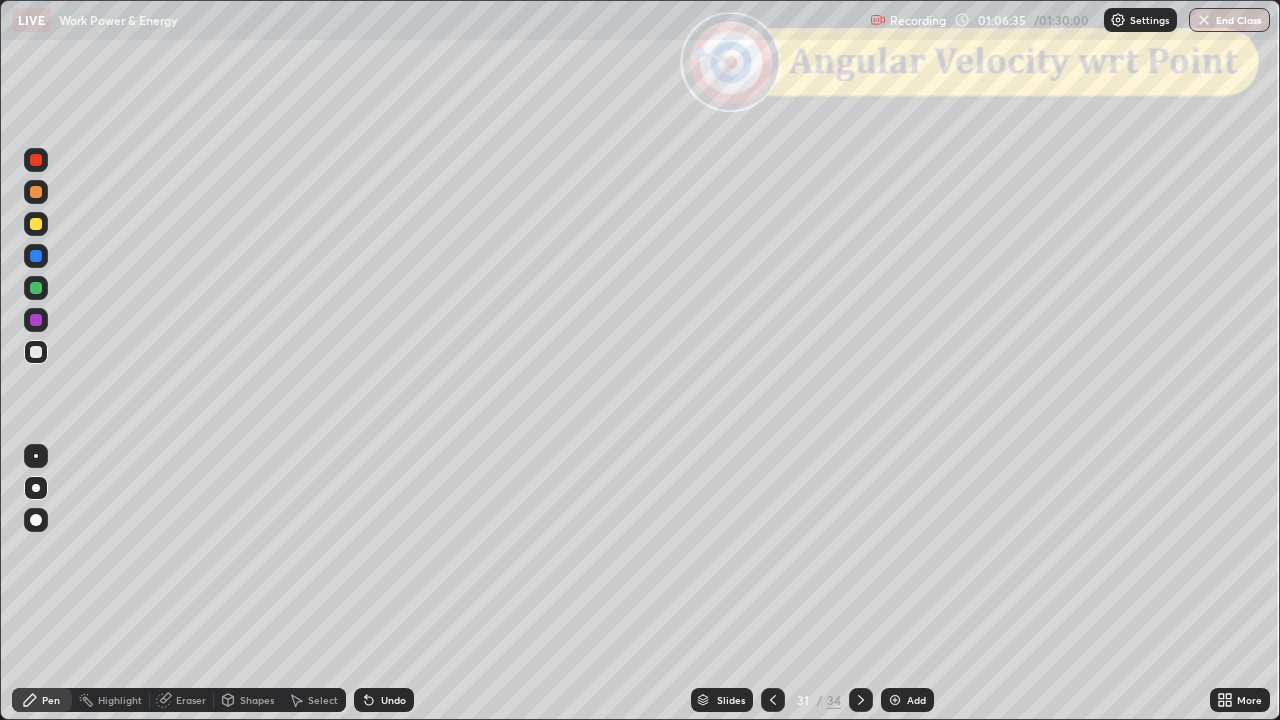 click on "Shapes" at bounding box center (257, 700) 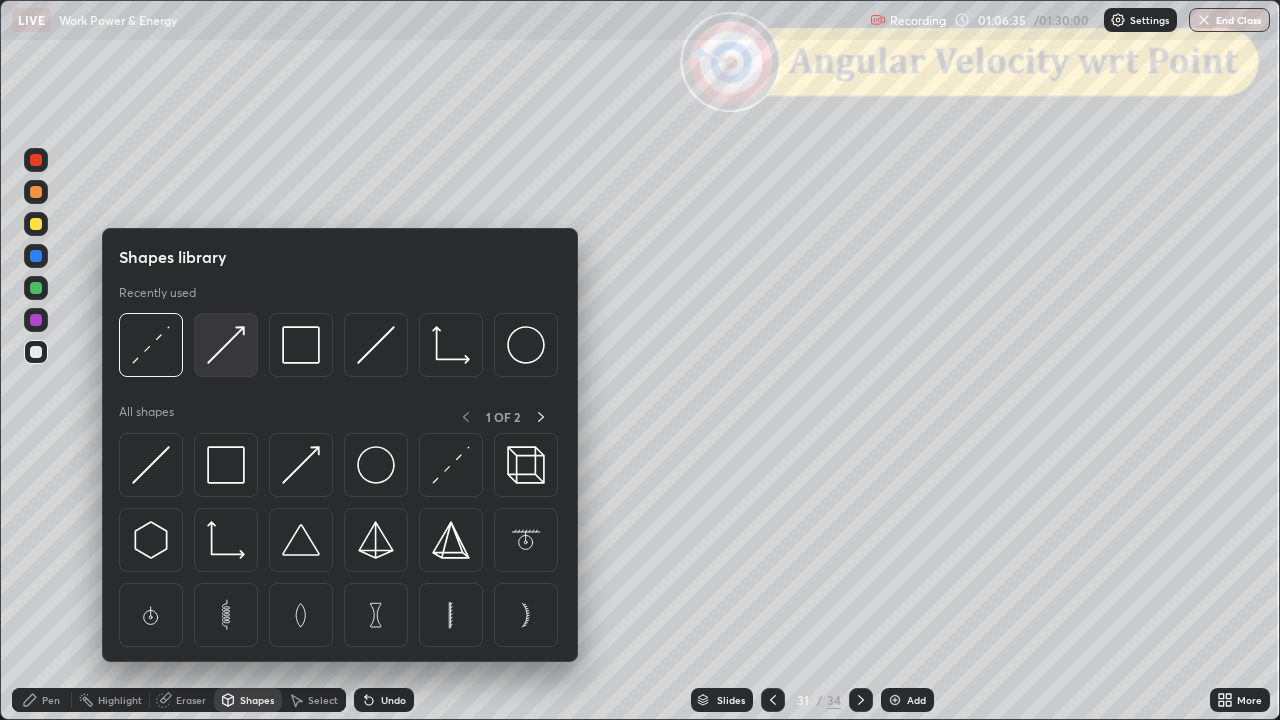 click at bounding box center (226, 345) 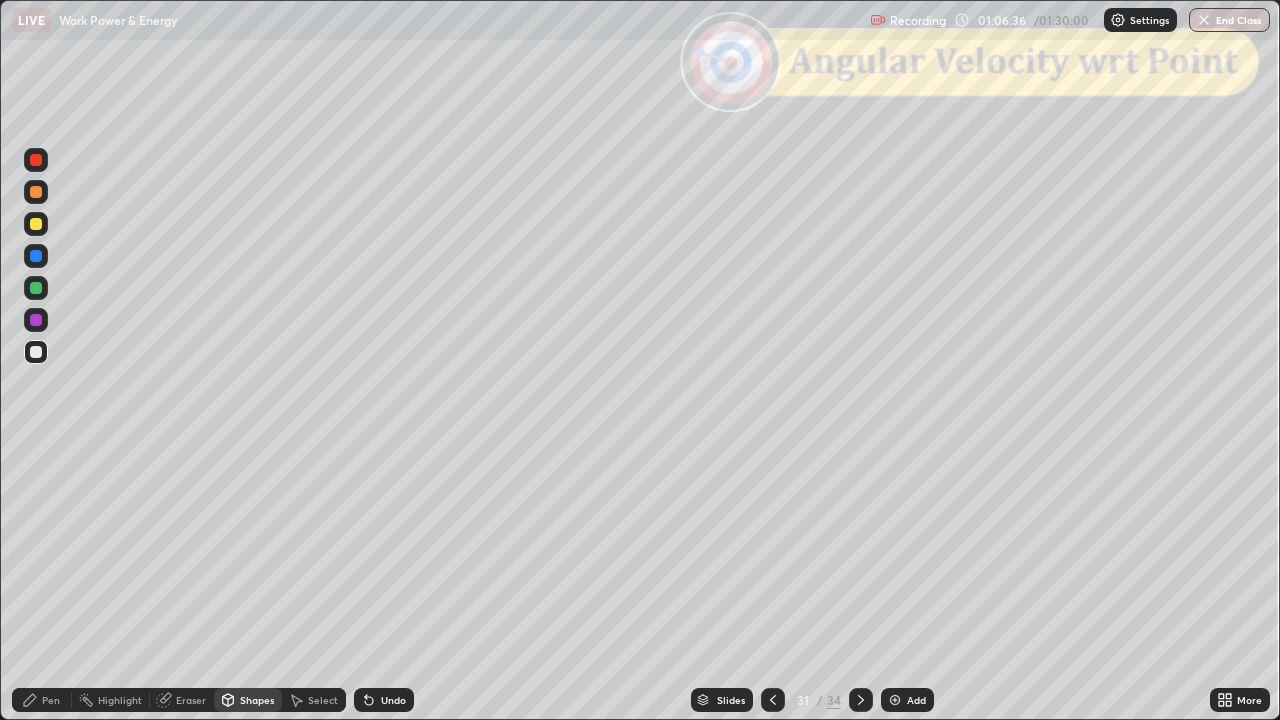 click at bounding box center (36, 192) 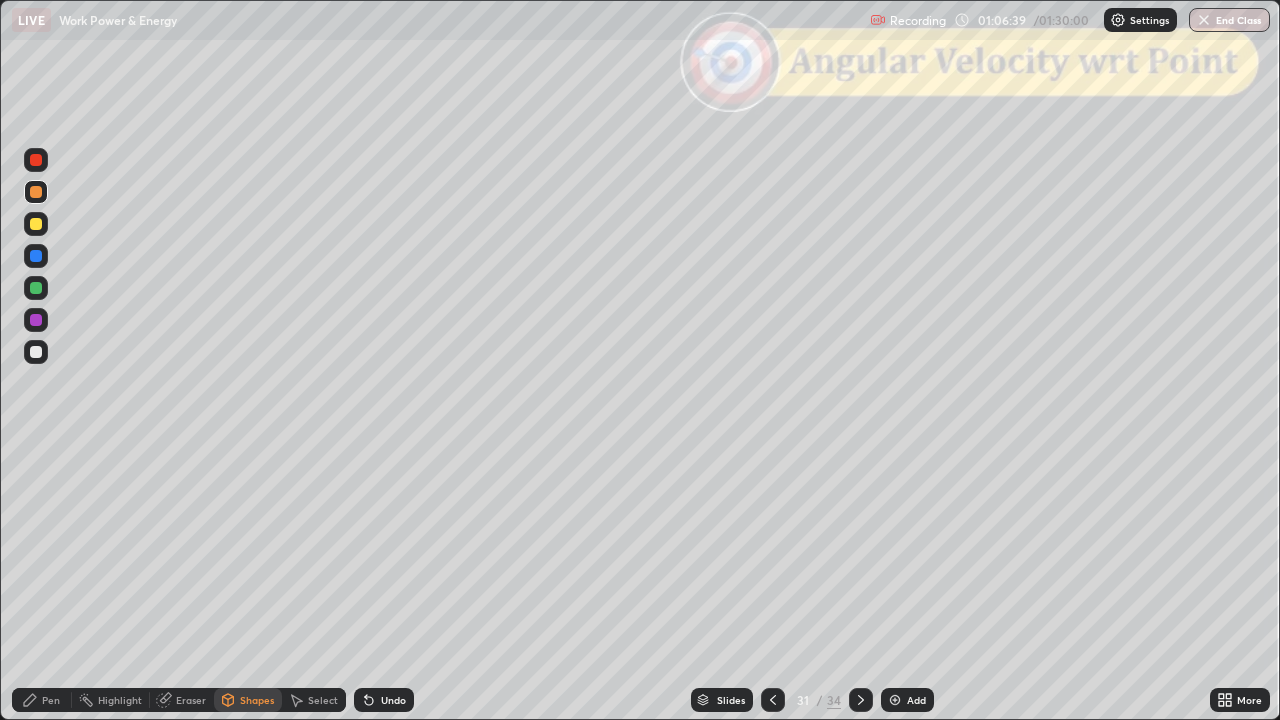 click on "Pen" at bounding box center [42, 700] 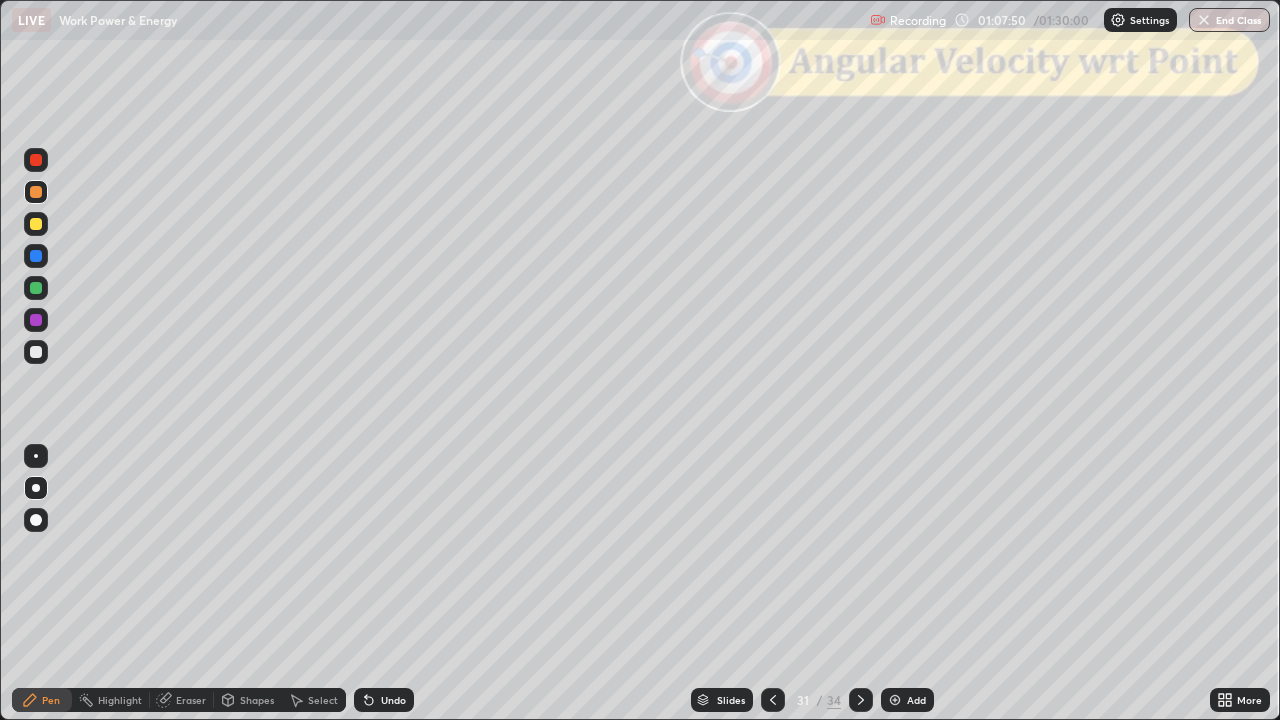 click at bounding box center (36, 288) 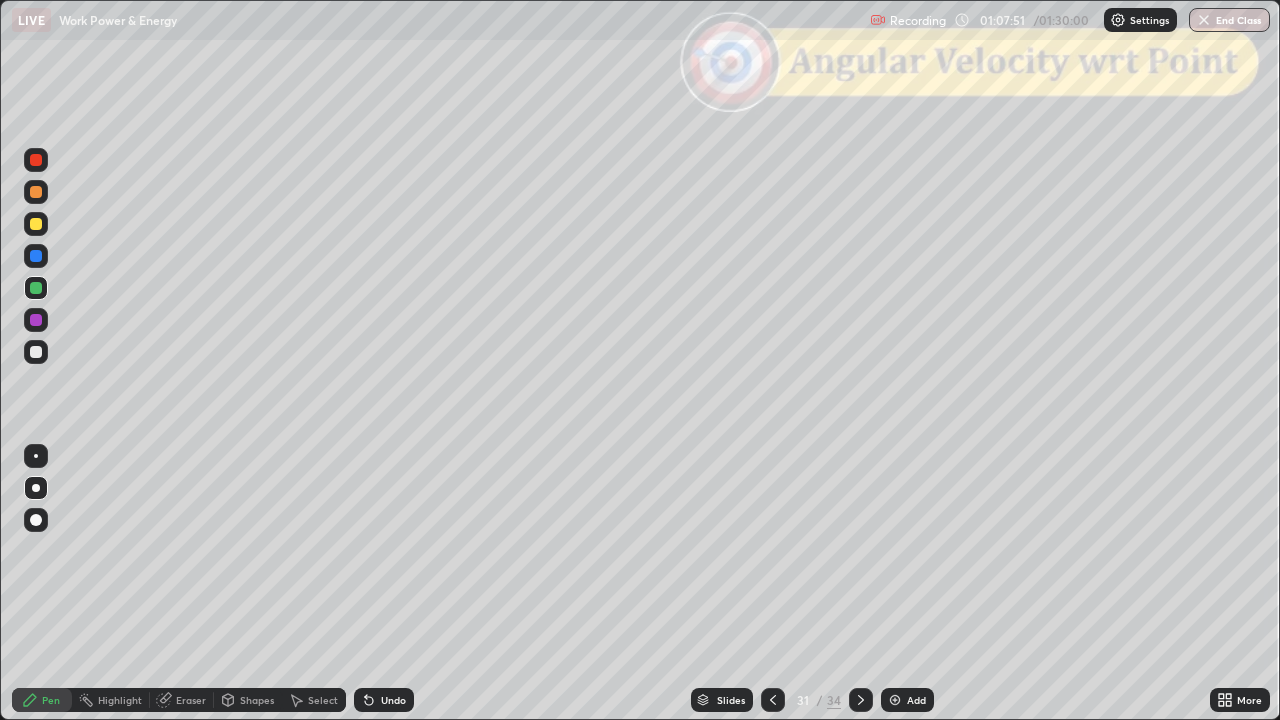 click on "Shapes" at bounding box center [257, 700] 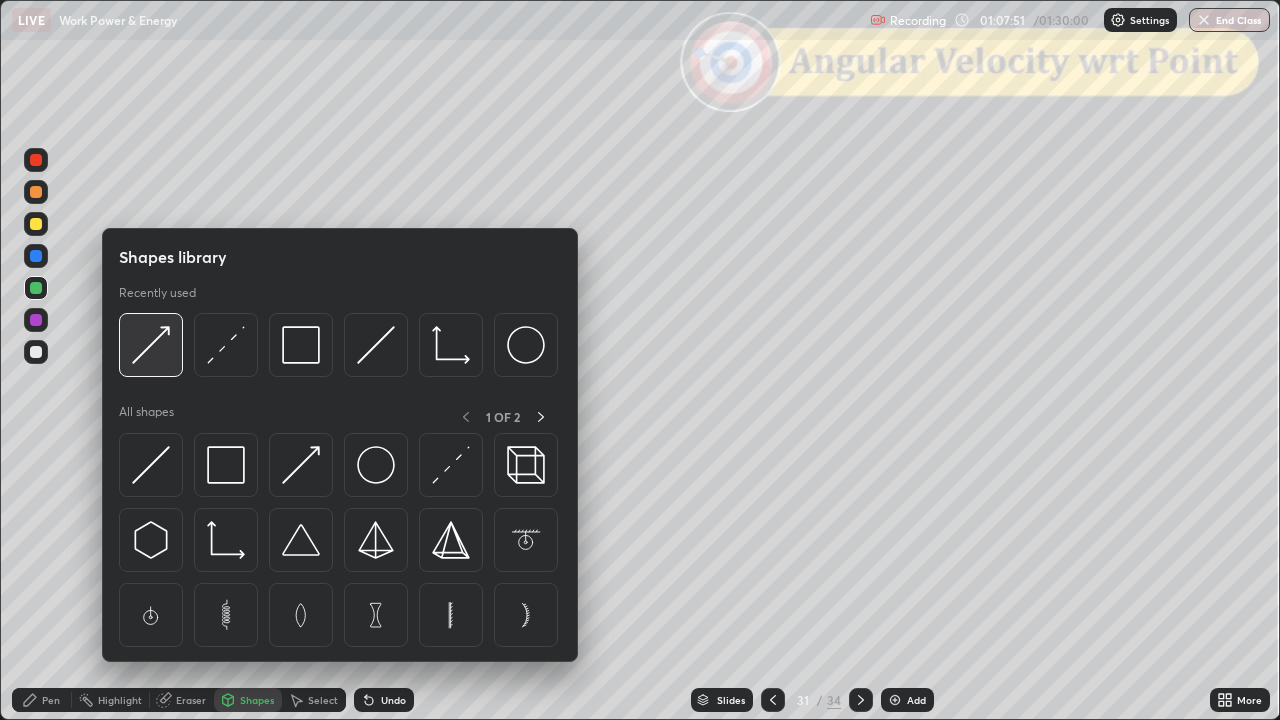 click at bounding box center (151, 345) 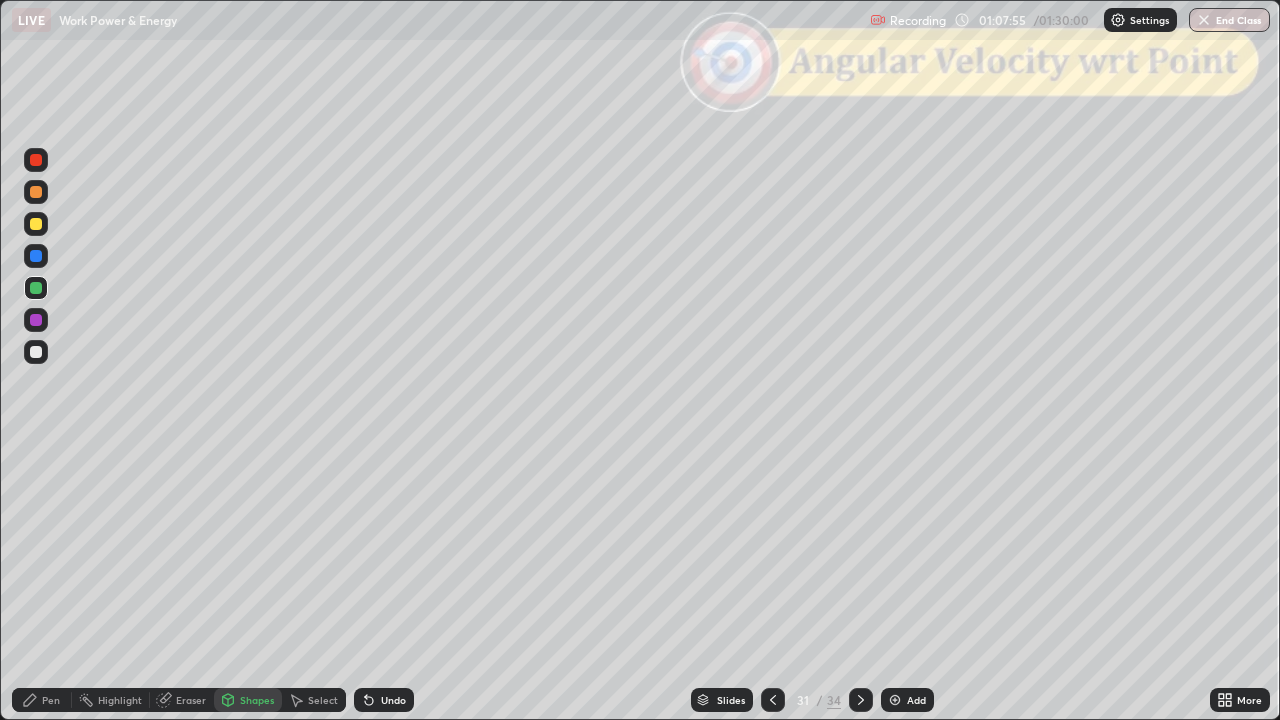 click on "Pen" at bounding box center [42, 700] 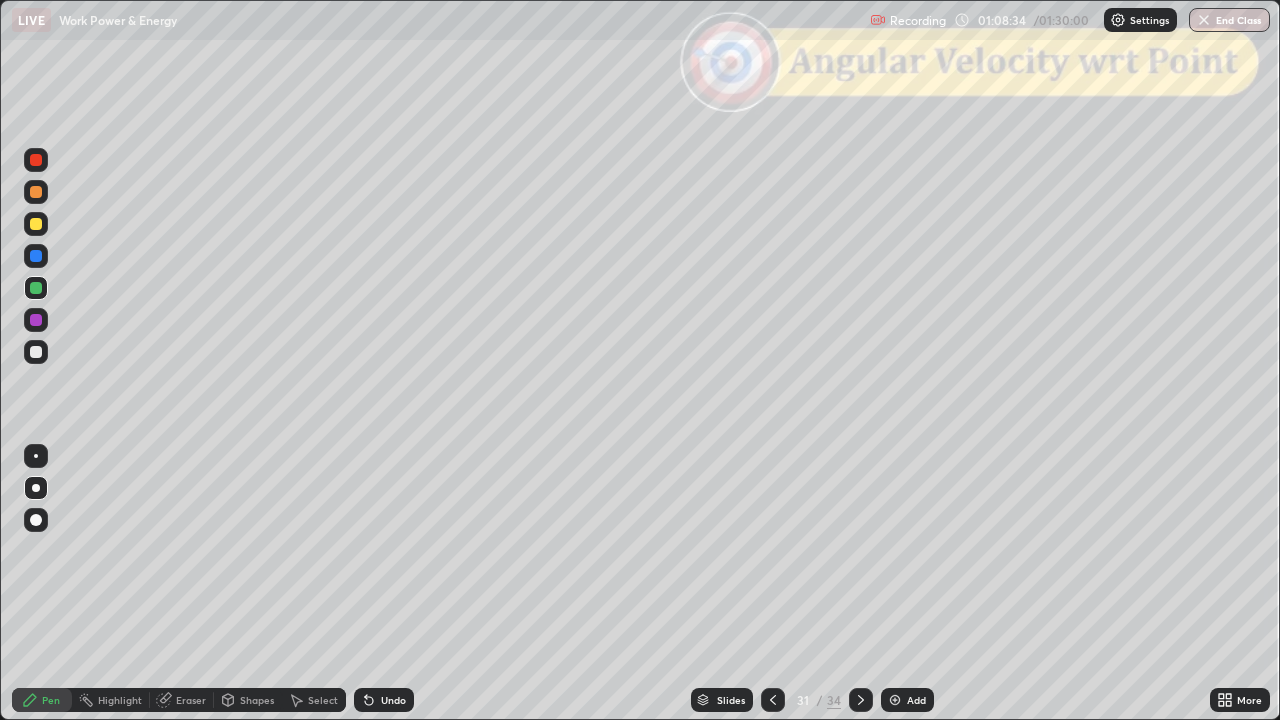 click on "Shapes" at bounding box center (257, 700) 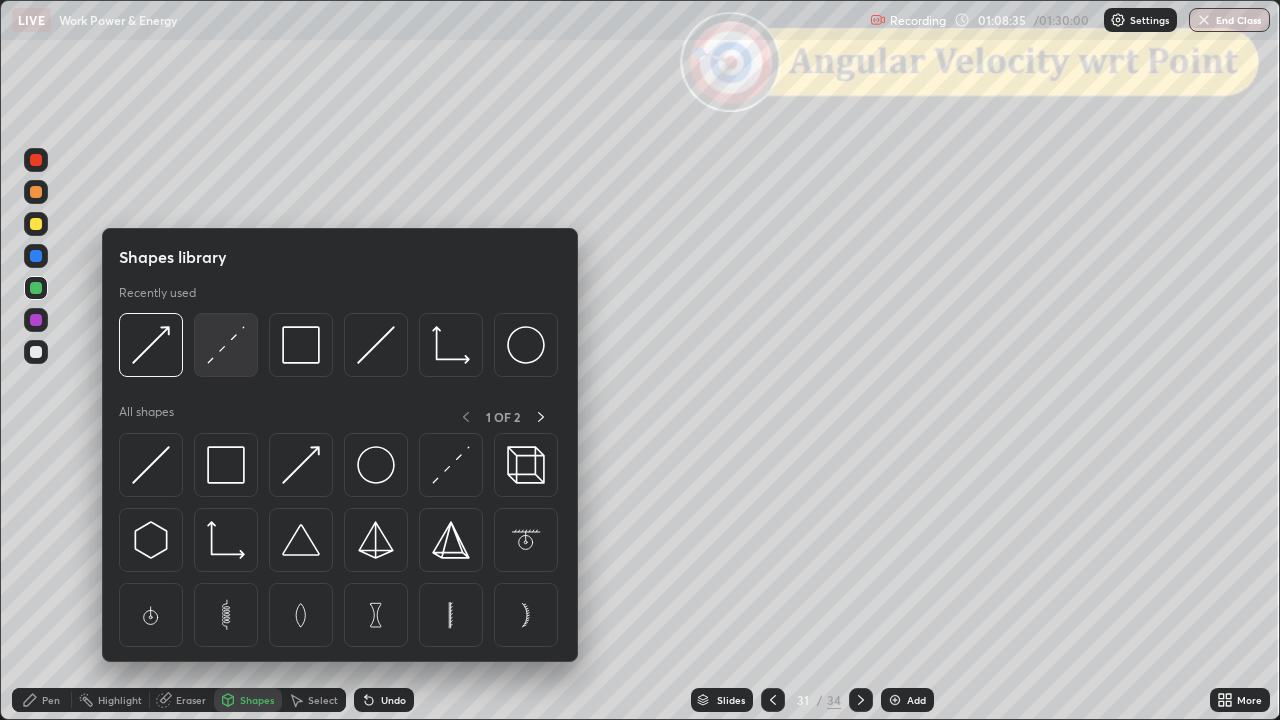 click at bounding box center [226, 345] 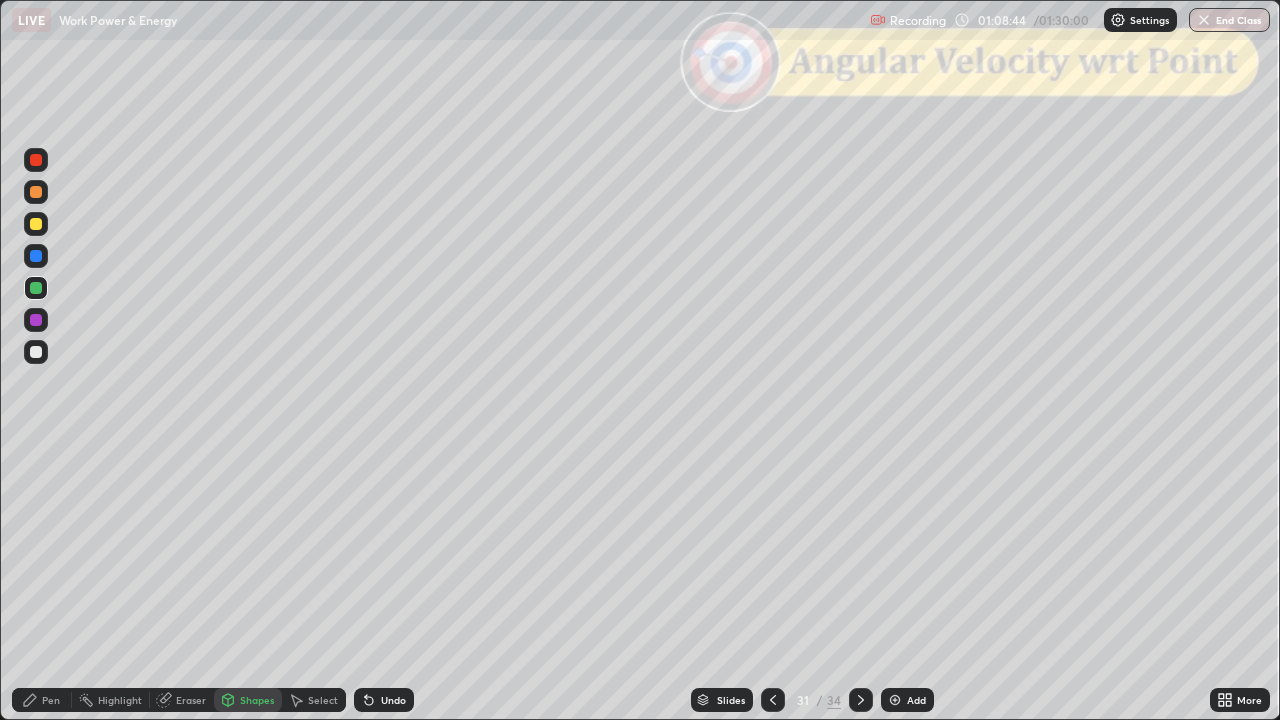 click on "Undo" at bounding box center [393, 700] 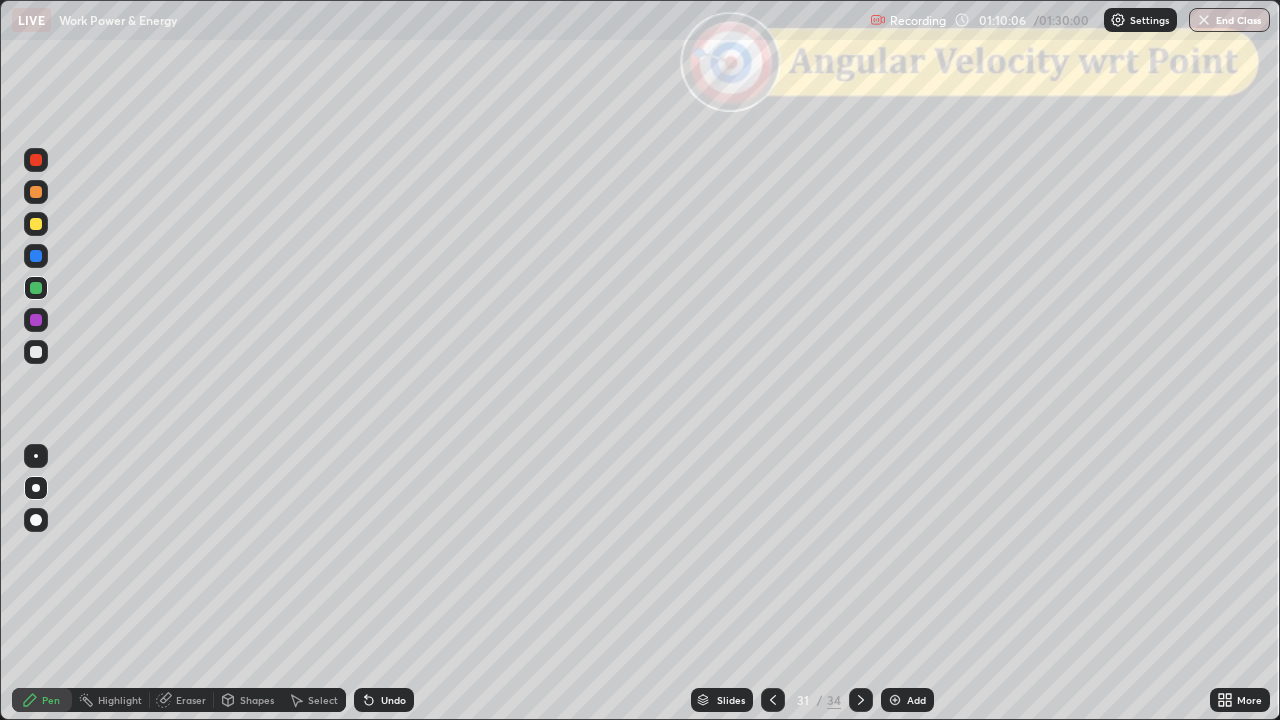 click on "Shapes" at bounding box center [257, 700] 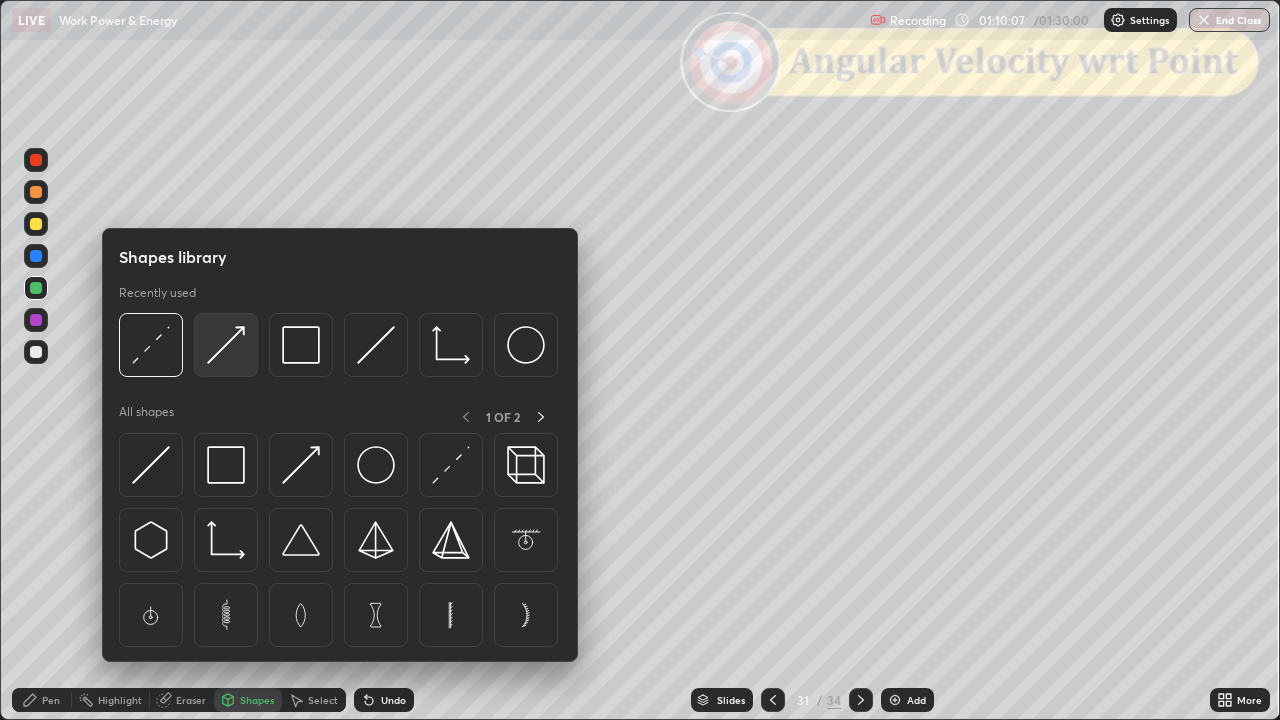 click at bounding box center [226, 345] 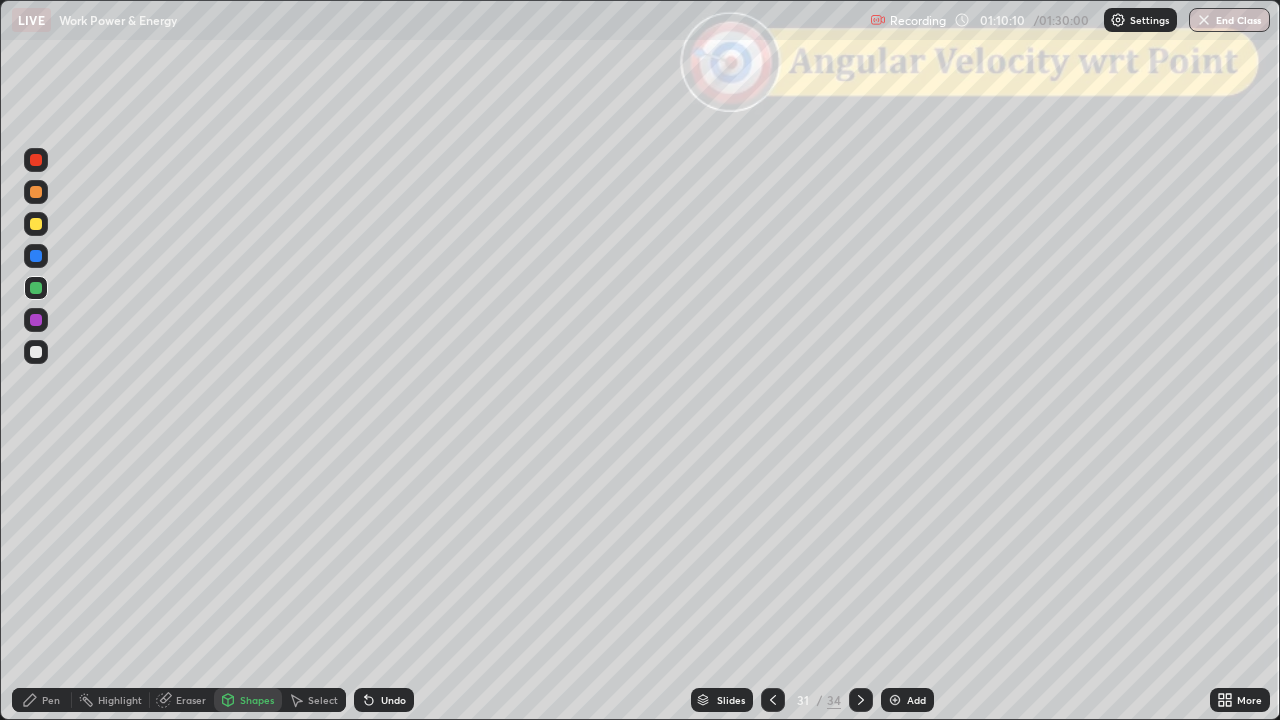 click on "Eraser" at bounding box center (191, 700) 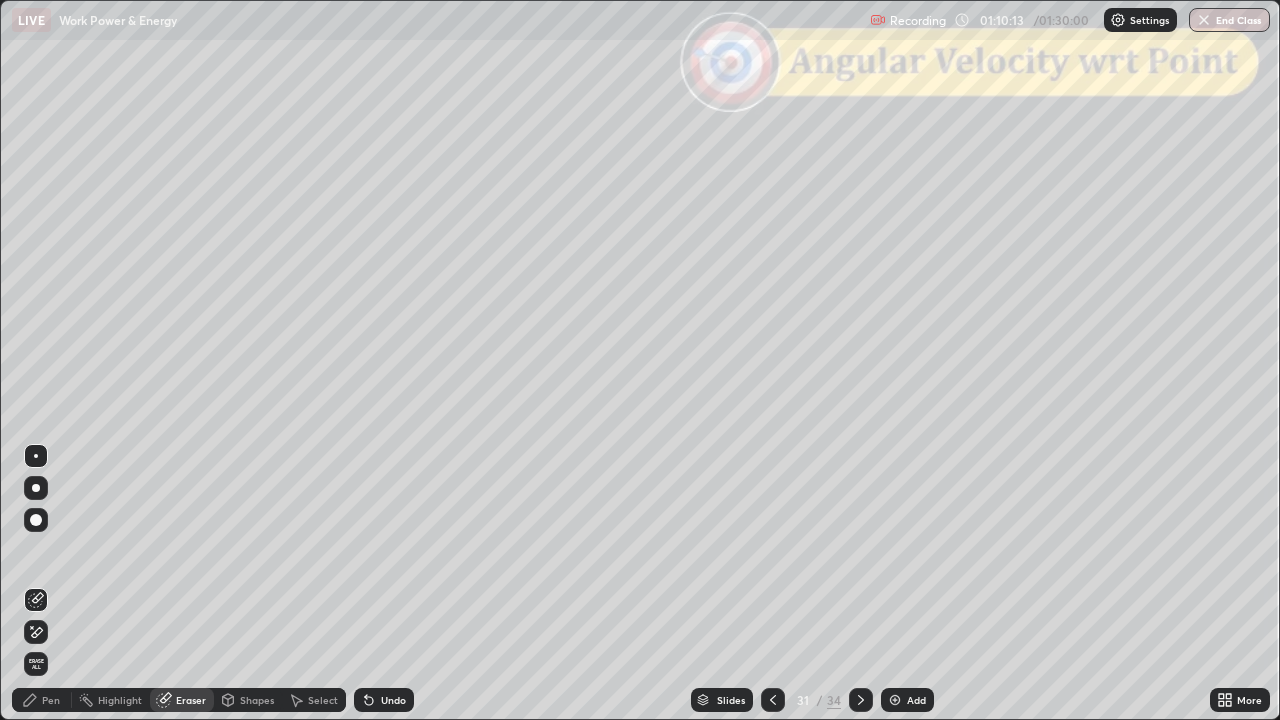 click on "Pen" at bounding box center (51, 700) 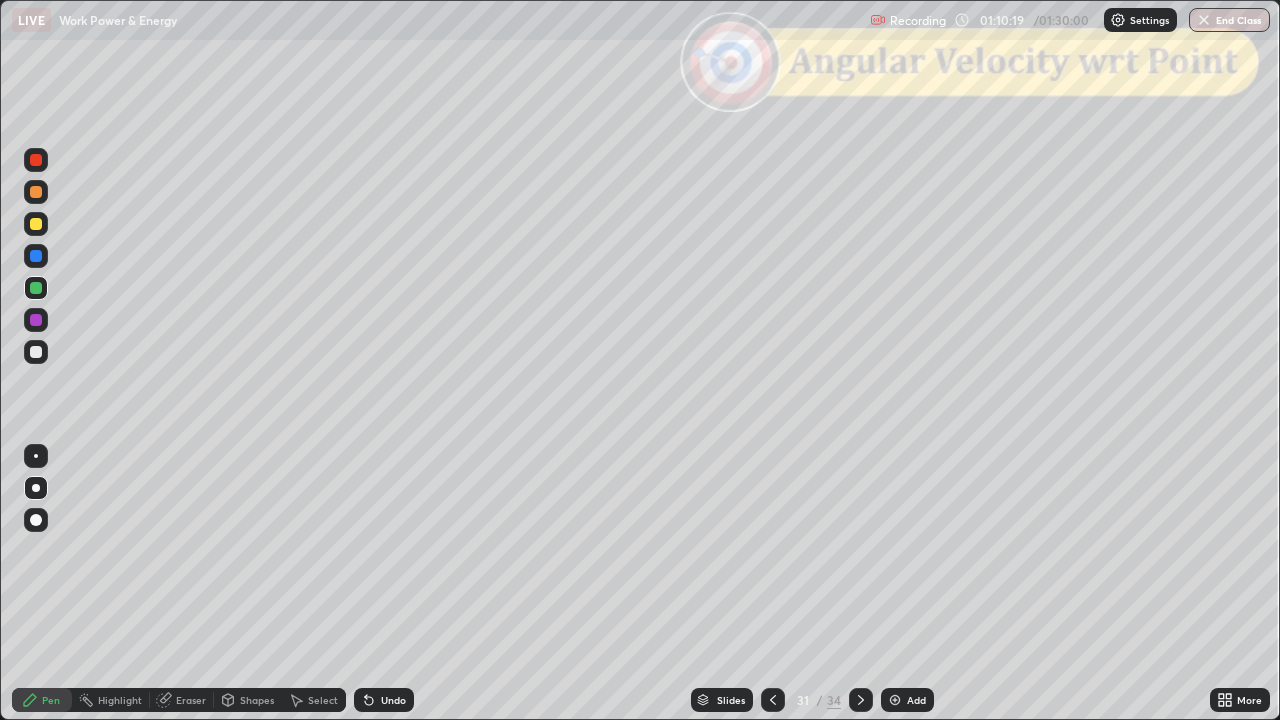 click on "Shapes" at bounding box center (257, 700) 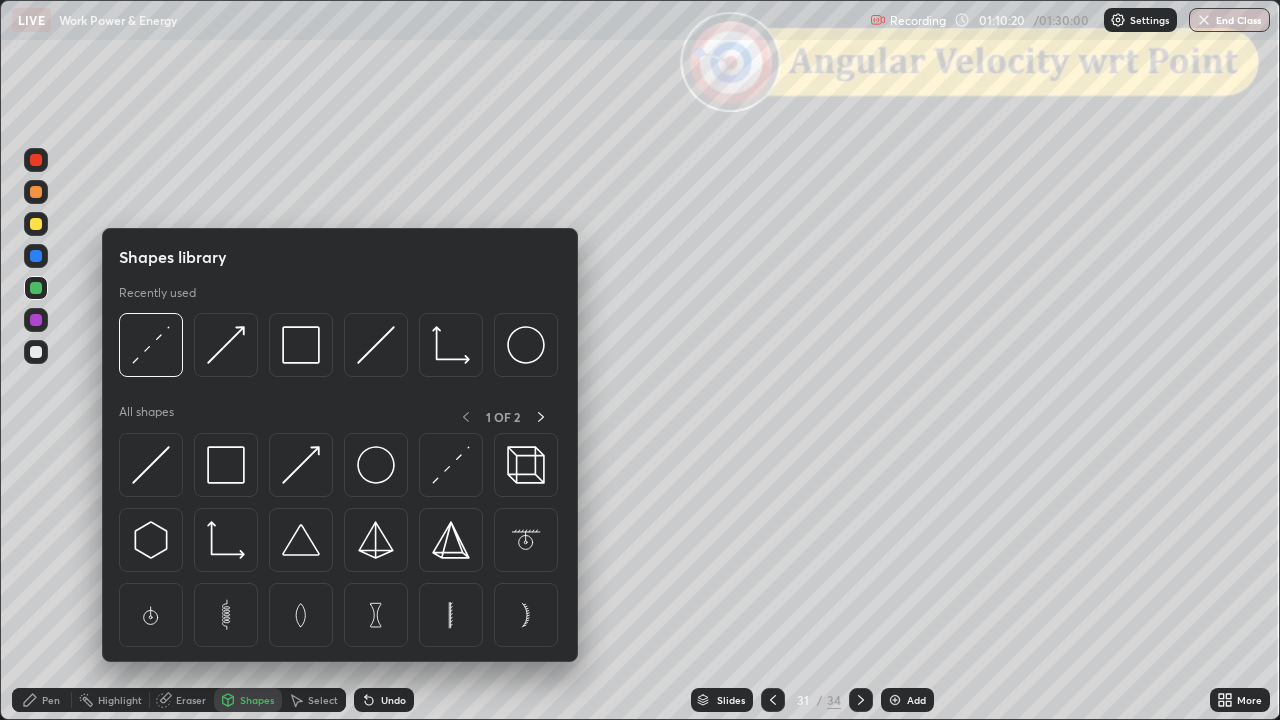 click at bounding box center [226, 345] 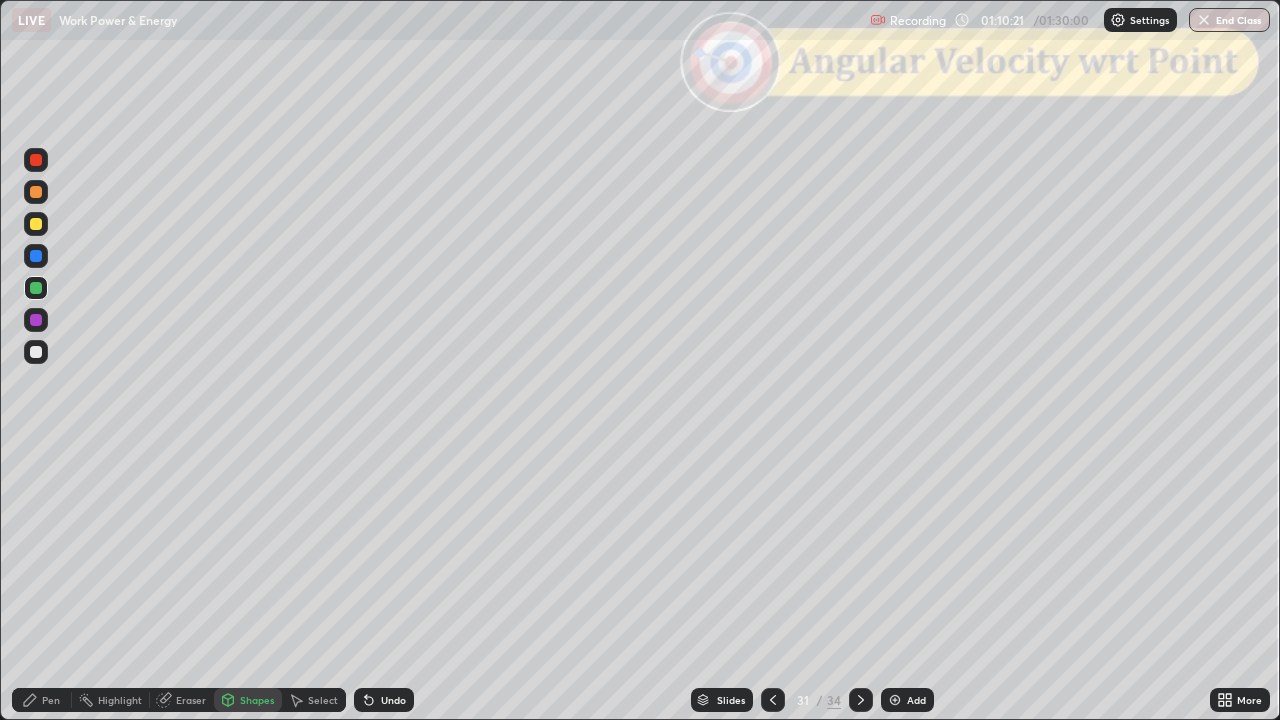 click at bounding box center [36, 224] 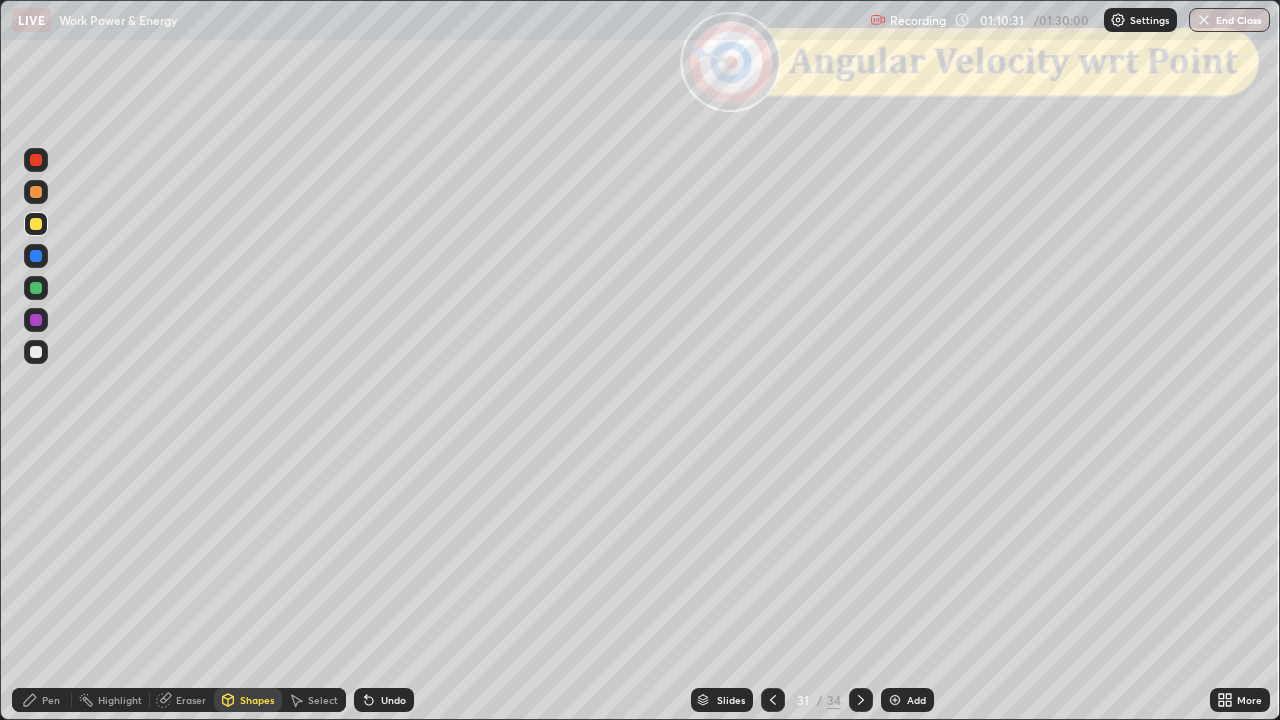 click 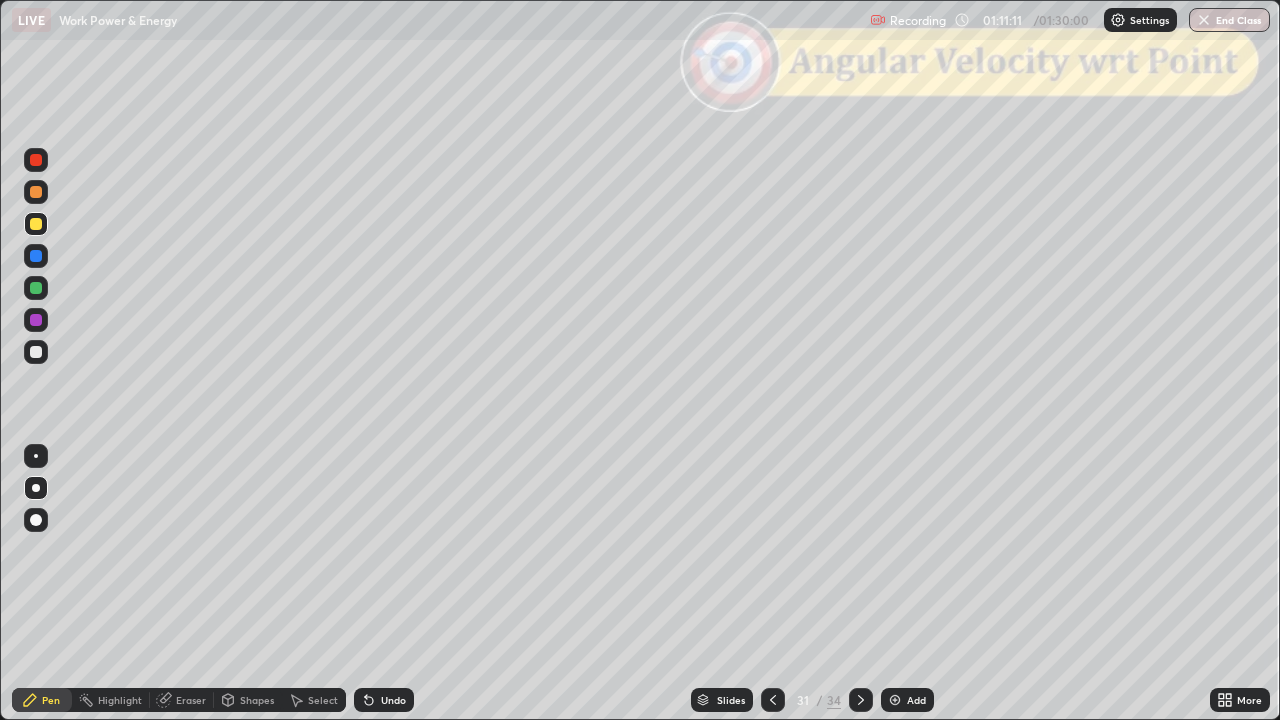 click at bounding box center (36, 288) 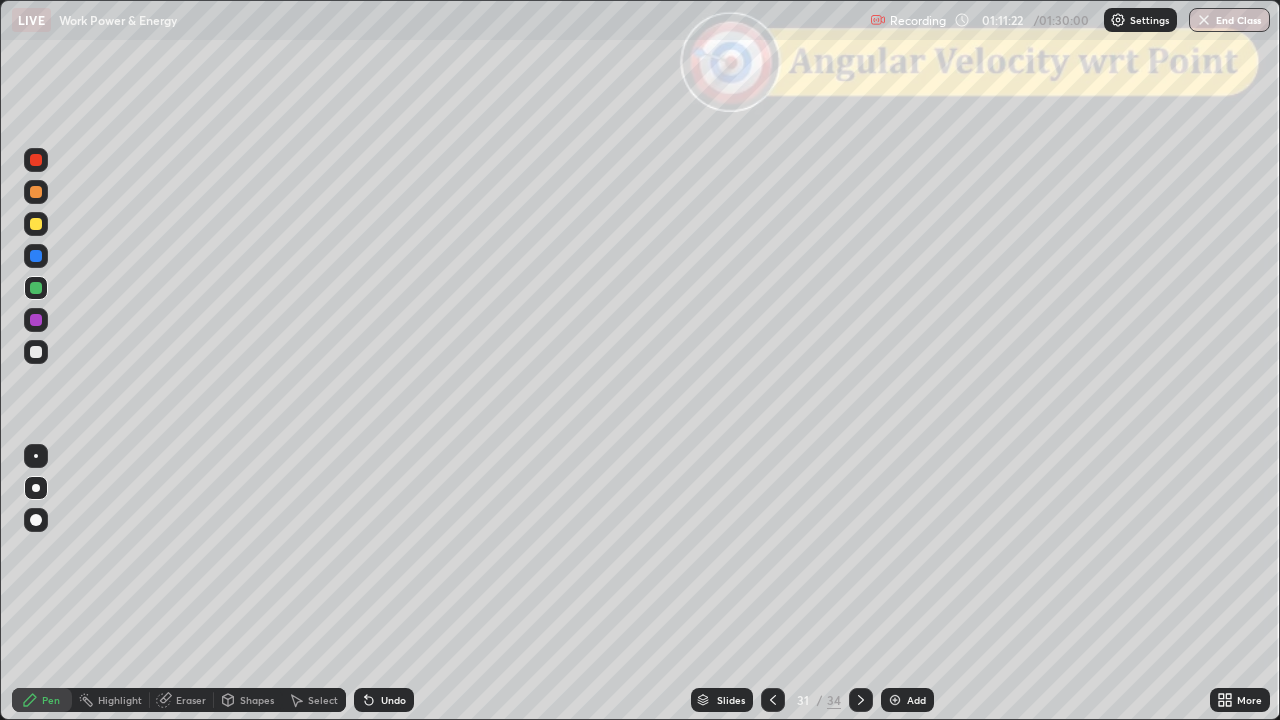 click at bounding box center (36, 192) 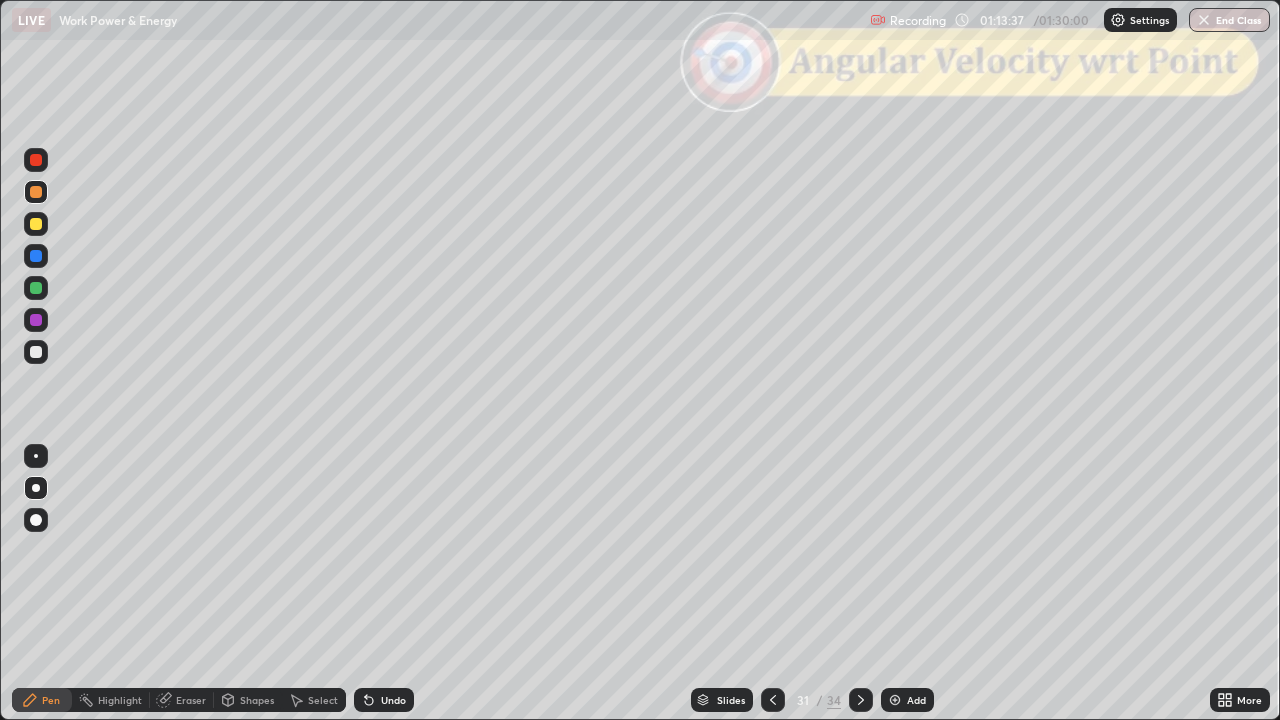click 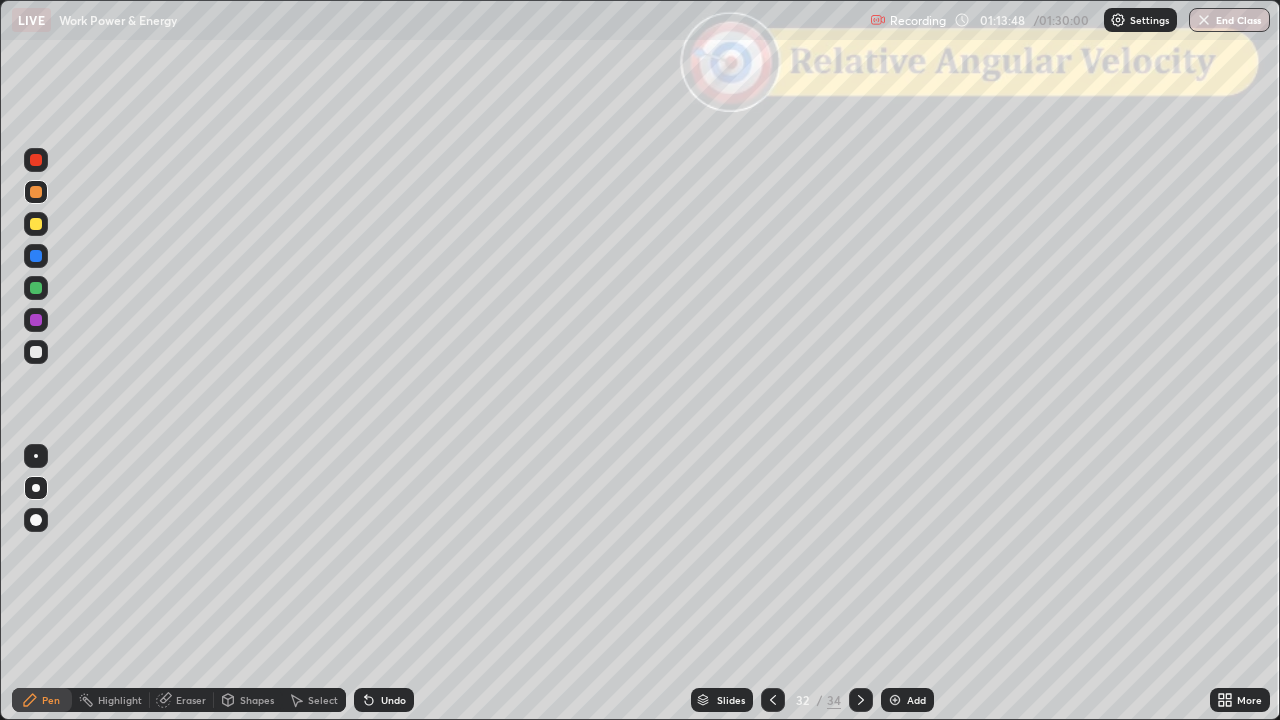 click on "Shapes" at bounding box center (257, 700) 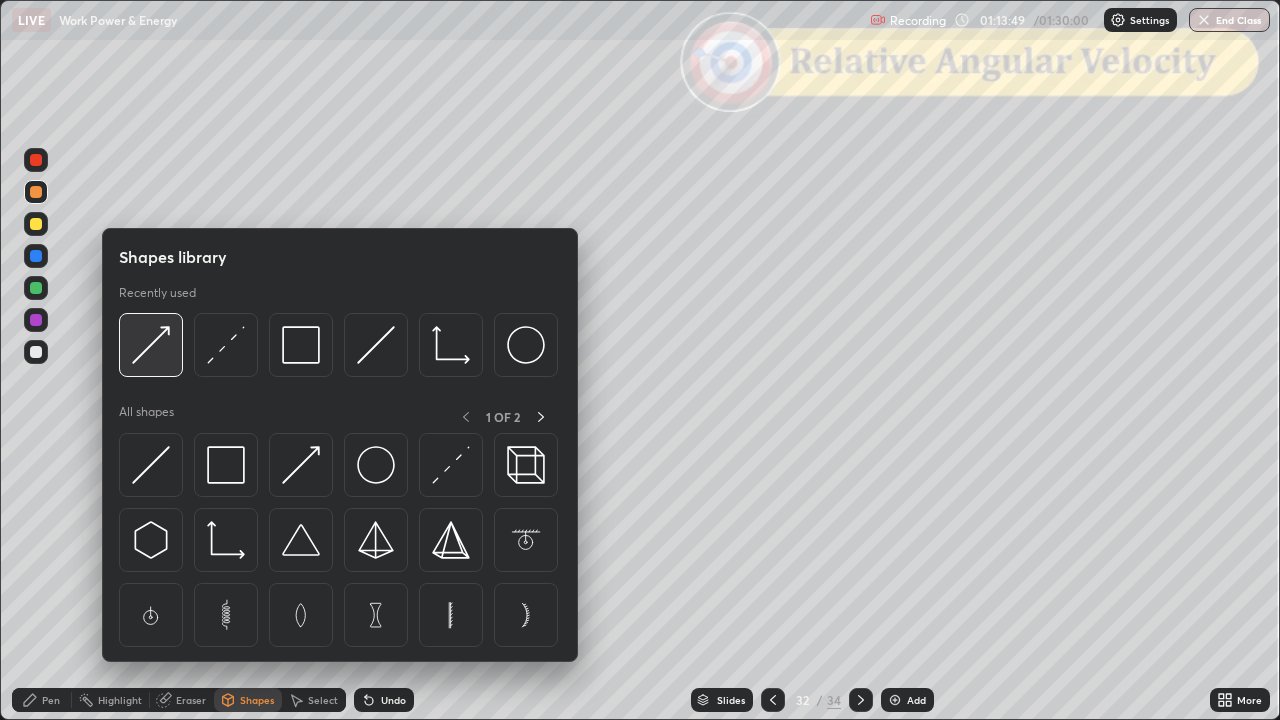 click at bounding box center [151, 345] 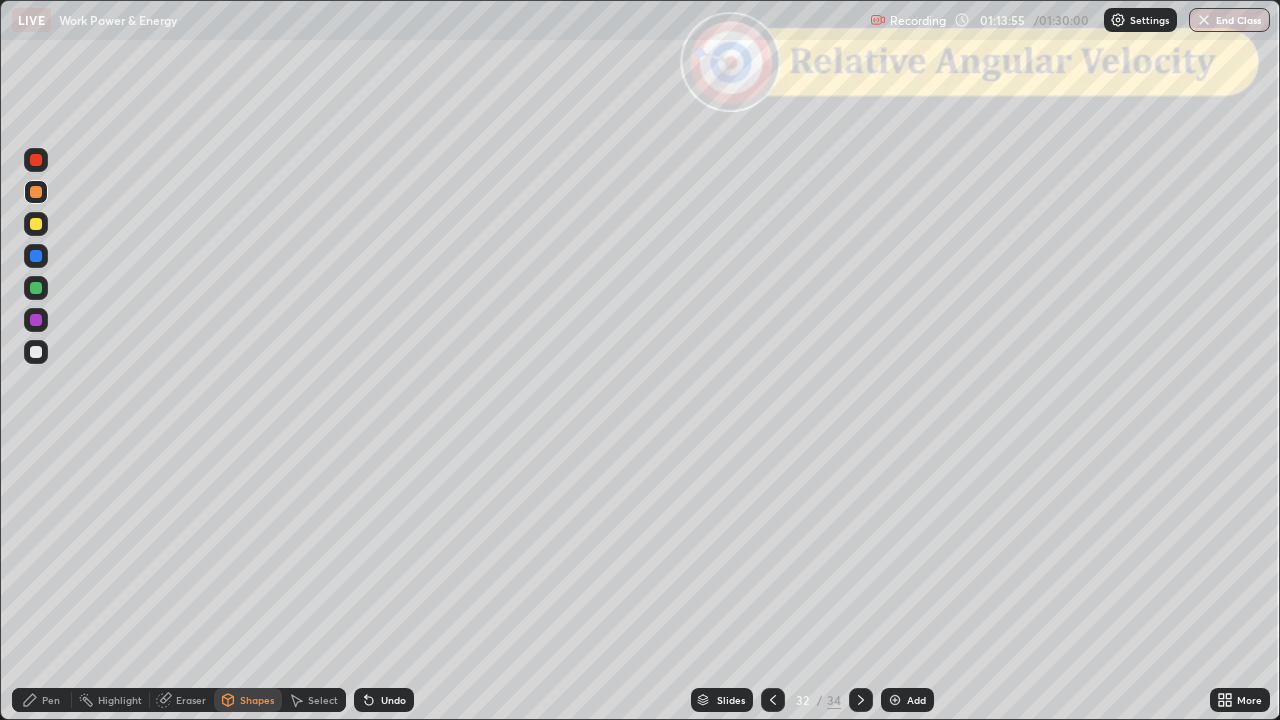 click on "Shapes" at bounding box center [257, 700] 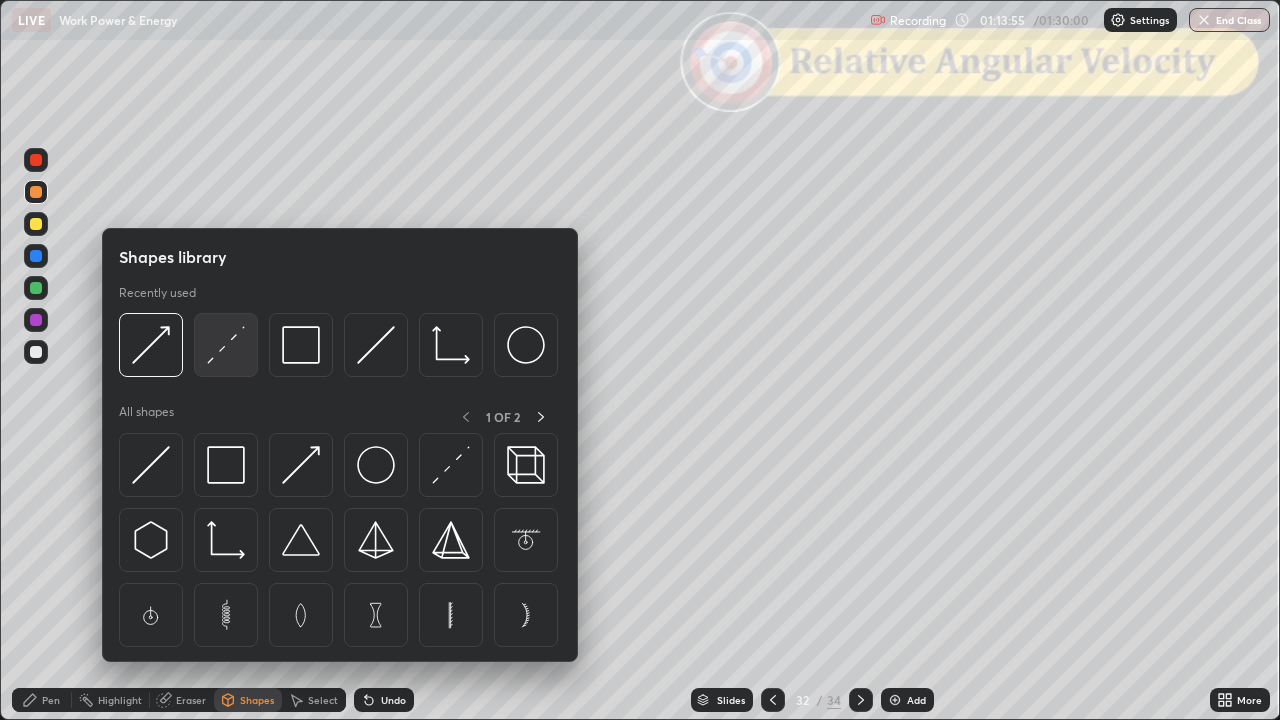click at bounding box center (226, 345) 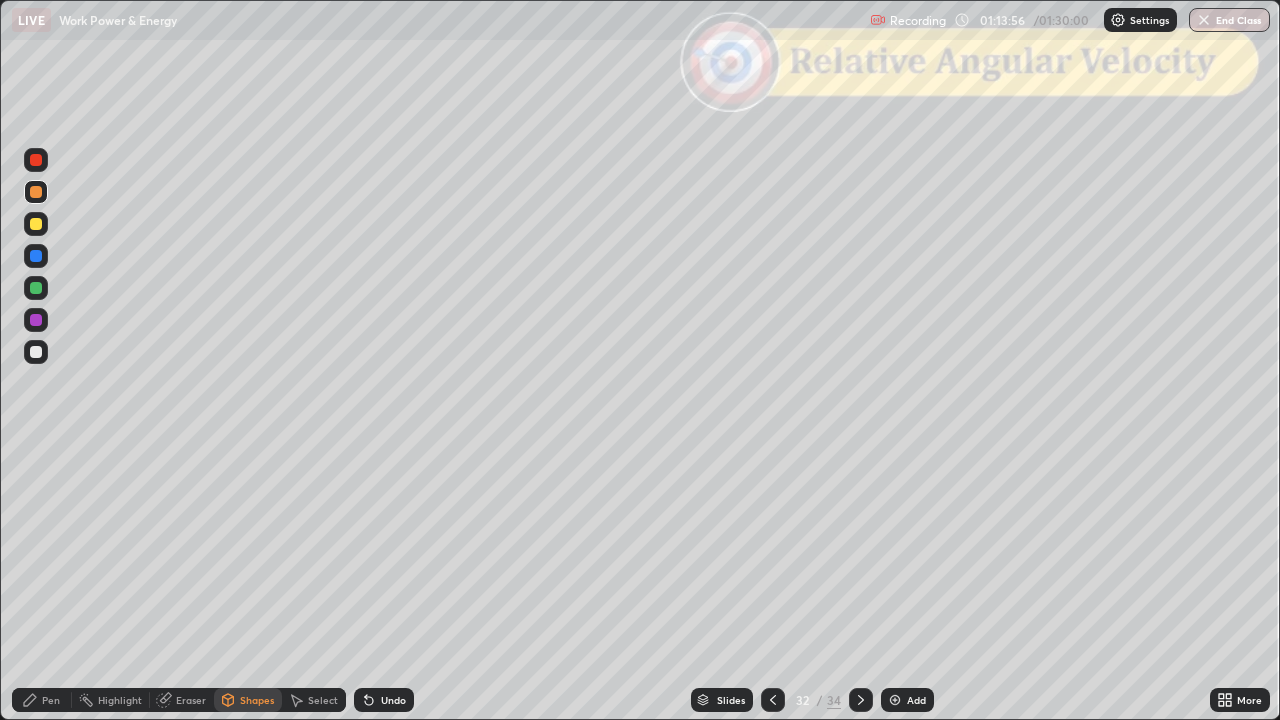 click at bounding box center (36, 352) 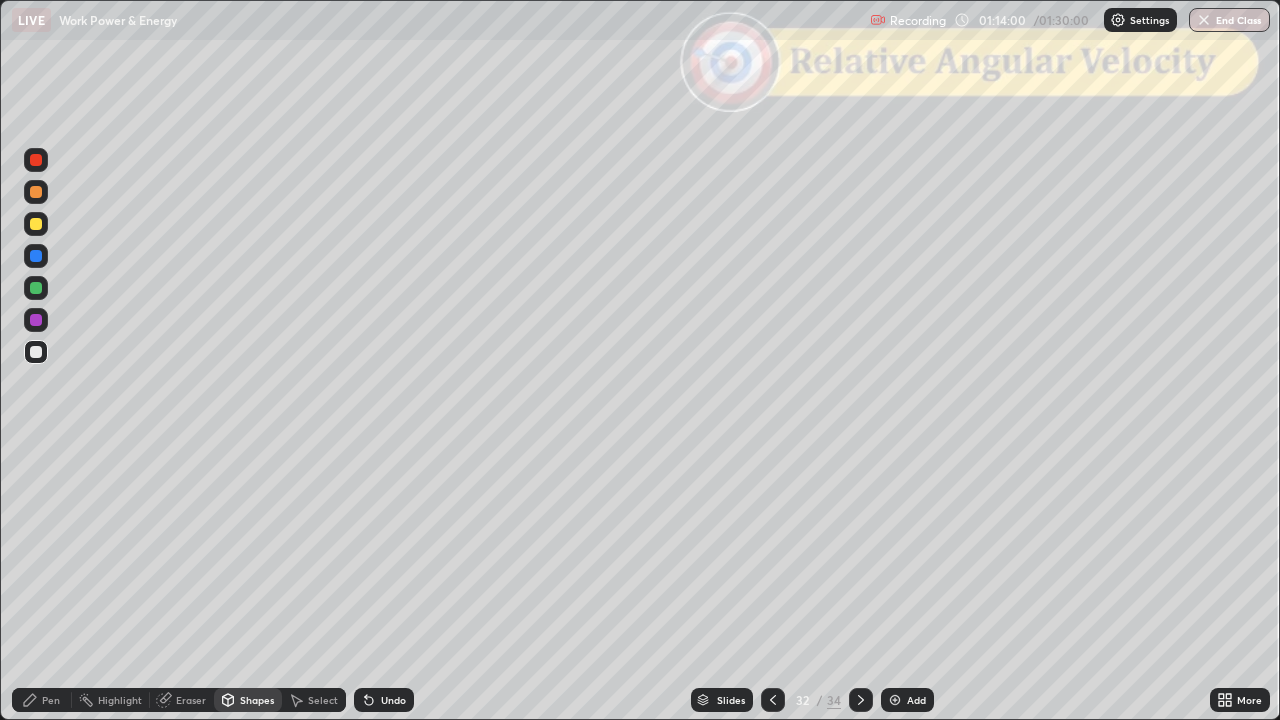 click at bounding box center [36, 288] 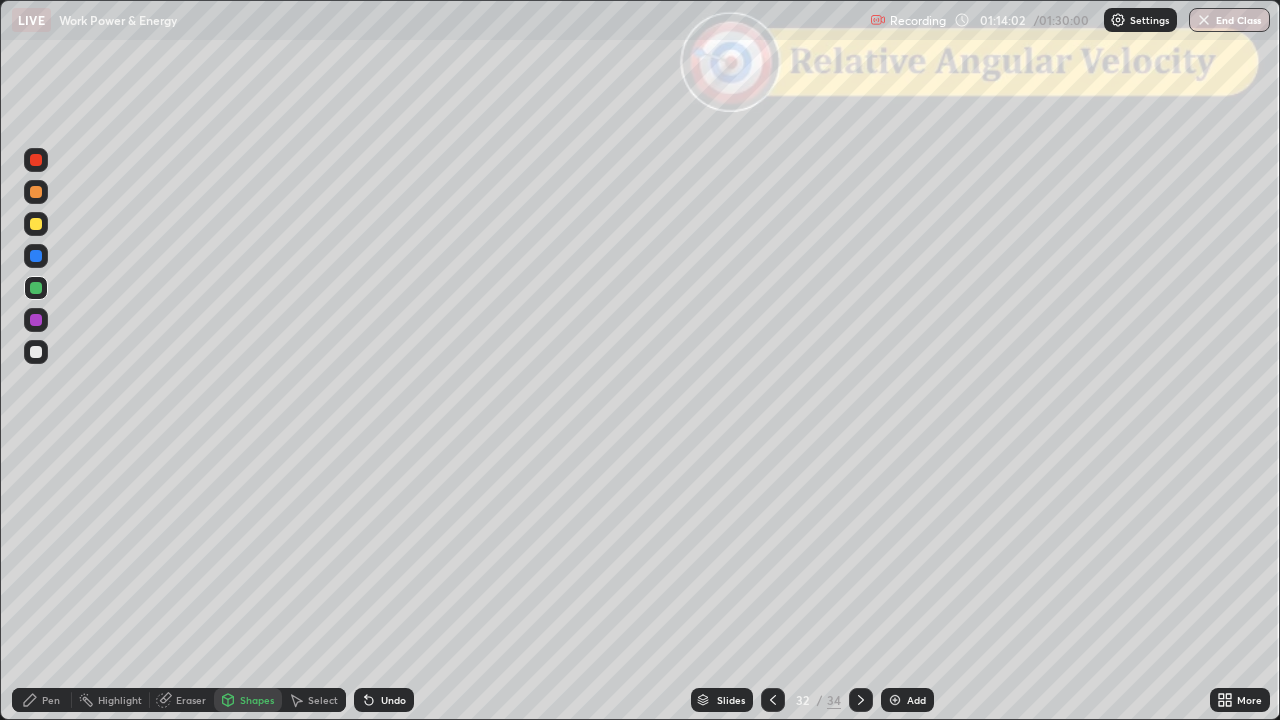 click on "Shapes" at bounding box center [257, 700] 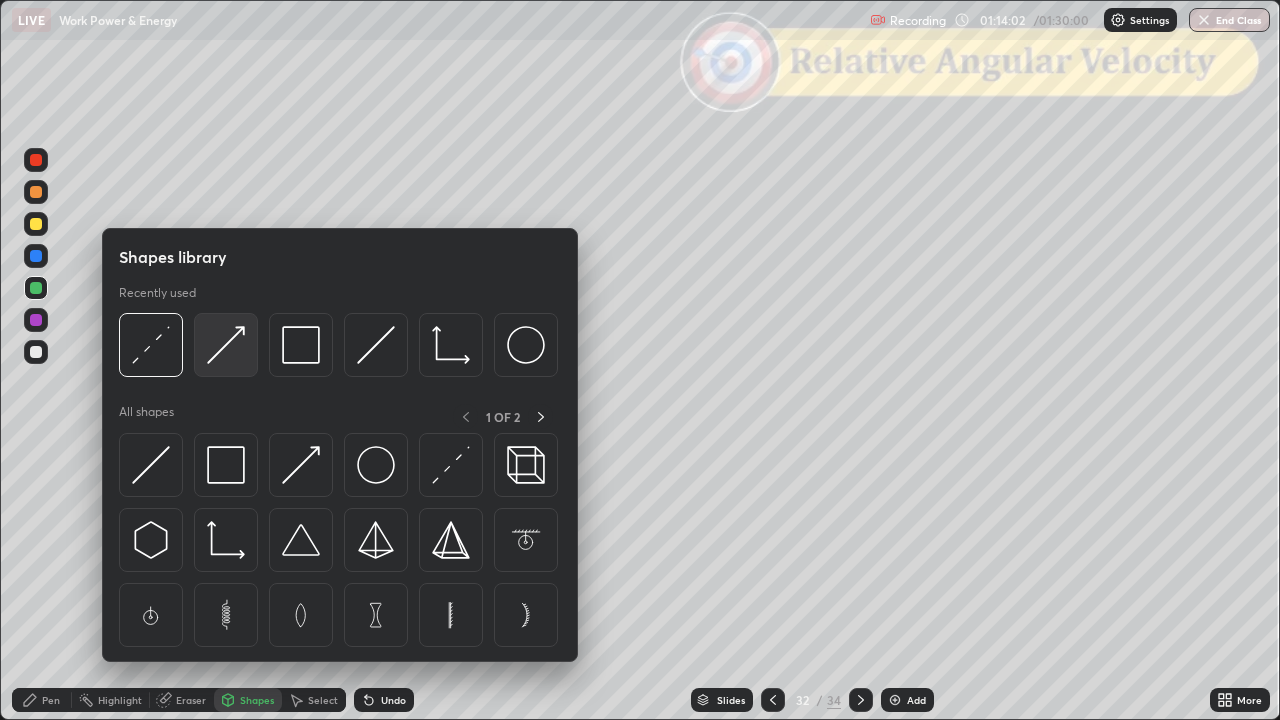click at bounding box center (226, 345) 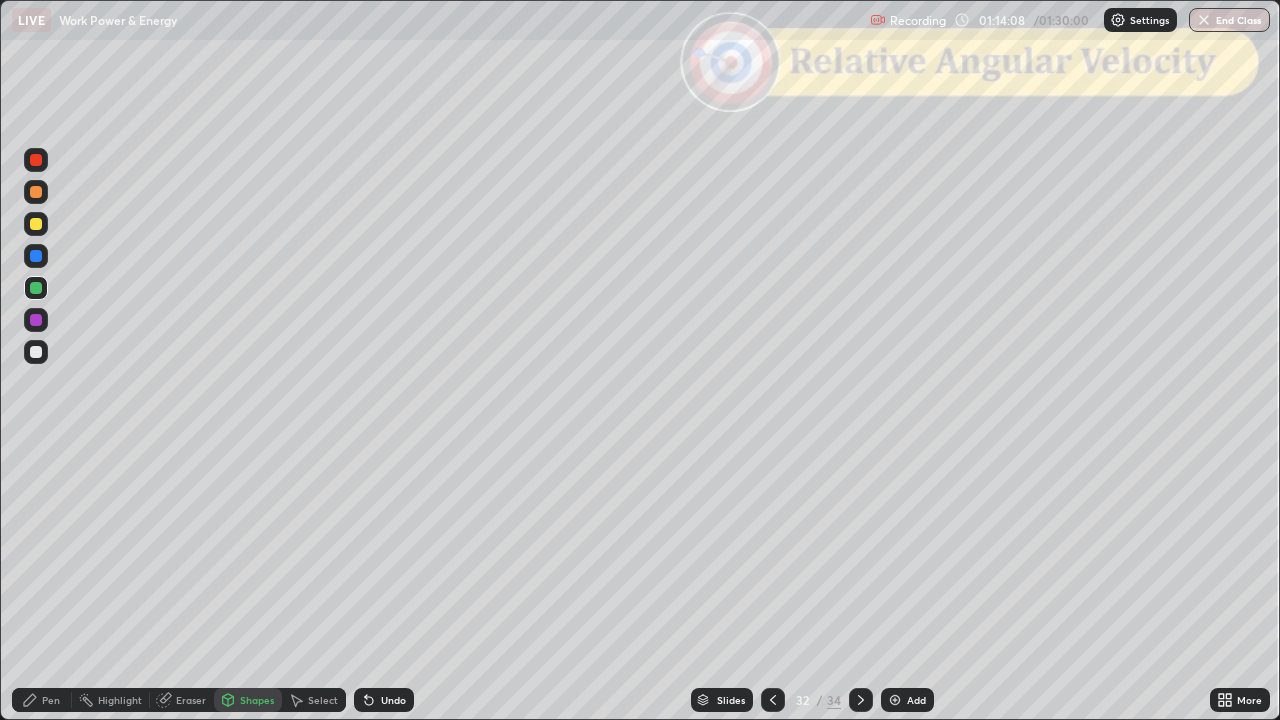 click at bounding box center [36, 192] 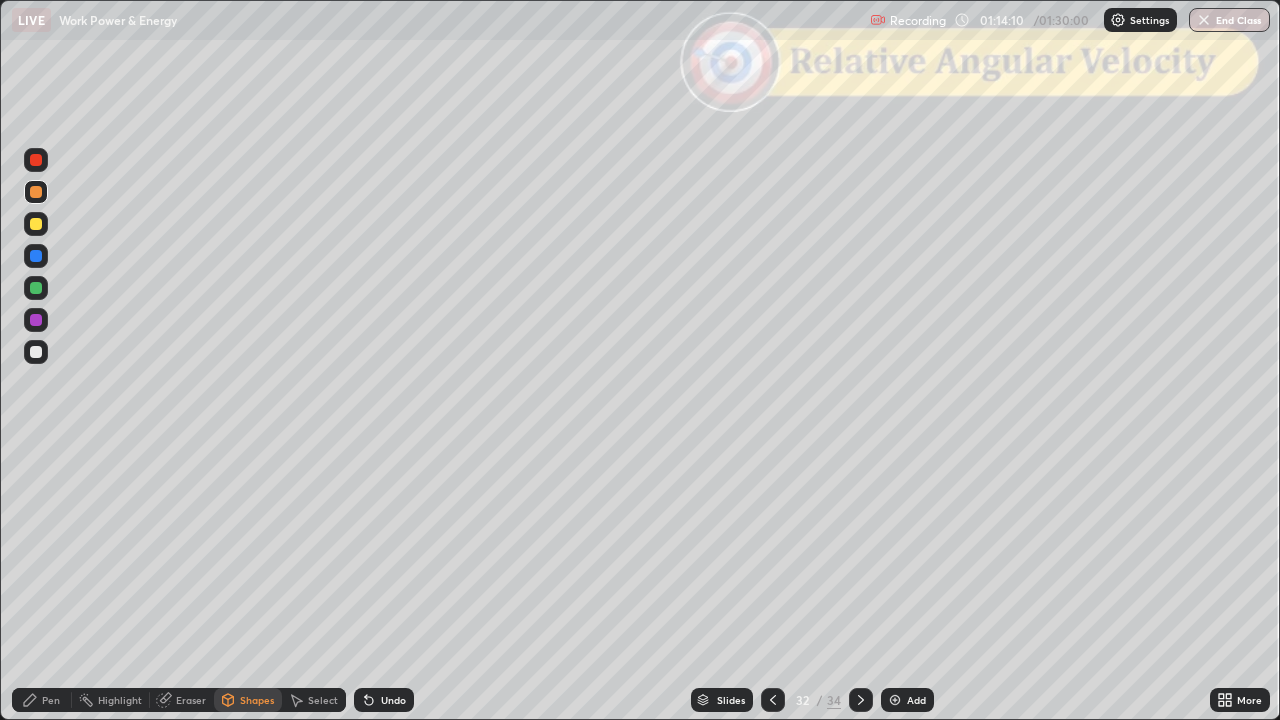 click on "Undo" at bounding box center [393, 700] 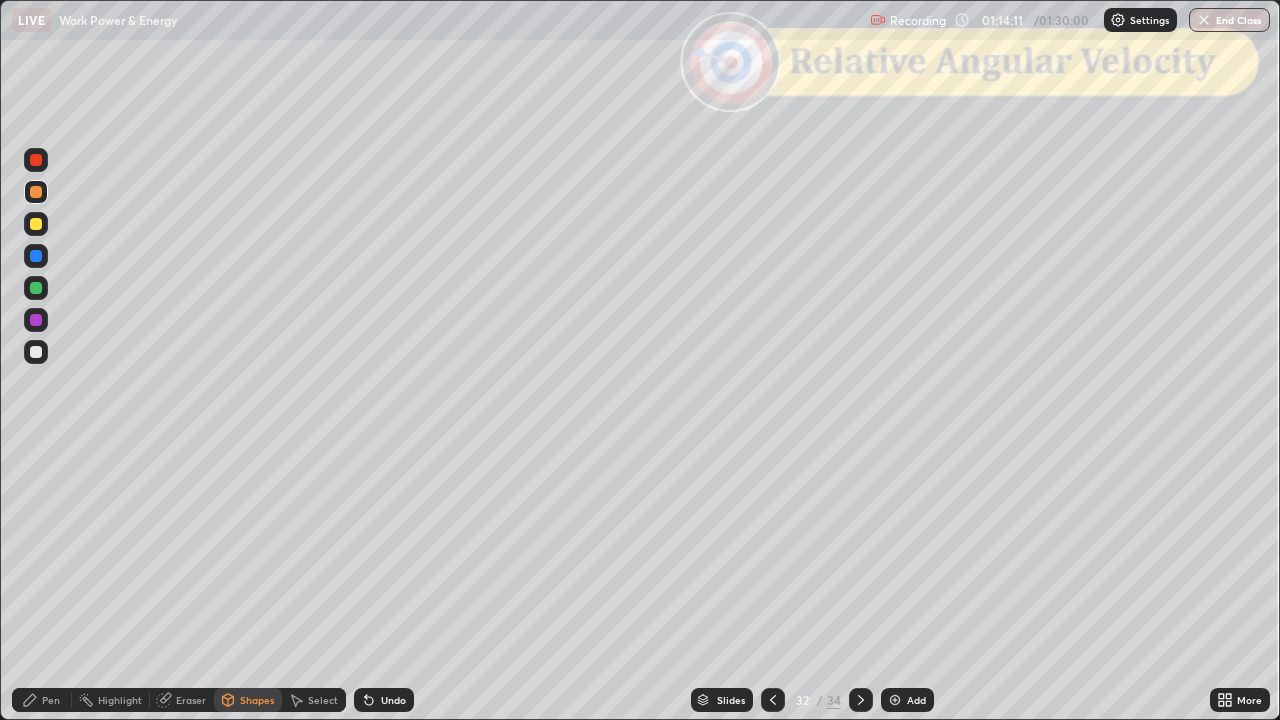click 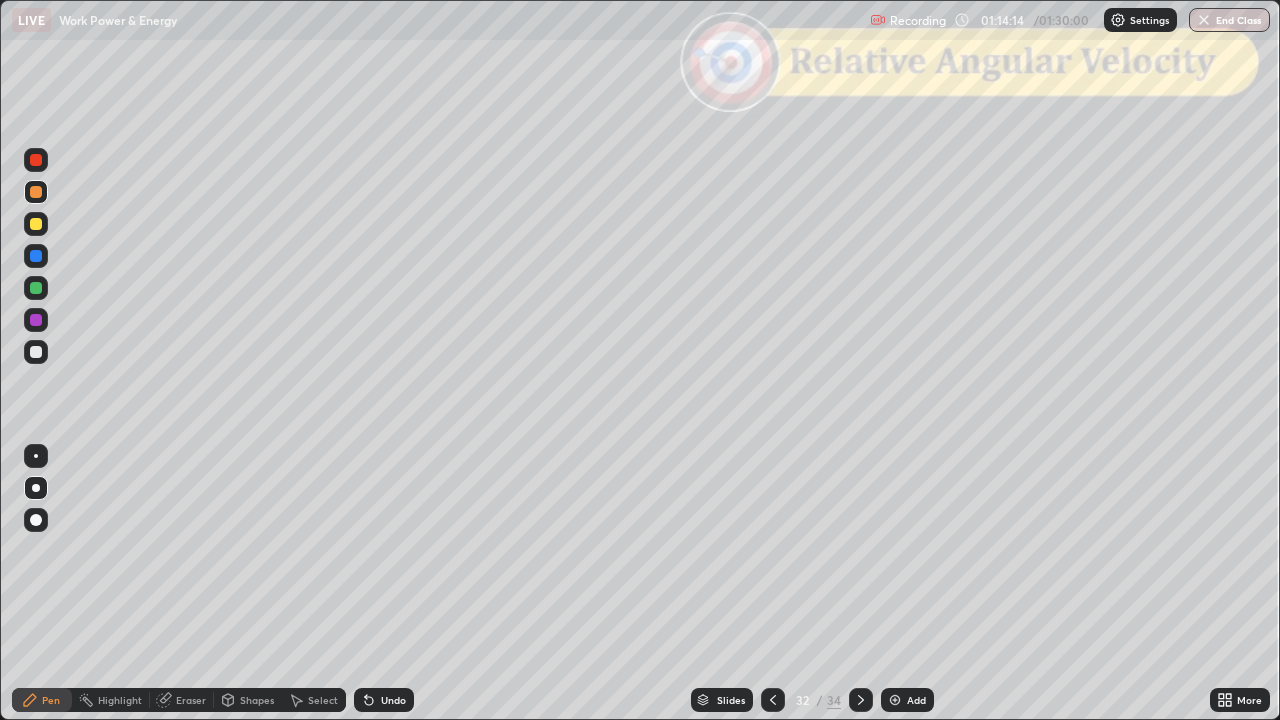 click at bounding box center [36, 288] 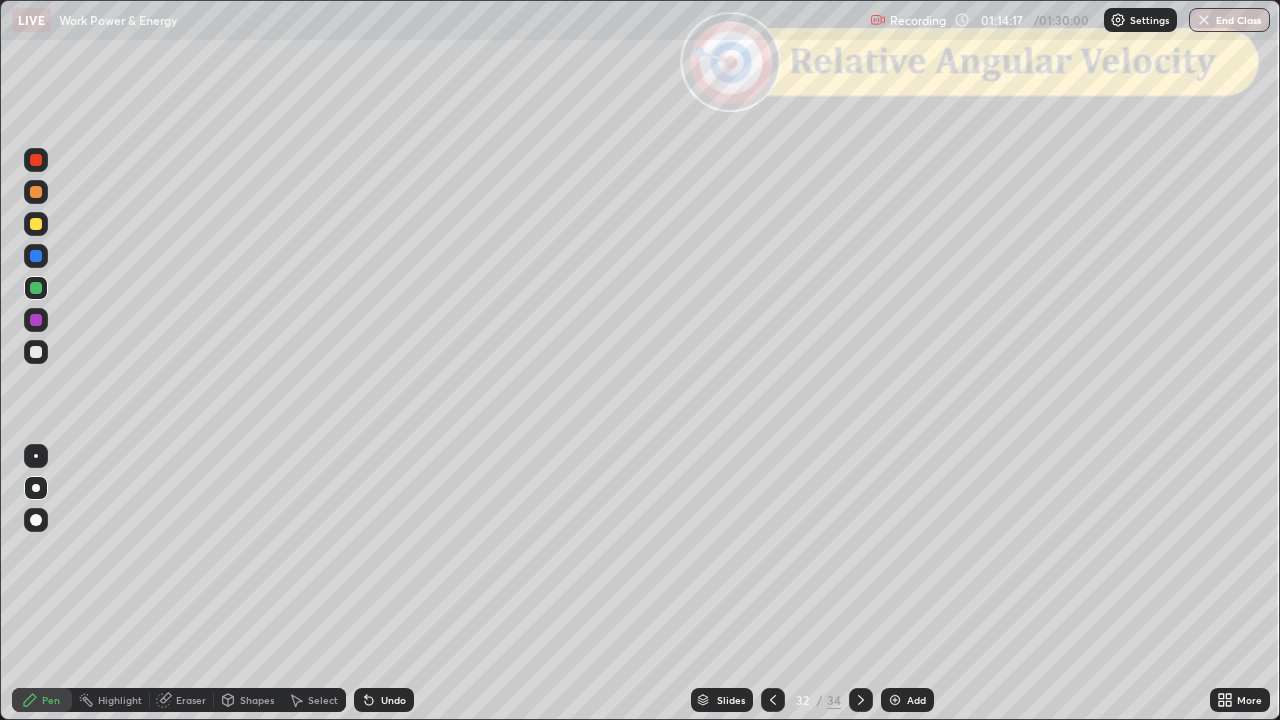 click at bounding box center [36, 192] 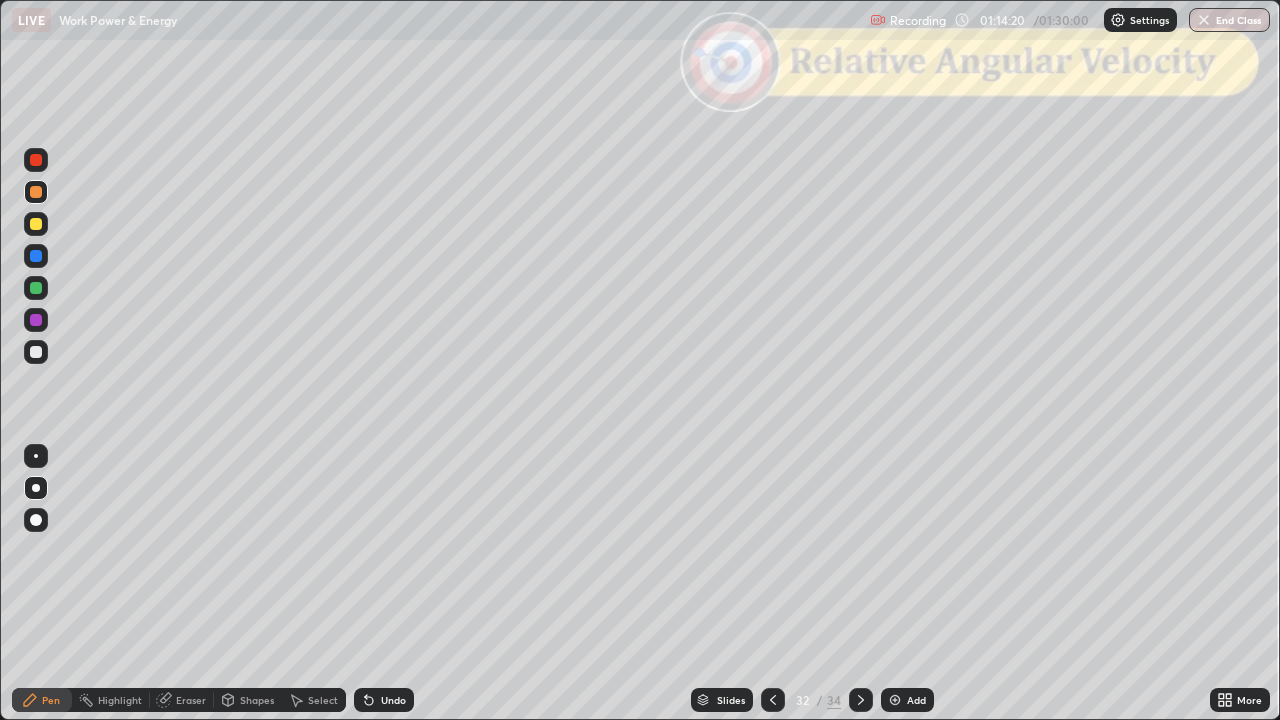 click at bounding box center [36, 288] 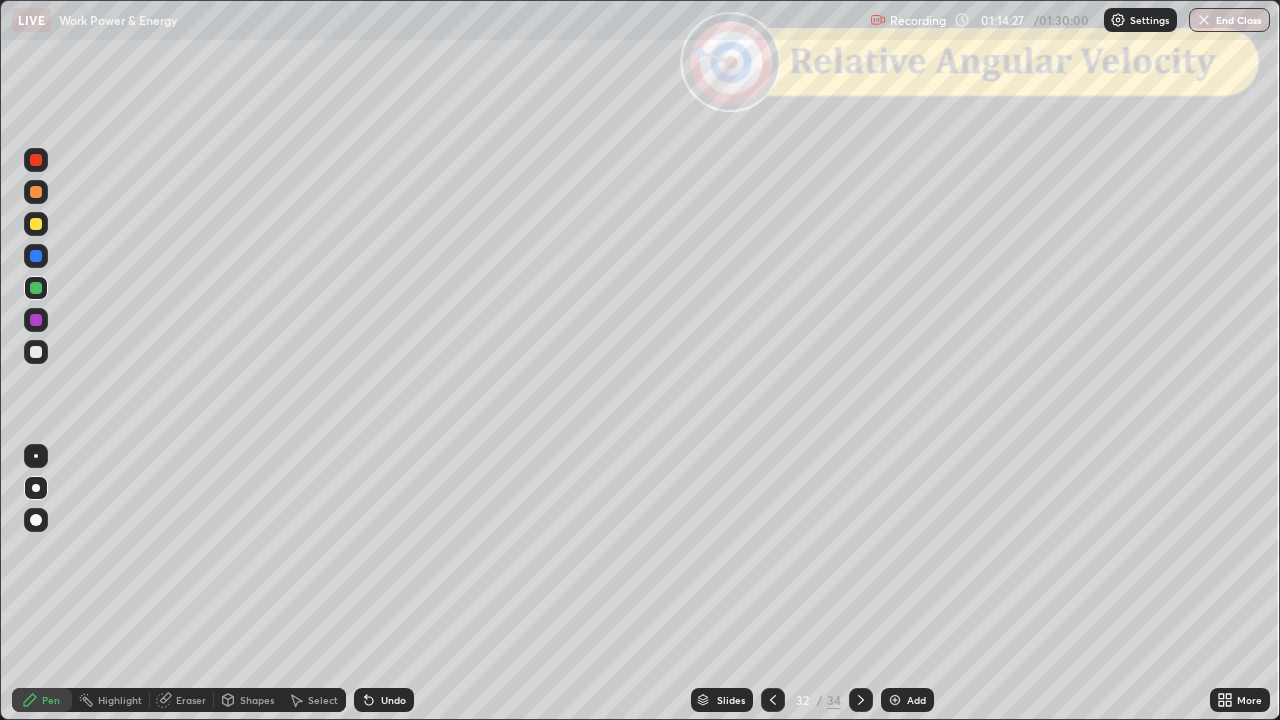 click at bounding box center [36, 352] 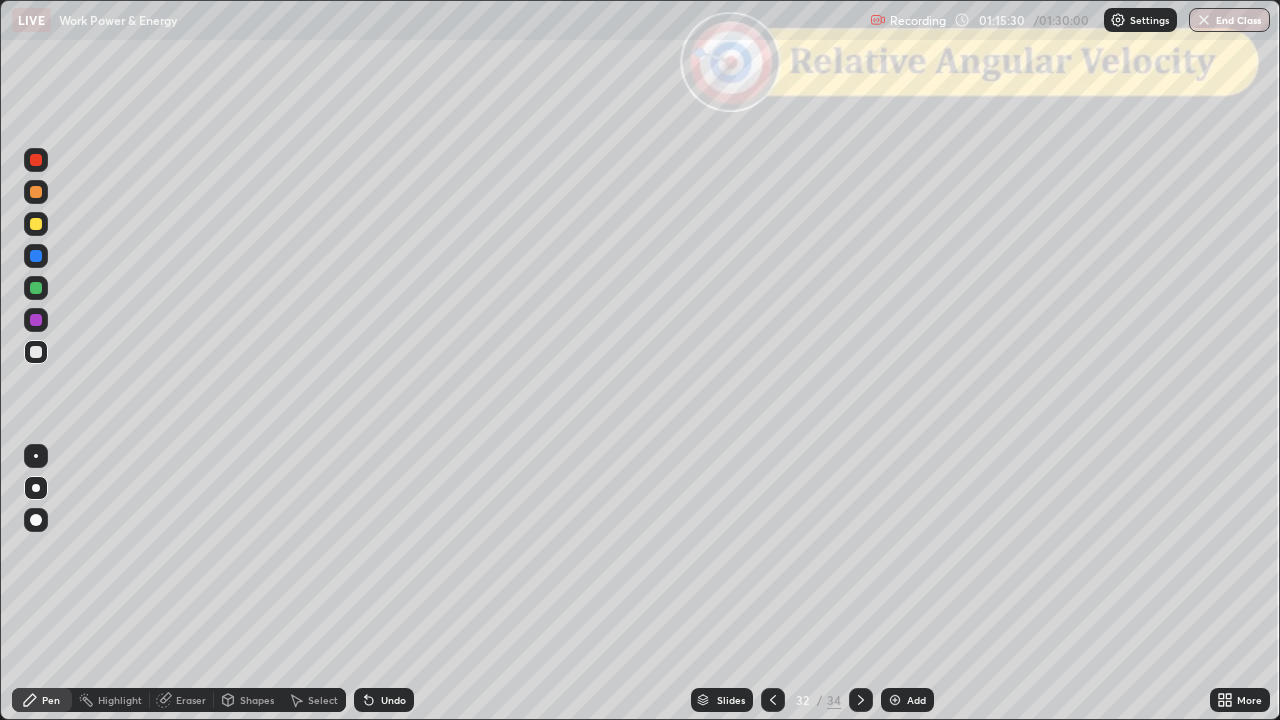 click at bounding box center (36, 352) 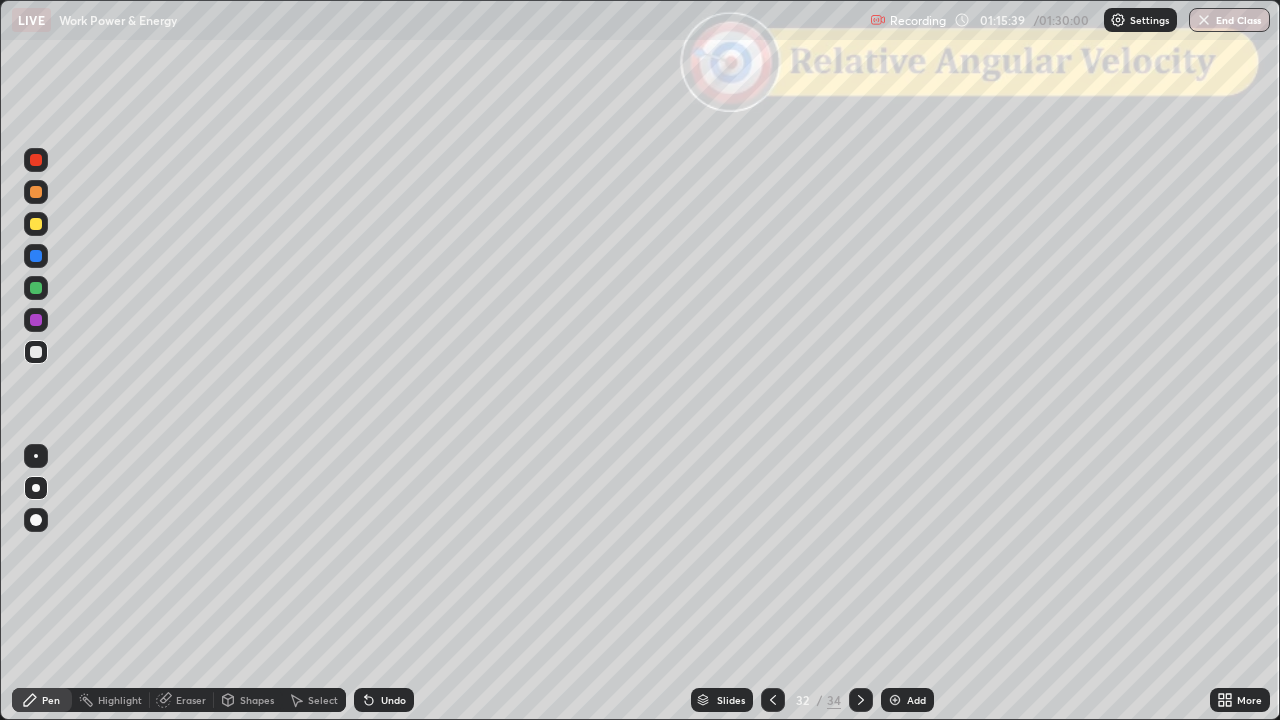click on "Undo" at bounding box center (393, 700) 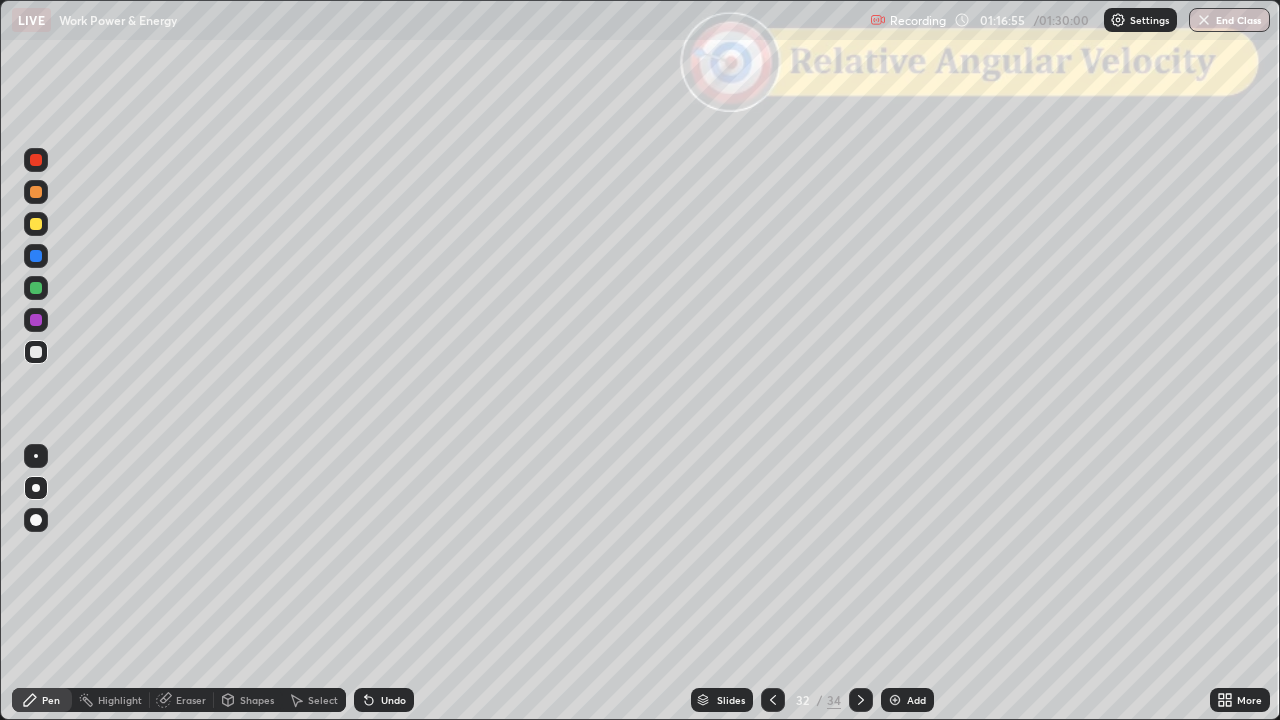 click on "Shapes" at bounding box center (257, 700) 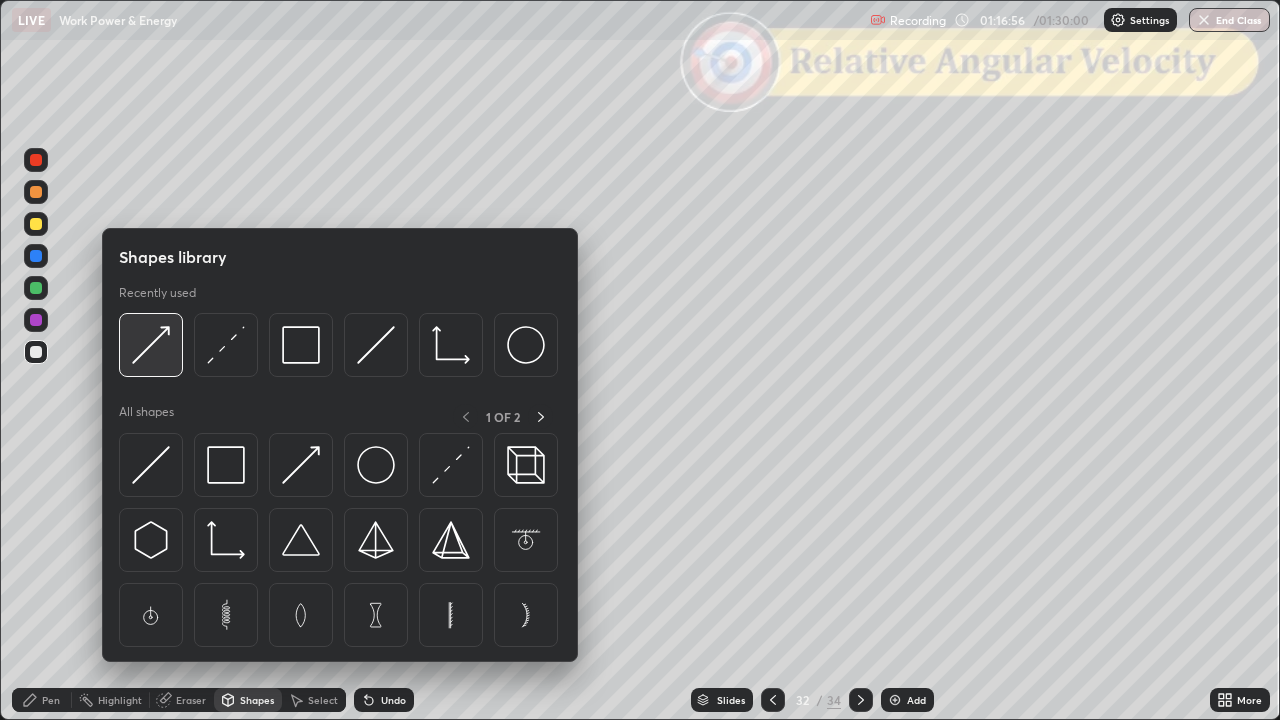 click at bounding box center [151, 345] 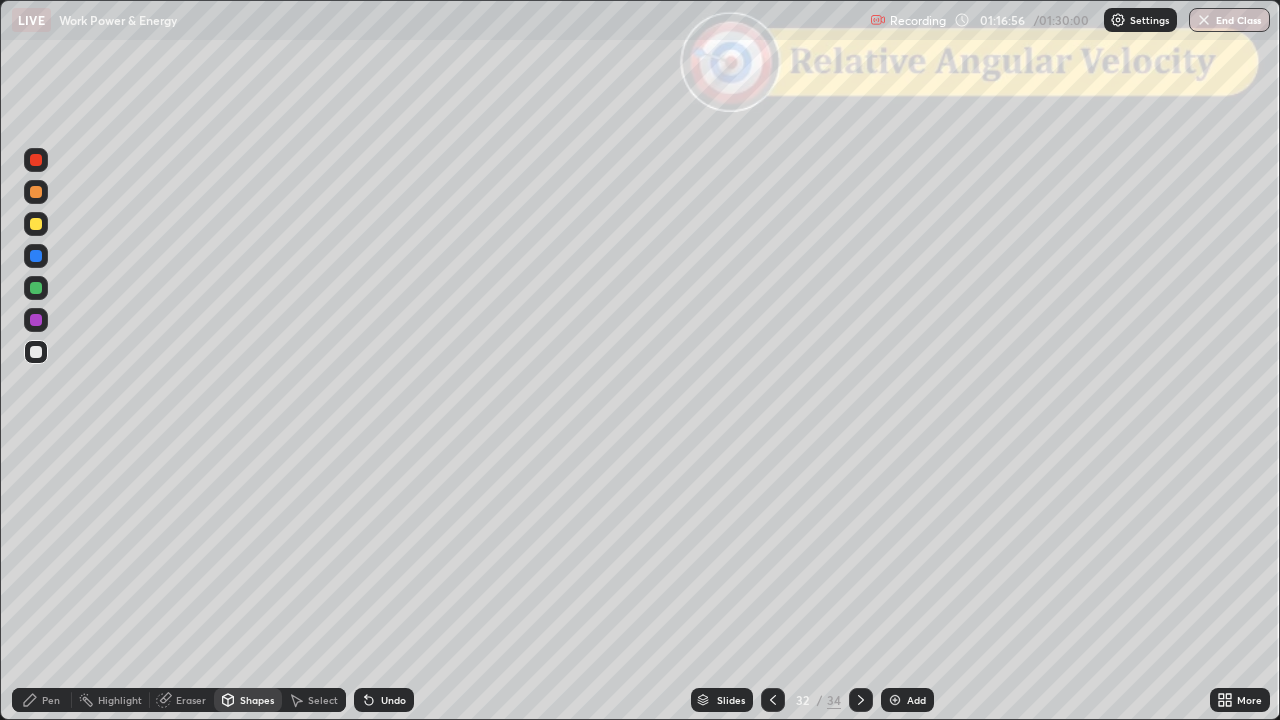 click at bounding box center (36, 192) 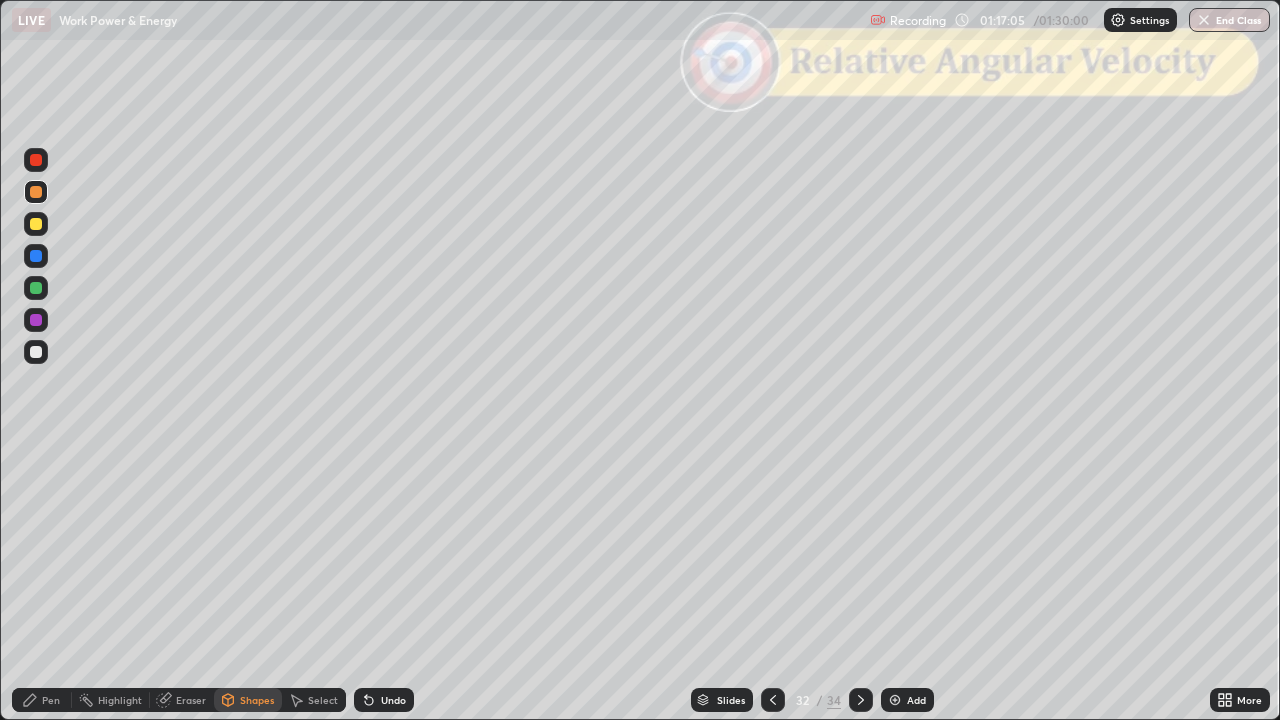 click on "Undo" at bounding box center (384, 700) 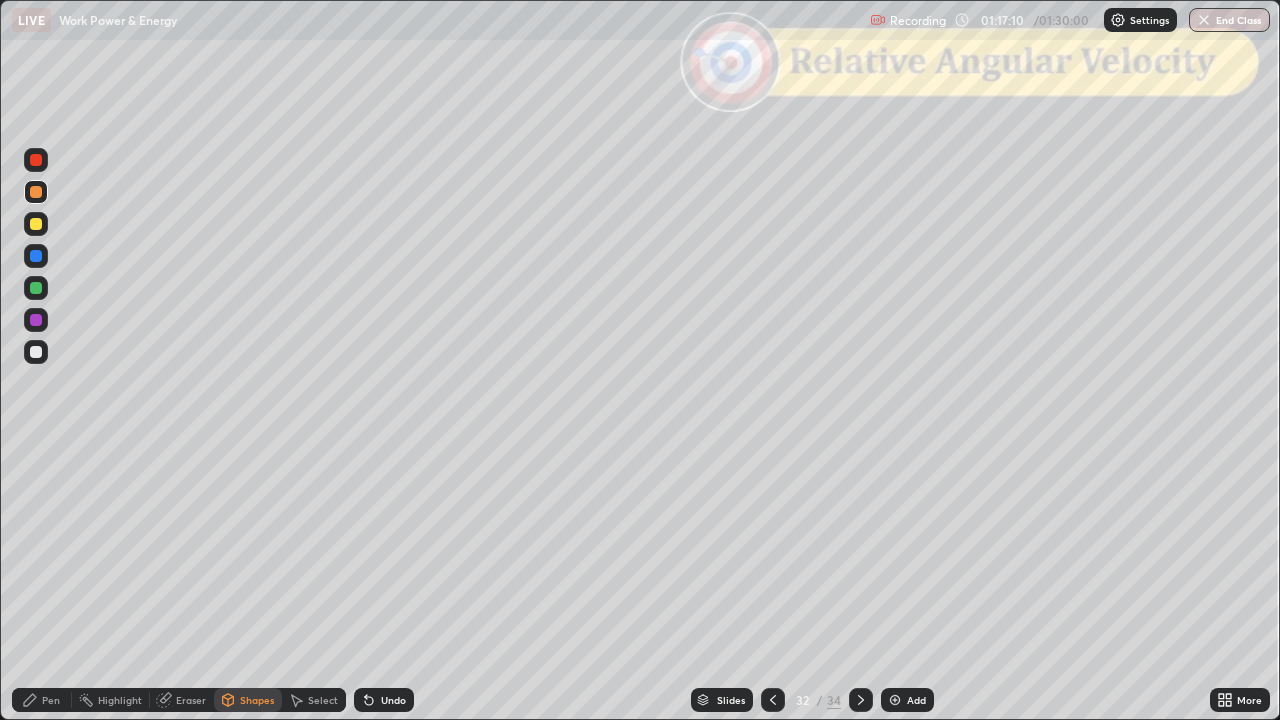 click on "Undo" at bounding box center [393, 700] 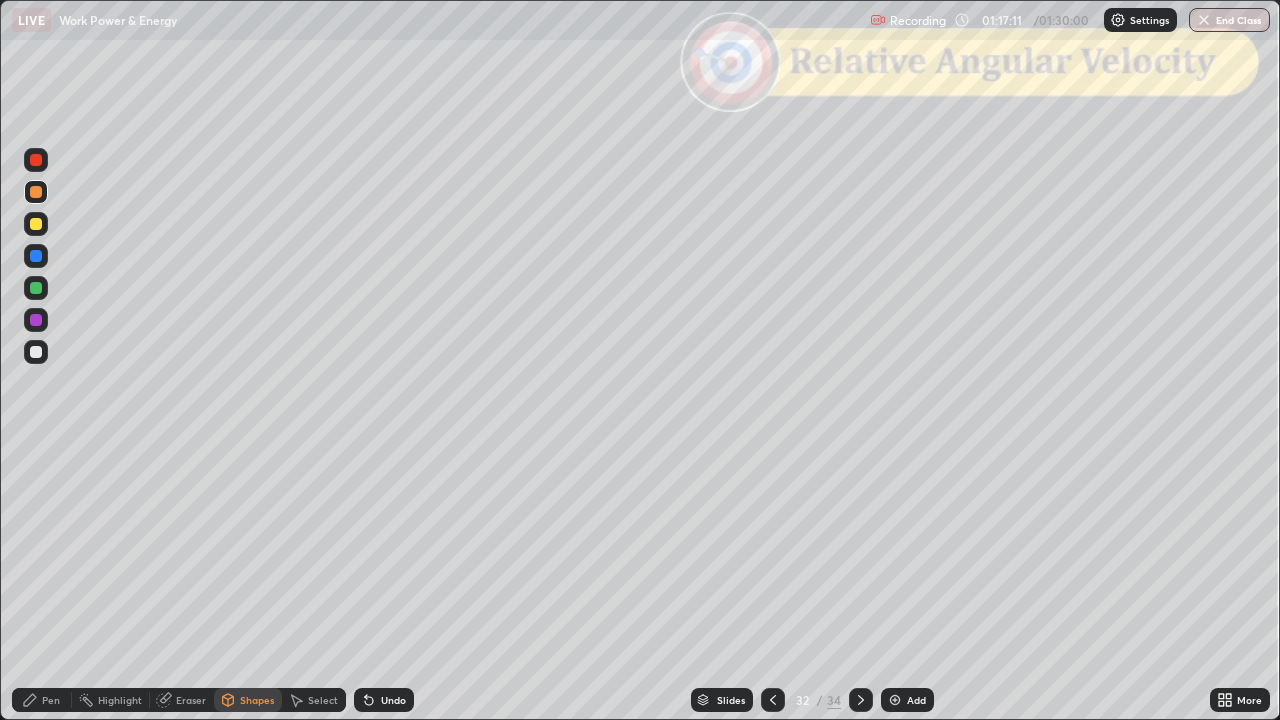 click on "Pen" at bounding box center [51, 700] 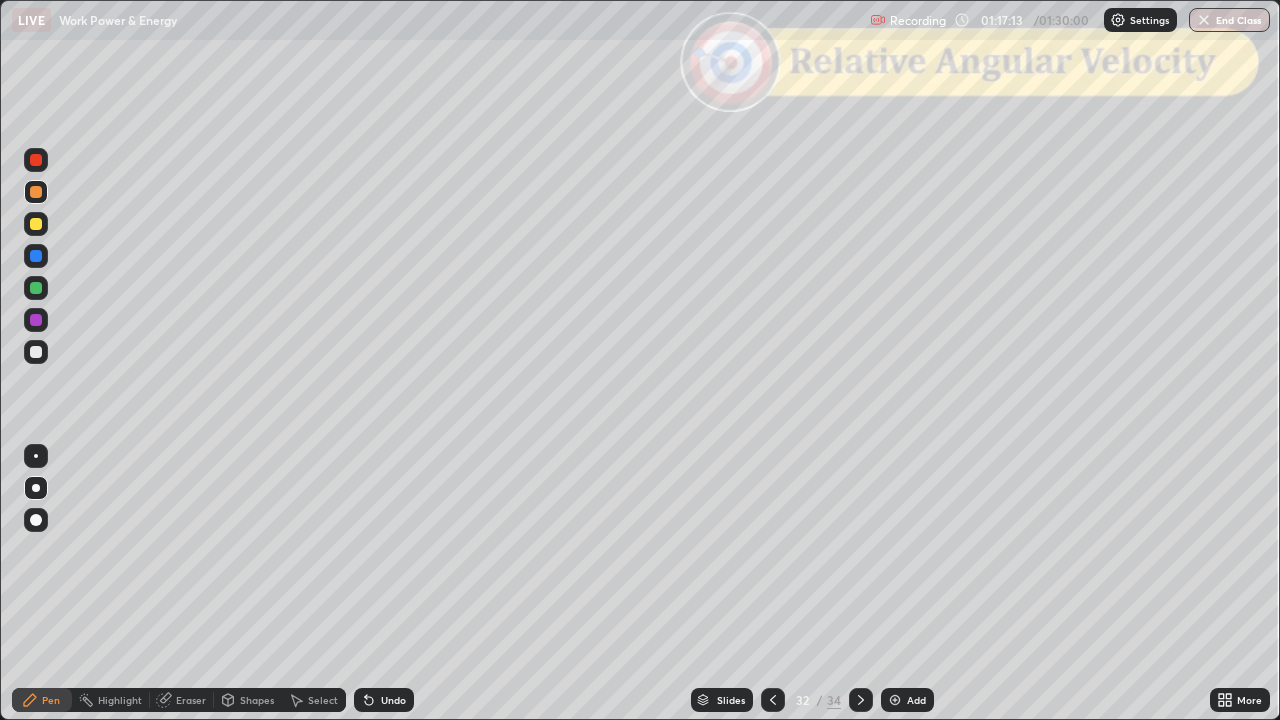 click on "Shapes" at bounding box center (257, 700) 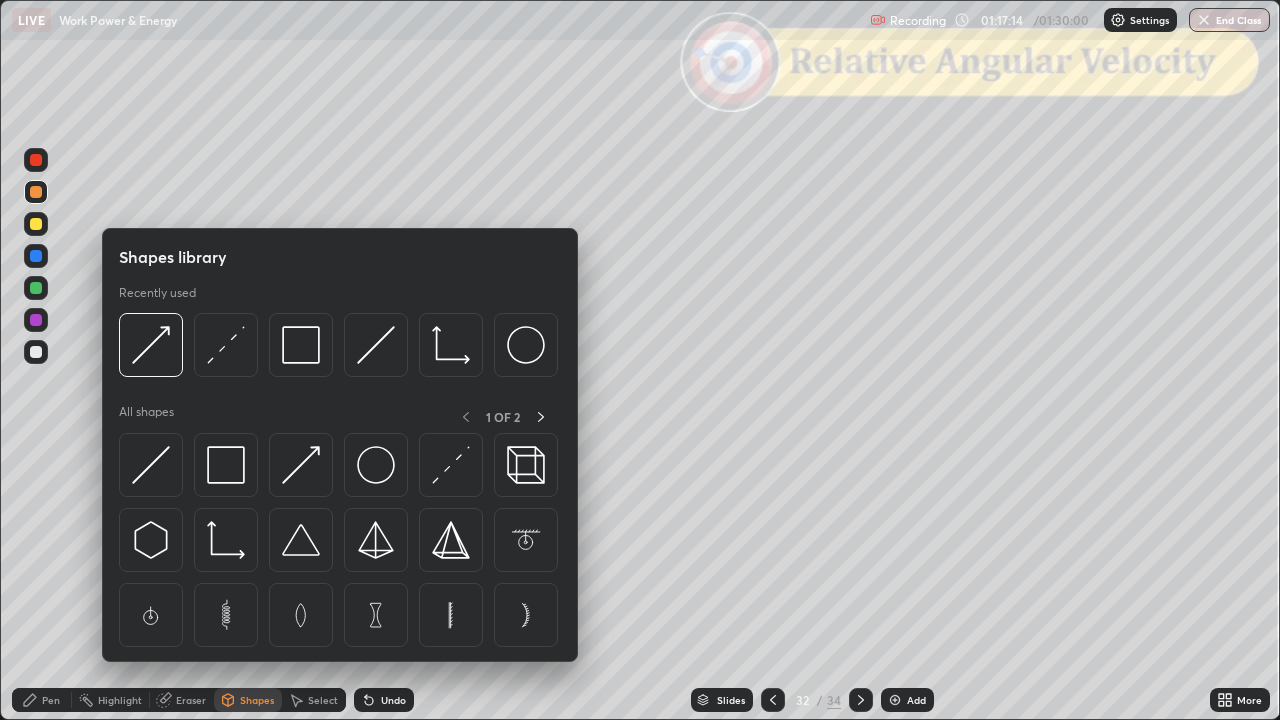click on "Eraser" at bounding box center [182, 700] 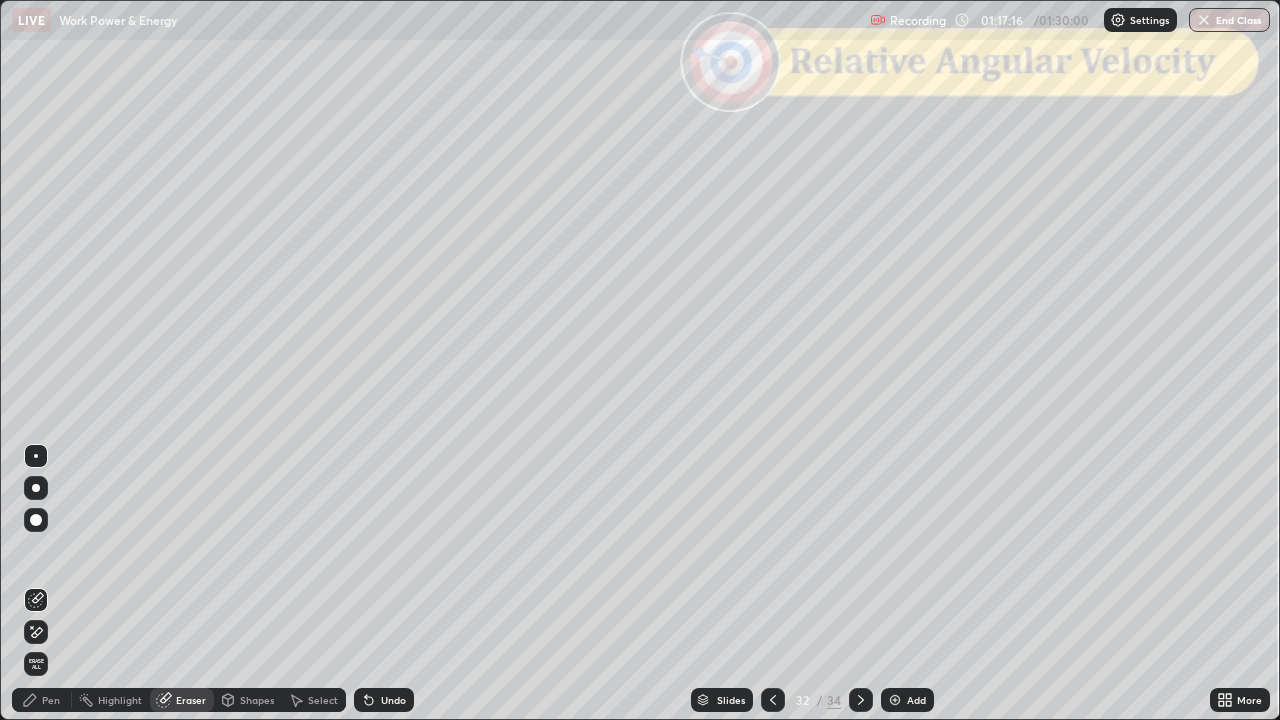 click 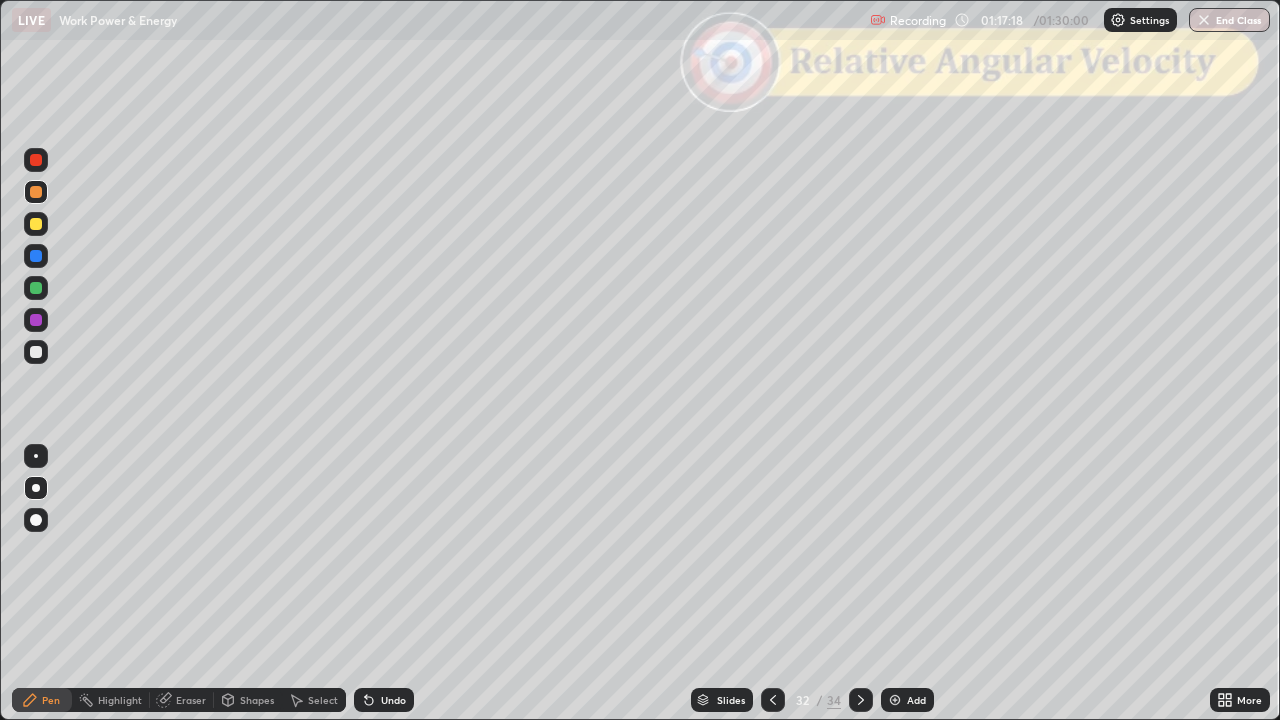 click on "Eraser" at bounding box center (191, 700) 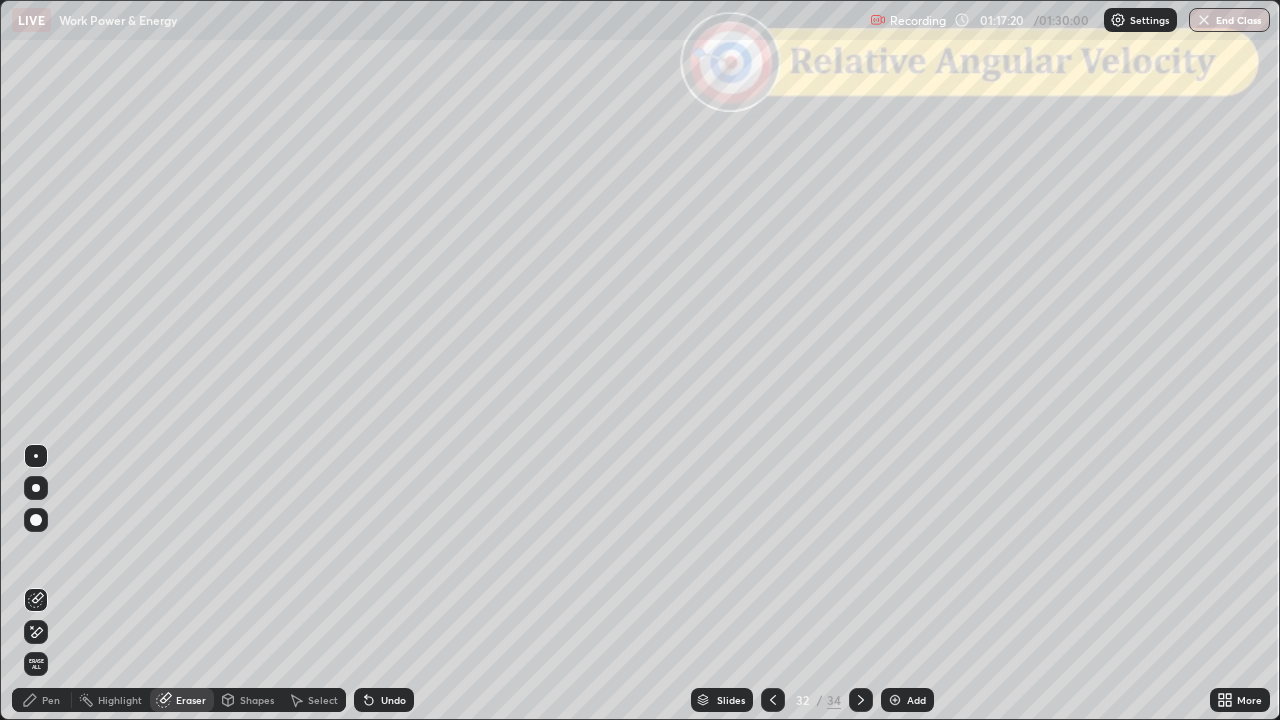 click on "Pen" at bounding box center (42, 700) 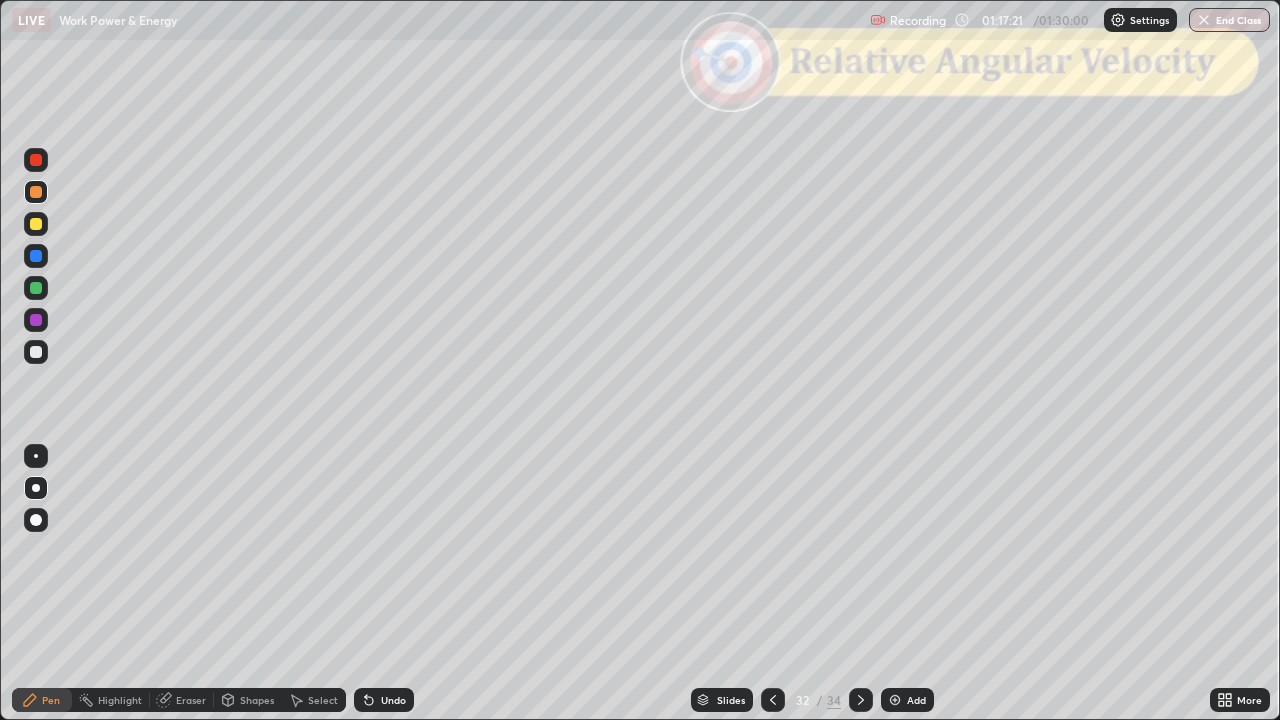 click at bounding box center [36, 288] 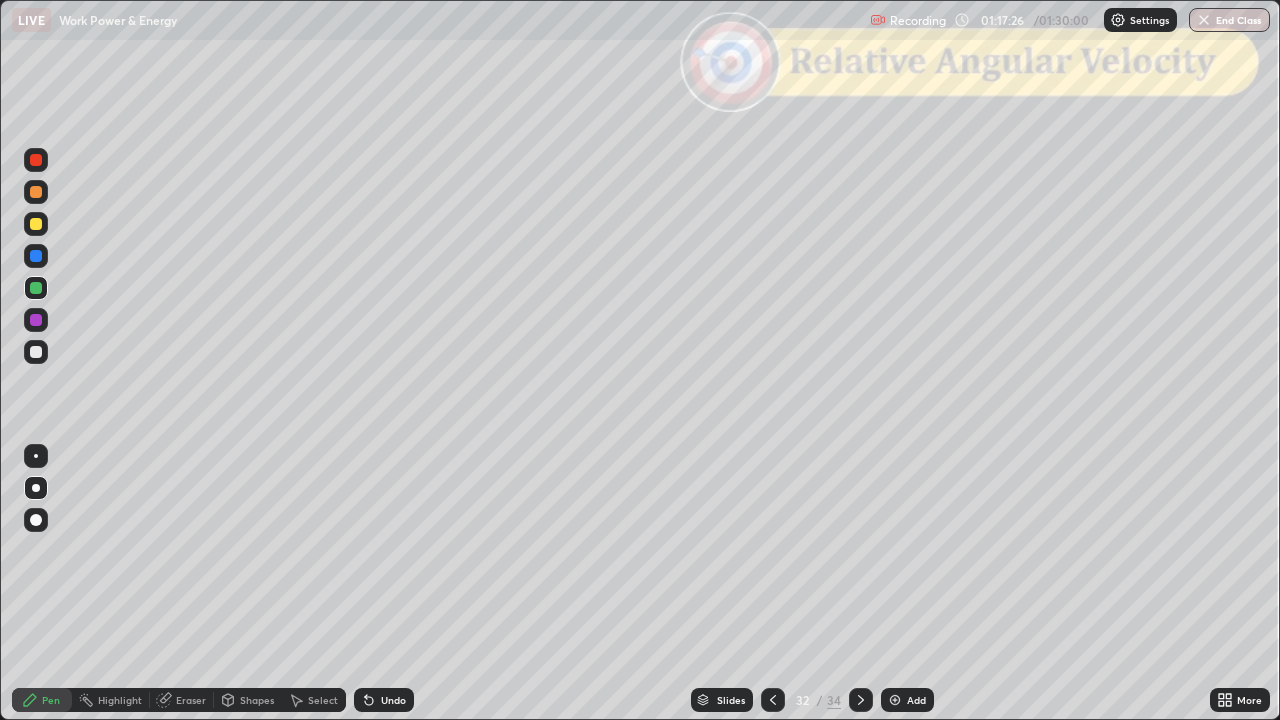 click on "Shapes" at bounding box center (248, 700) 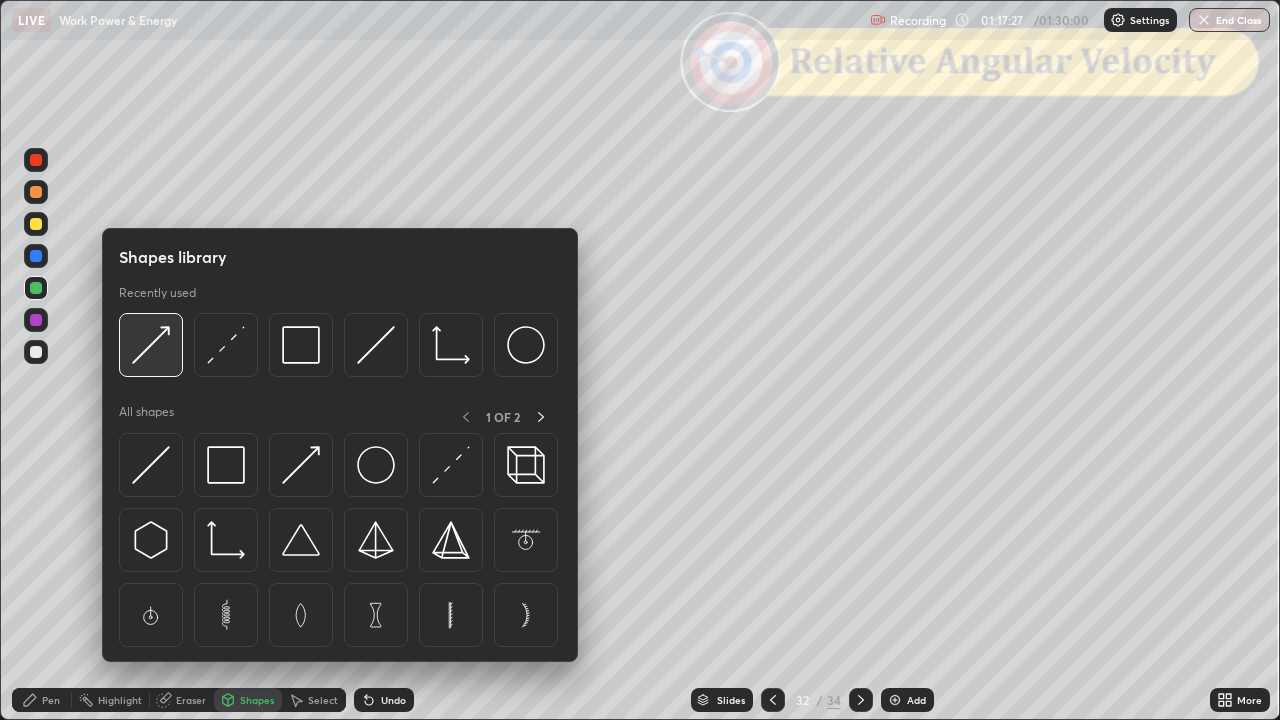 click at bounding box center (151, 345) 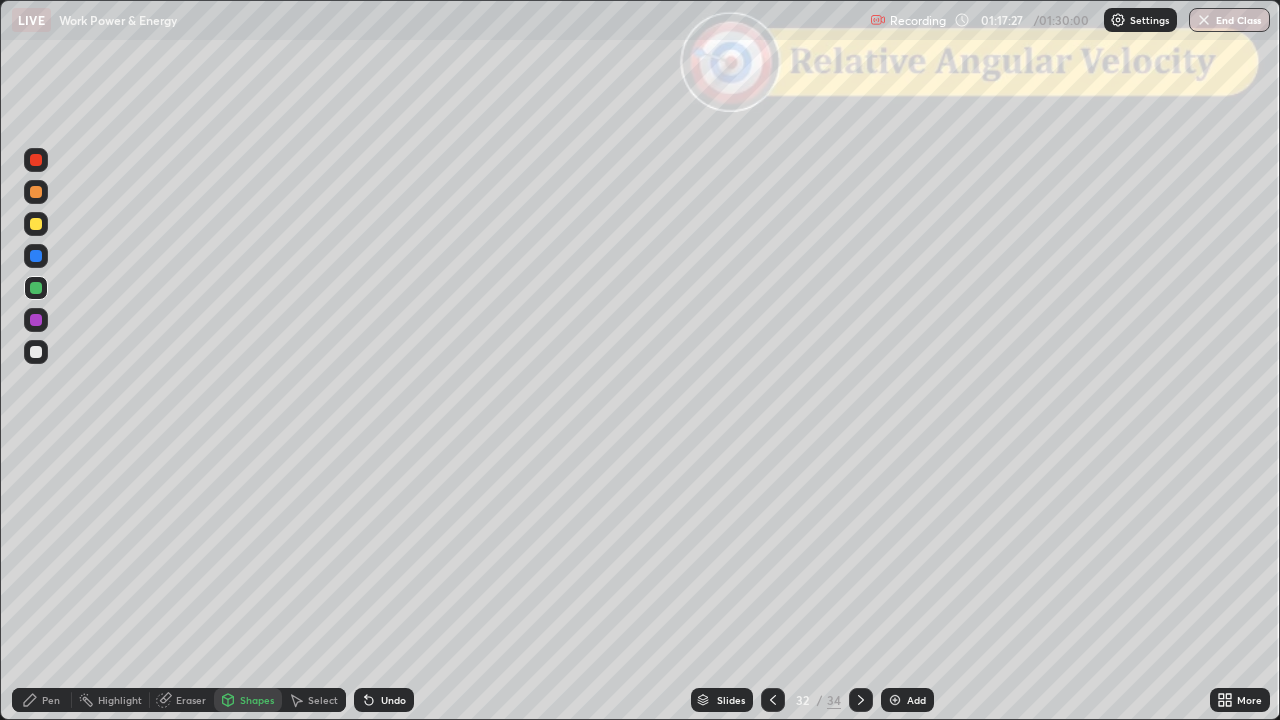 click at bounding box center (36, 192) 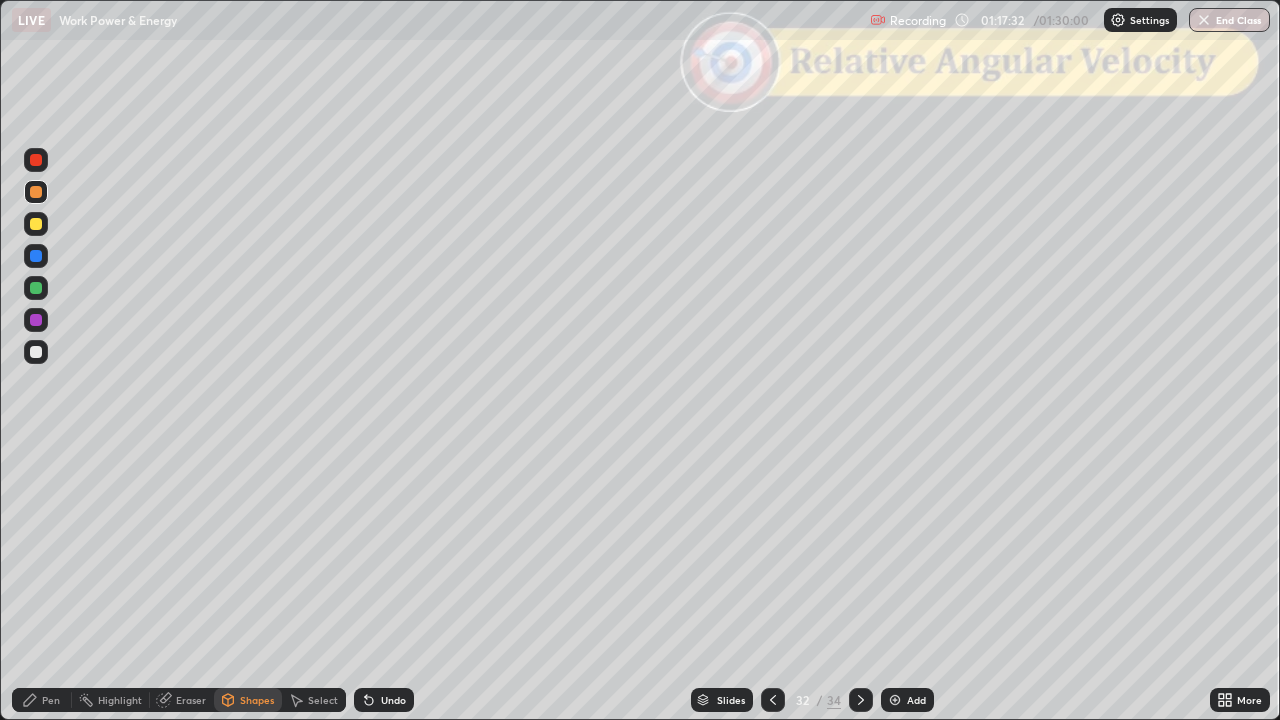 click 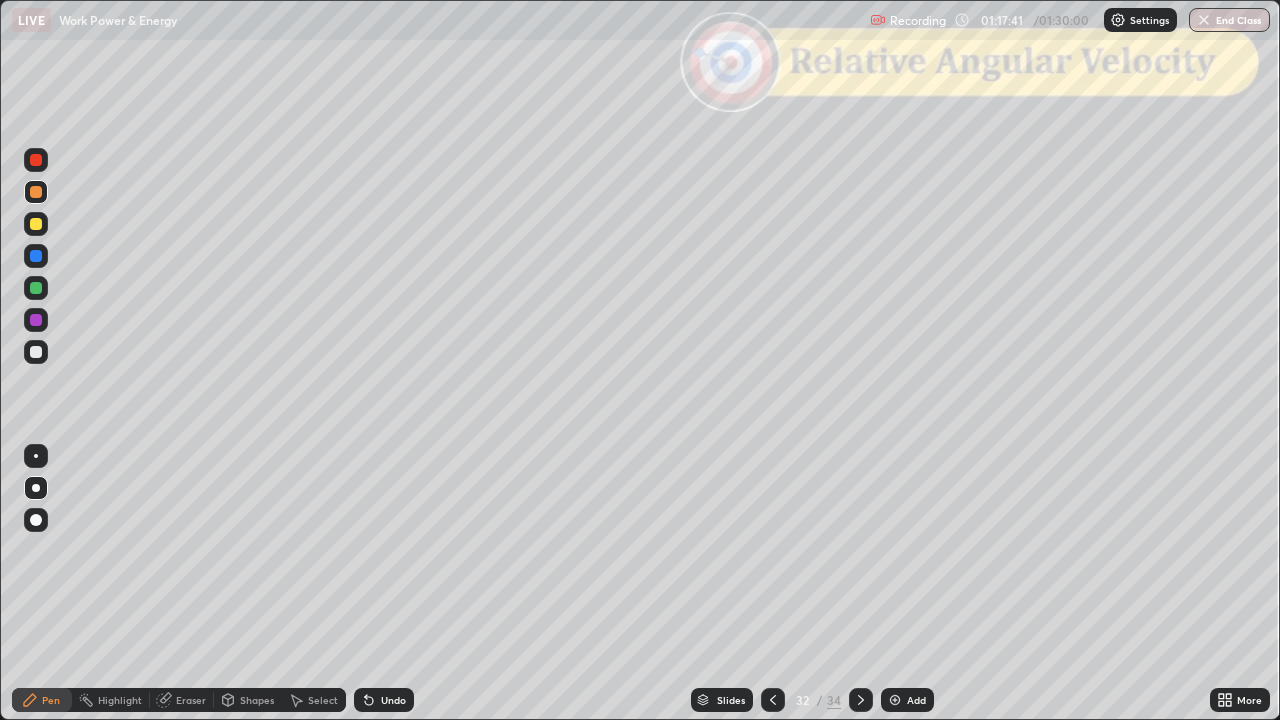 click on "Undo" at bounding box center [393, 700] 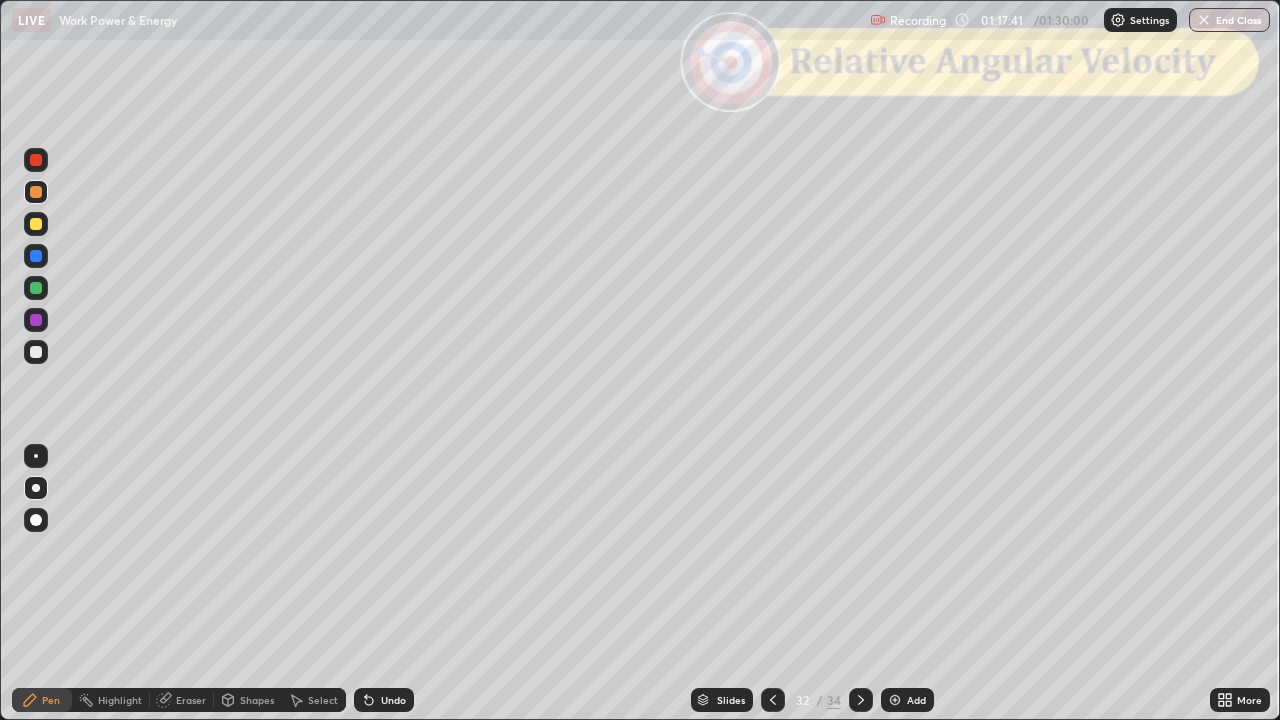 click on "Undo" at bounding box center [384, 700] 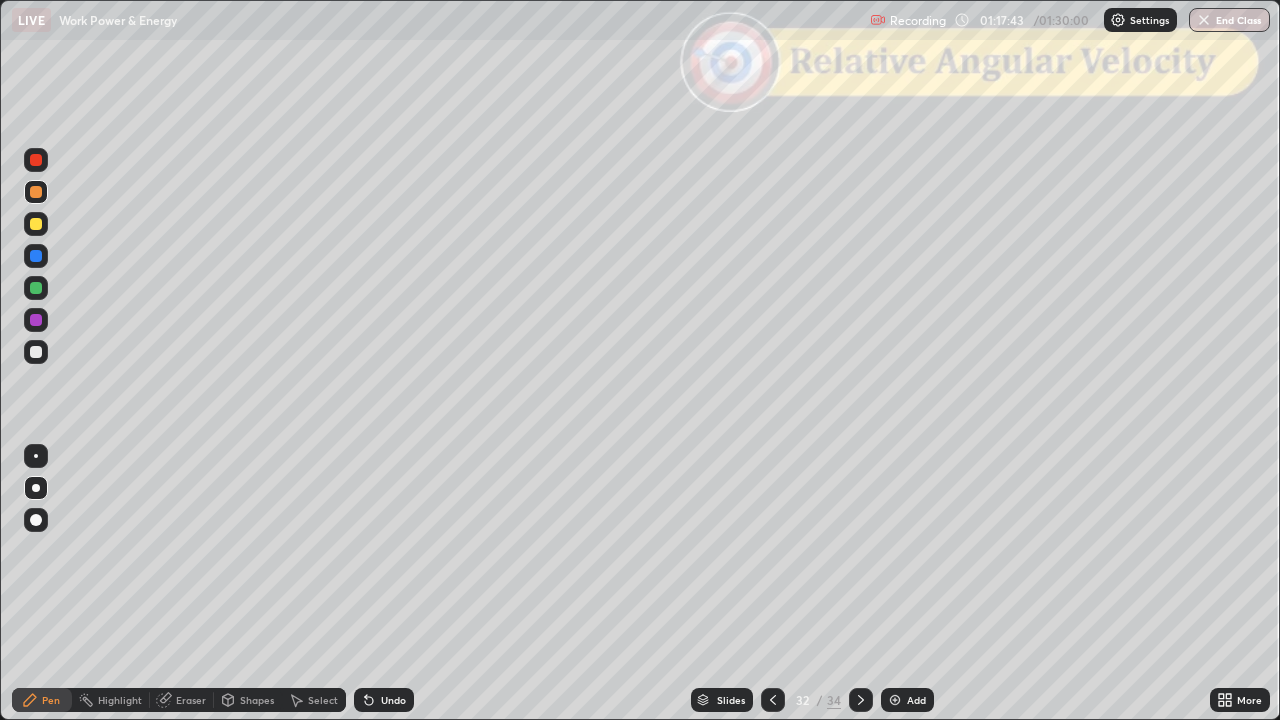 click on "Undo" at bounding box center (384, 700) 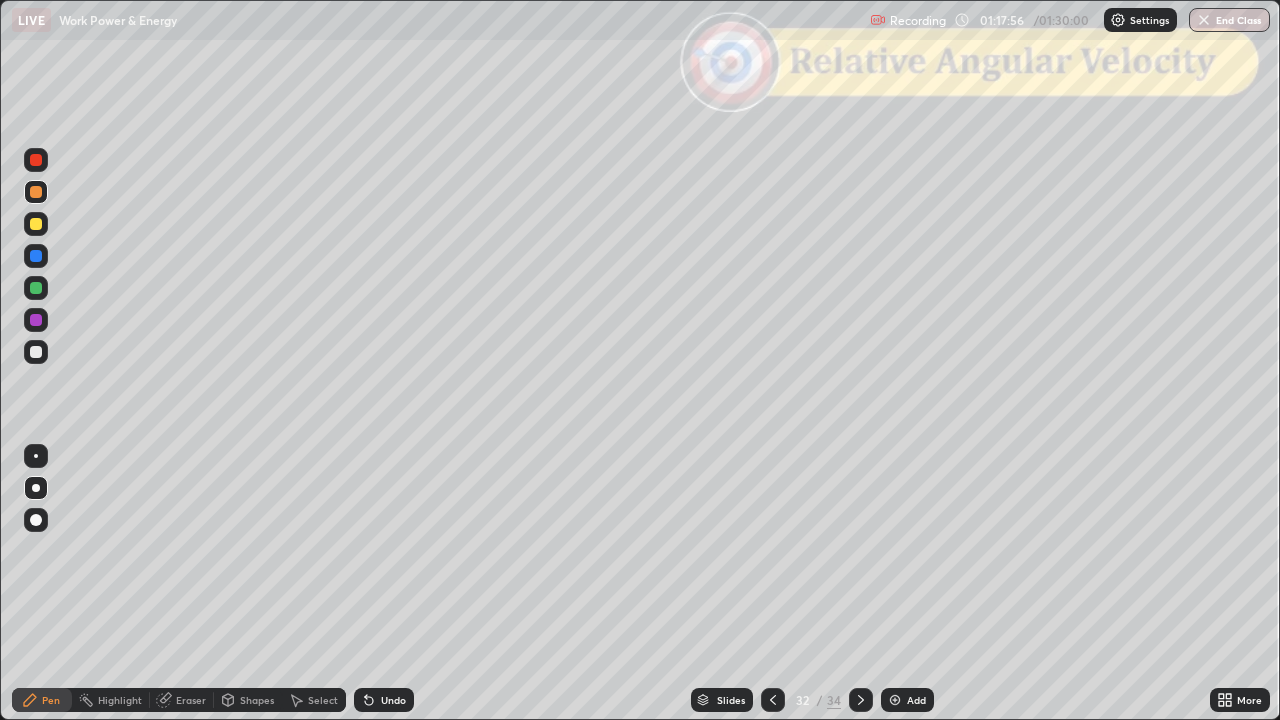 click on "Shapes" at bounding box center (257, 700) 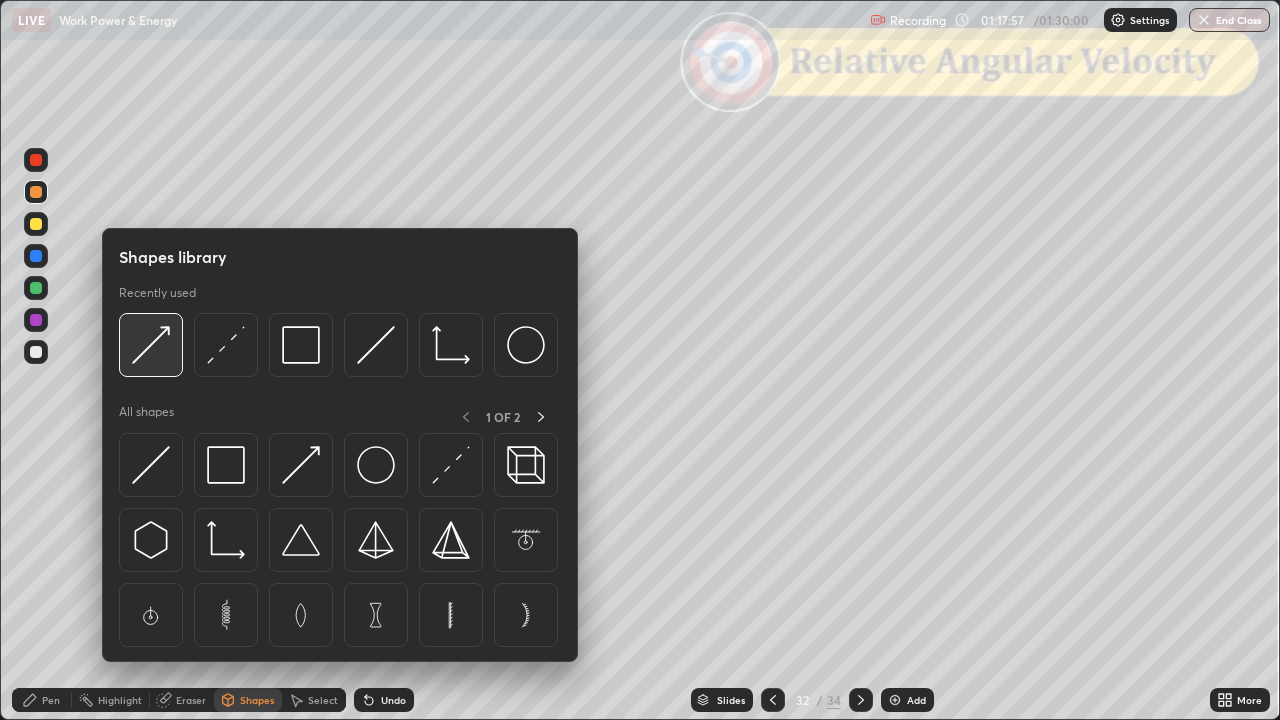 click at bounding box center [151, 345] 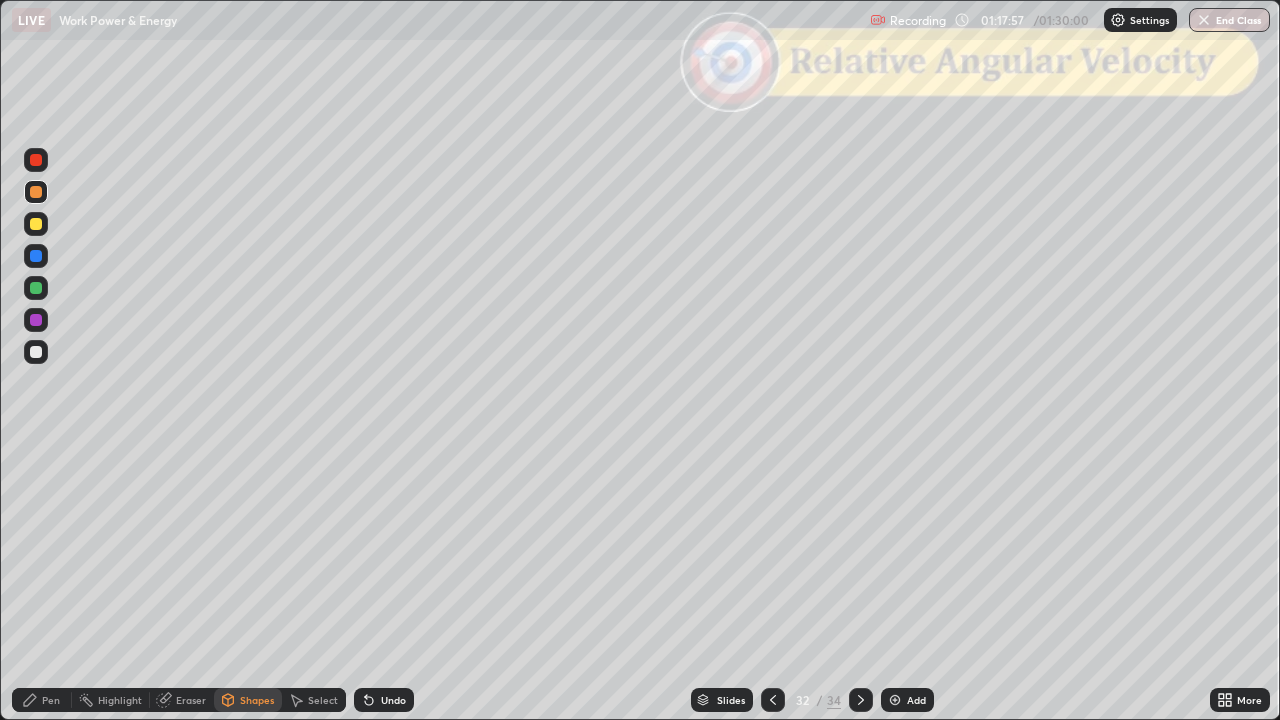 click at bounding box center (36, 288) 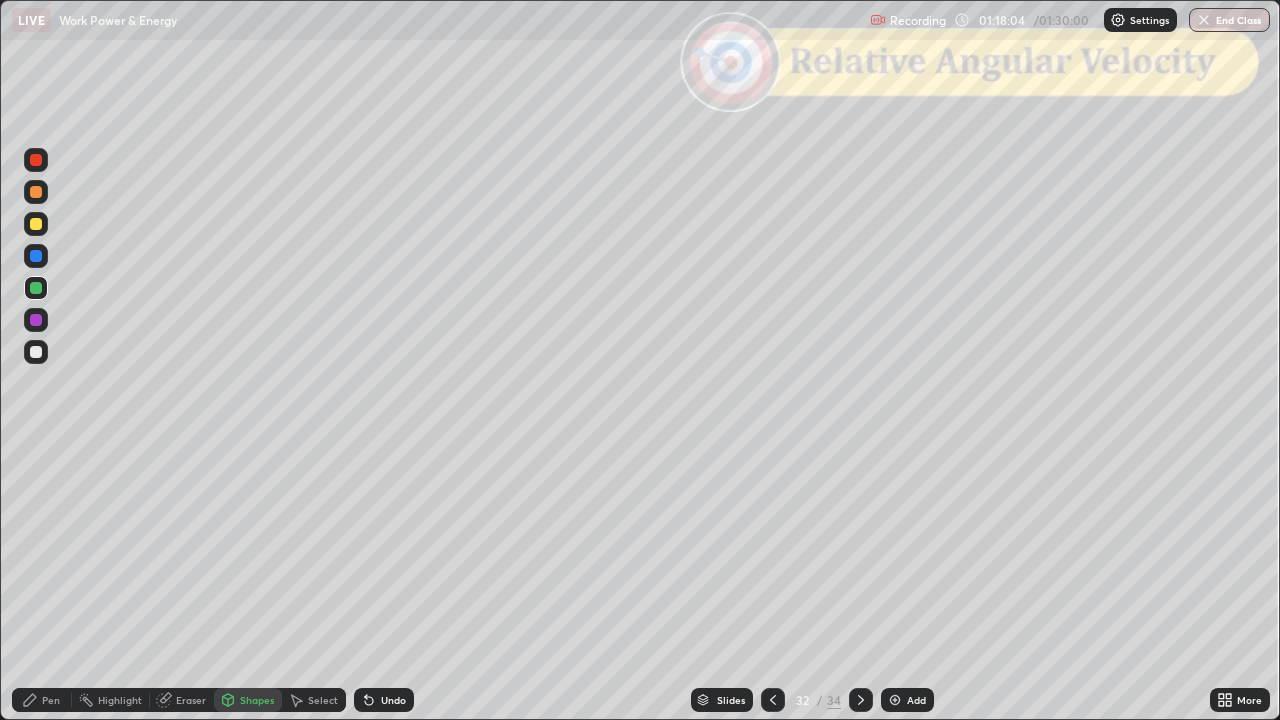 click on "Pen" at bounding box center [51, 700] 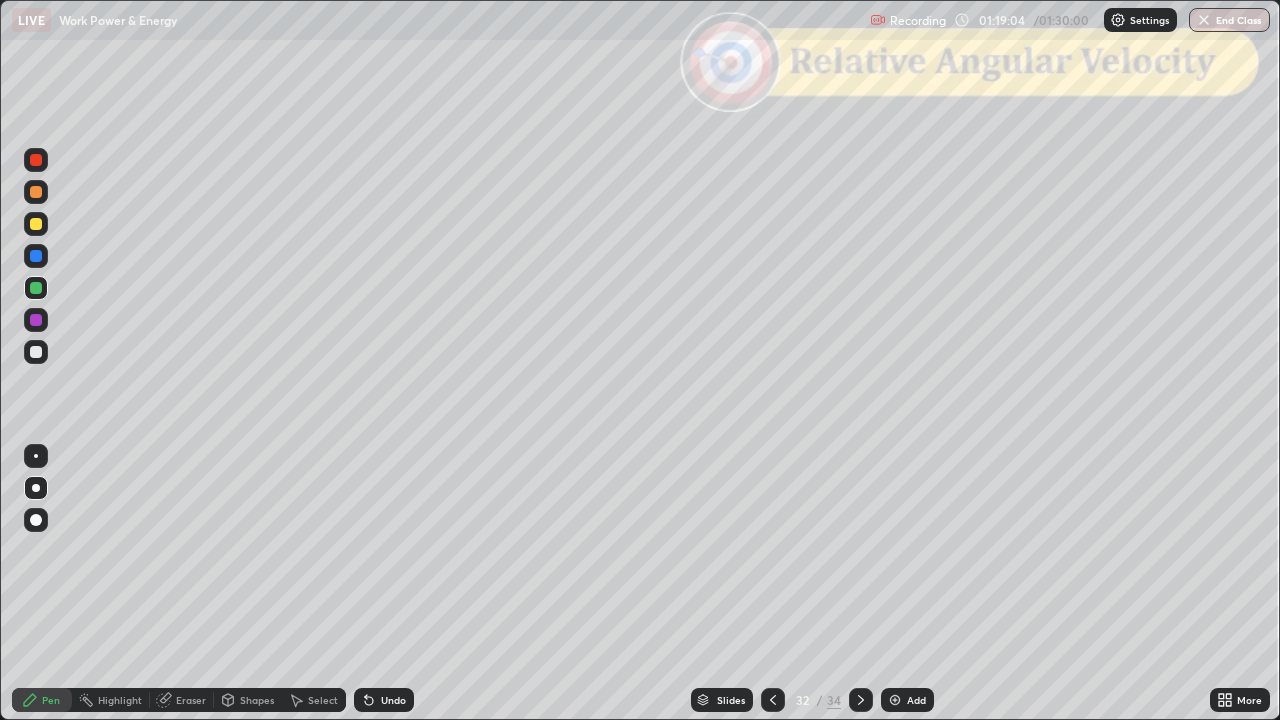 click at bounding box center (36, 520) 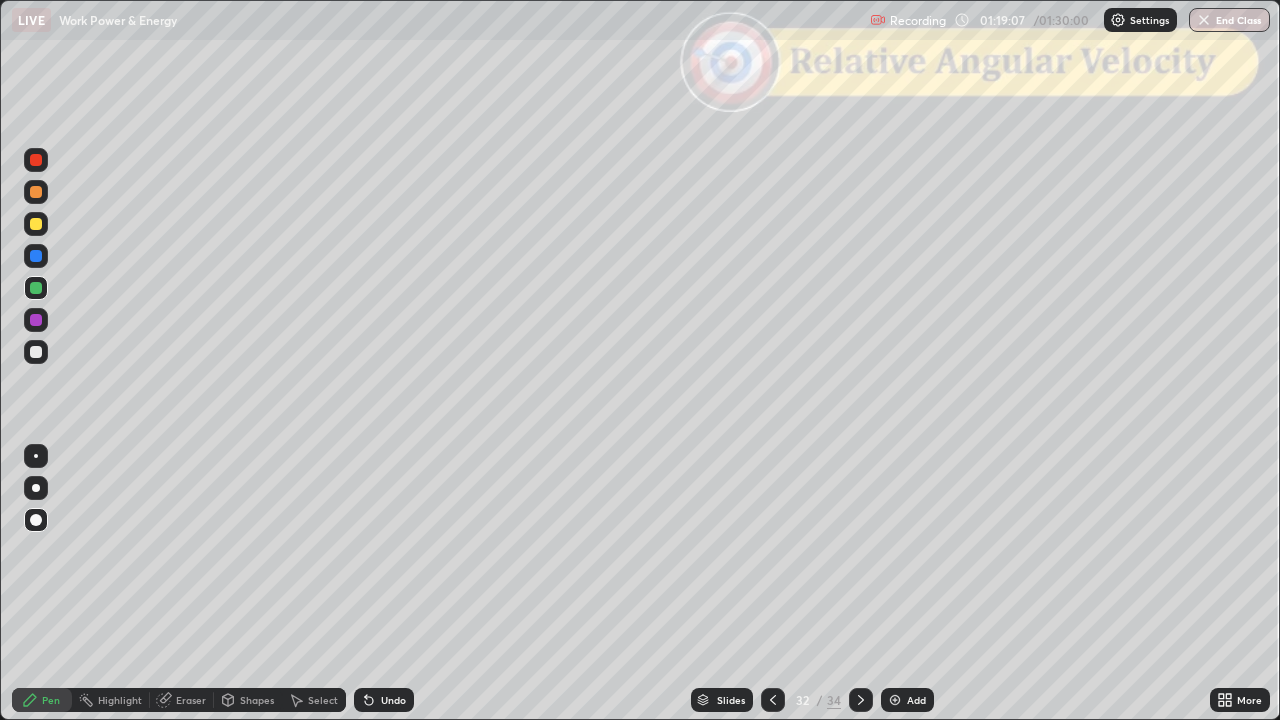 click on "Undo" at bounding box center [393, 700] 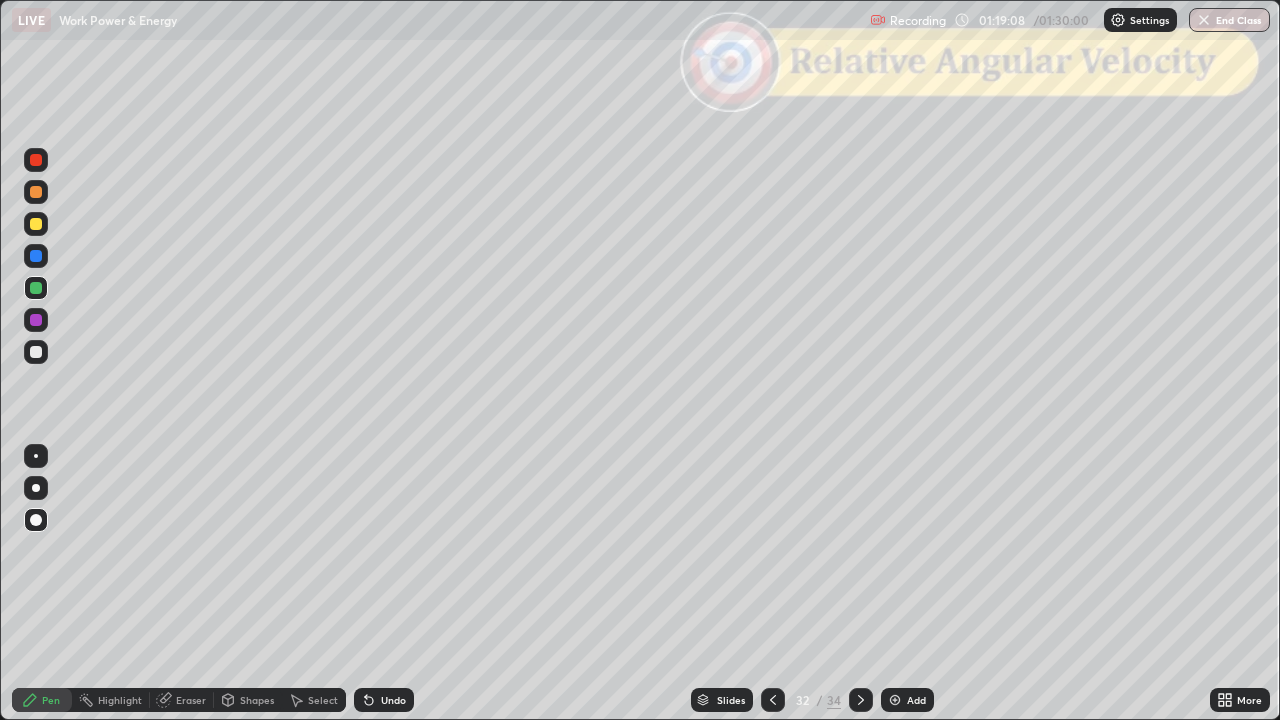 click at bounding box center (36, 488) 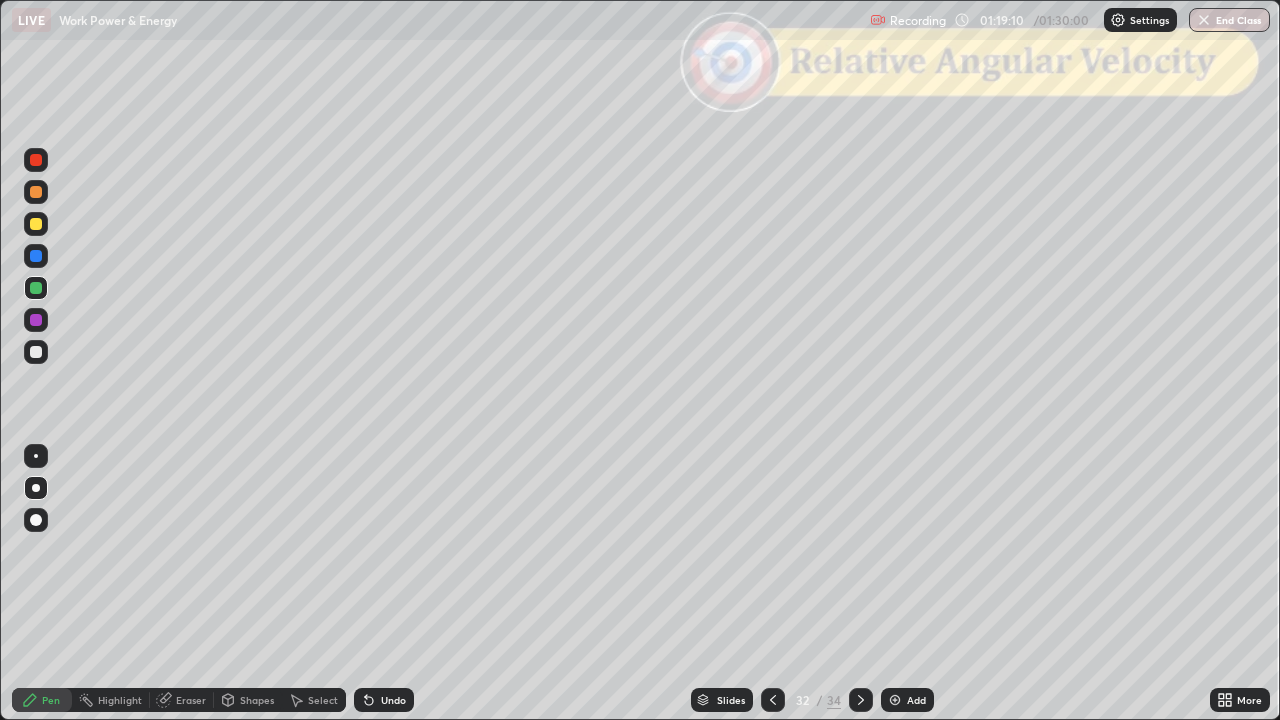 click at bounding box center (36, 352) 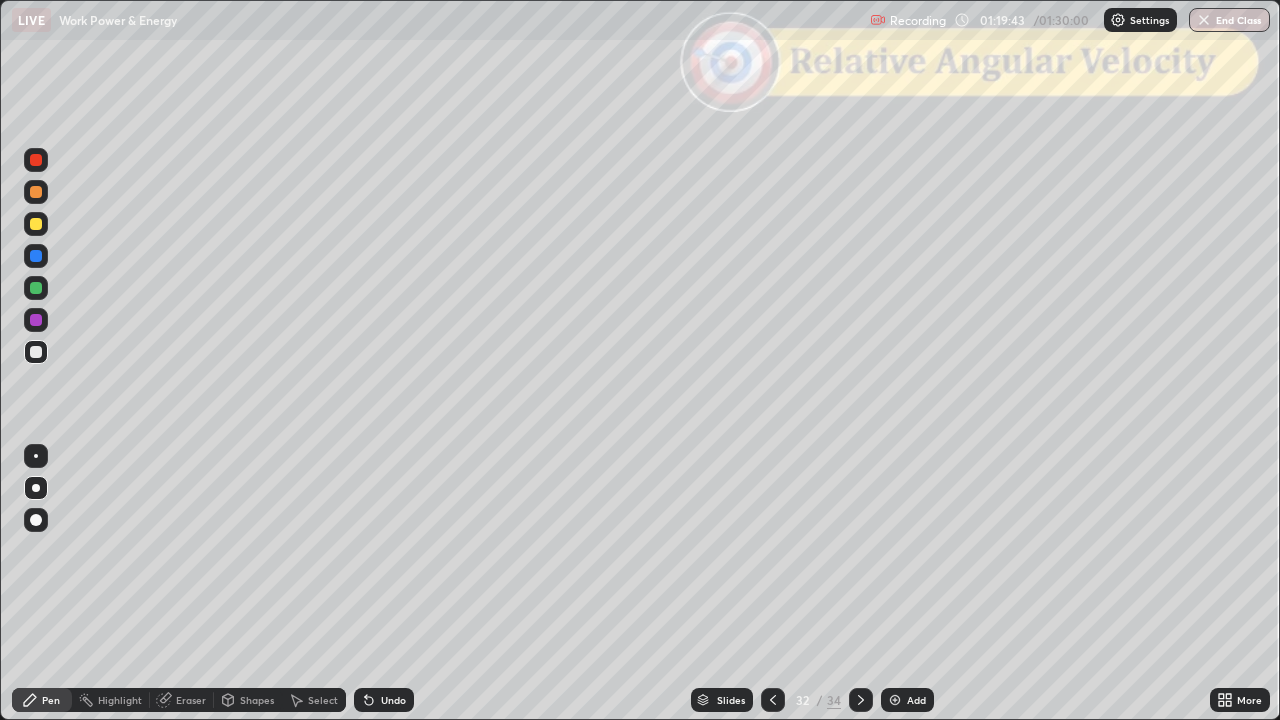 click on "Shapes" at bounding box center (257, 700) 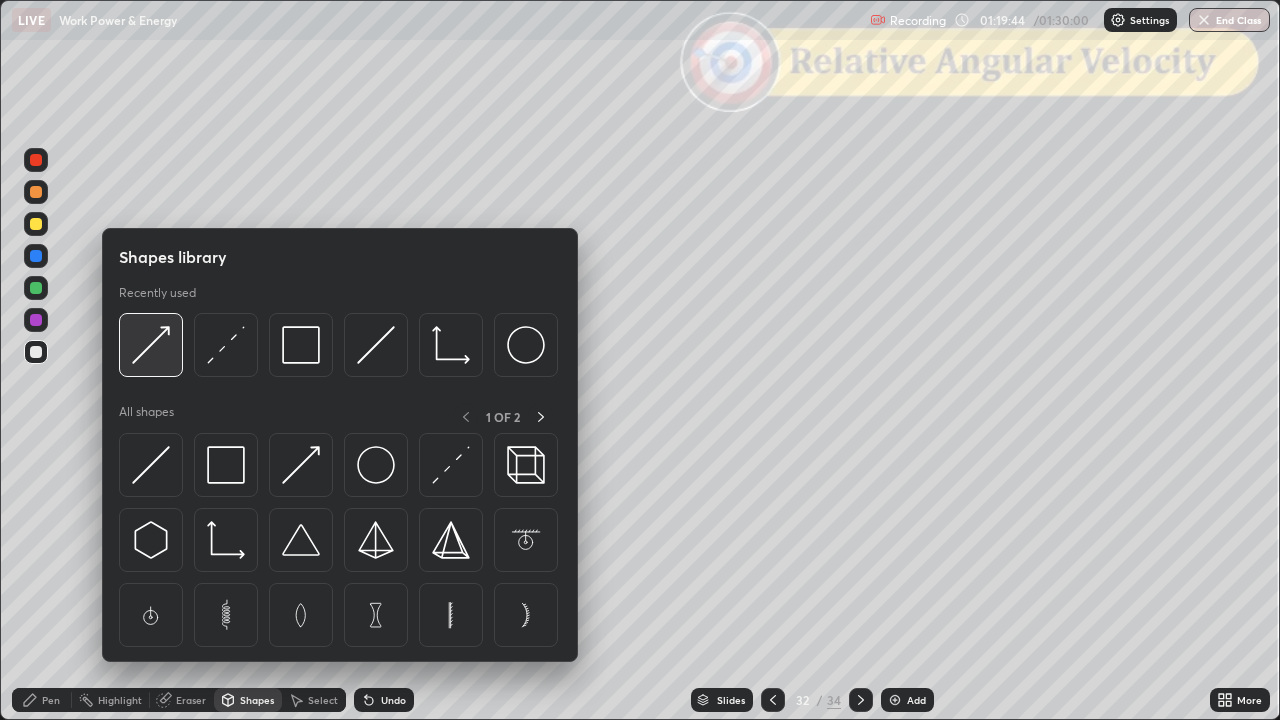 click at bounding box center (151, 345) 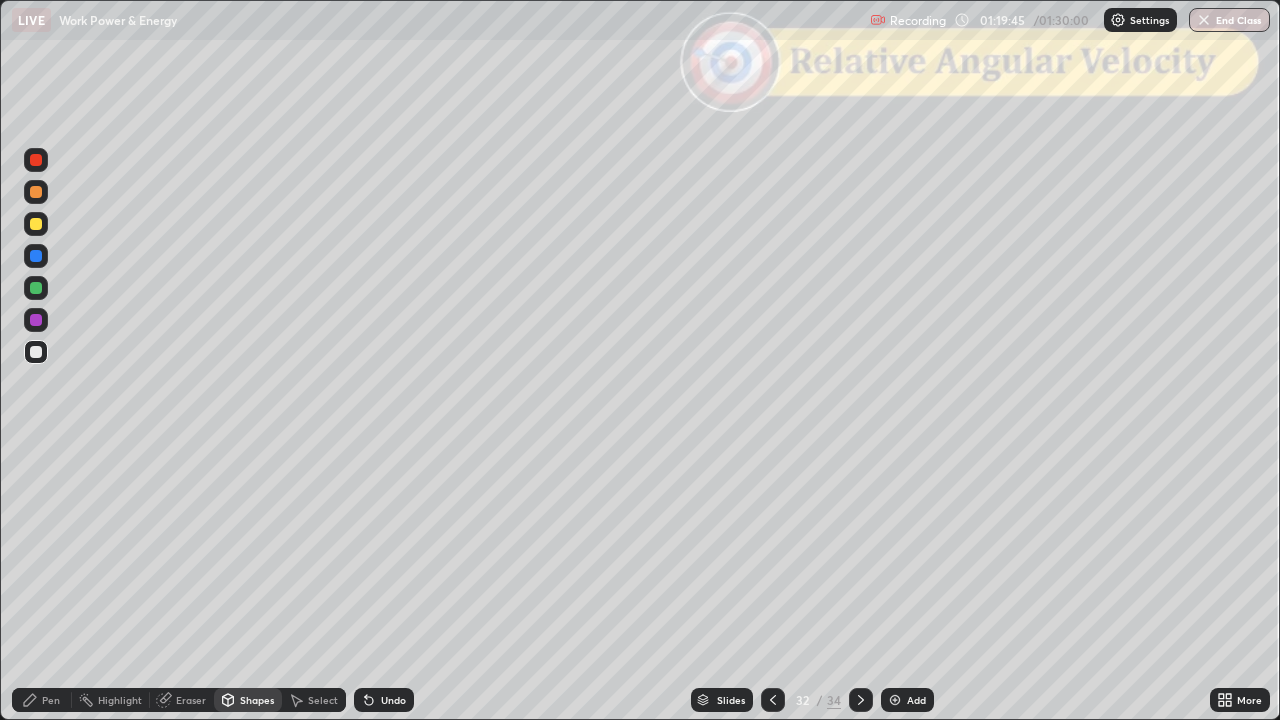 click on "Shapes" at bounding box center [257, 700] 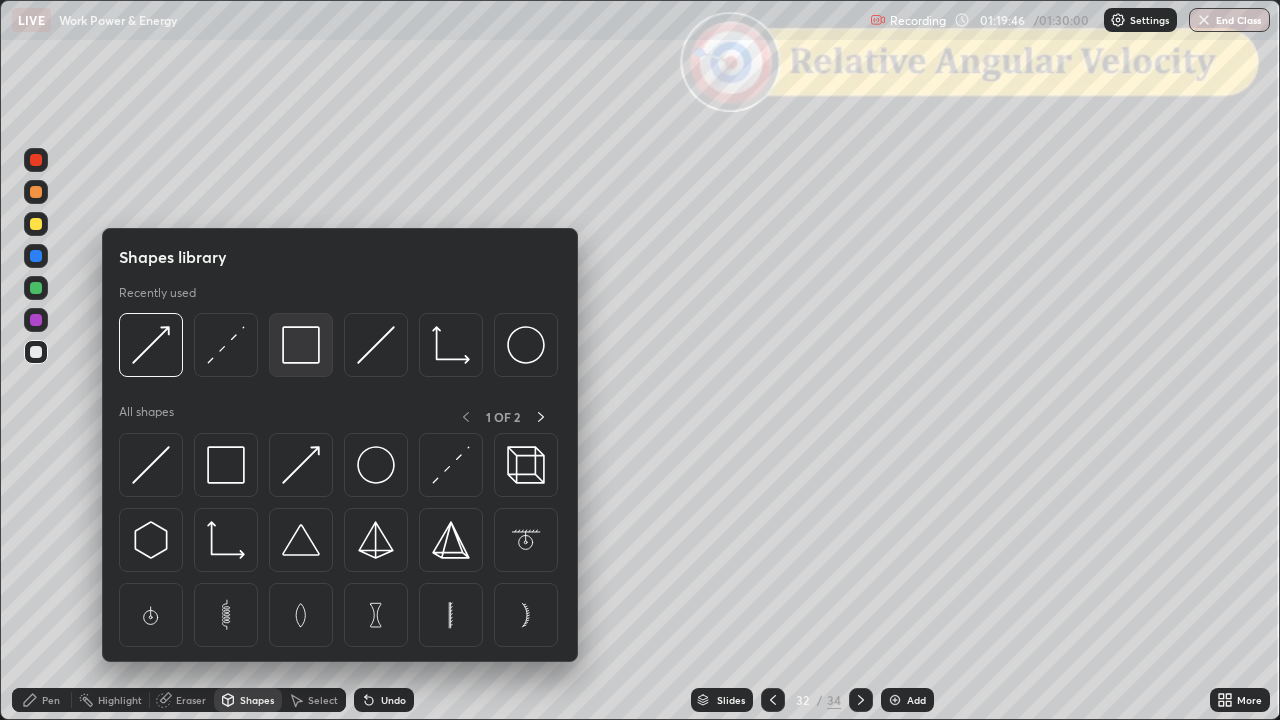 click at bounding box center (301, 345) 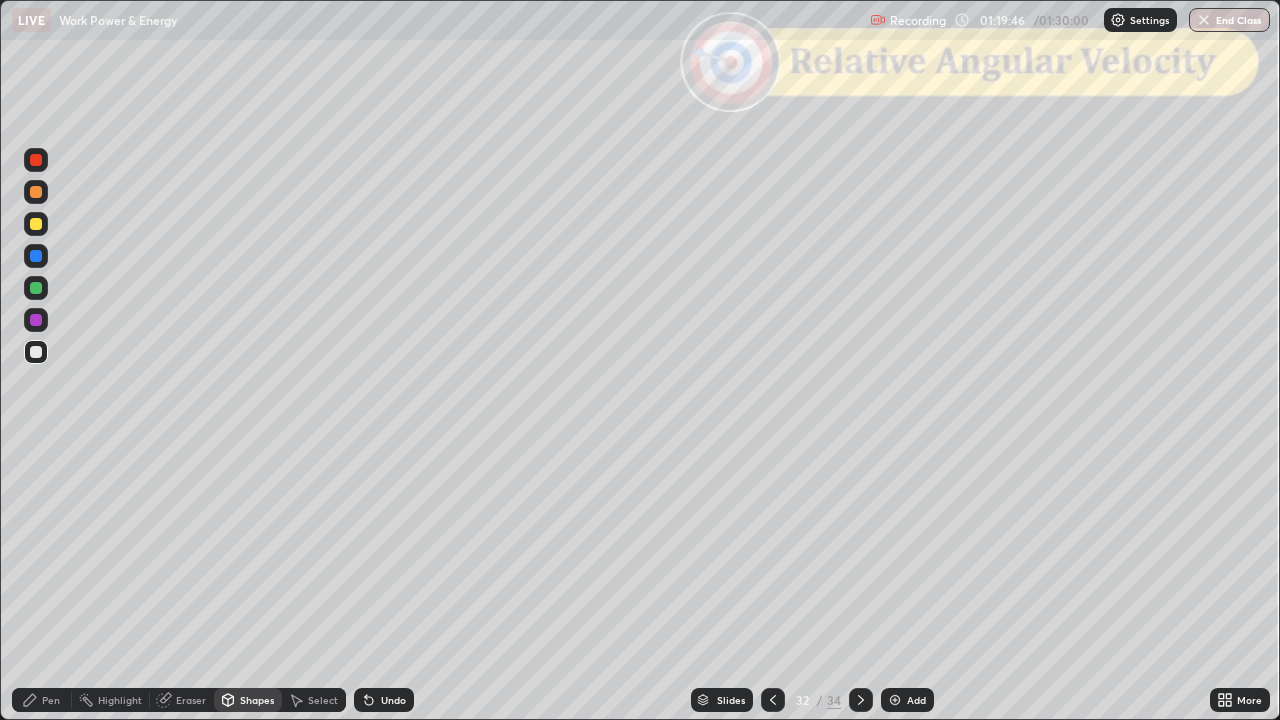 click at bounding box center (36, 160) 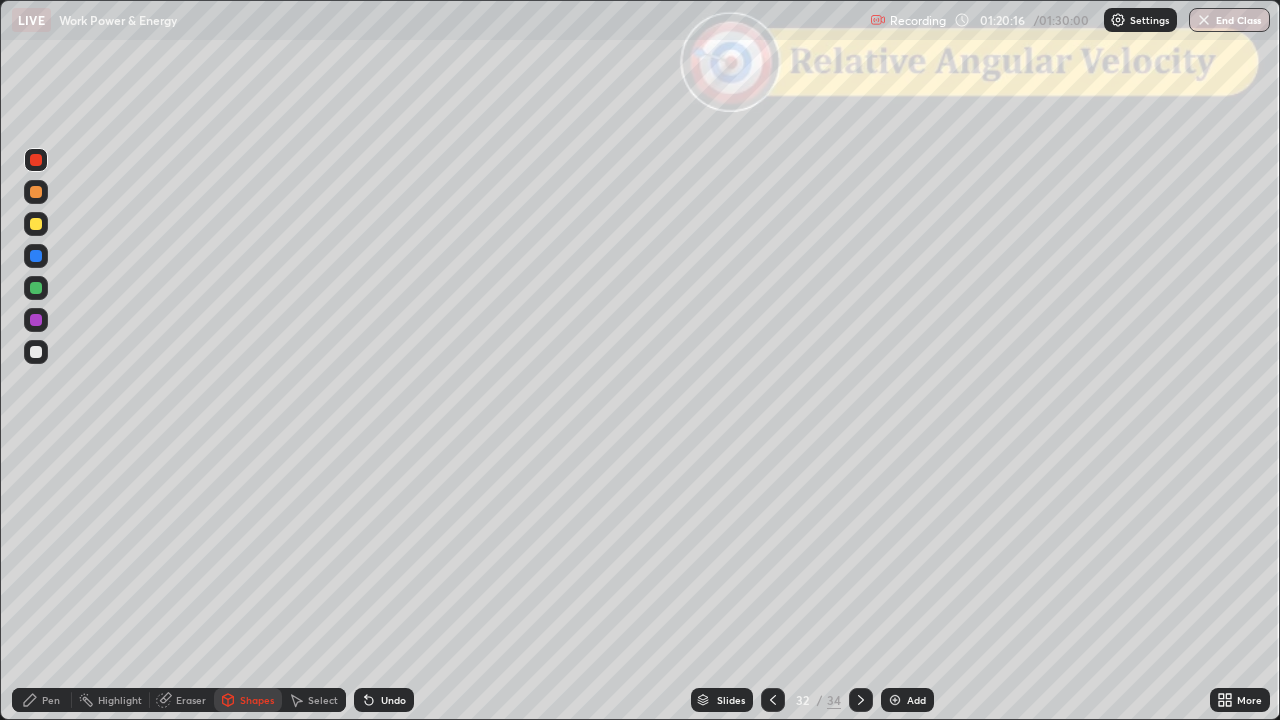 click at bounding box center [36, 352] 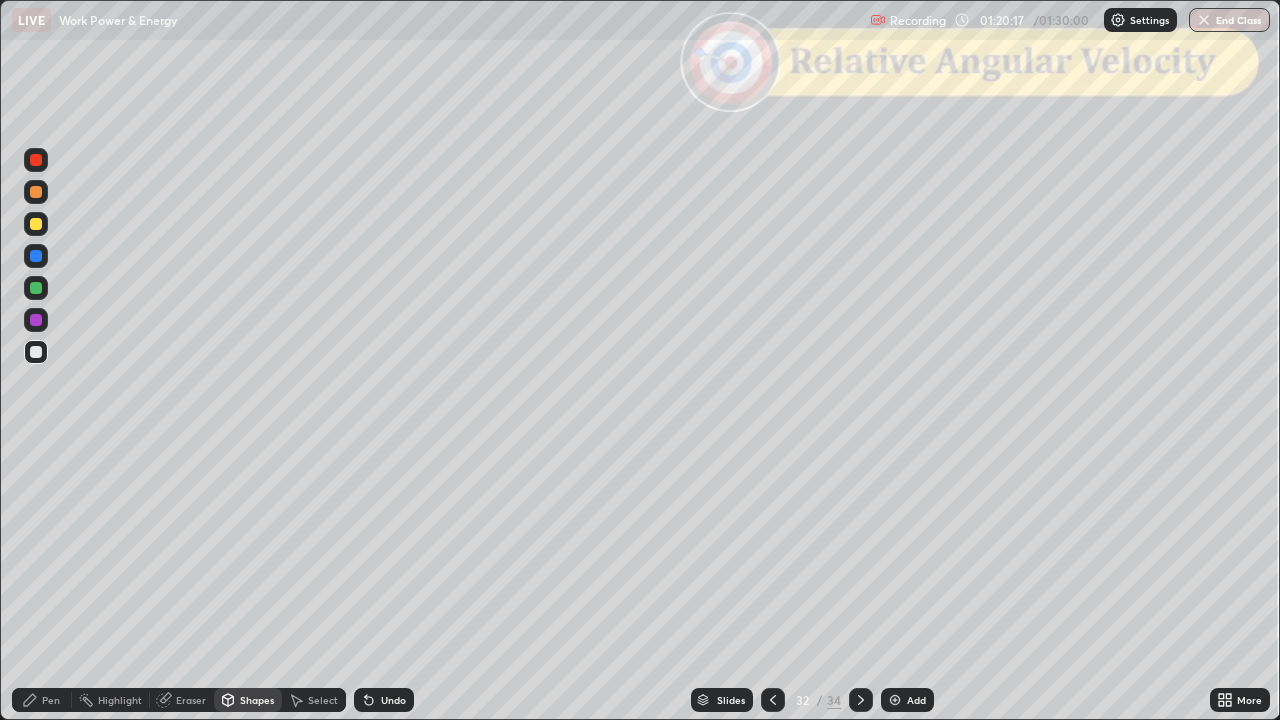 click on "Pen" at bounding box center [51, 700] 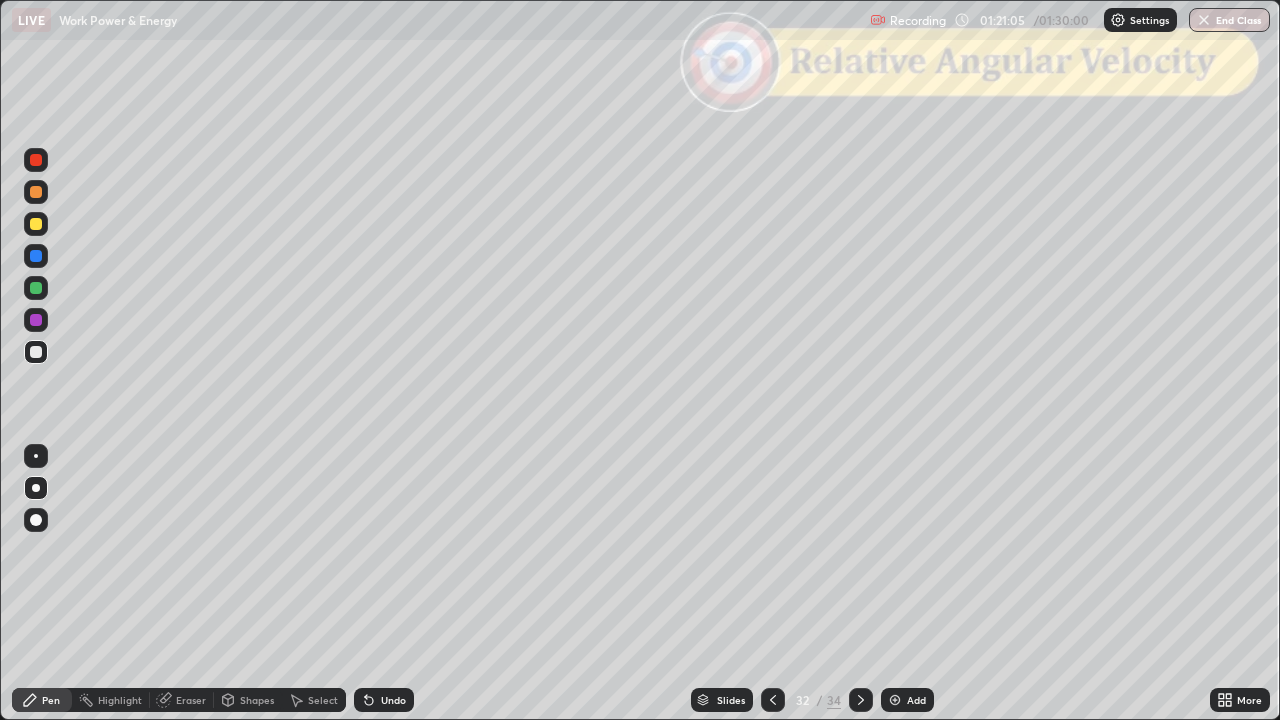 click on "Shapes" at bounding box center [257, 700] 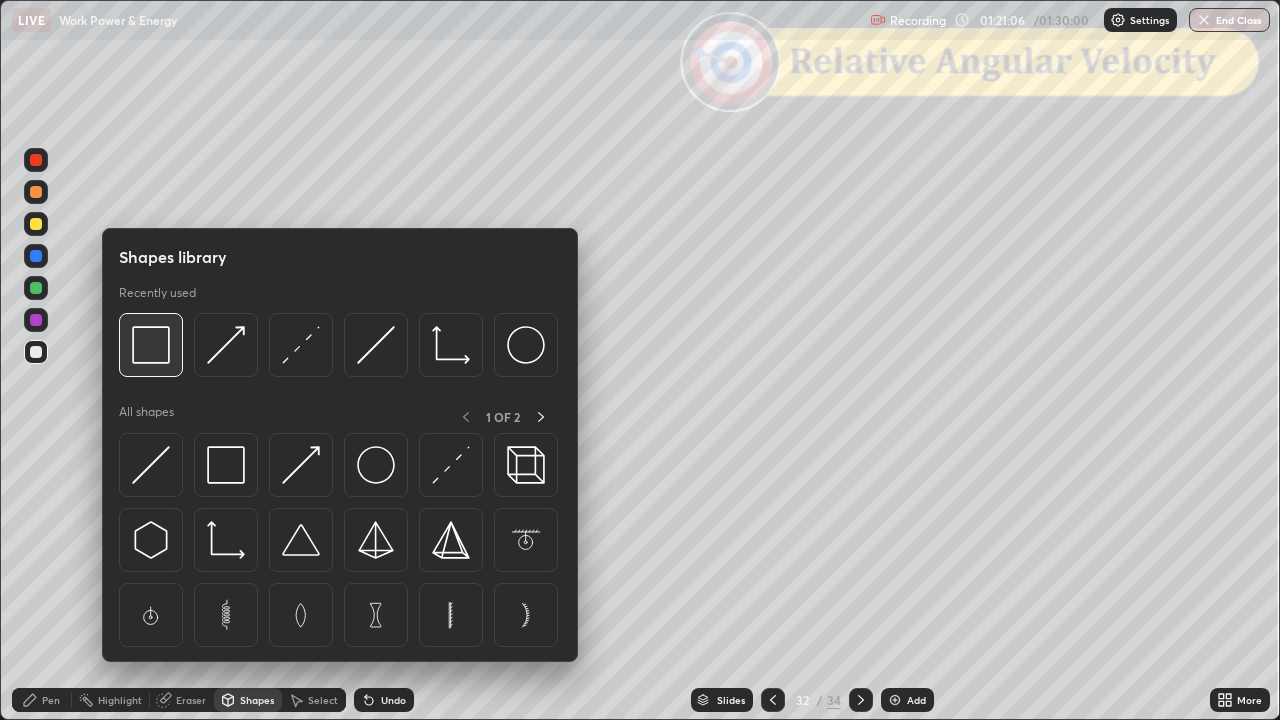 click at bounding box center [151, 345] 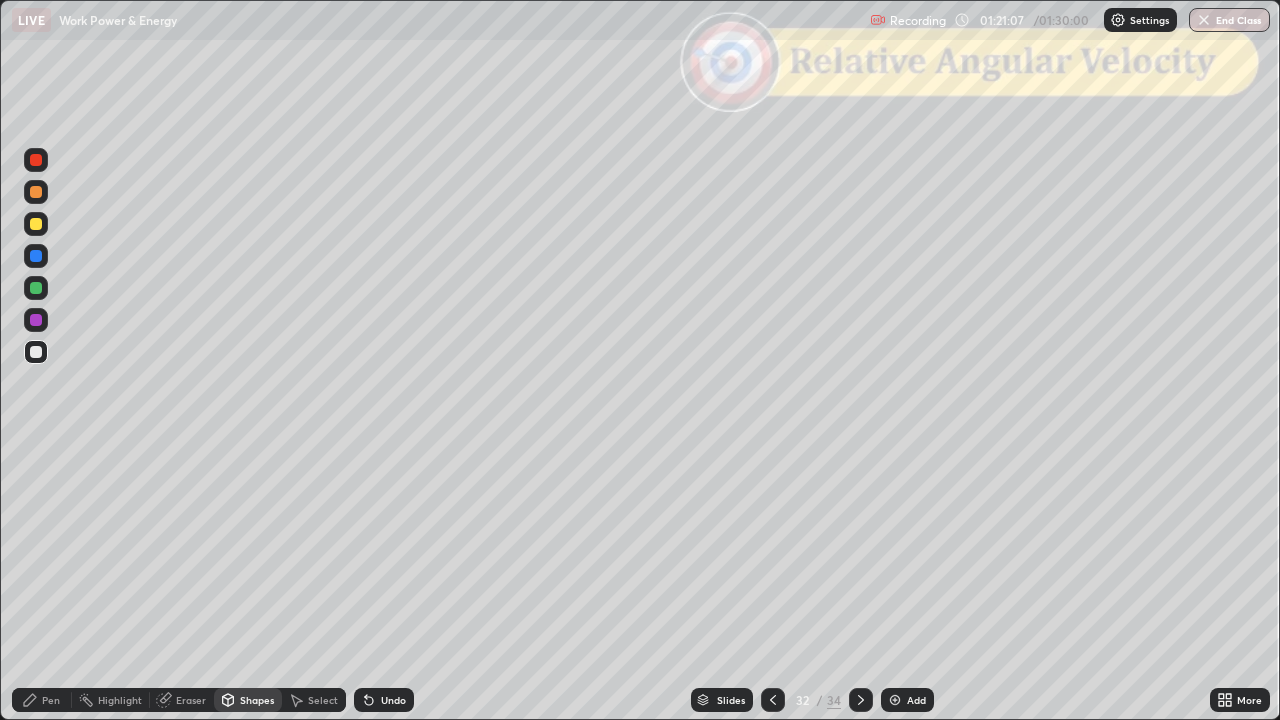 click at bounding box center [36, 160] 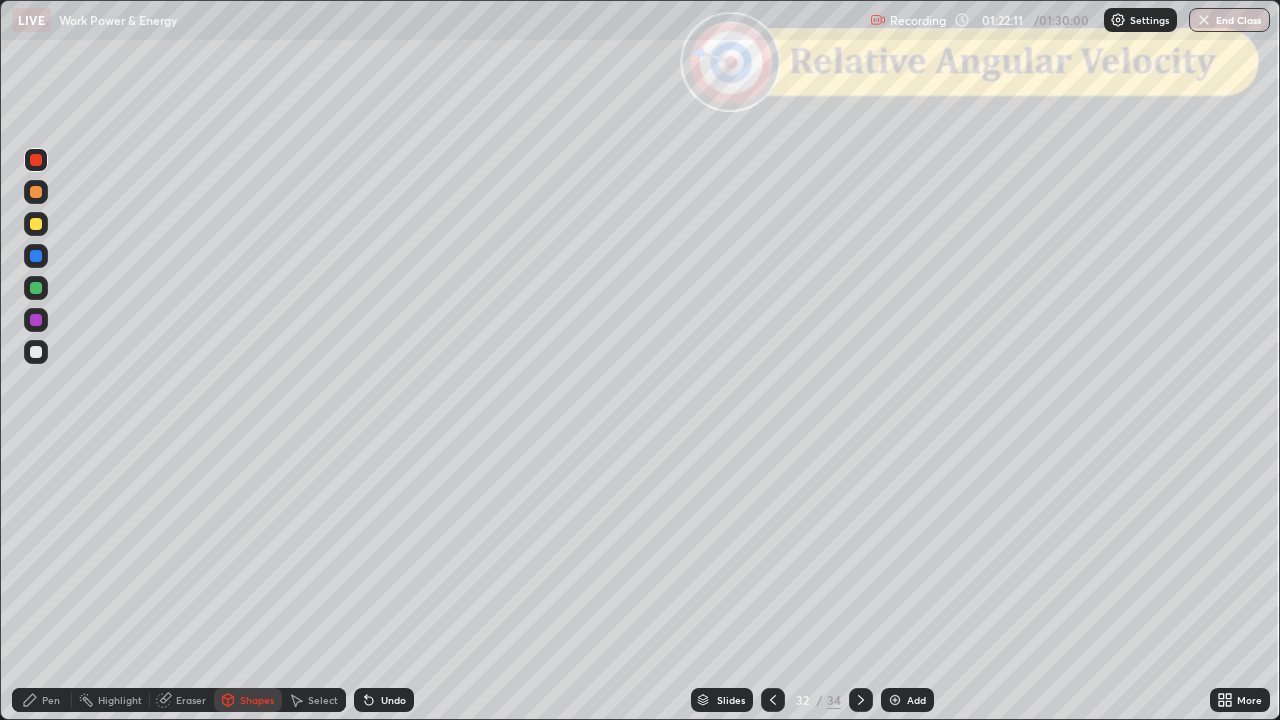 click at bounding box center (861, 700) 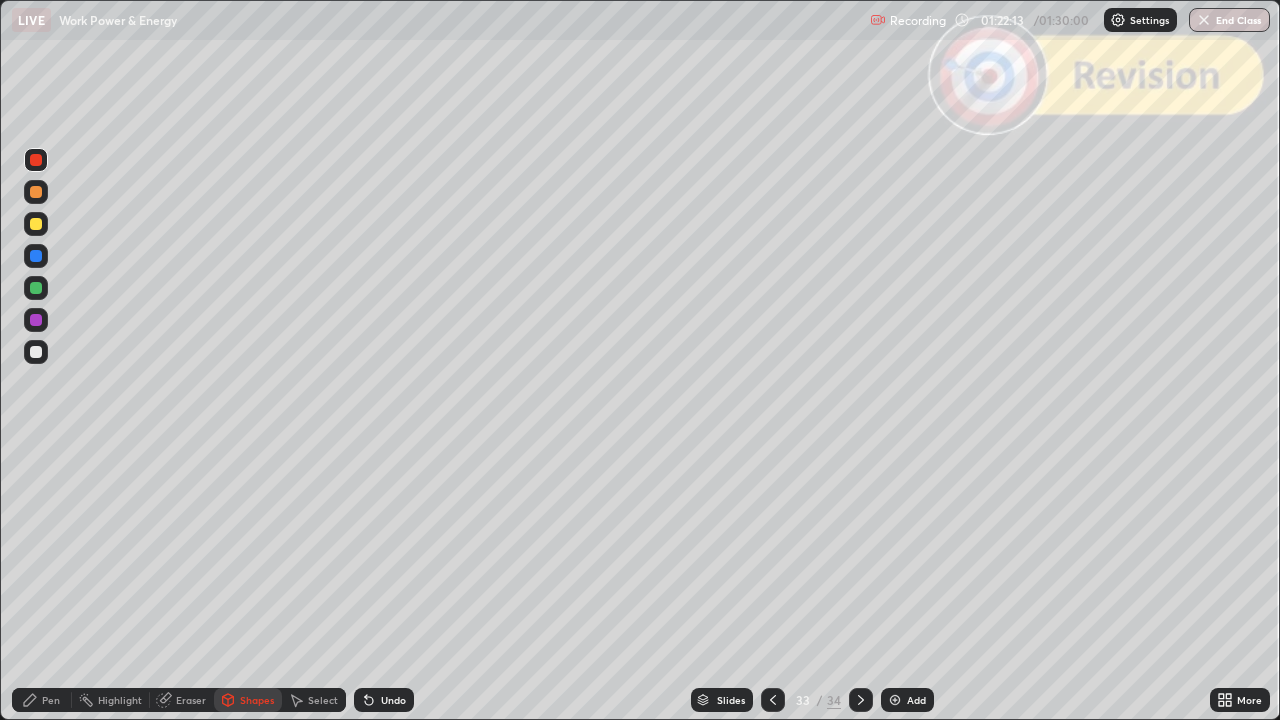 click at bounding box center (861, 700) 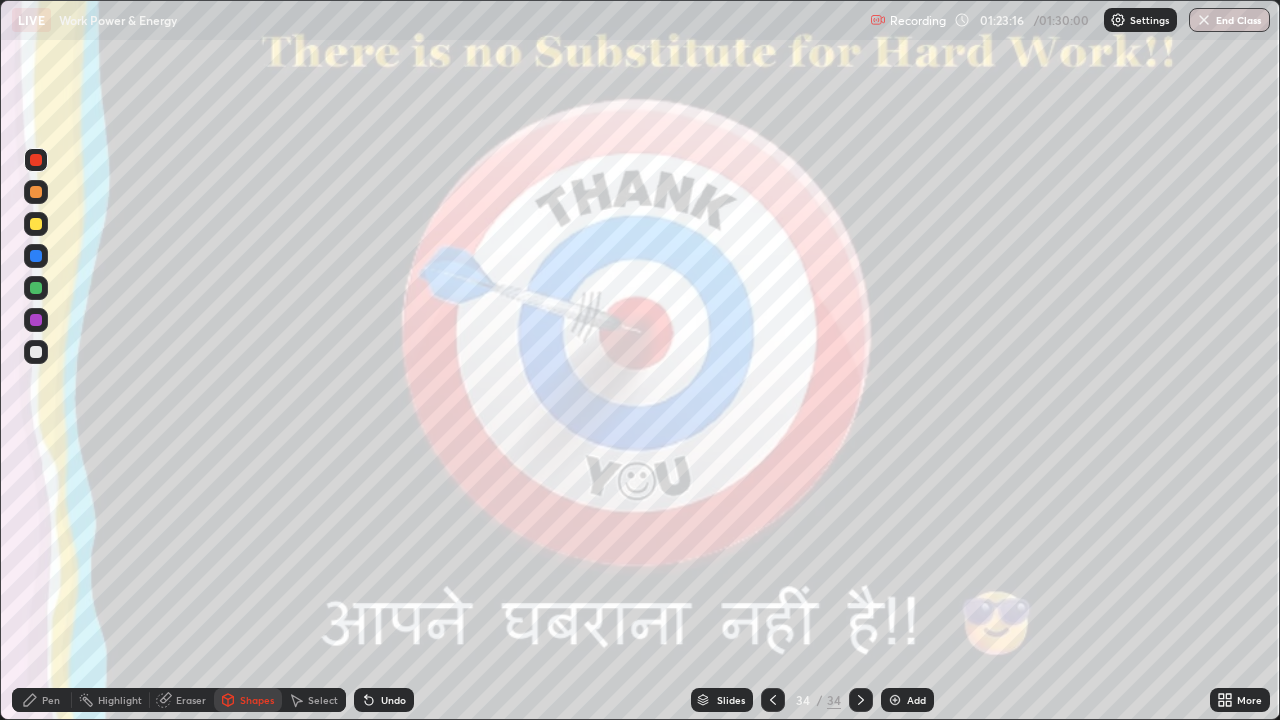 click on "End Class" at bounding box center [1229, 20] 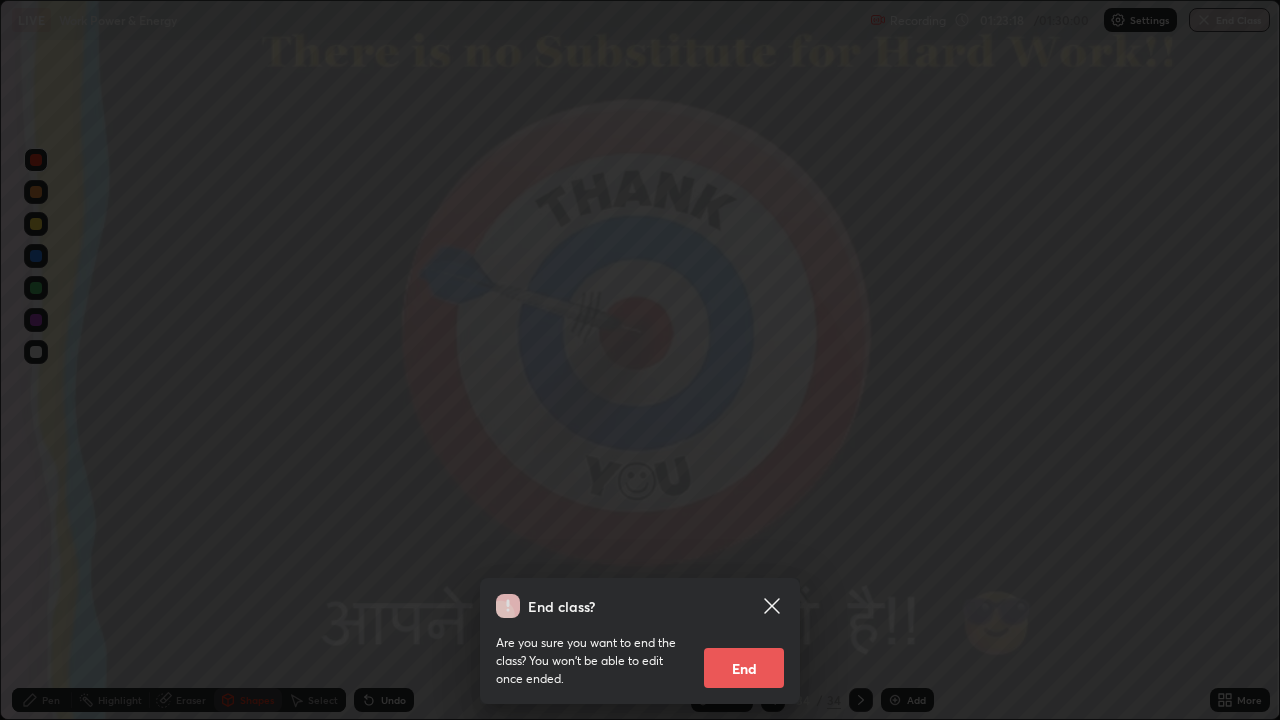 click on "End" at bounding box center [744, 668] 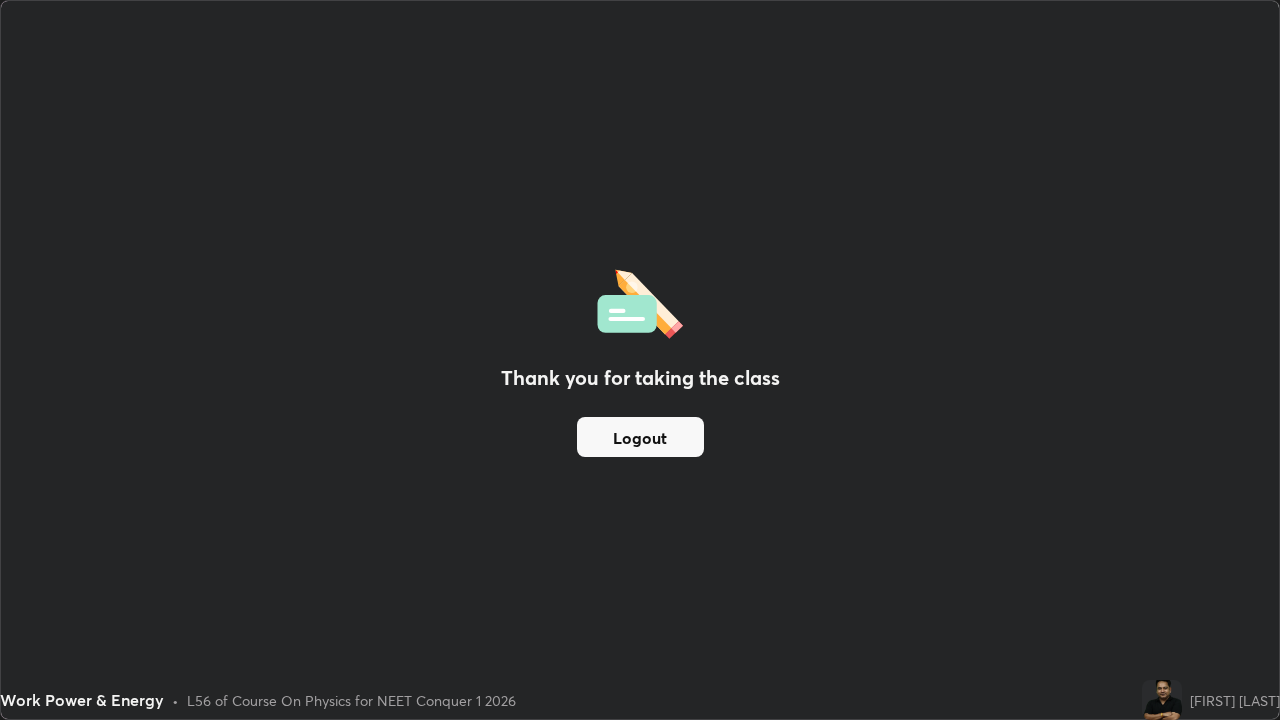click on "Logout" at bounding box center [640, 437] 